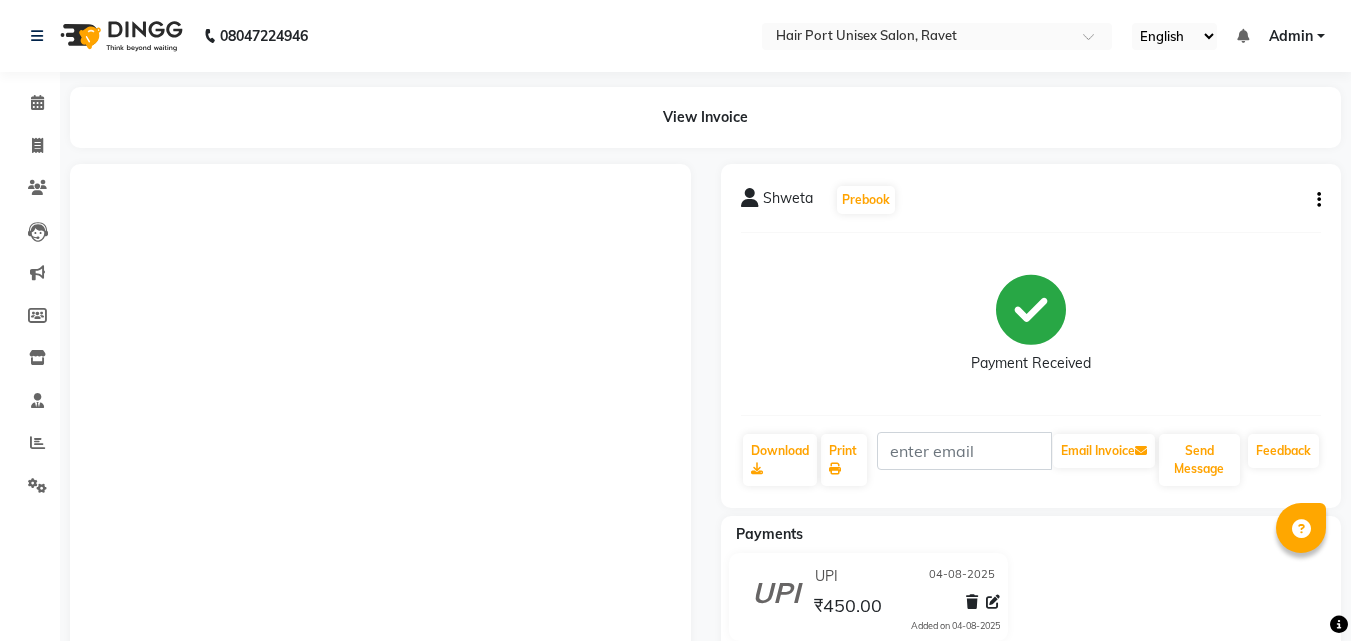 scroll, scrollTop: 0, scrollLeft: 0, axis: both 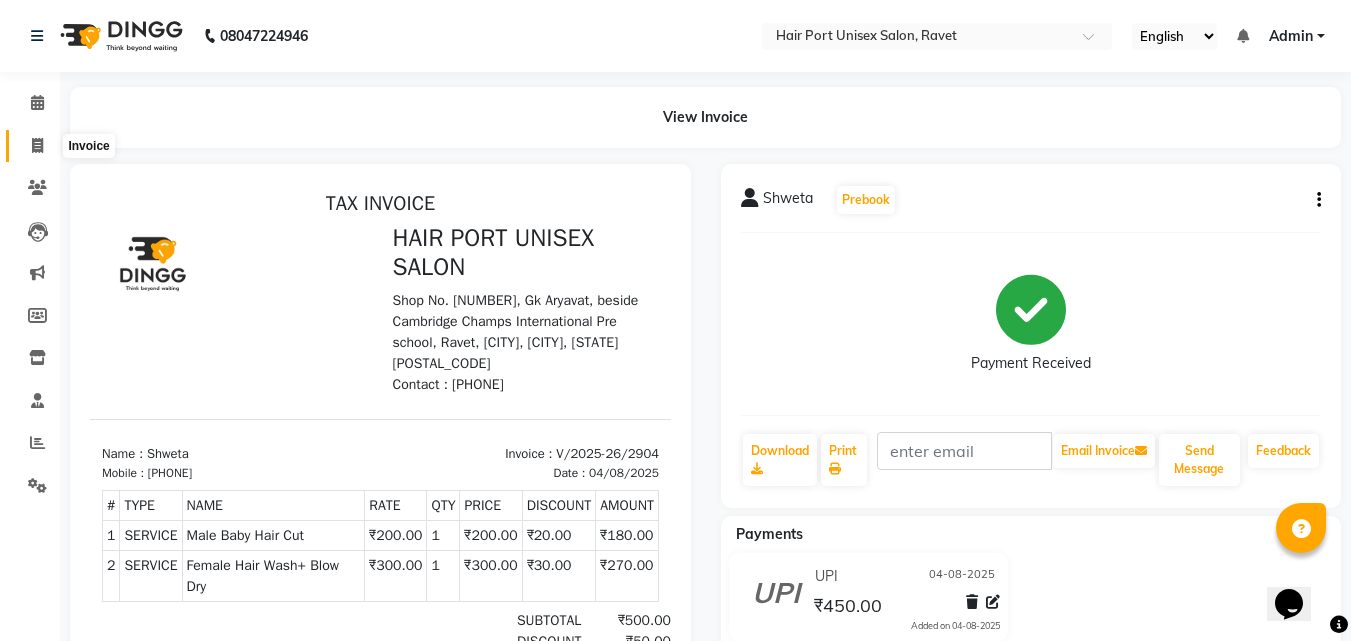 click 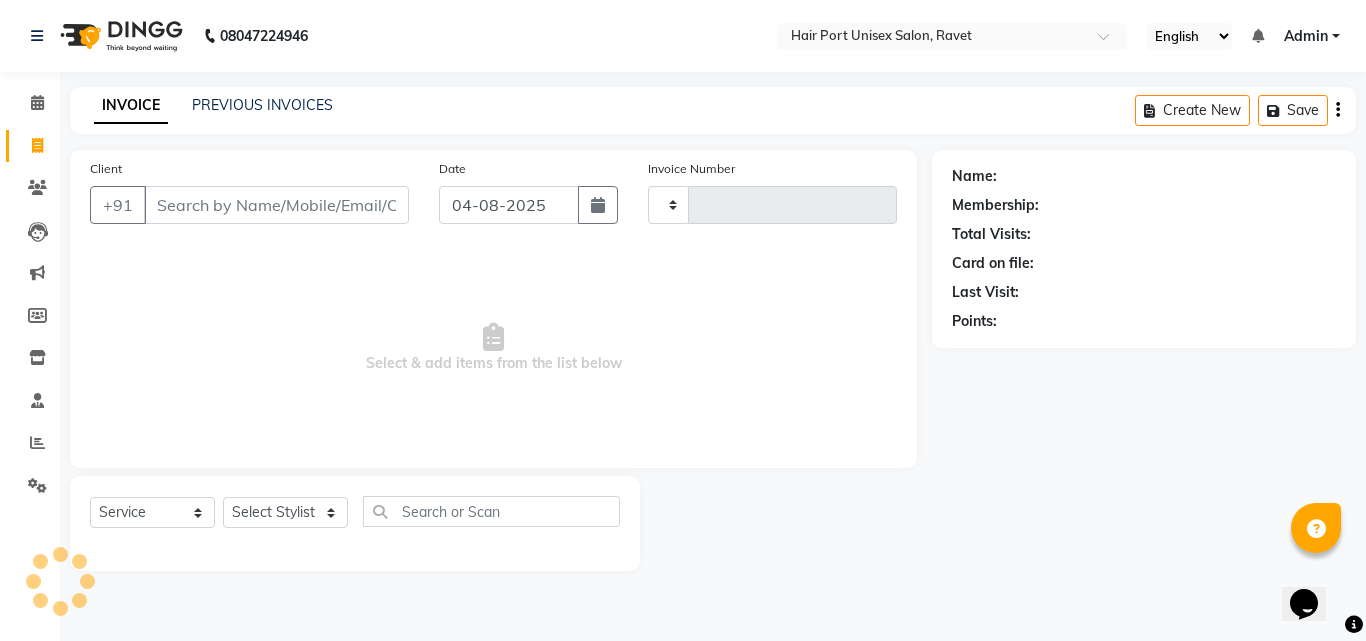 type on "2905" 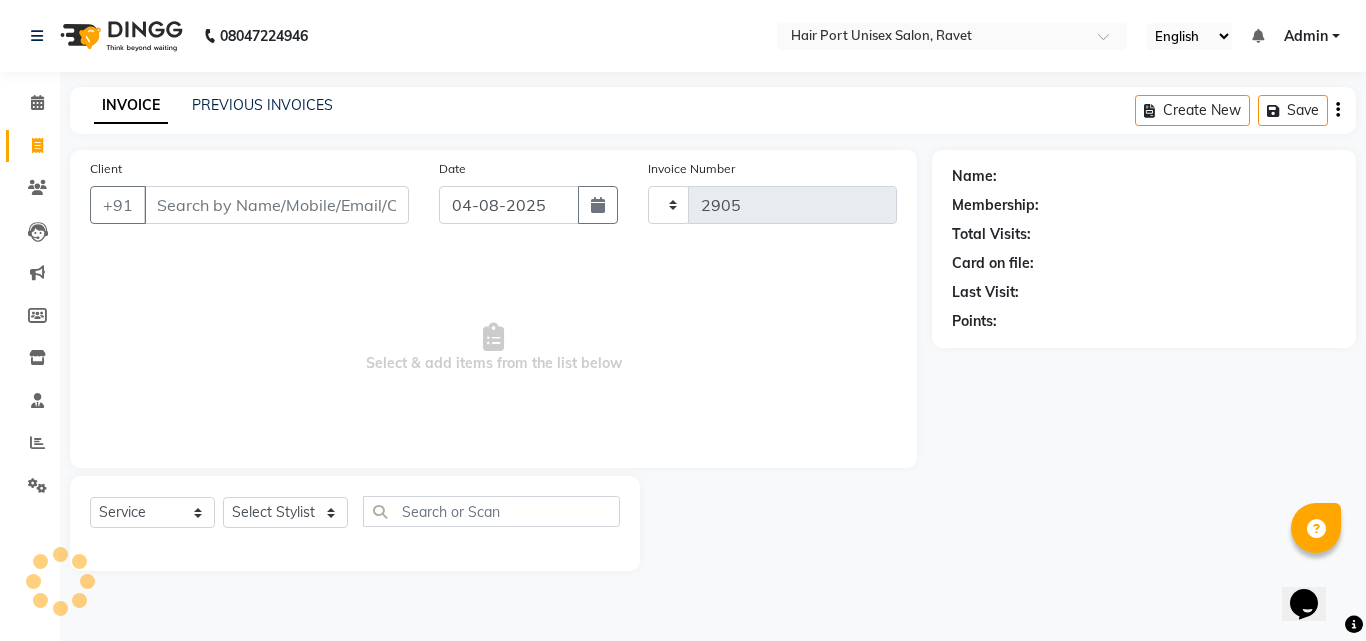 select on "7015" 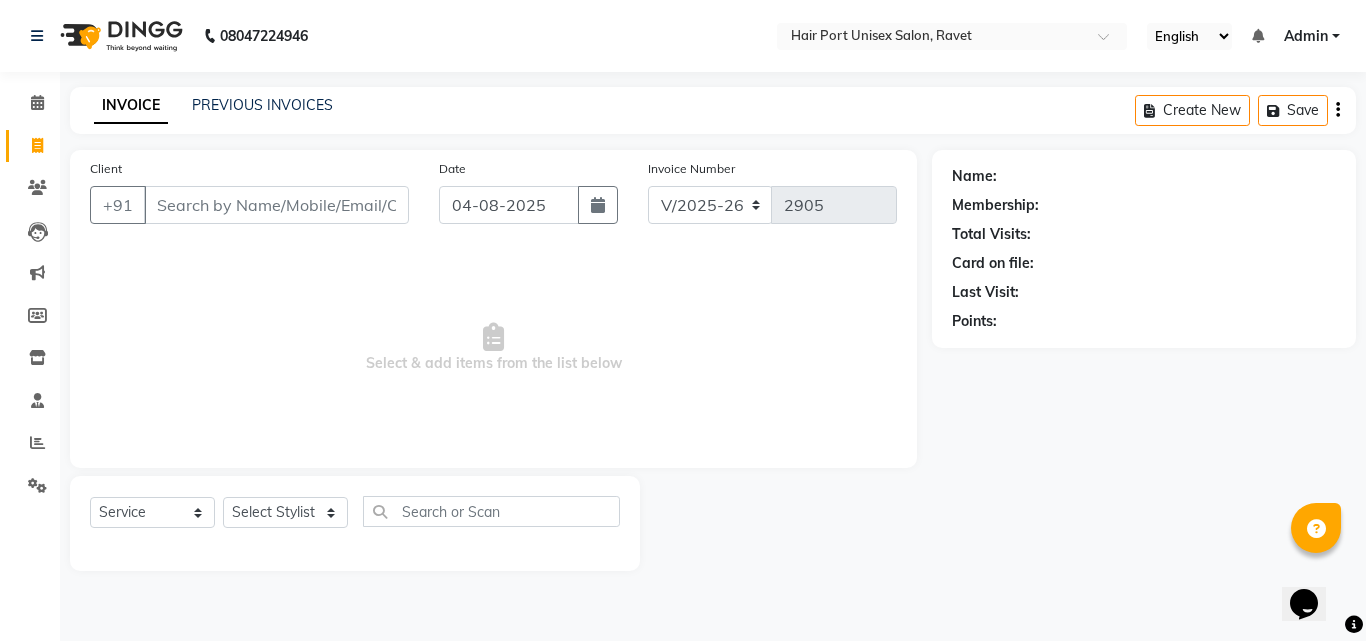 click on "Client" at bounding box center (276, 205) 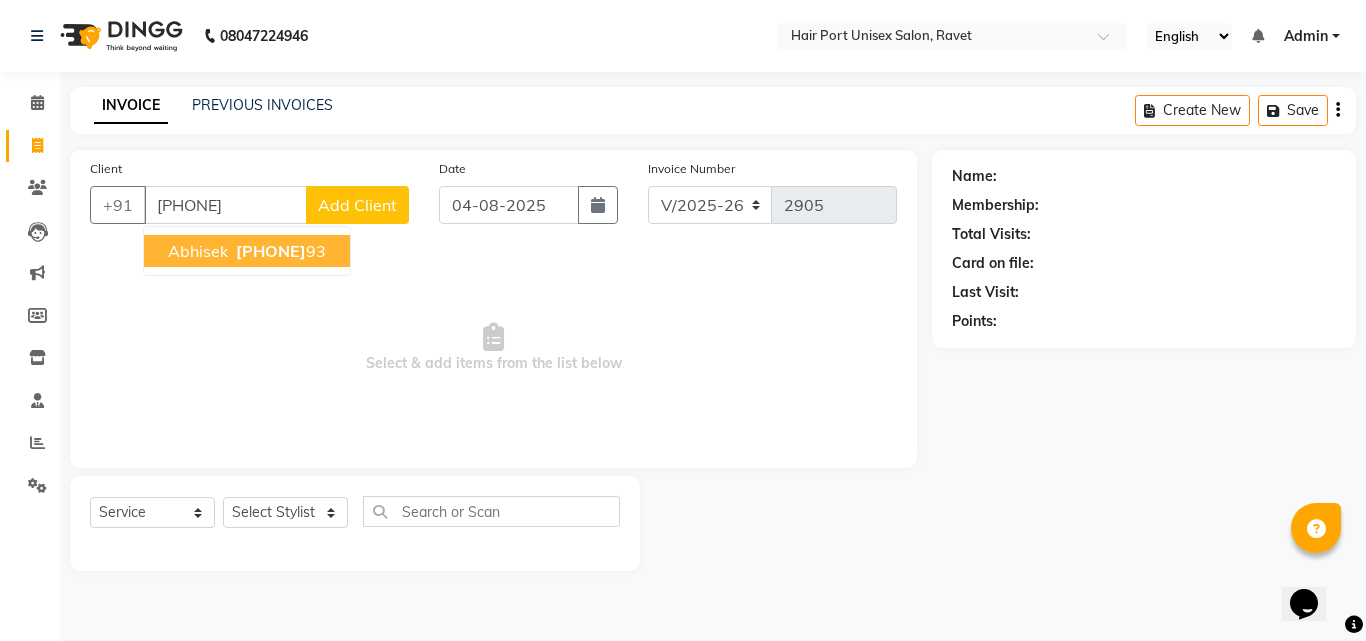 click on "abhisek" at bounding box center [198, 251] 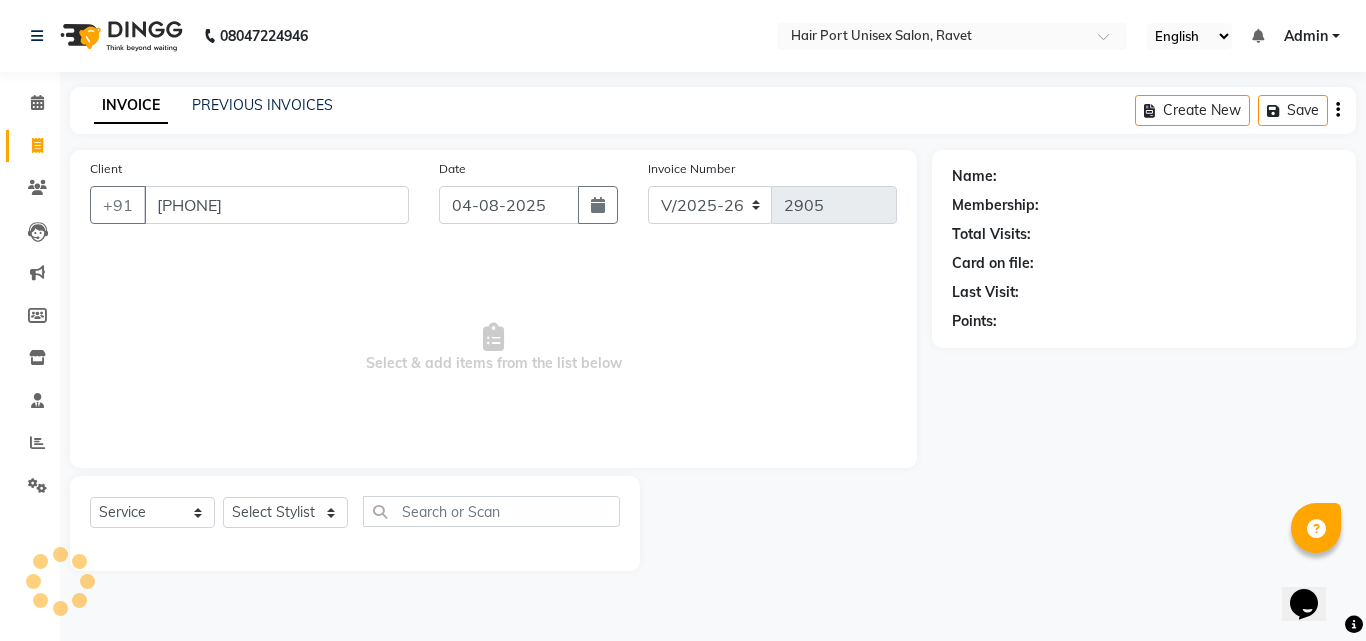type on "[PHONE]" 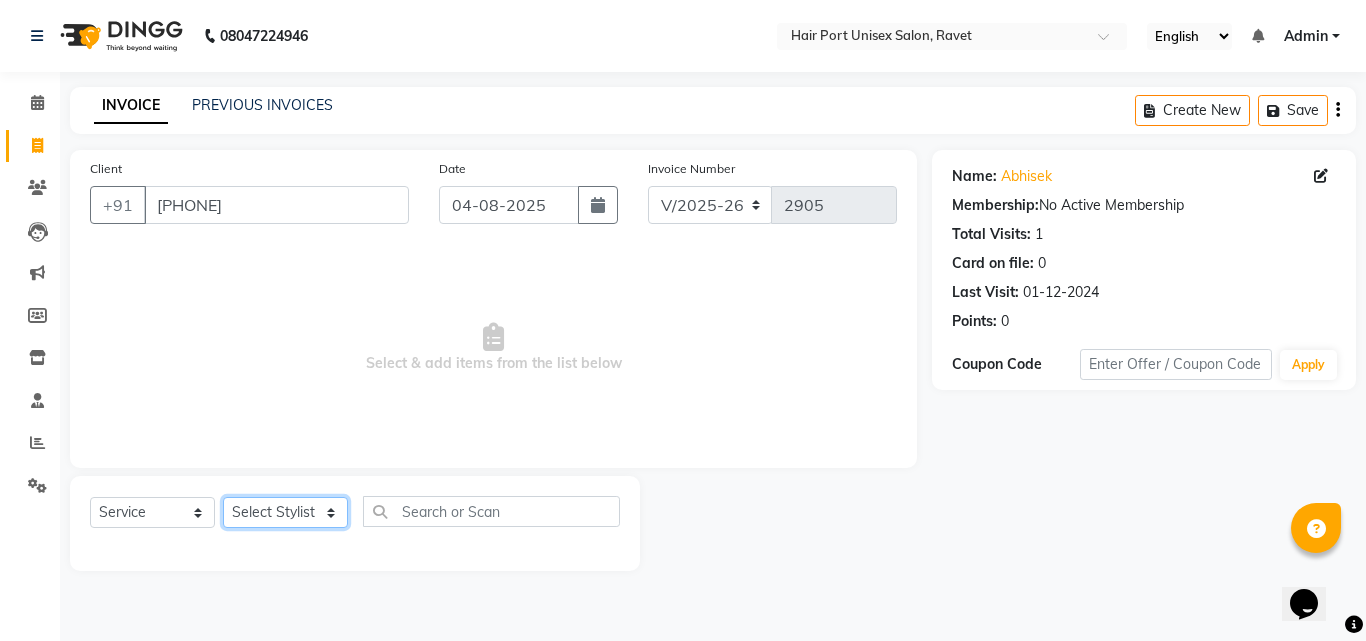 click on "Select Stylist Anushaka Parihar  Esmail Gufran Jyoti Disale Netaji Vishwanath Suryavanshi Rupali  Tanaji Vishwanath Suryavanshi Vinod Mane" 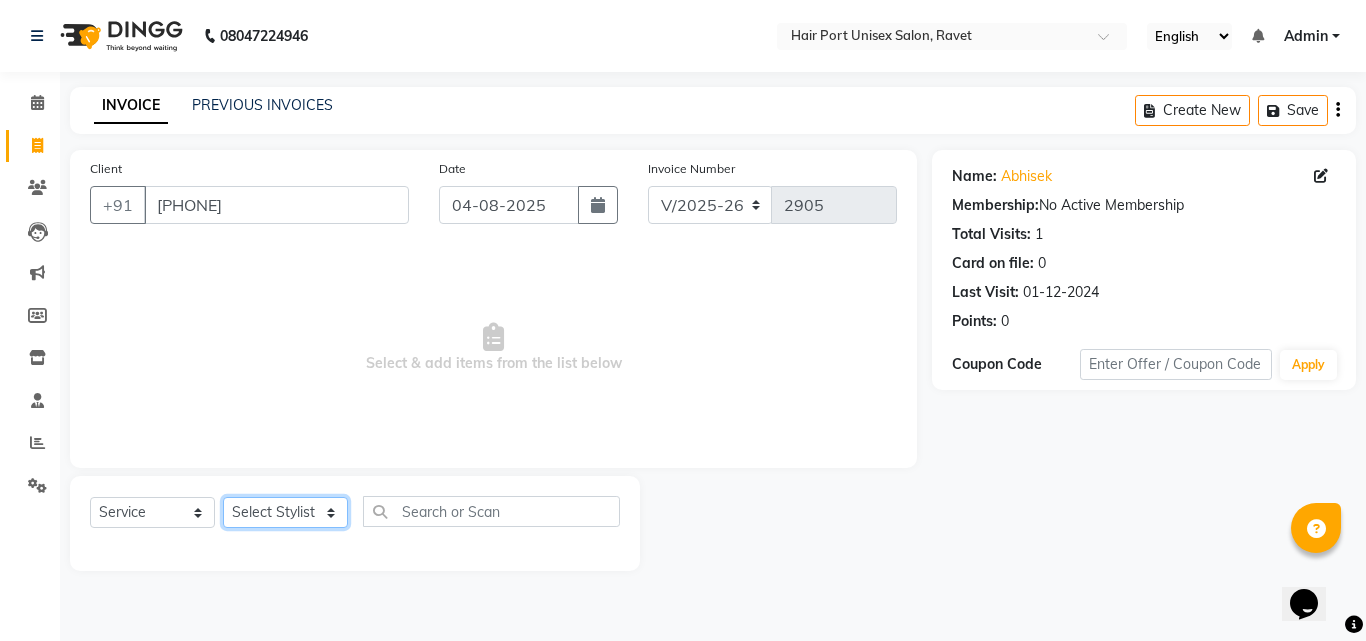select on "58688" 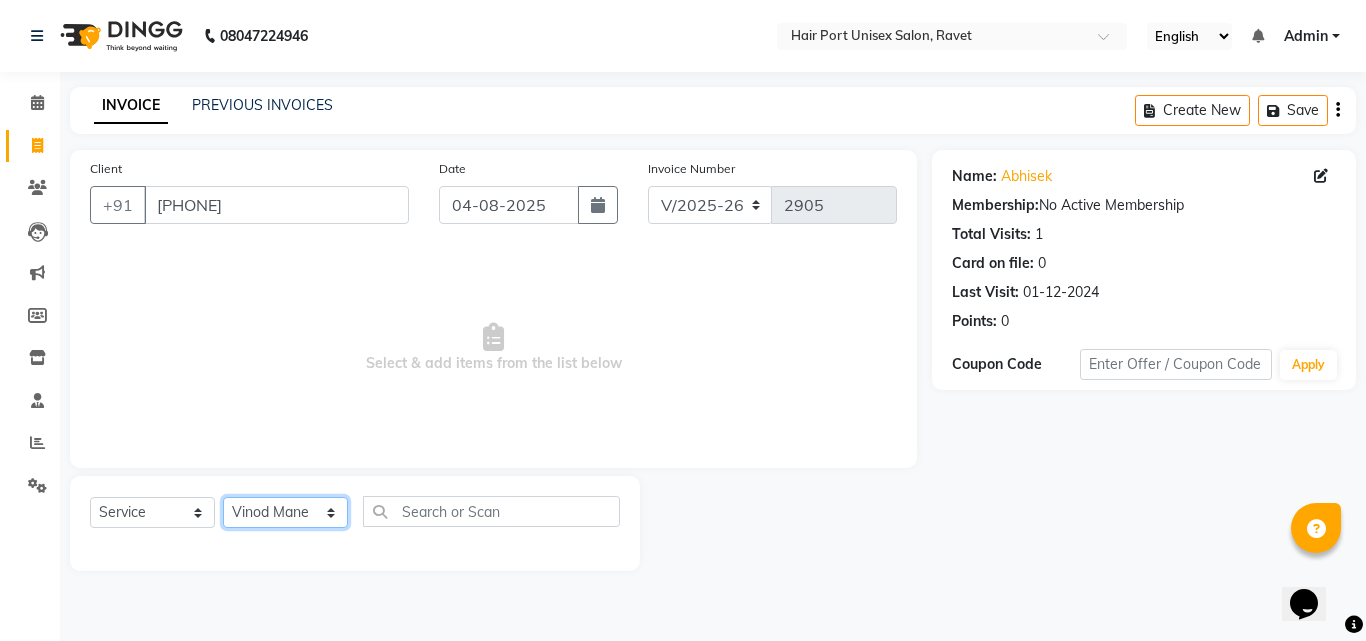 click on "Select Stylist Anushaka Parihar  Esmail Gufran Jyoti Disale Netaji Vishwanath Suryavanshi Rupali  Tanaji Vishwanath Suryavanshi Vinod Mane" 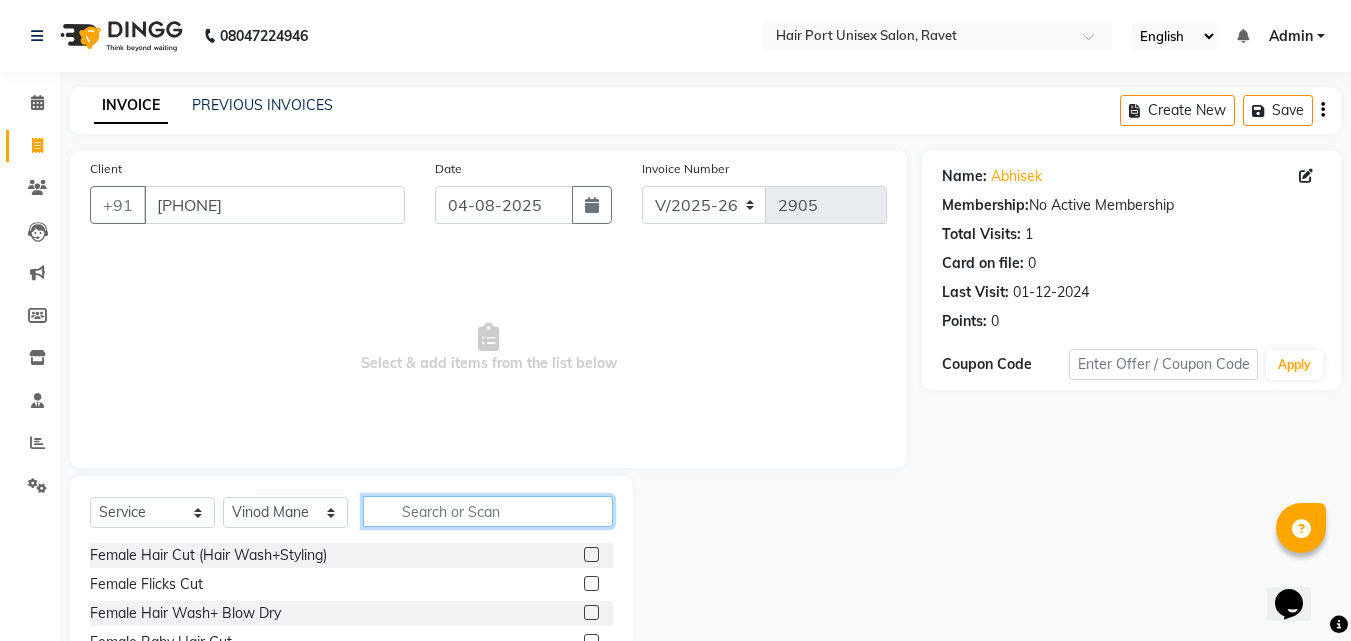 click 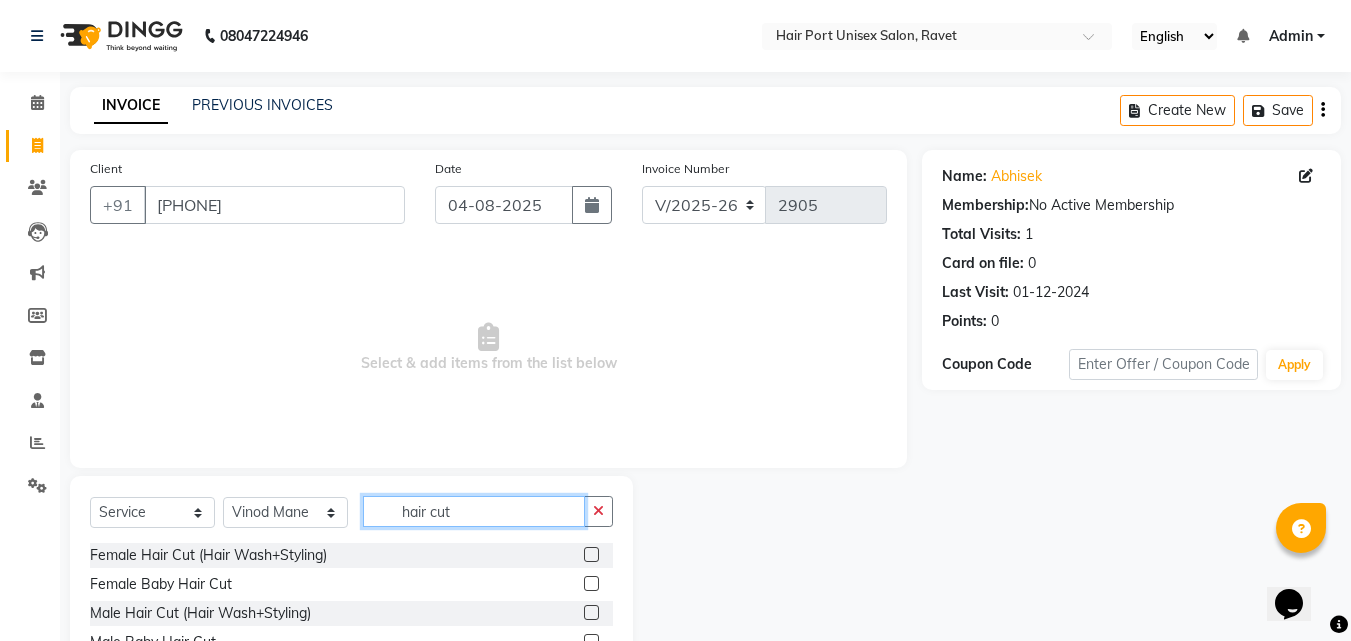 type on "hair cut" 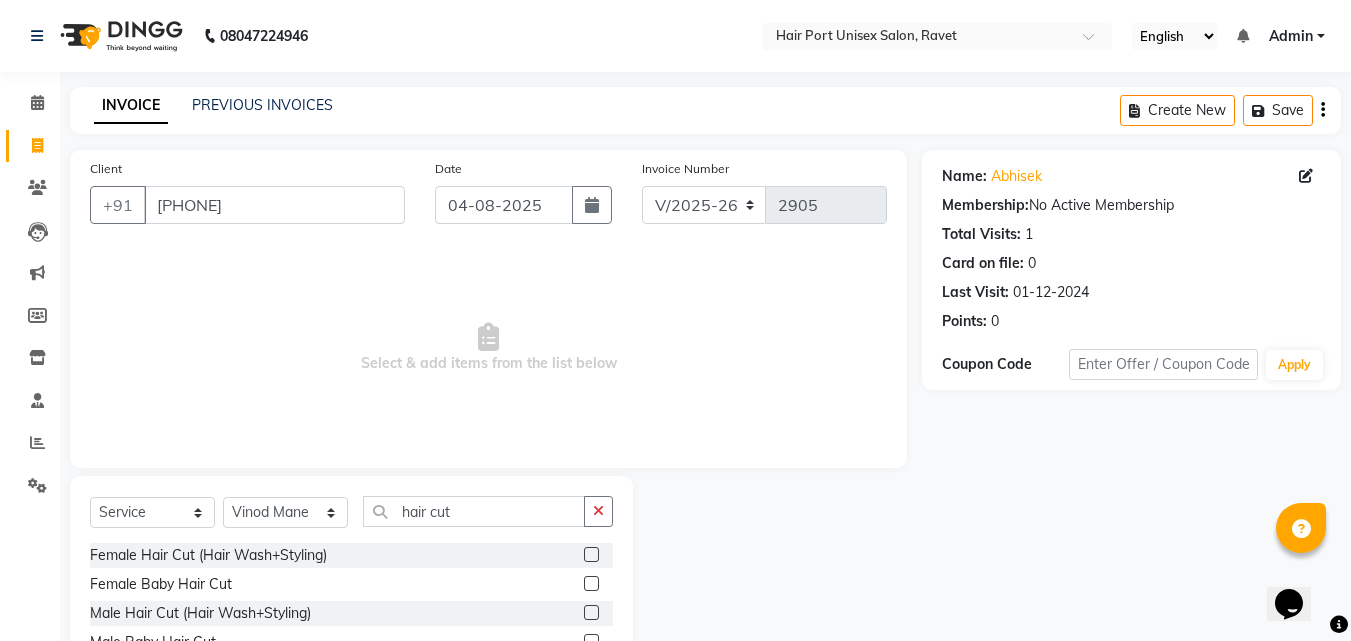 click 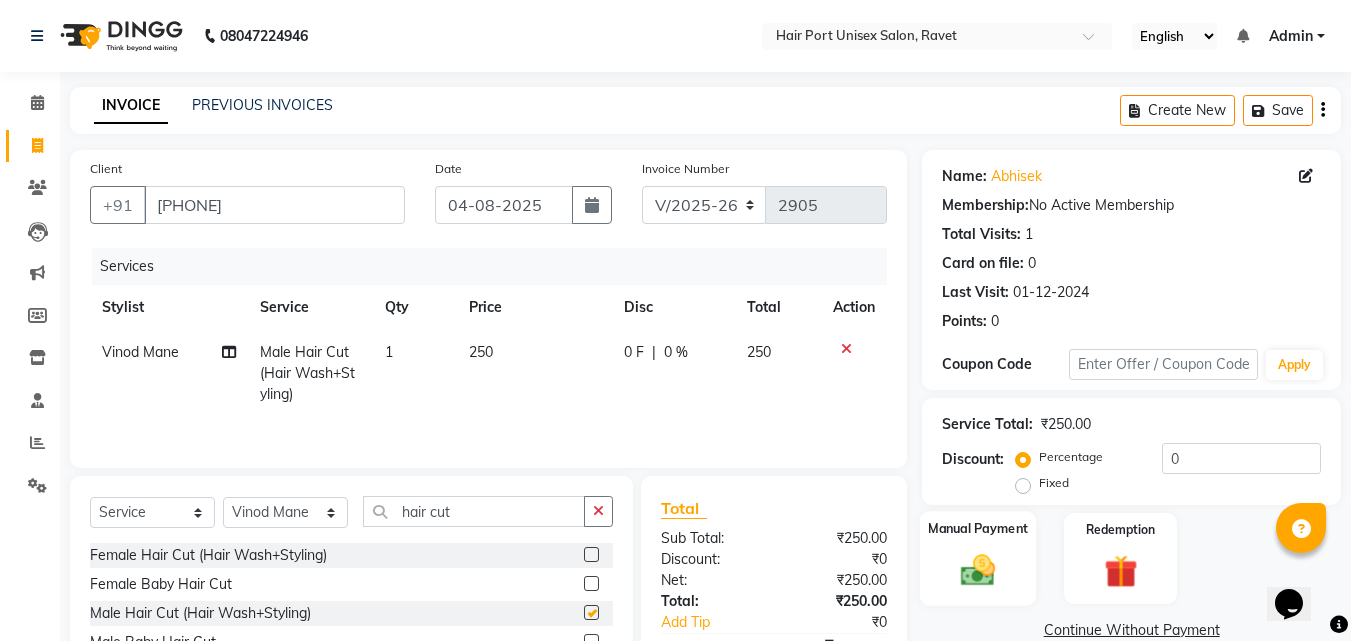 checkbox on "false" 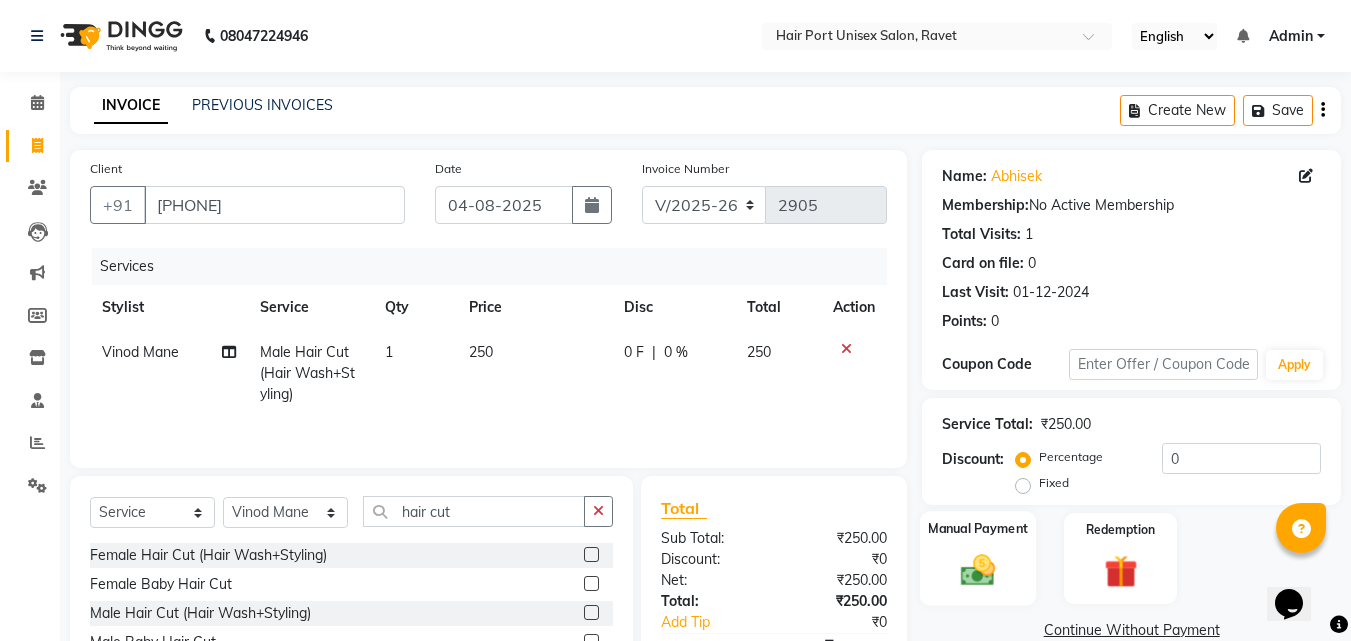 click 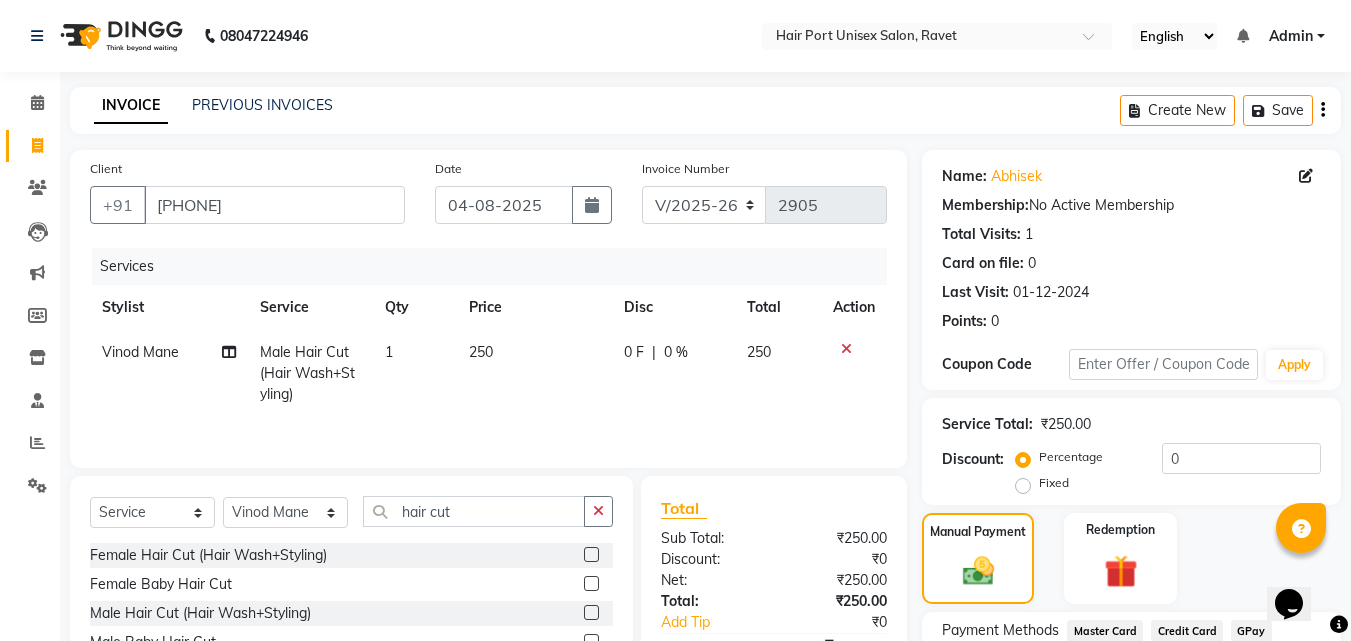click on "Manual Payment Redemption" 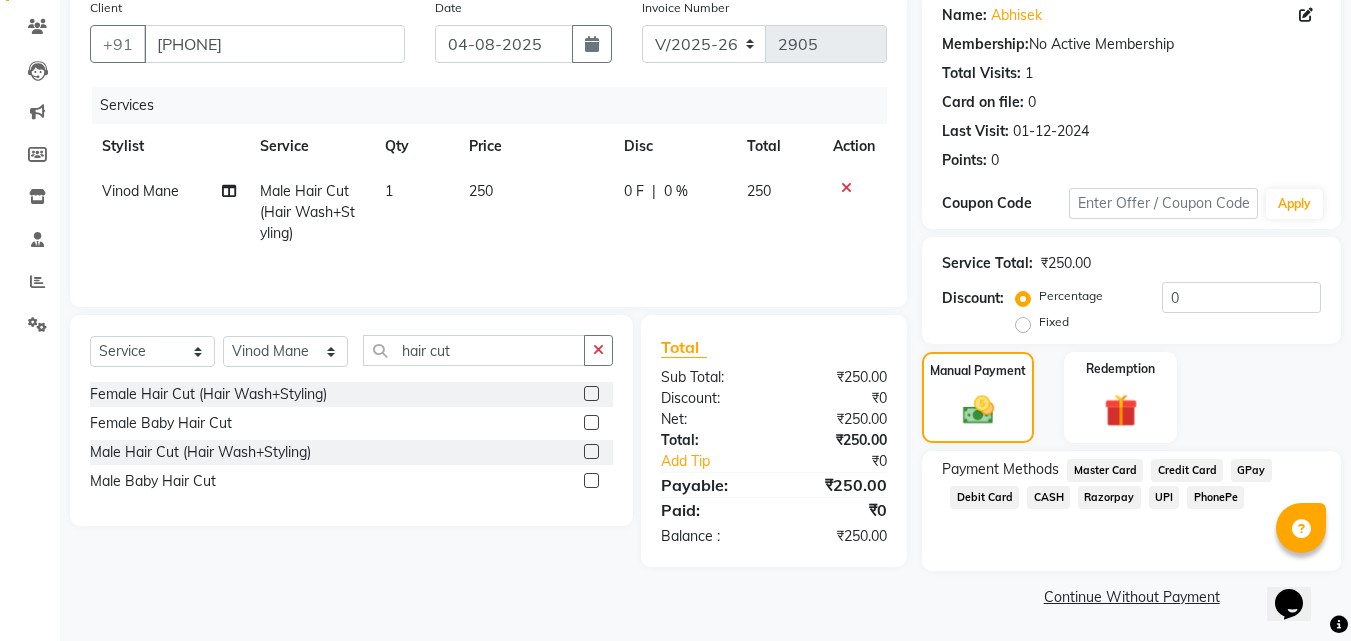 scroll, scrollTop: 162, scrollLeft: 0, axis: vertical 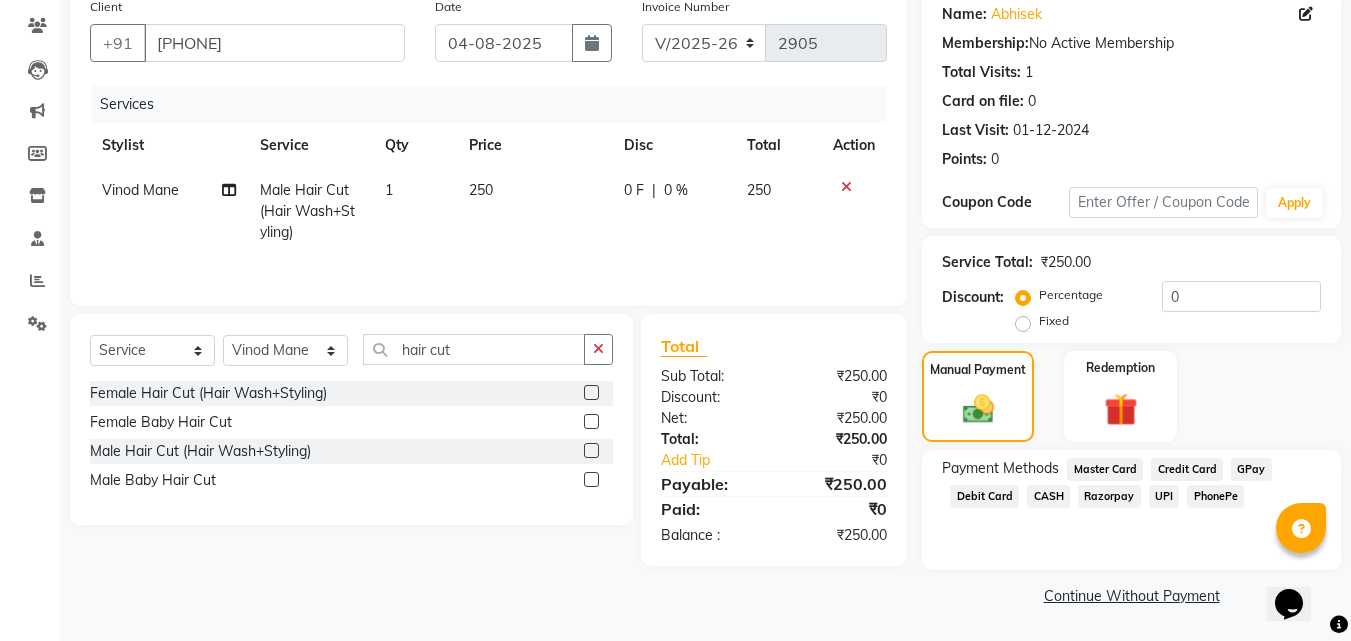 click on "UPI" 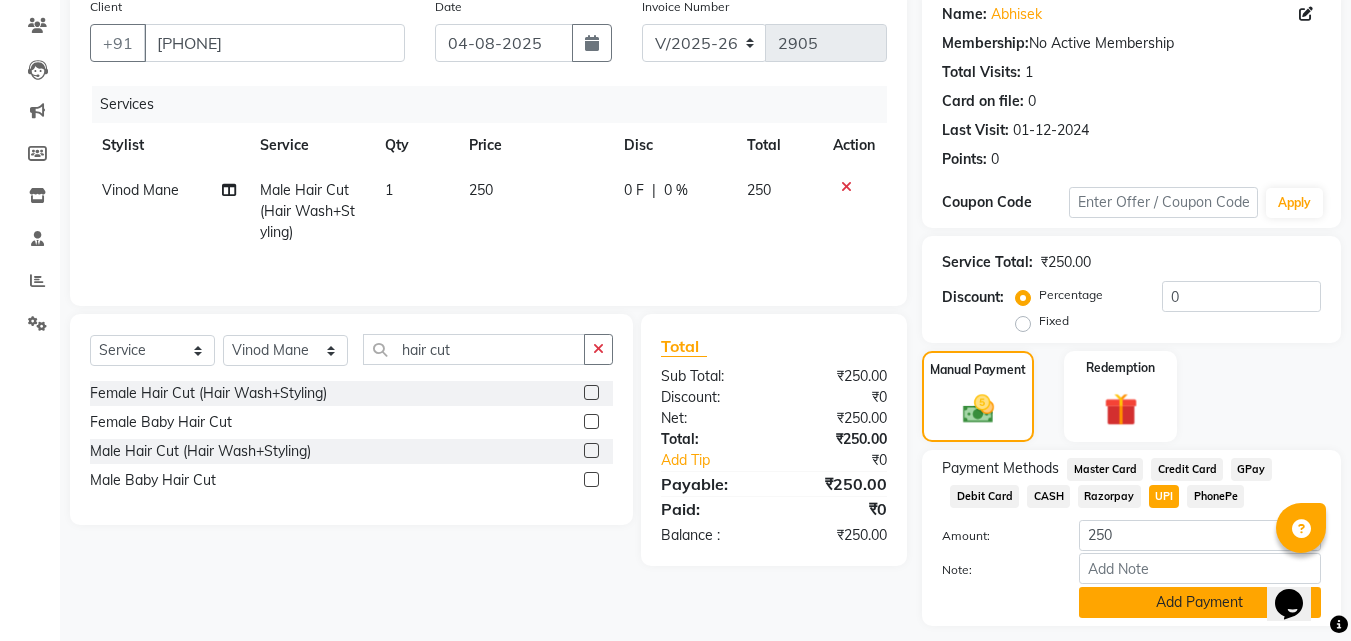click on "Add Payment" 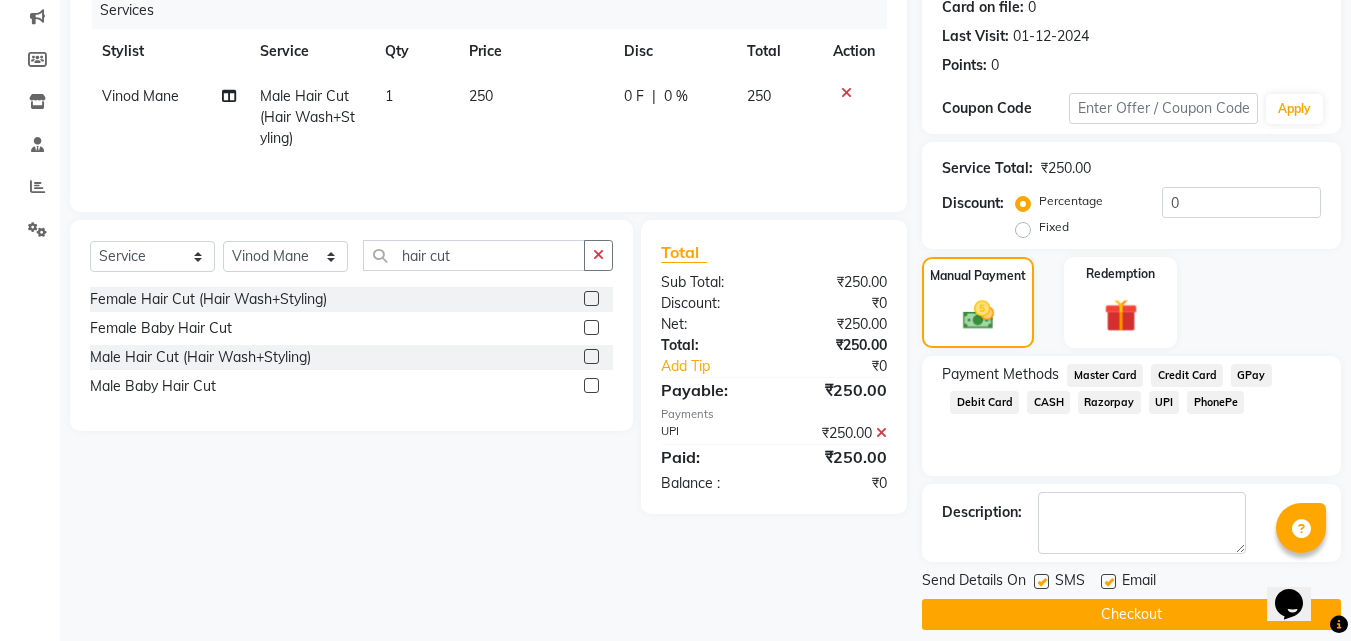 scroll, scrollTop: 275, scrollLeft: 0, axis: vertical 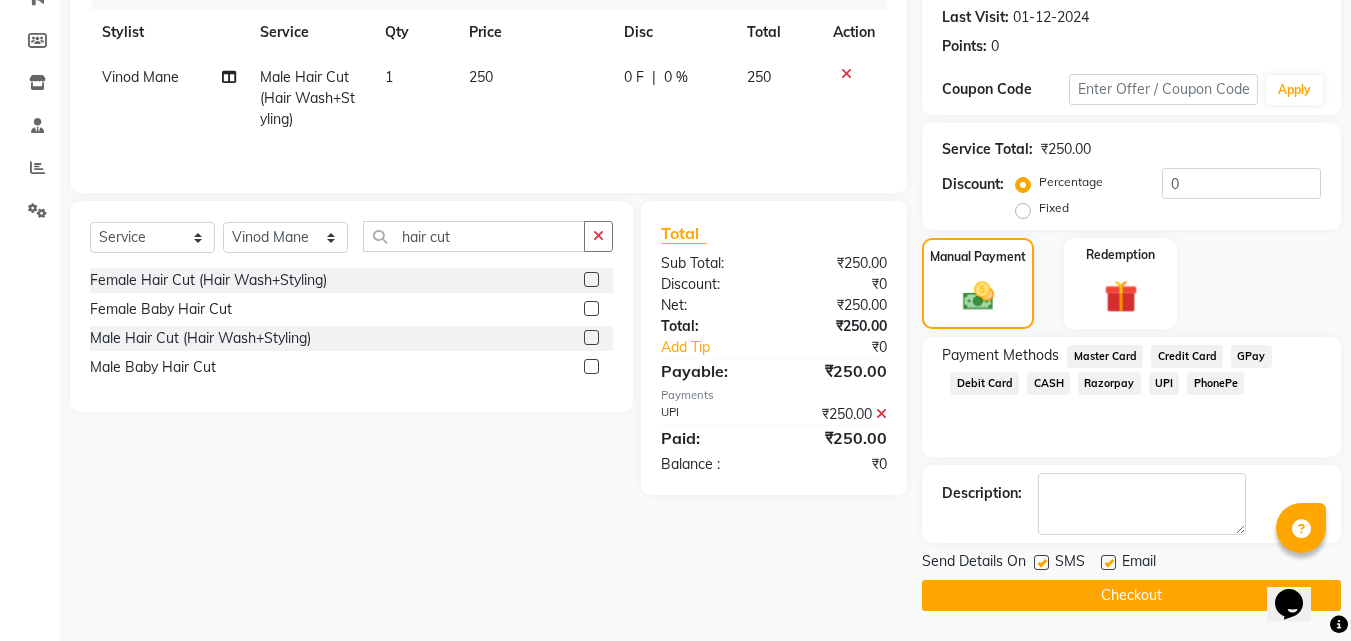 click on "Checkout" 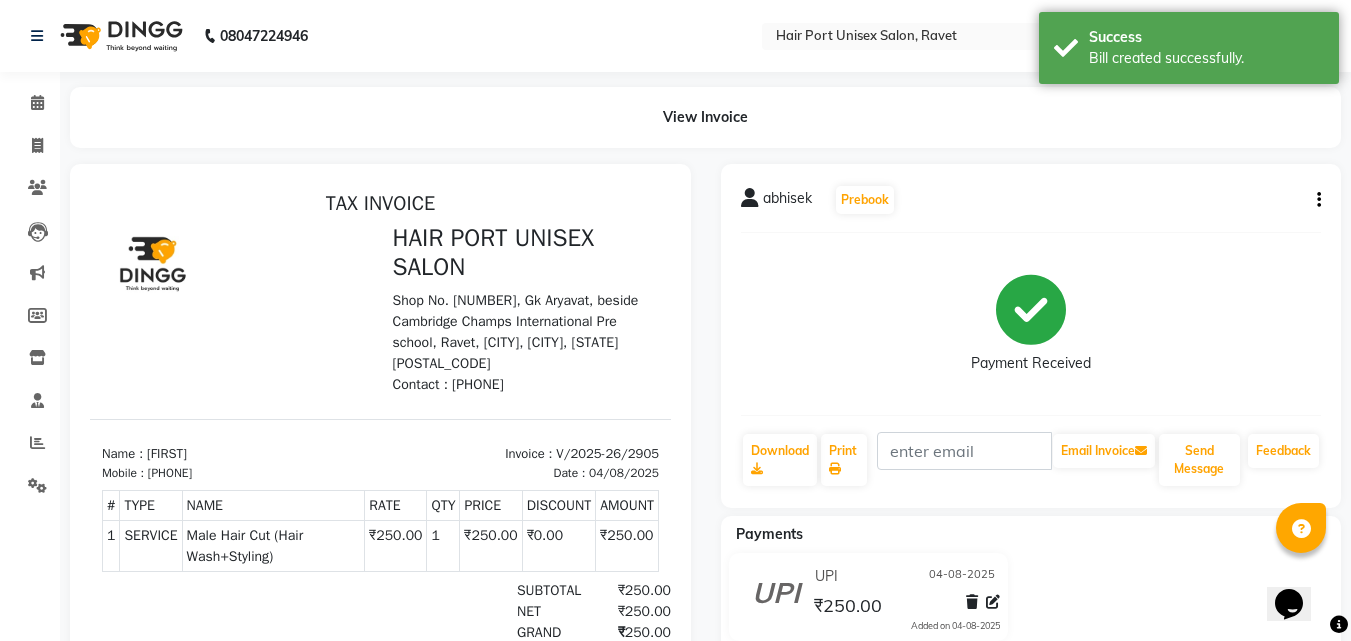 scroll, scrollTop: 0, scrollLeft: 0, axis: both 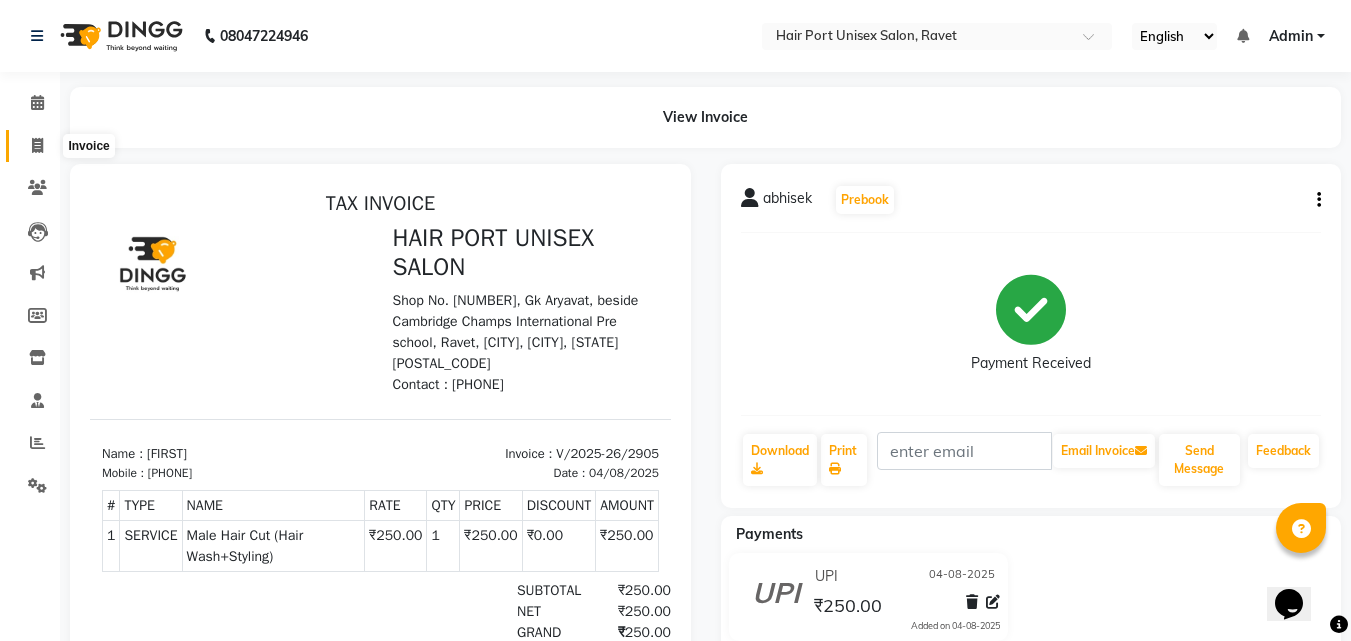 click 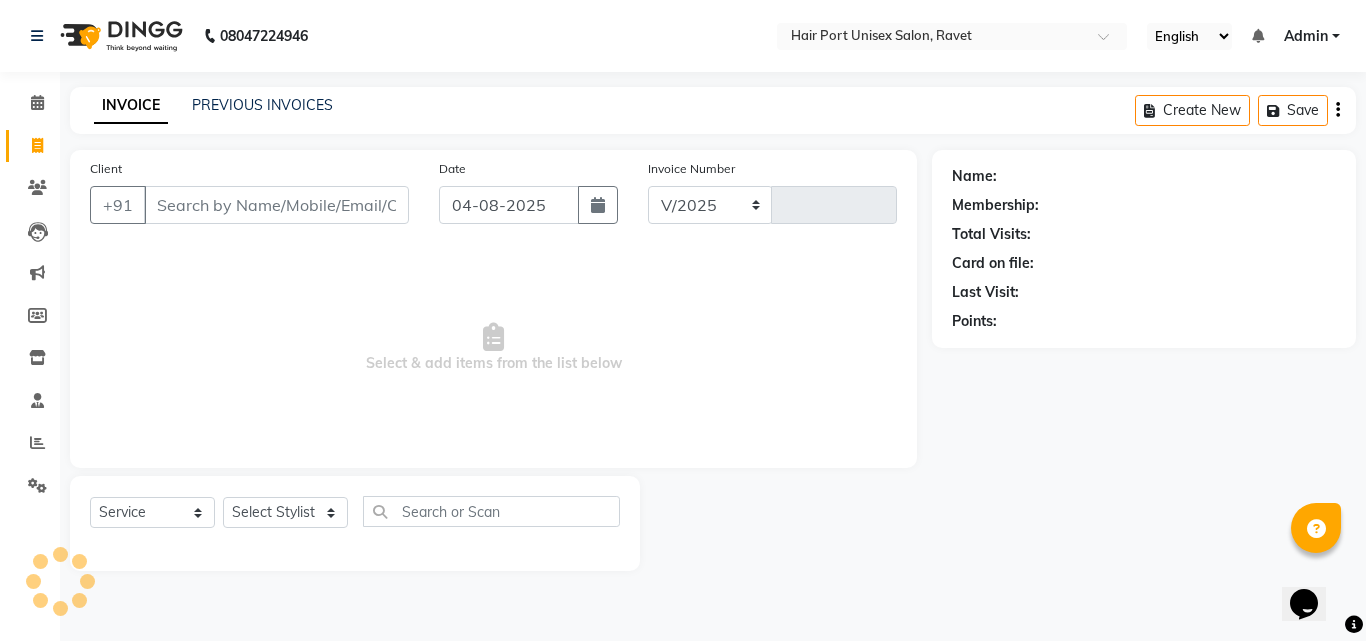select on "7015" 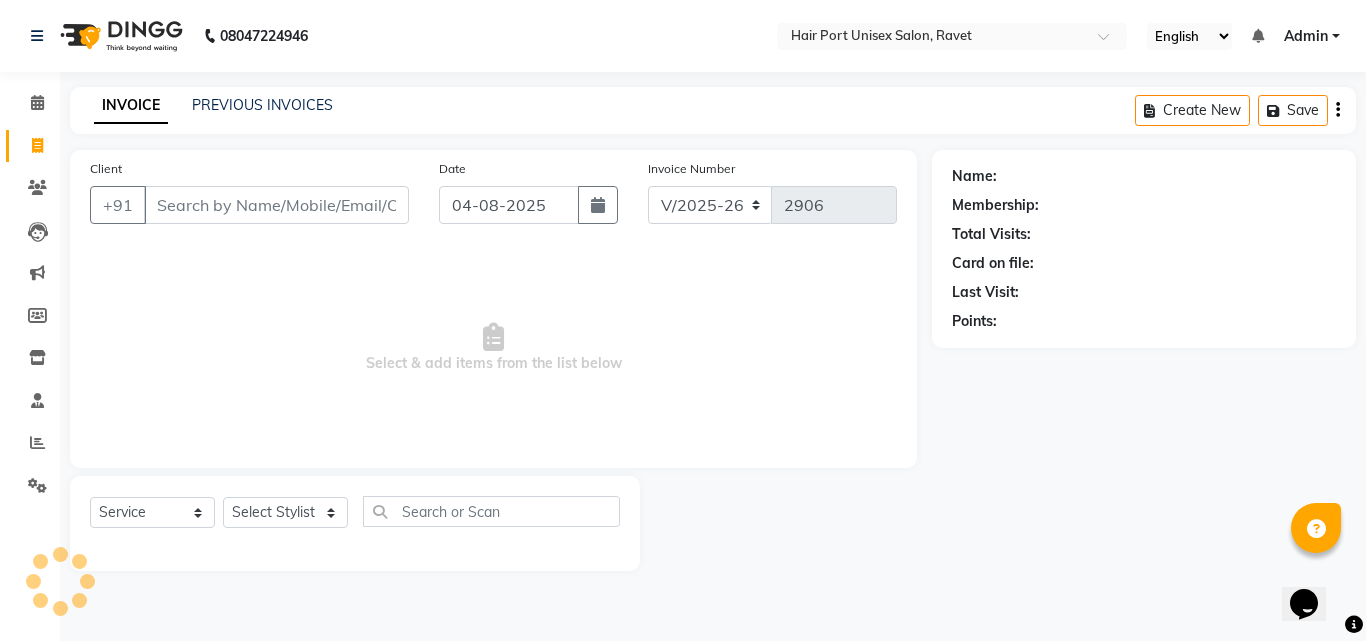 click on "Client" at bounding box center (276, 205) 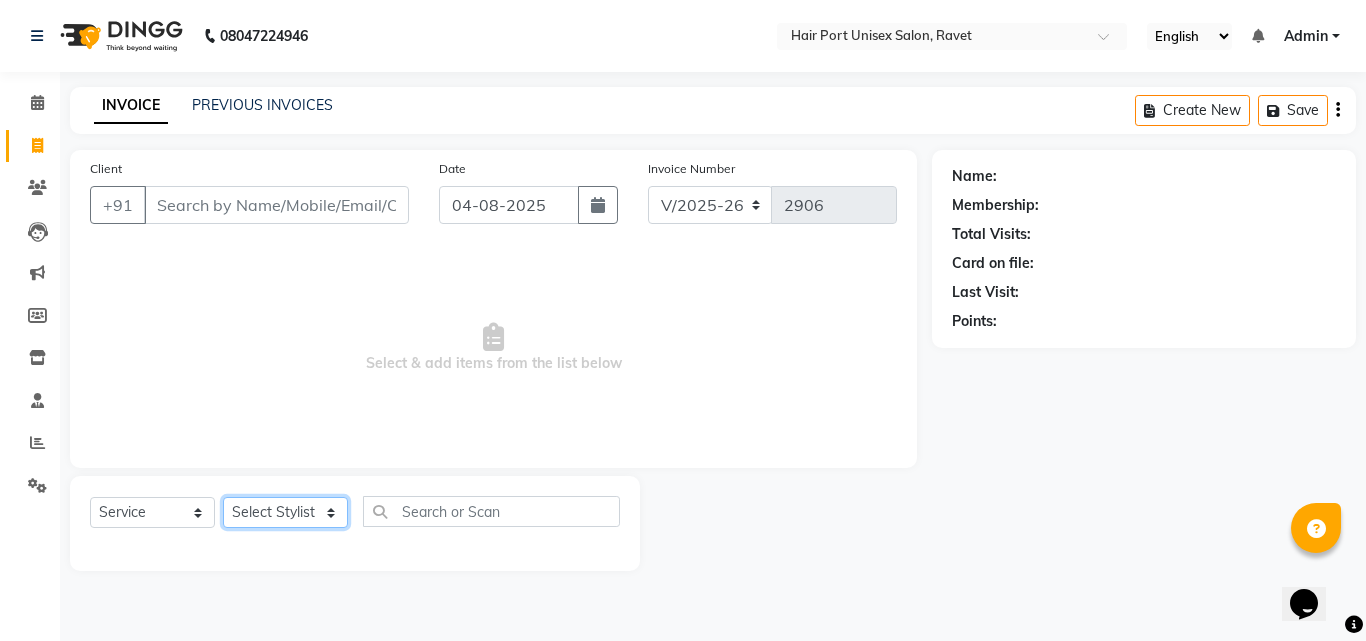 click on "Select Stylist Anushaka Parihar  Esmail Gufran Jyoti Disale Netaji Vishwanath Suryavanshi Rupali  Tanaji Vishwanath Suryavanshi Vinod Mane" 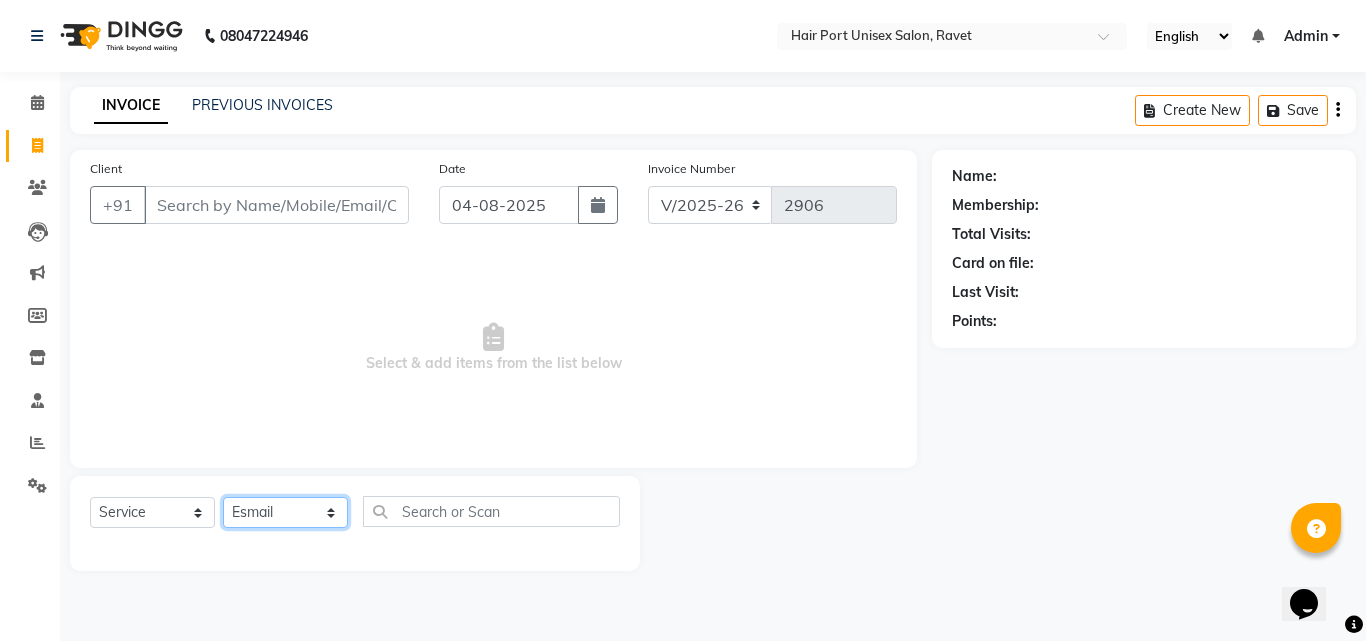 click on "Select Stylist Anushaka Parihar  Esmail Gufran Jyoti Disale Netaji Vishwanath Suryavanshi Rupali  Tanaji Vishwanath Suryavanshi Vinod Mane" 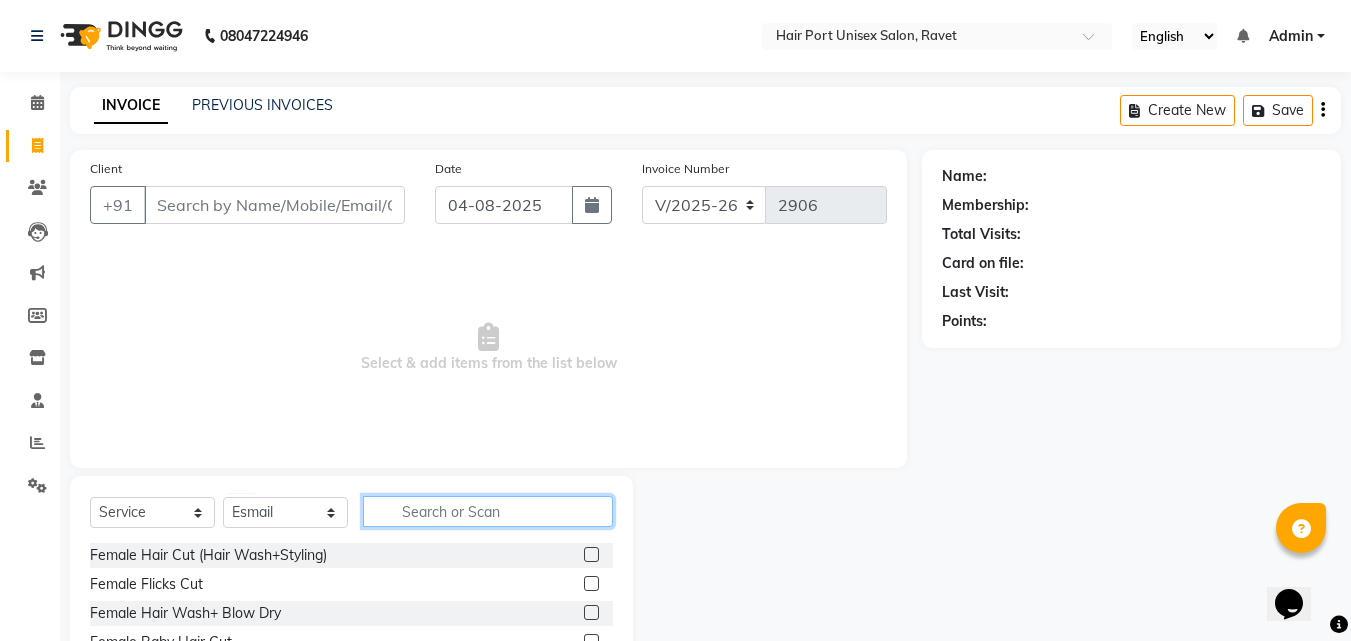 click 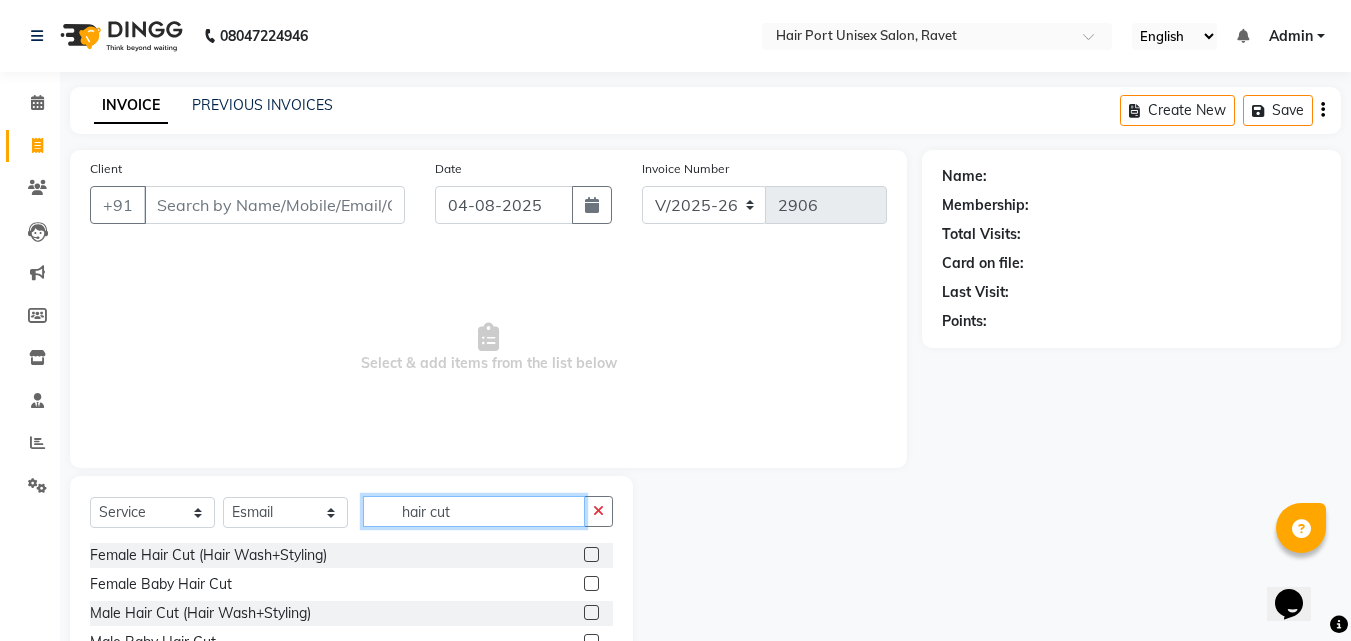 type on "hair cut" 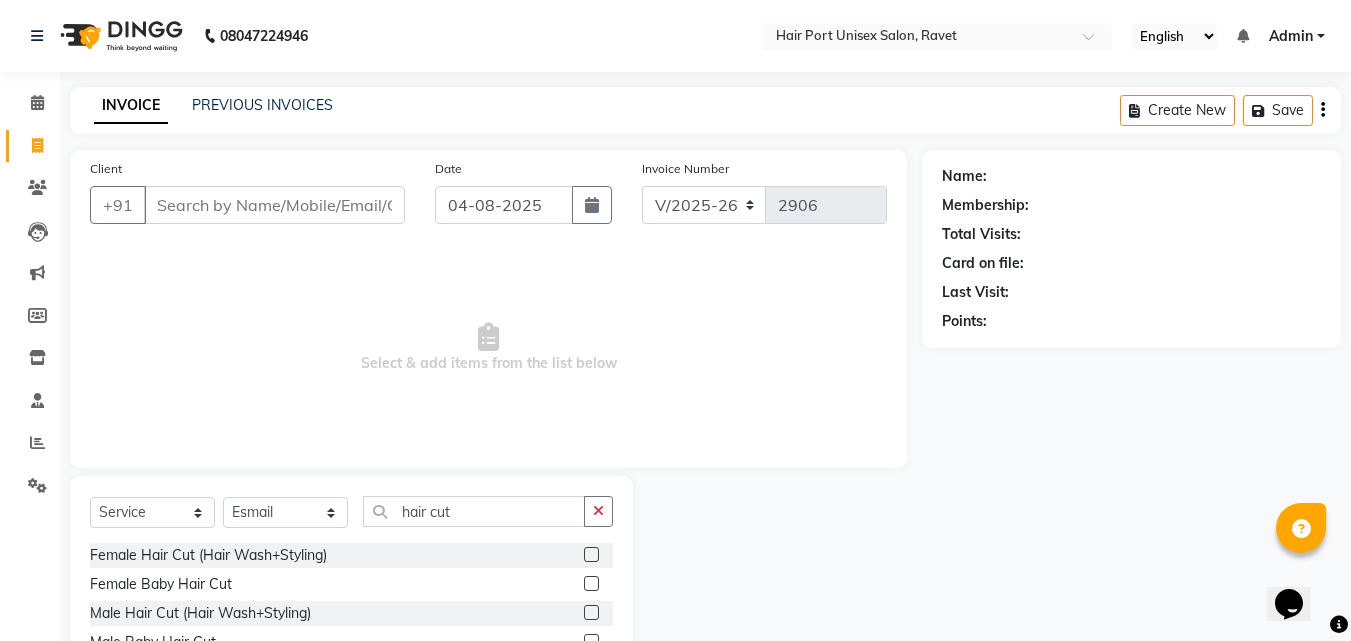 click 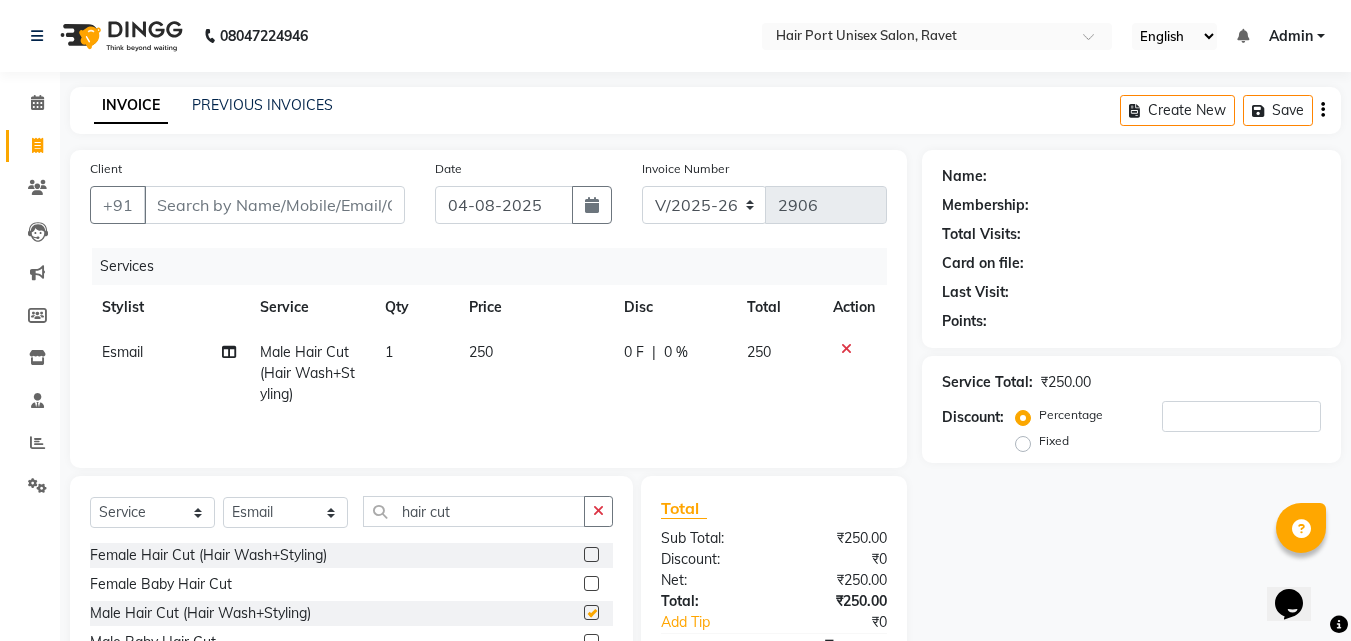 checkbox on "false" 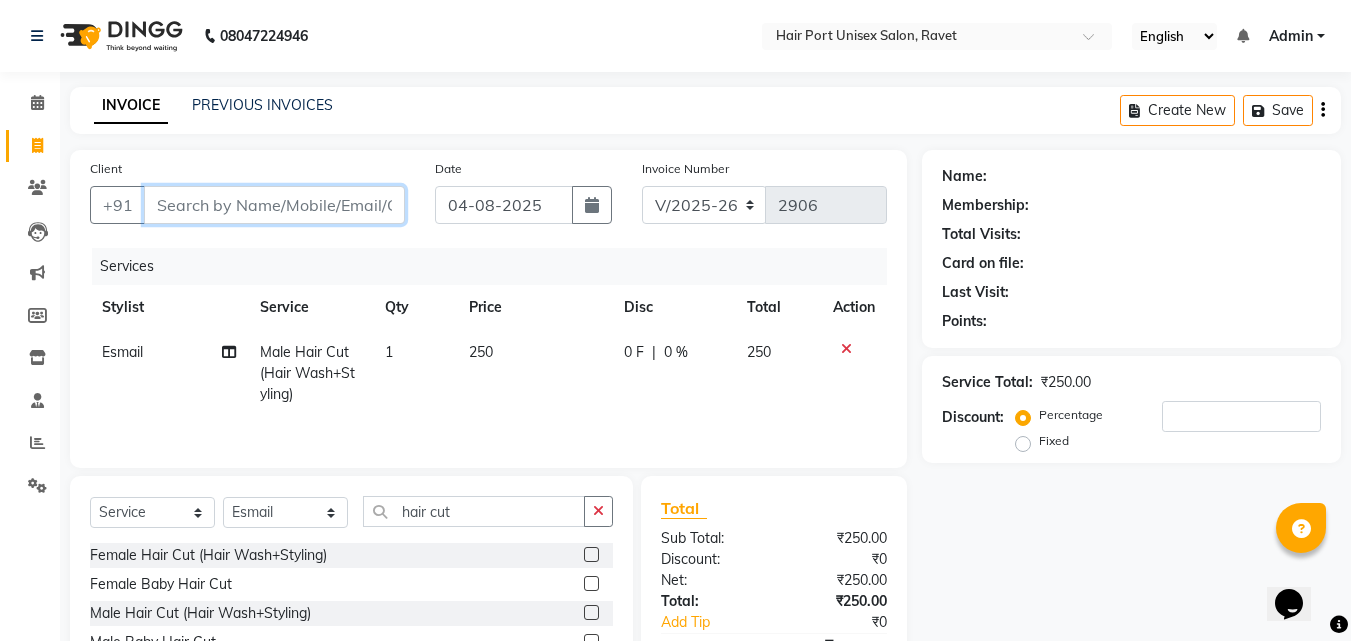 click on "Client" at bounding box center (274, 205) 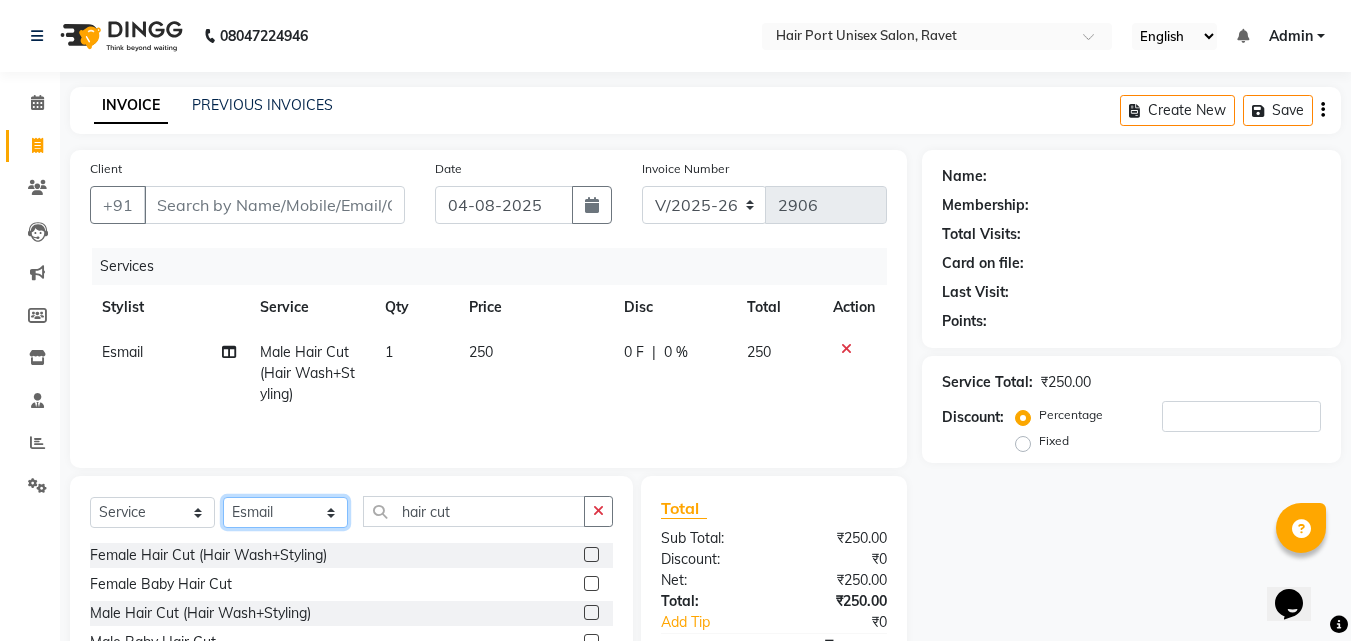 click on "Select Stylist Anushaka Parihar  Esmail Gufran Jyoti Disale Netaji Vishwanath Suryavanshi Rupali  Tanaji Vishwanath Suryavanshi Vinod Mane" 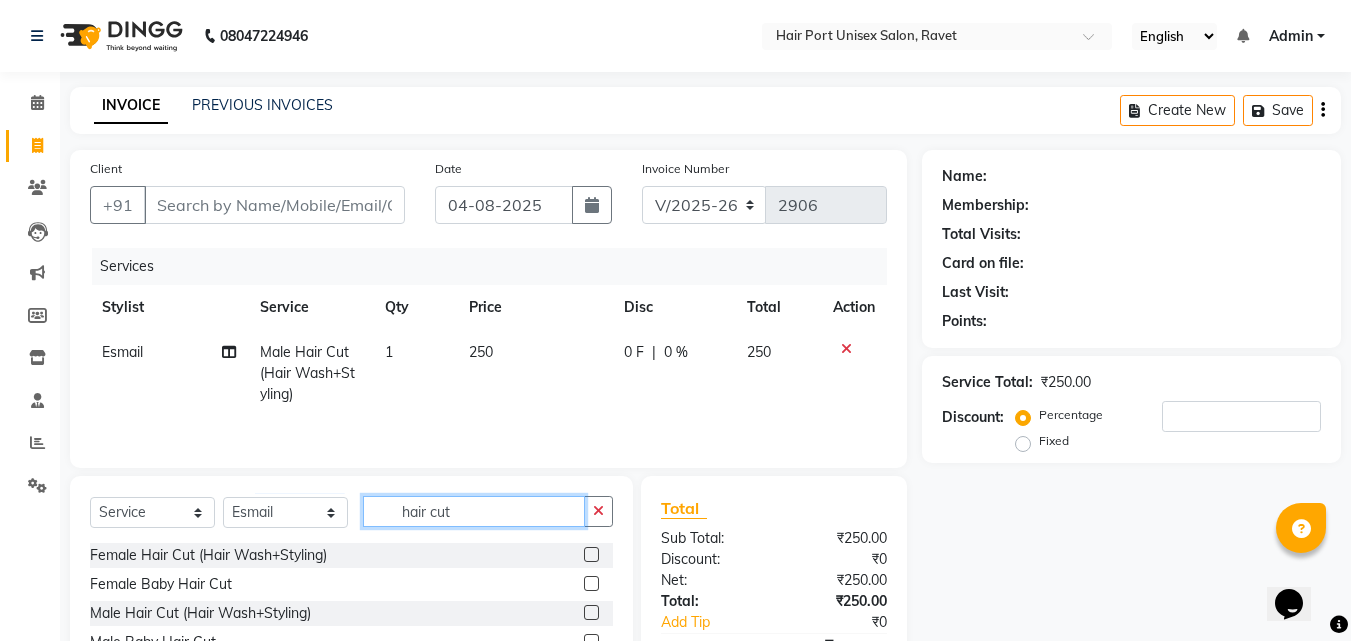 click on "hair cut" 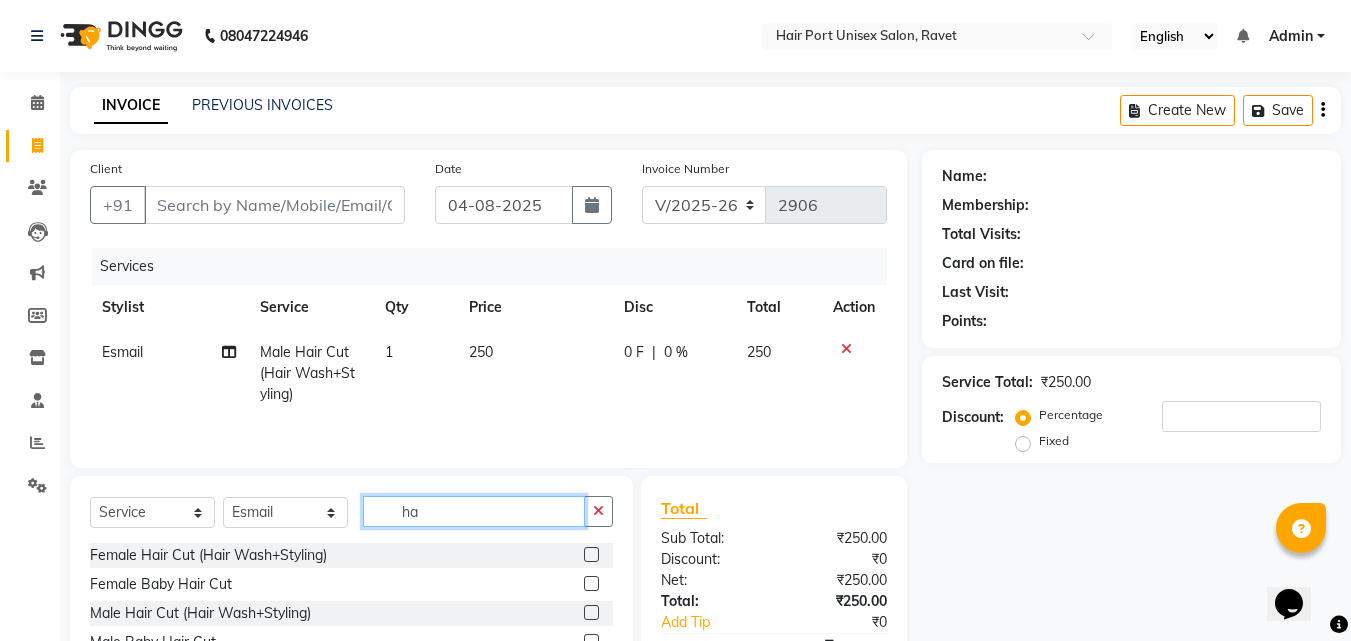 type on "h" 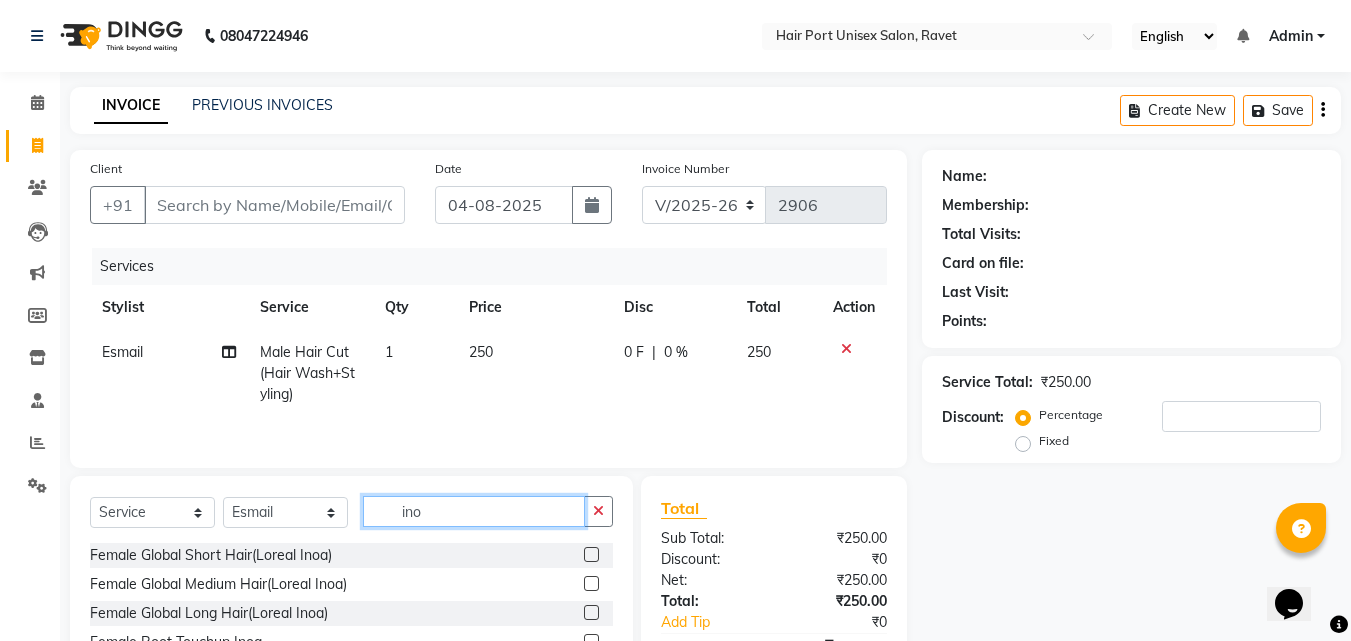 type on "ino" 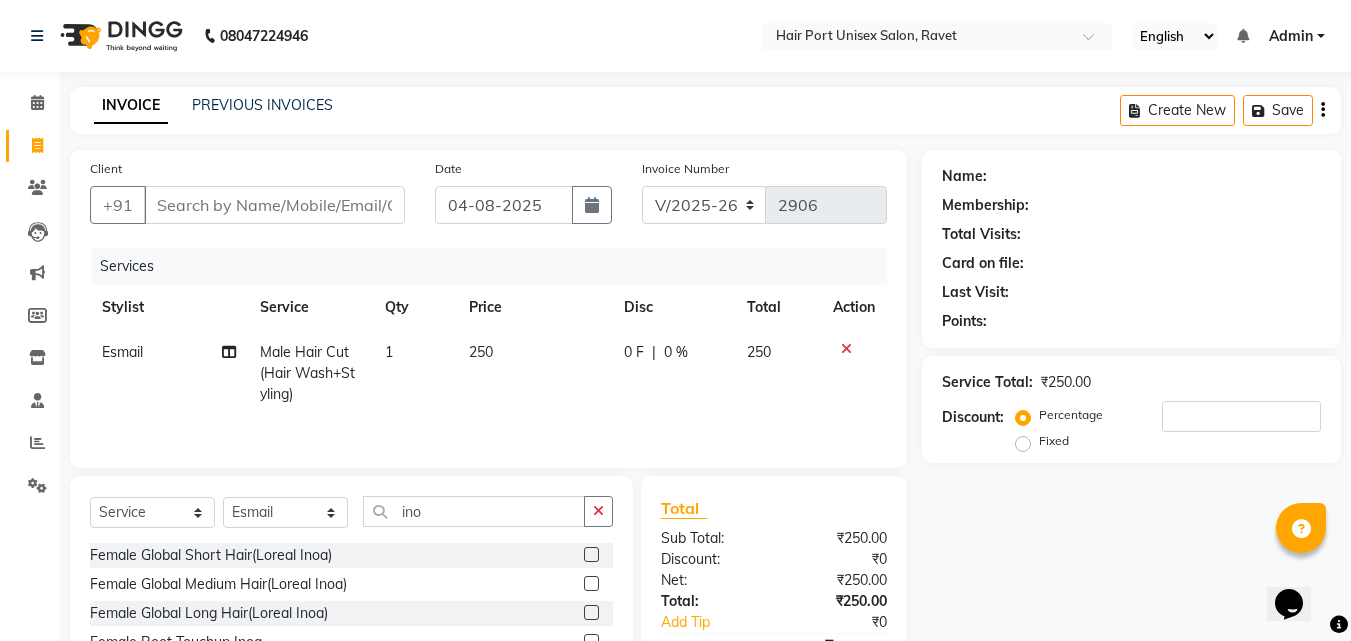 click on "Female Global Medium Hair(Loreal Inoa)" 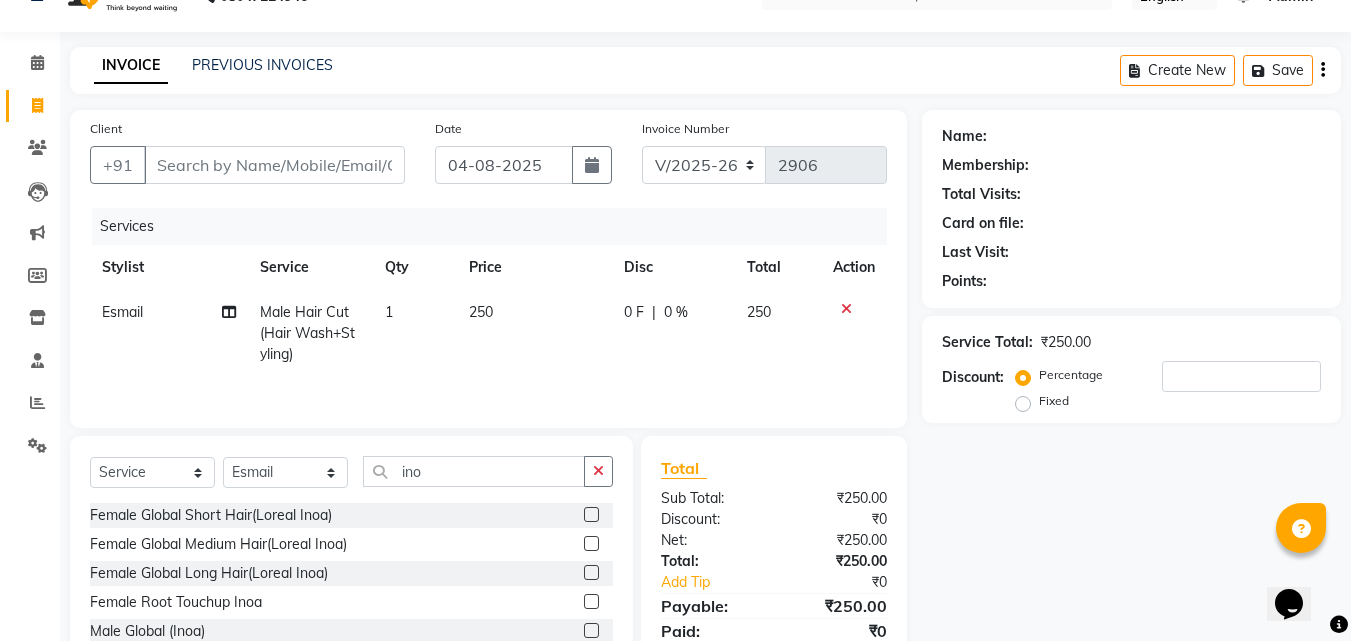 scroll, scrollTop: 117, scrollLeft: 0, axis: vertical 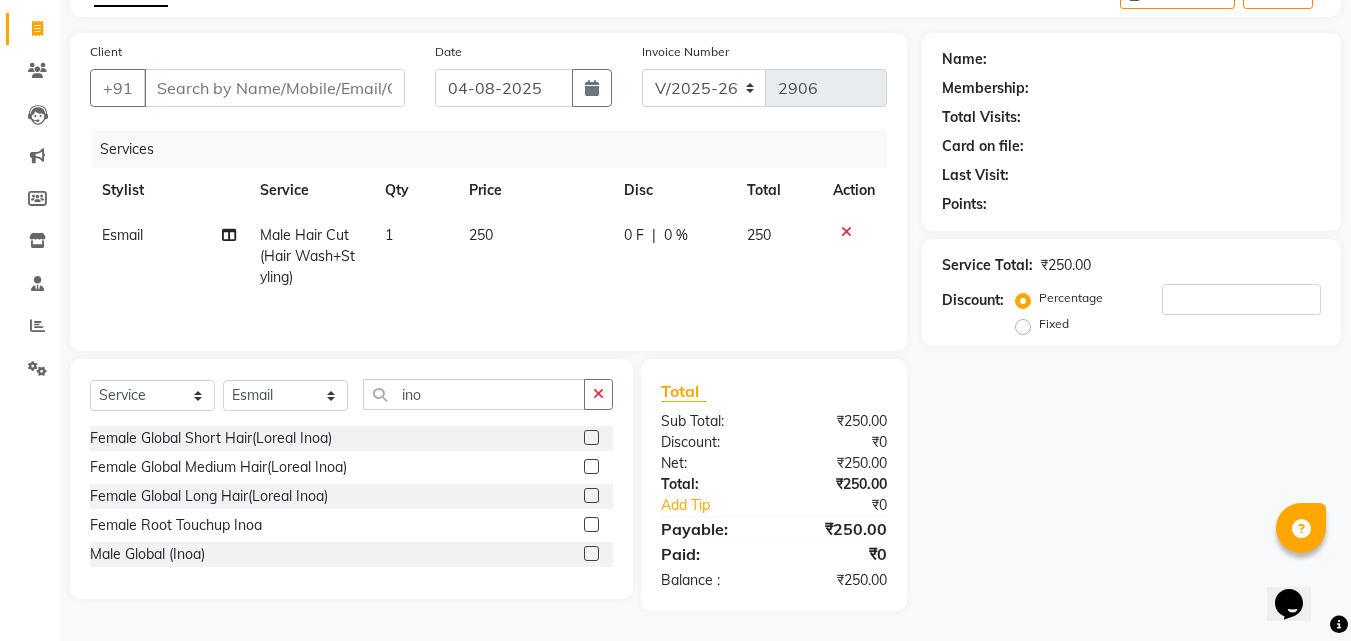 click 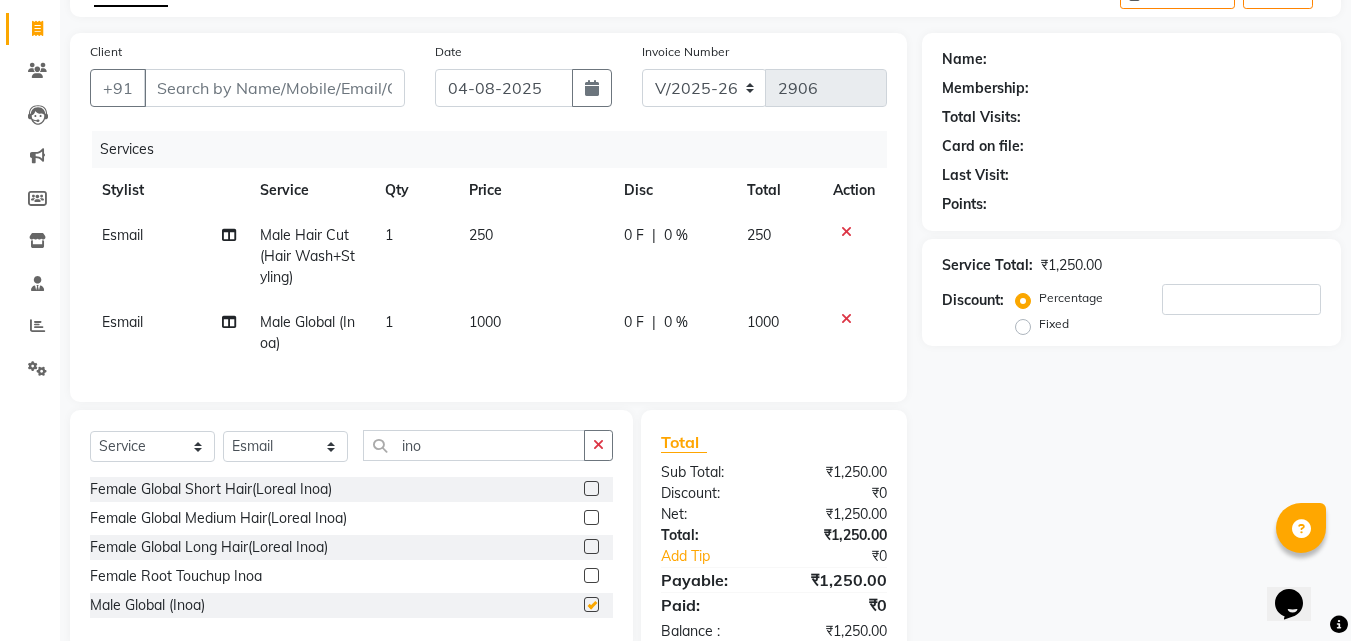 checkbox on "false" 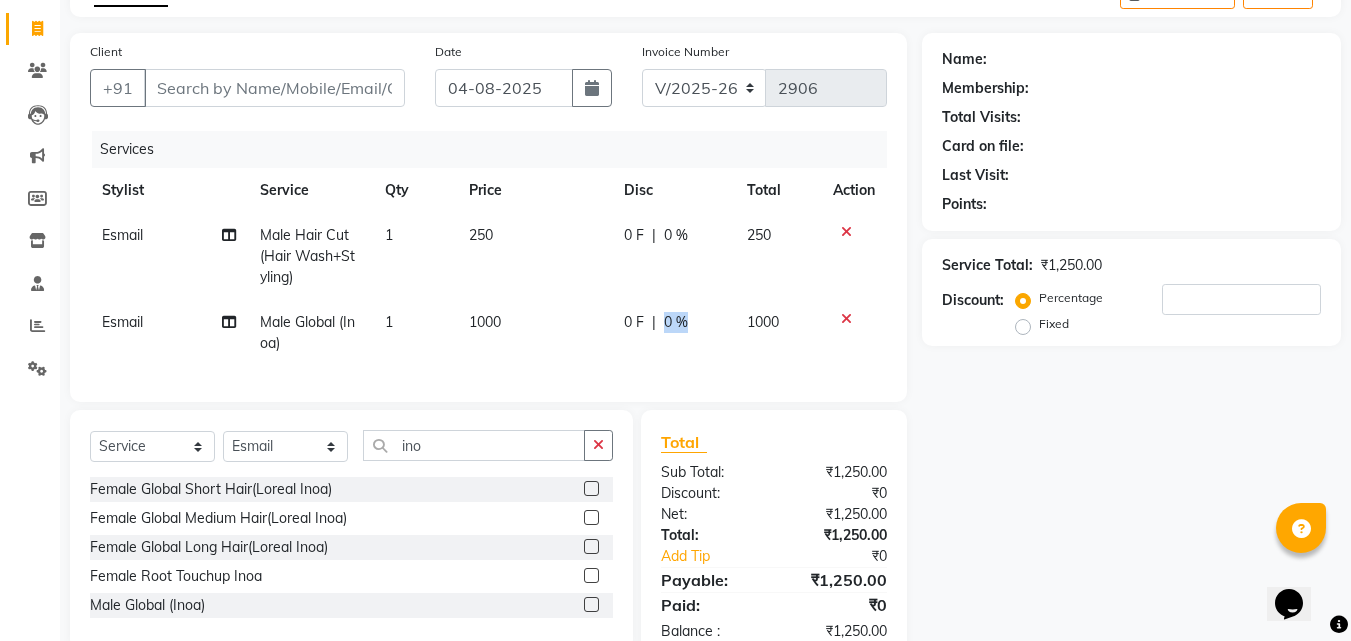 drag, startPoint x: 663, startPoint y: 343, endPoint x: 747, endPoint y: 333, distance: 84.59315 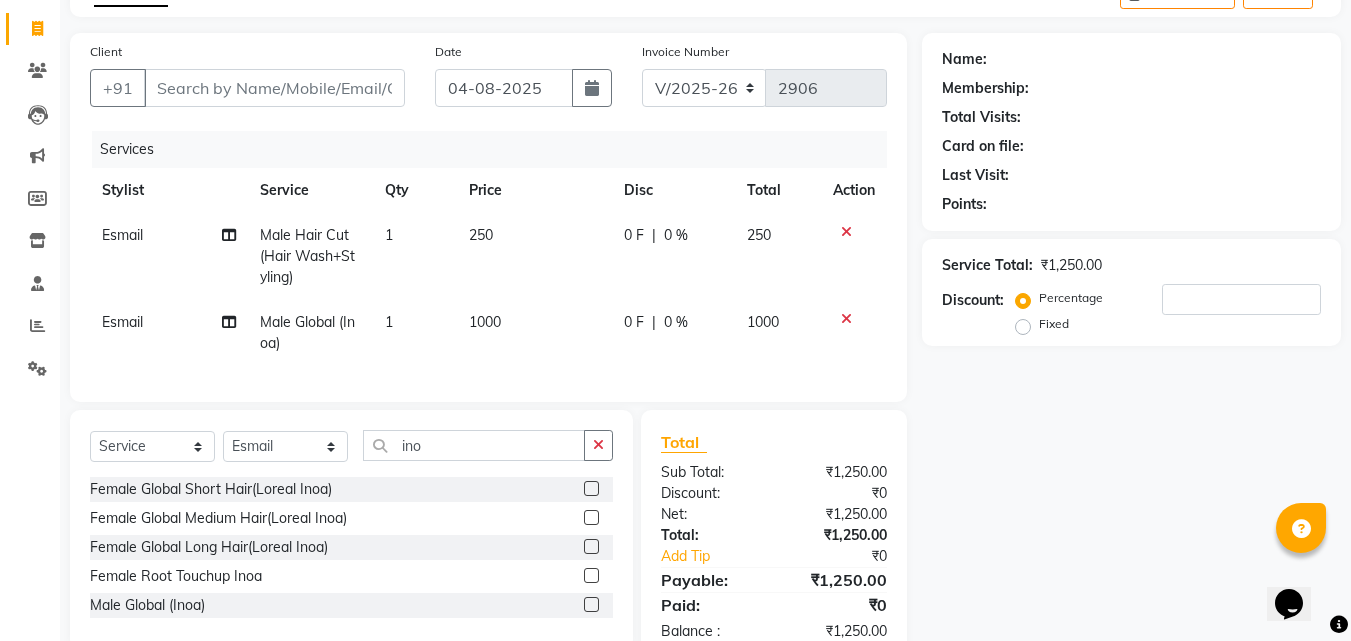 click 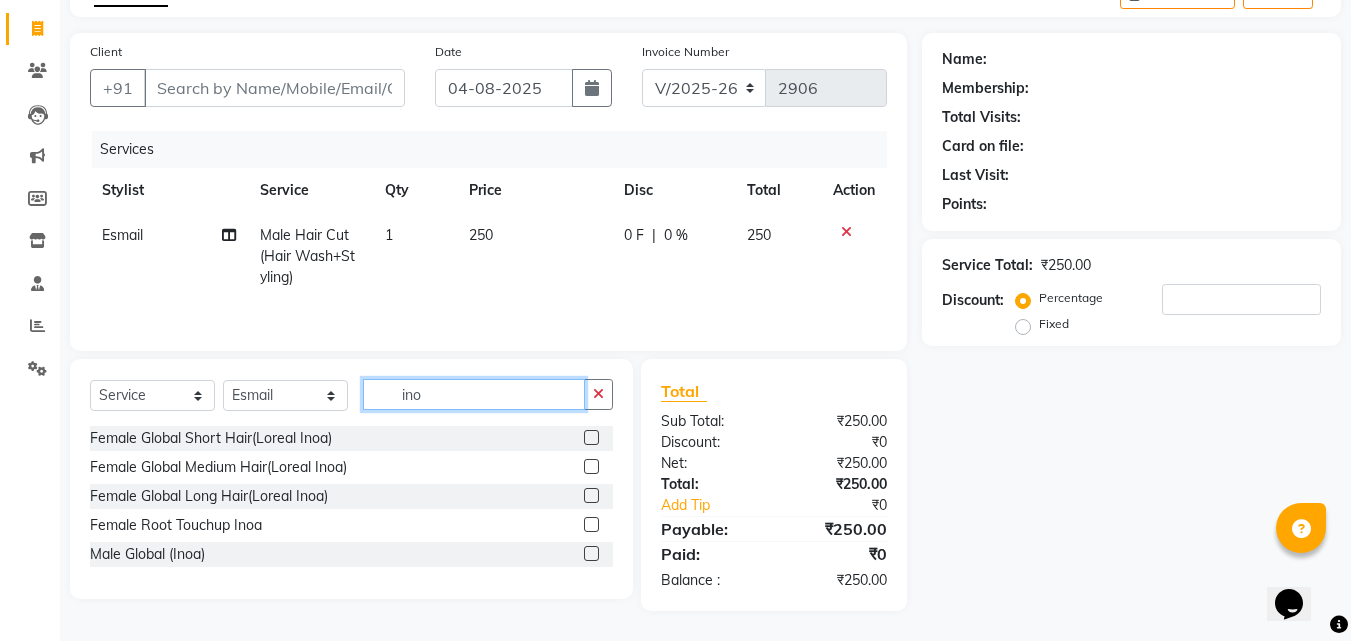 click on "ino" 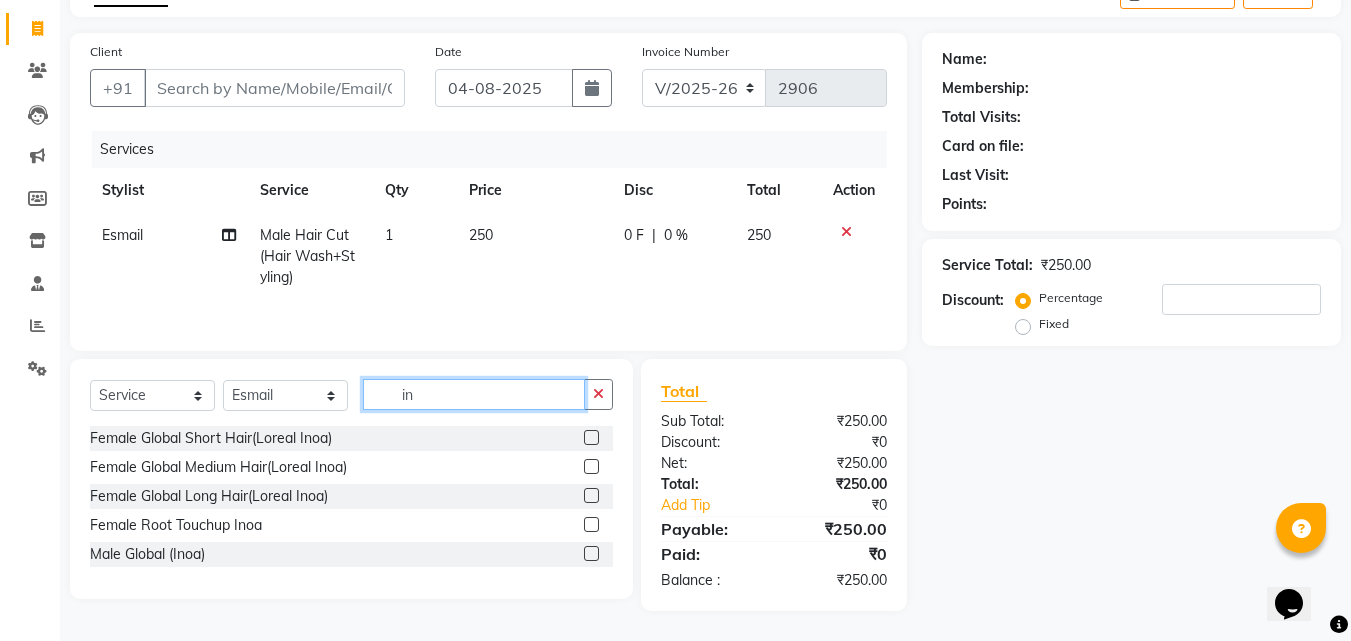 type on "i" 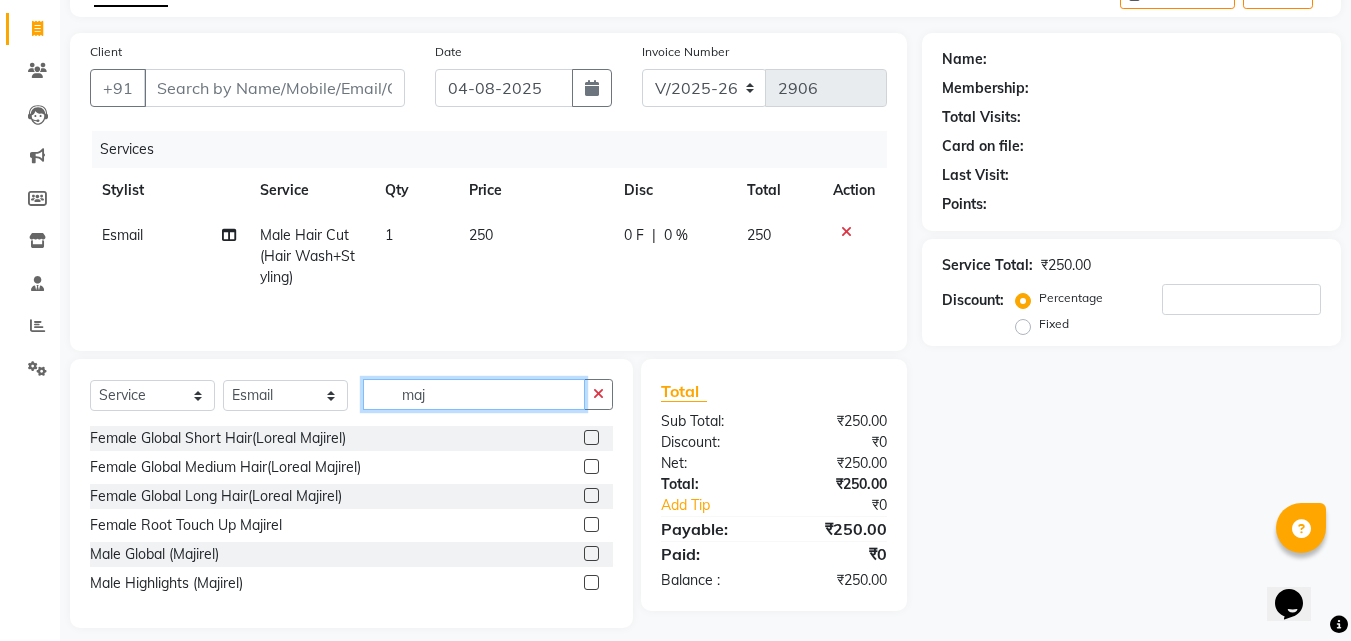 type on "maj" 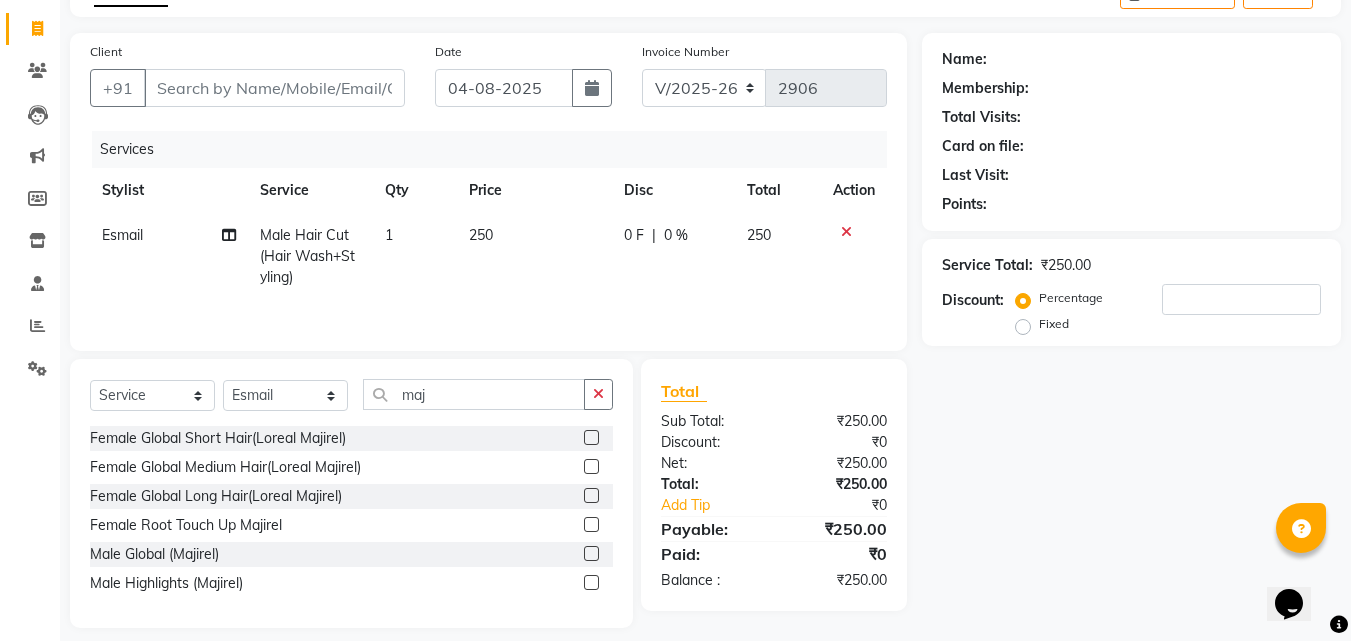 click 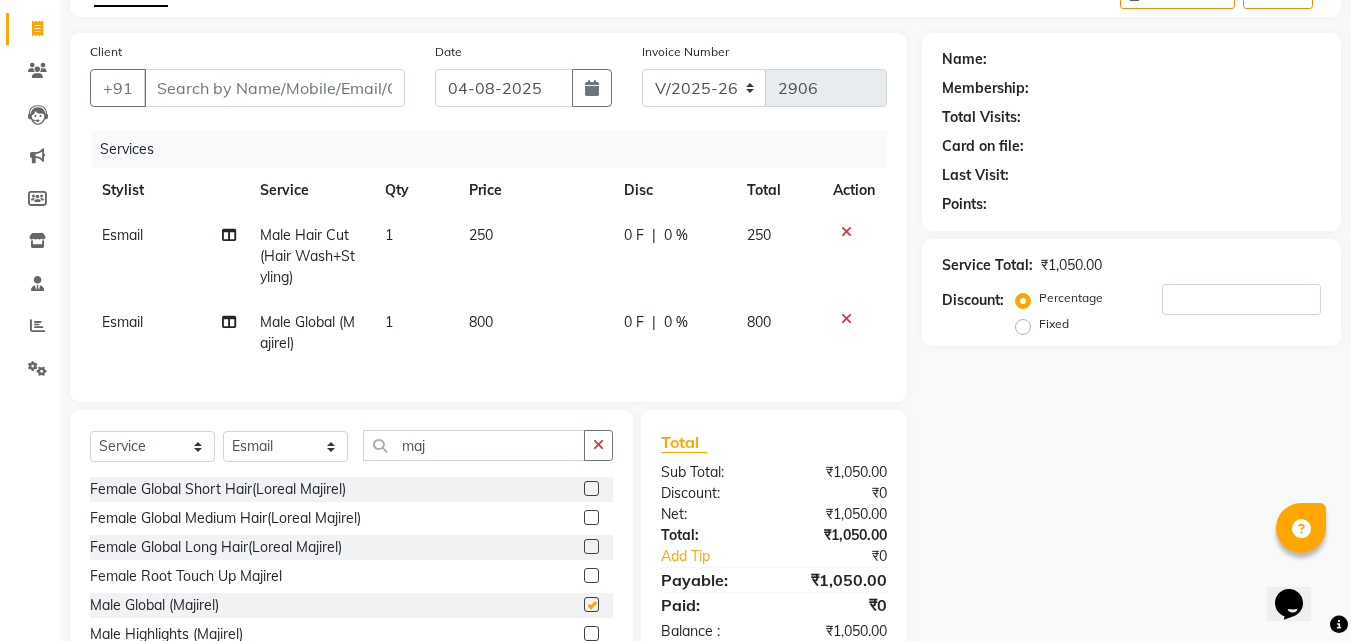 checkbox on "false" 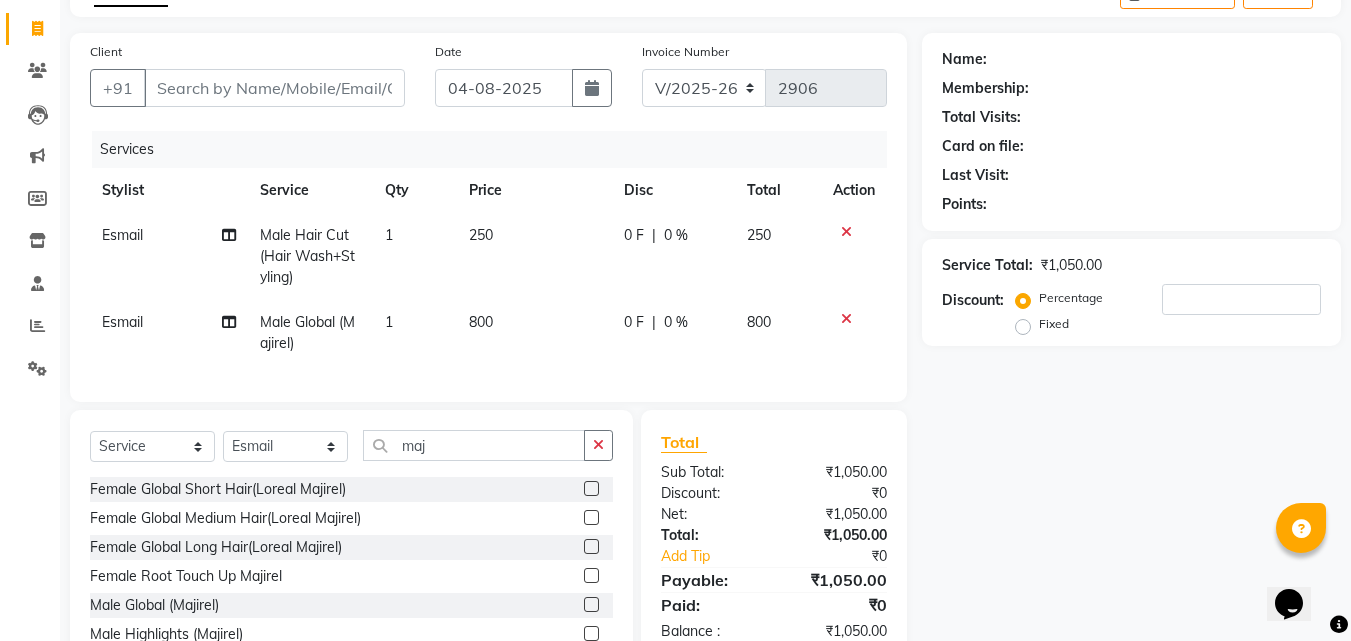 click on "800" 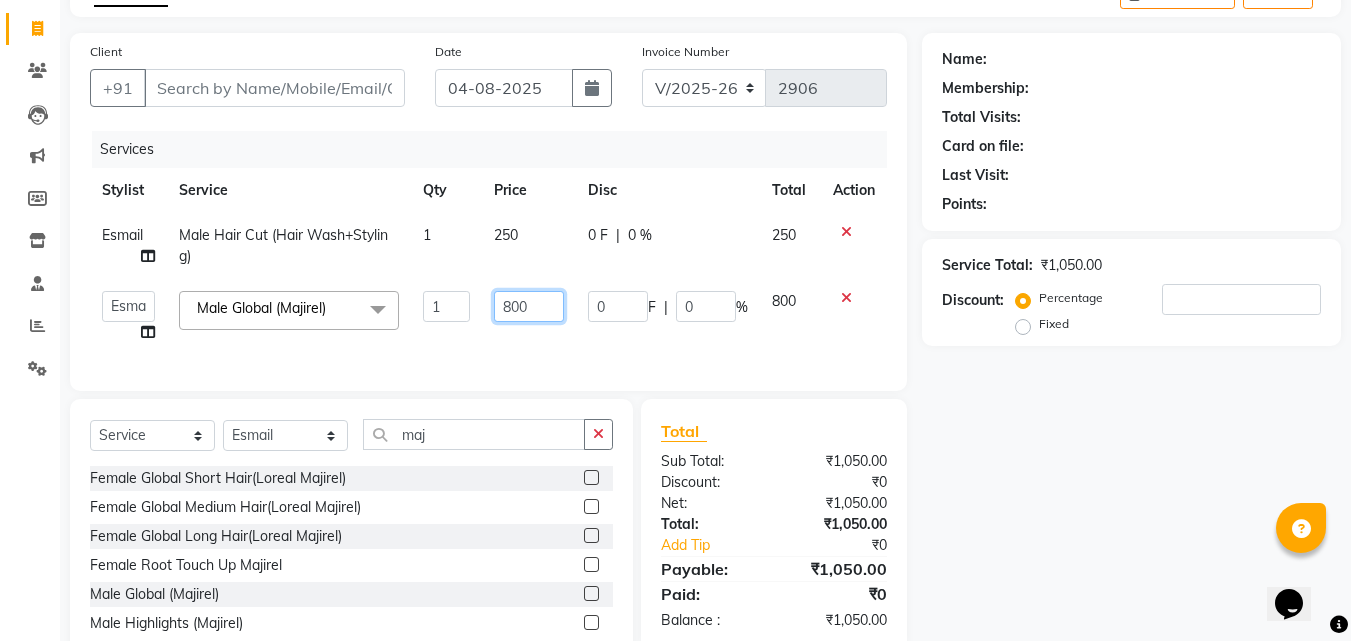 click on "800" 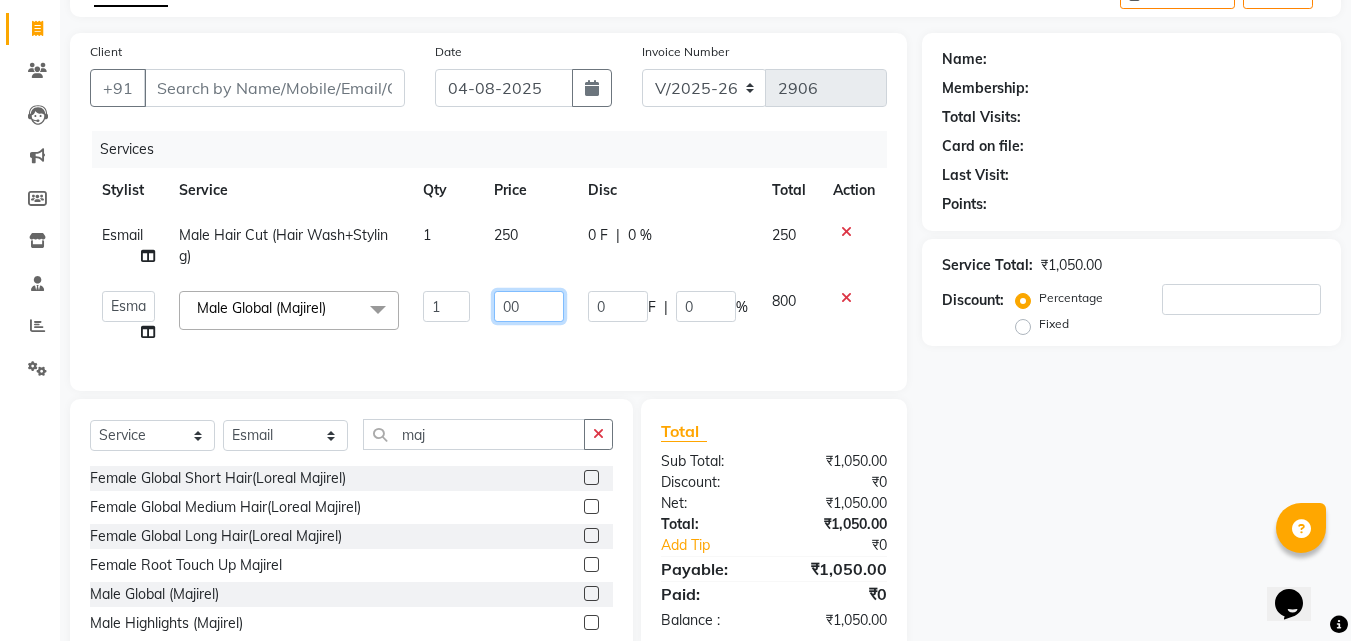 type on "900" 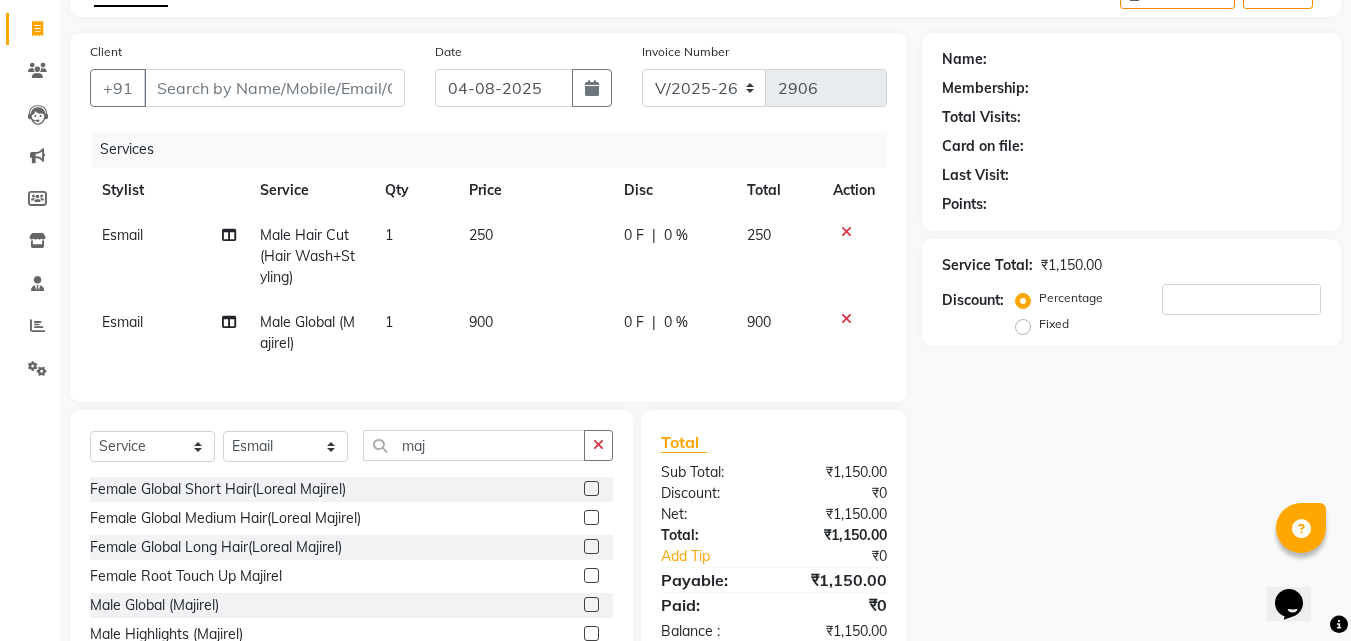 click on "900" 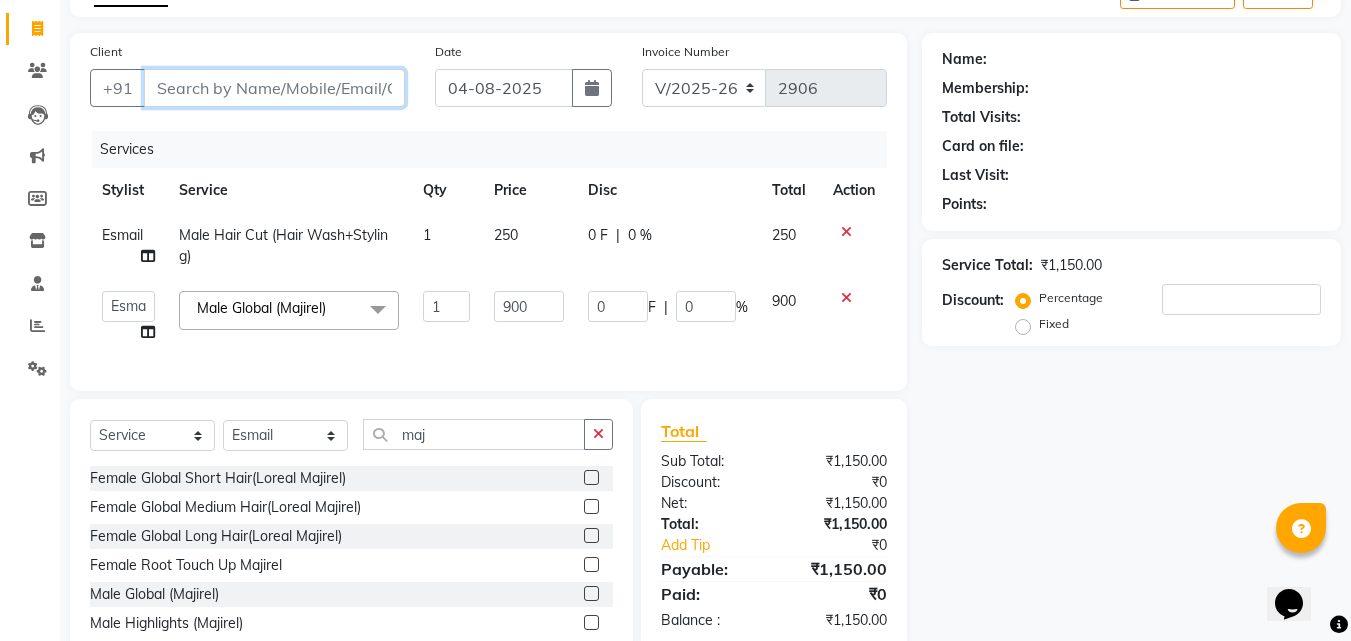 click on "Client" at bounding box center (274, 88) 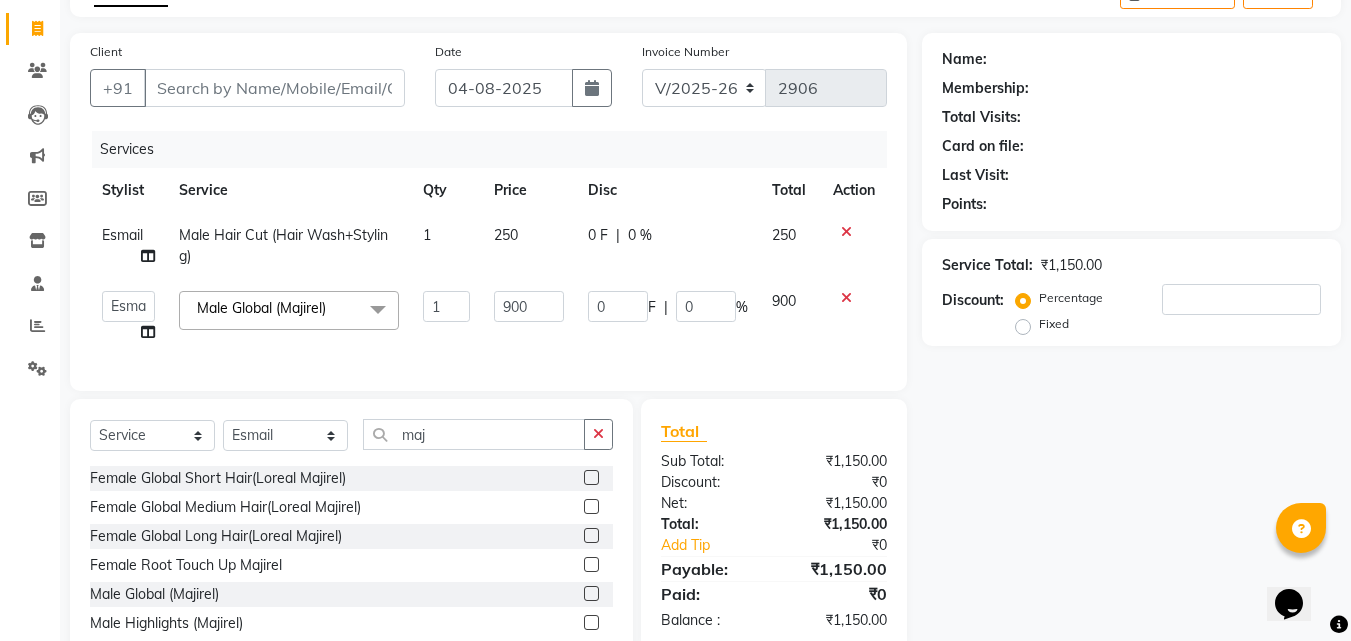click 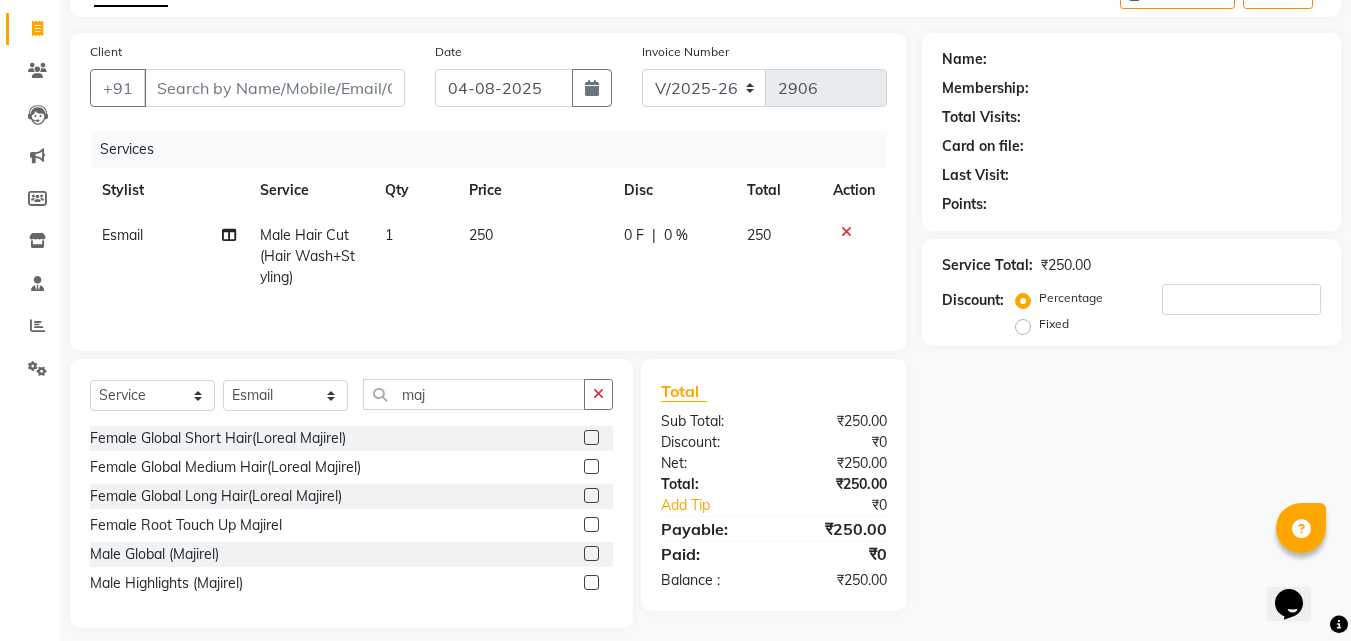 click 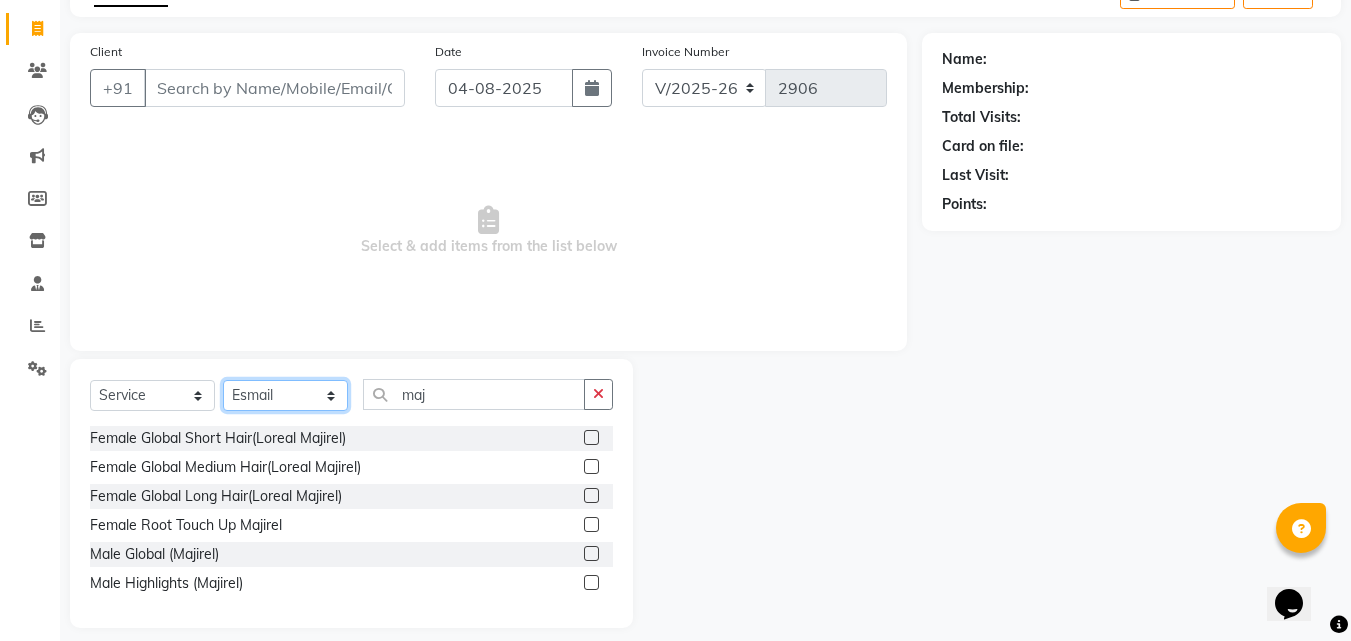 click on "Select Stylist Anushaka Parihar  Esmail Gufran Jyoti Disale Netaji Vishwanath Suryavanshi Rupali  Tanaji Vishwanath Suryavanshi Vinod Mane" 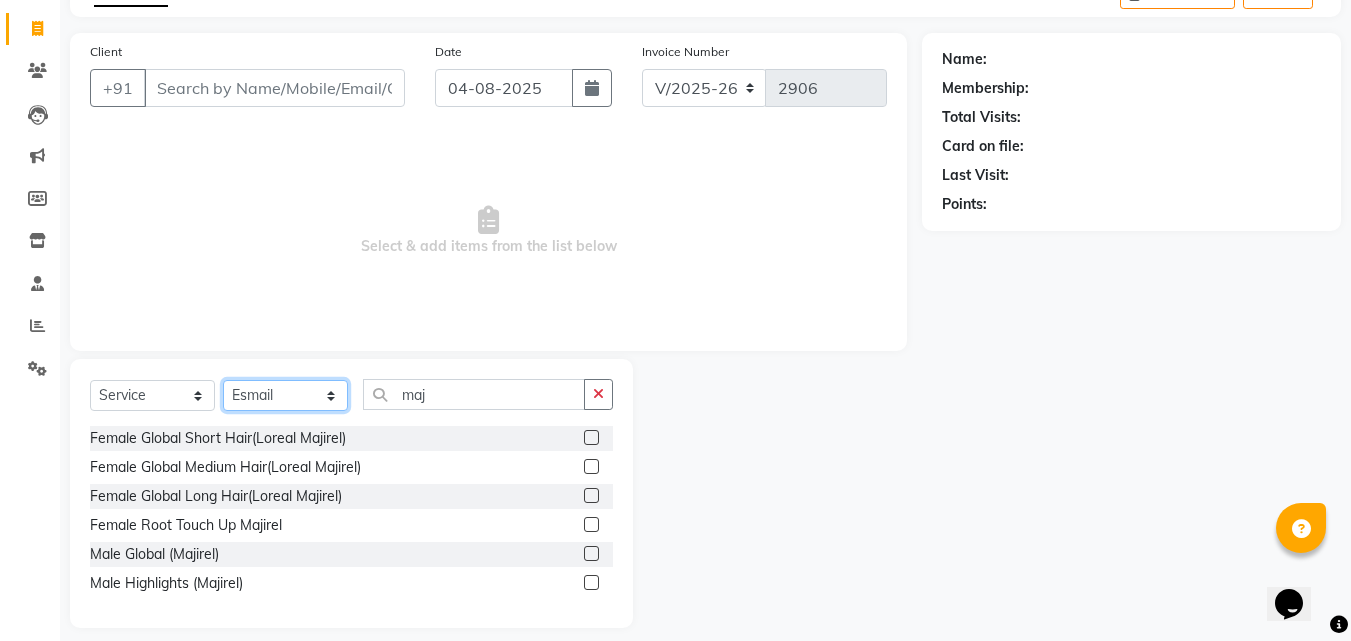 select on "58688" 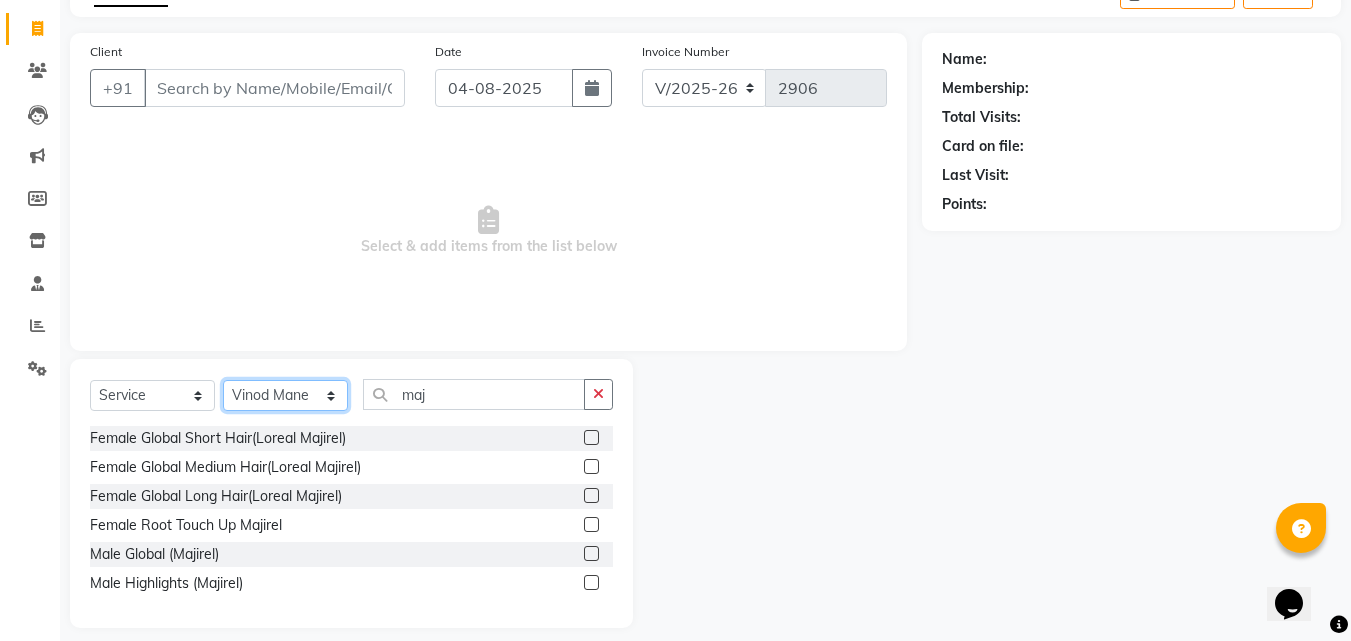 click on "Select Stylist Anushaka Parihar  Esmail Gufran Jyoti Disale Netaji Vishwanath Suryavanshi Rupali  Tanaji Vishwanath Suryavanshi Vinod Mane" 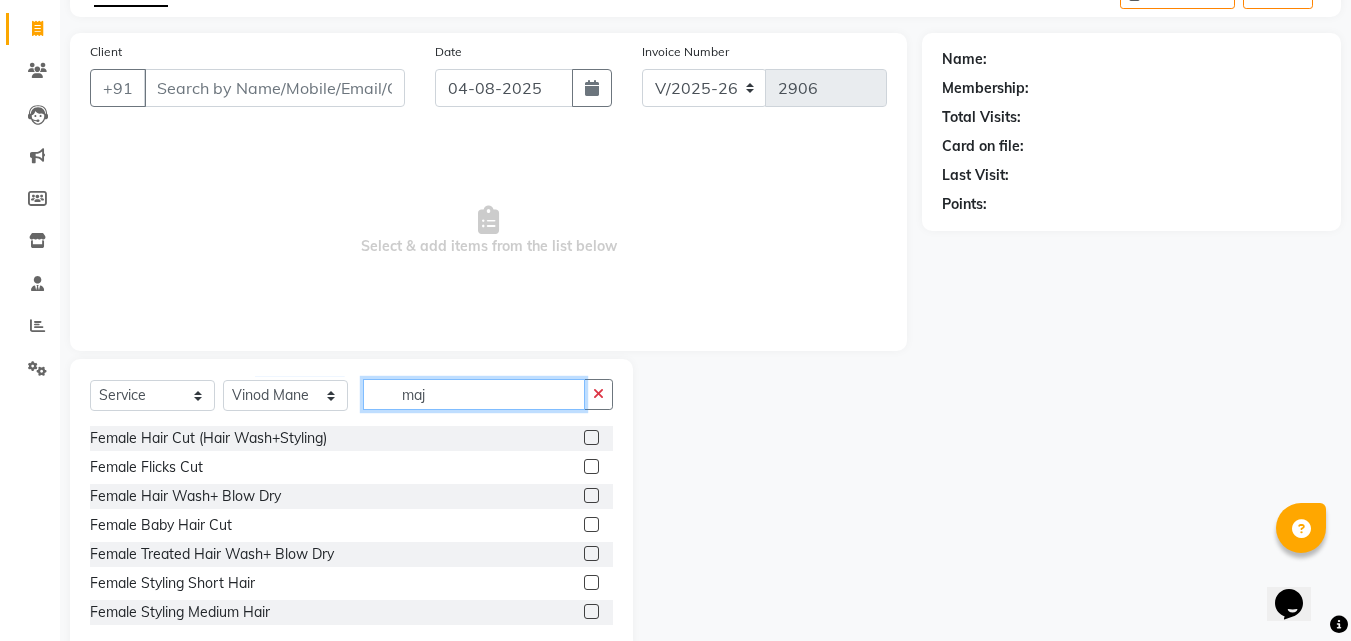 click on "maj" 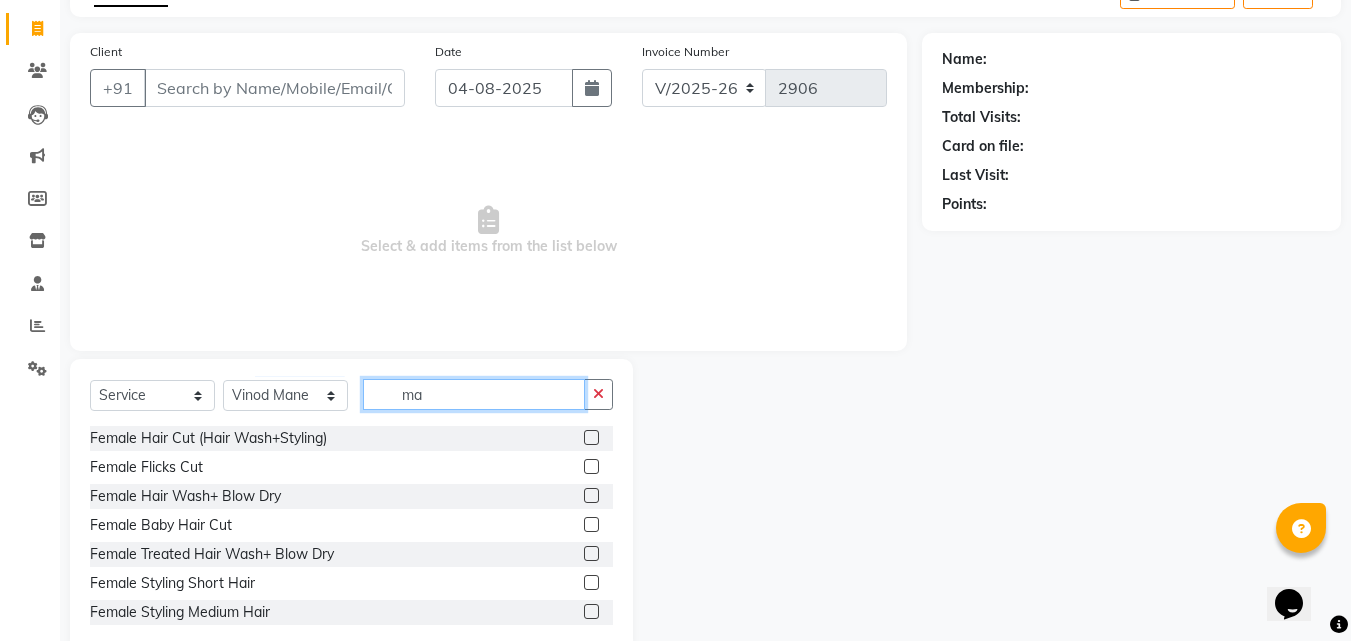 type on "m" 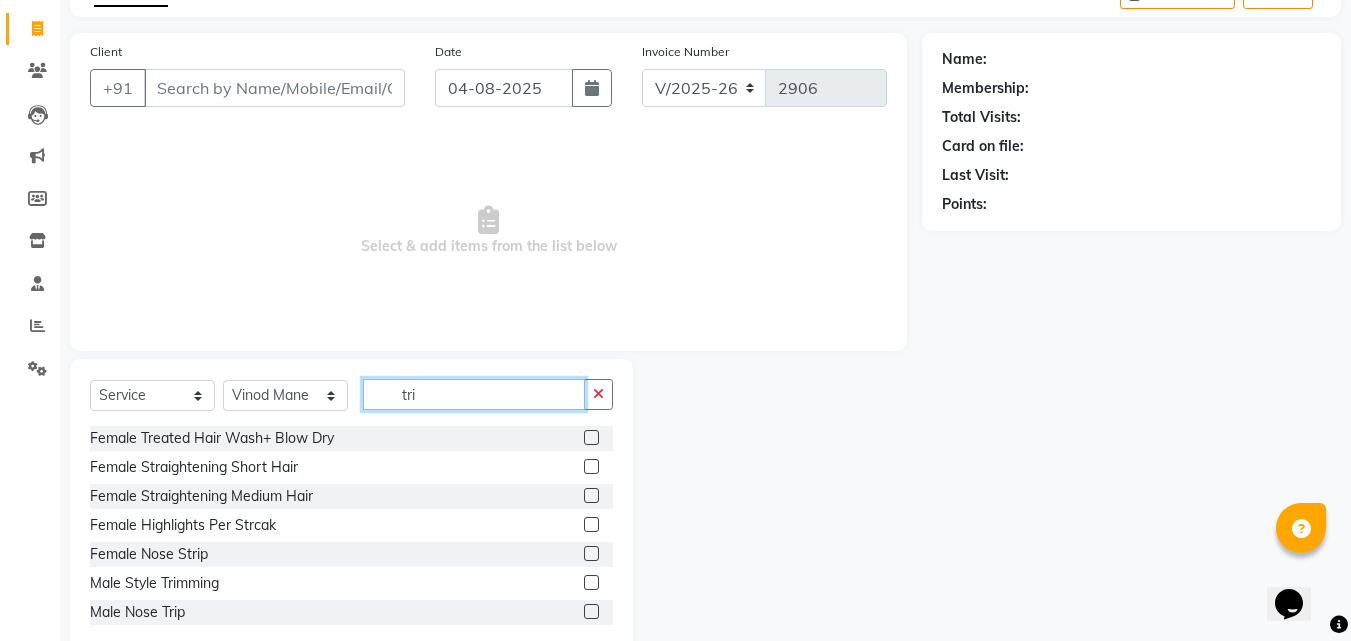 scroll, scrollTop: 76, scrollLeft: 0, axis: vertical 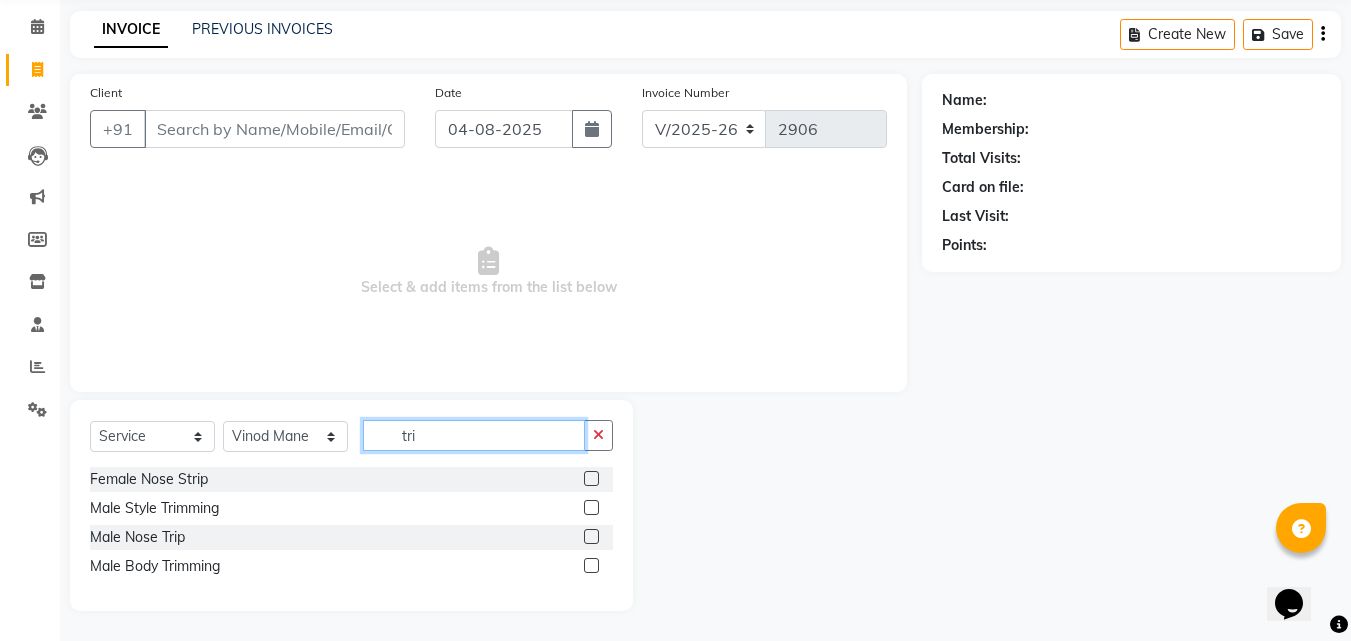 type on "tri" 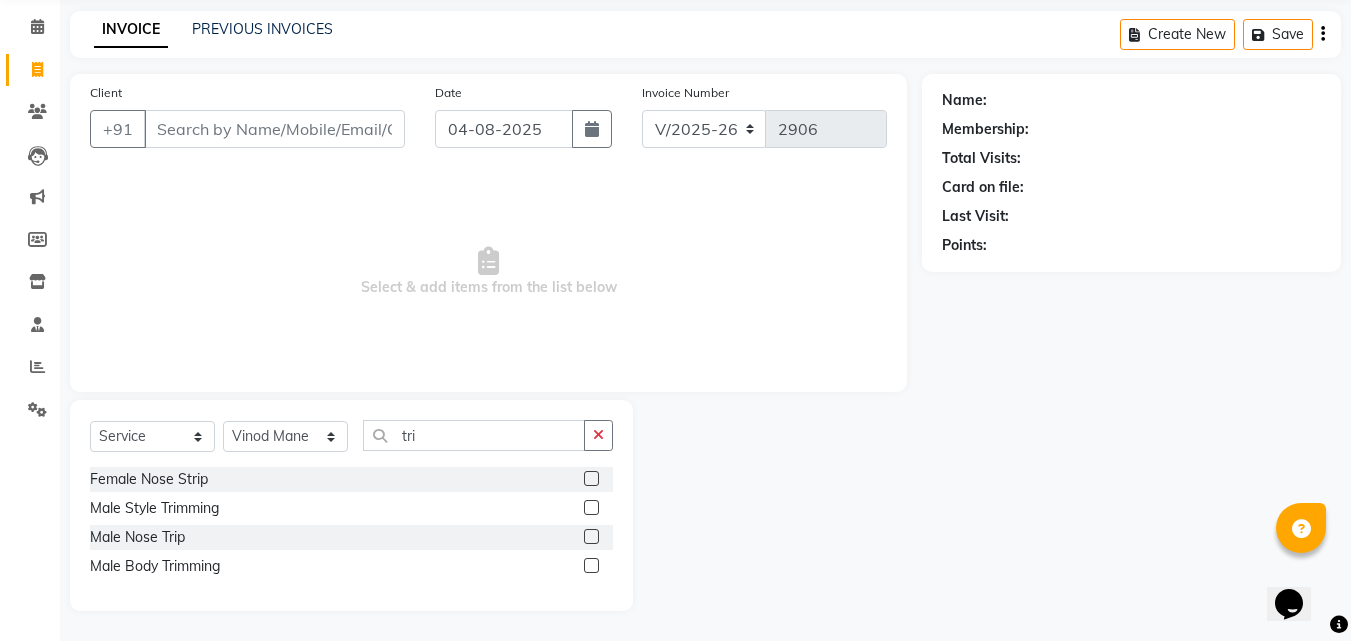 click 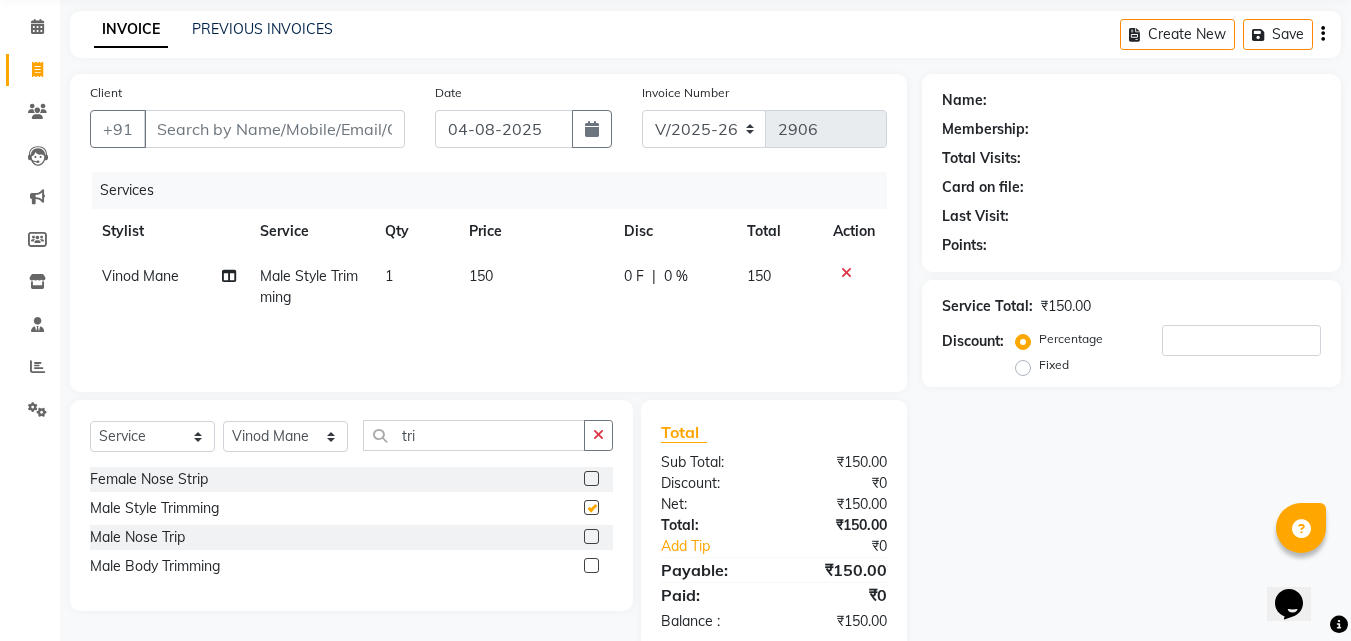checkbox on "false" 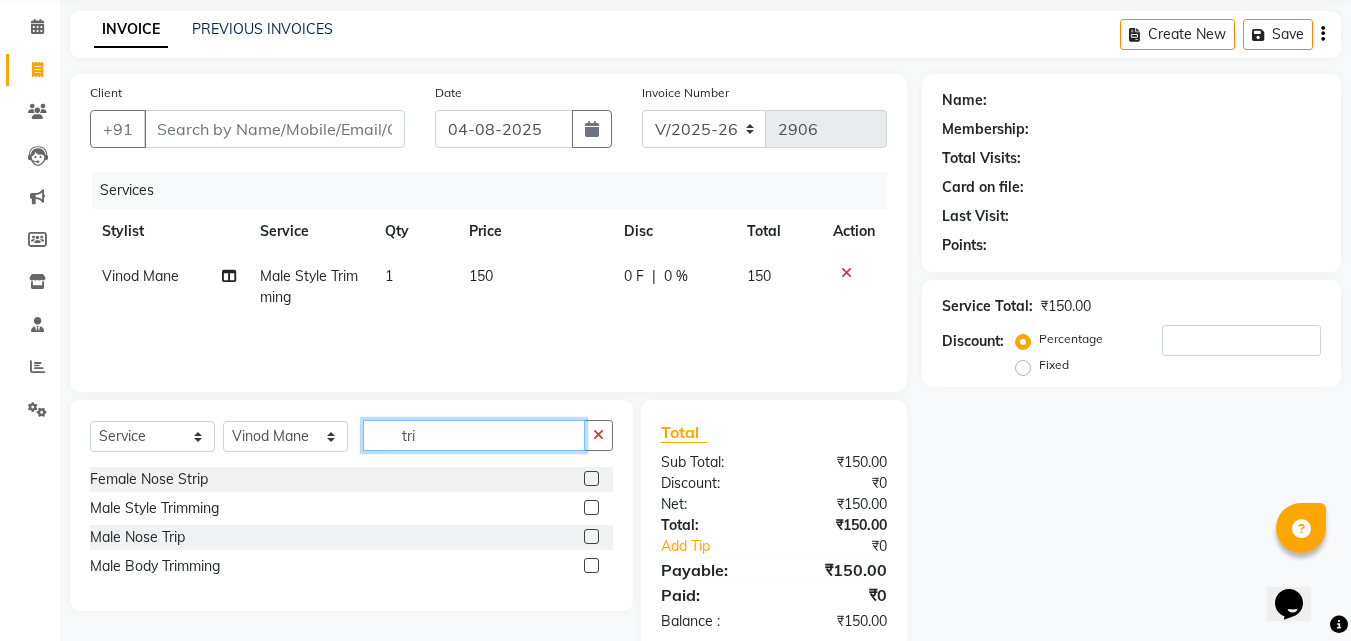 click on "tri" 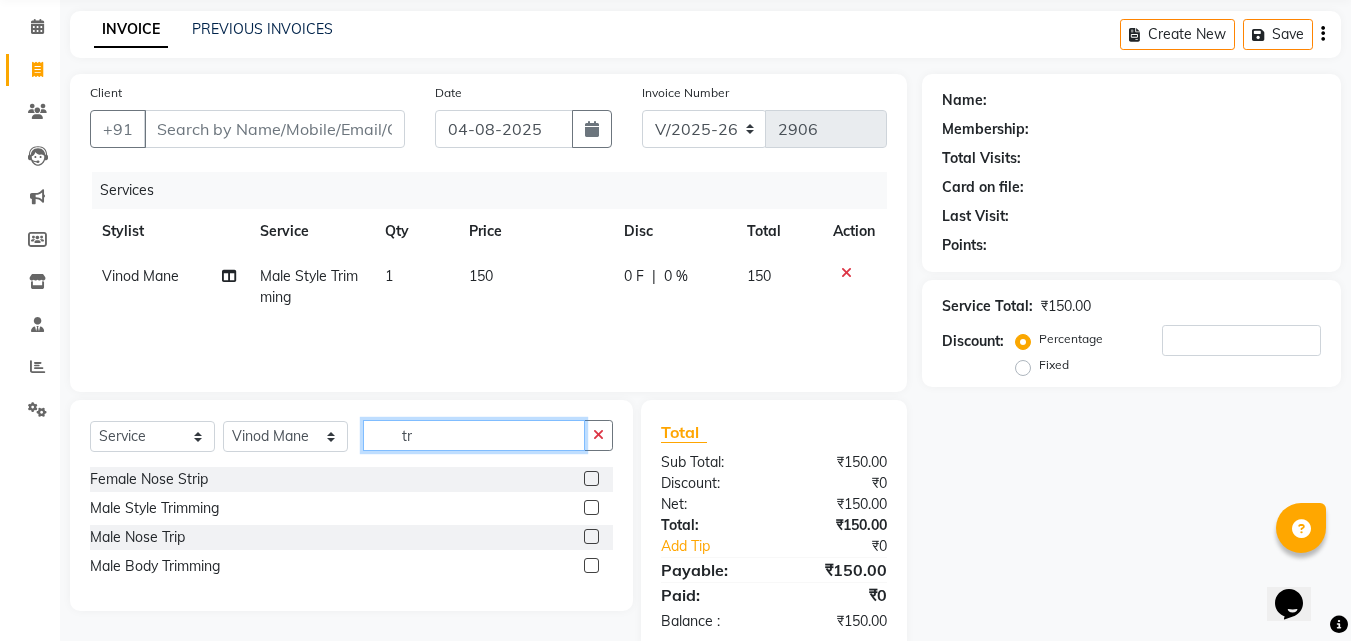 type on "t" 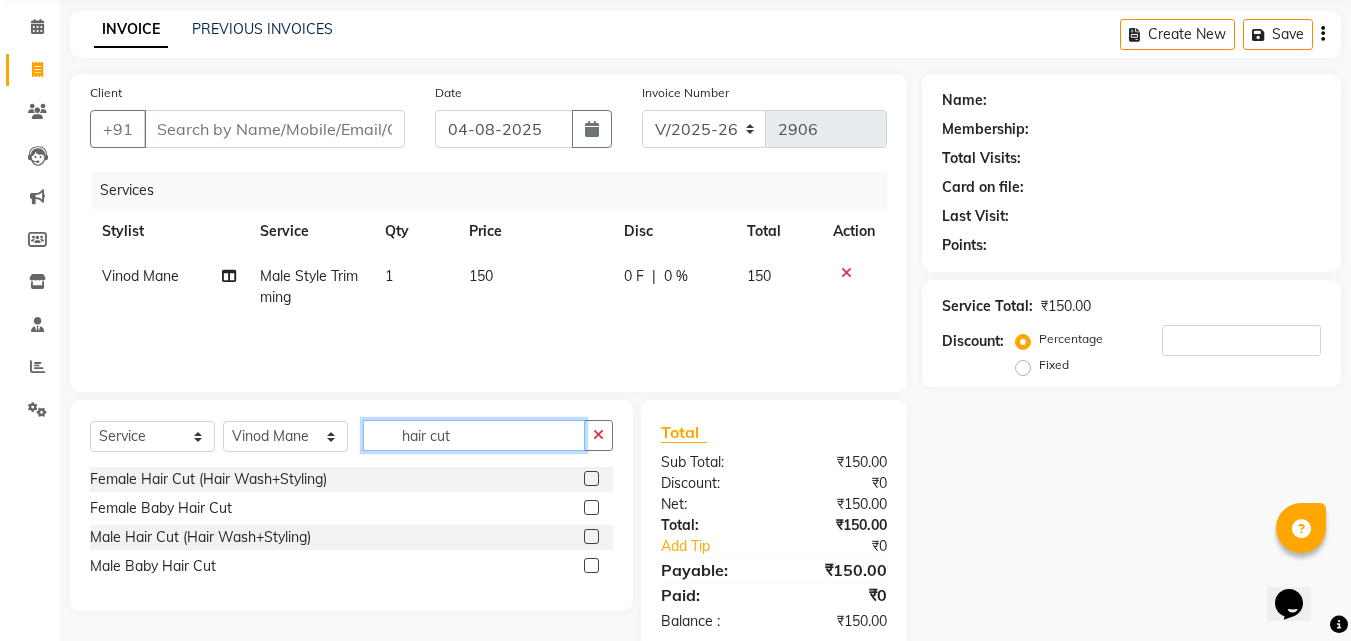 type on "hair cut" 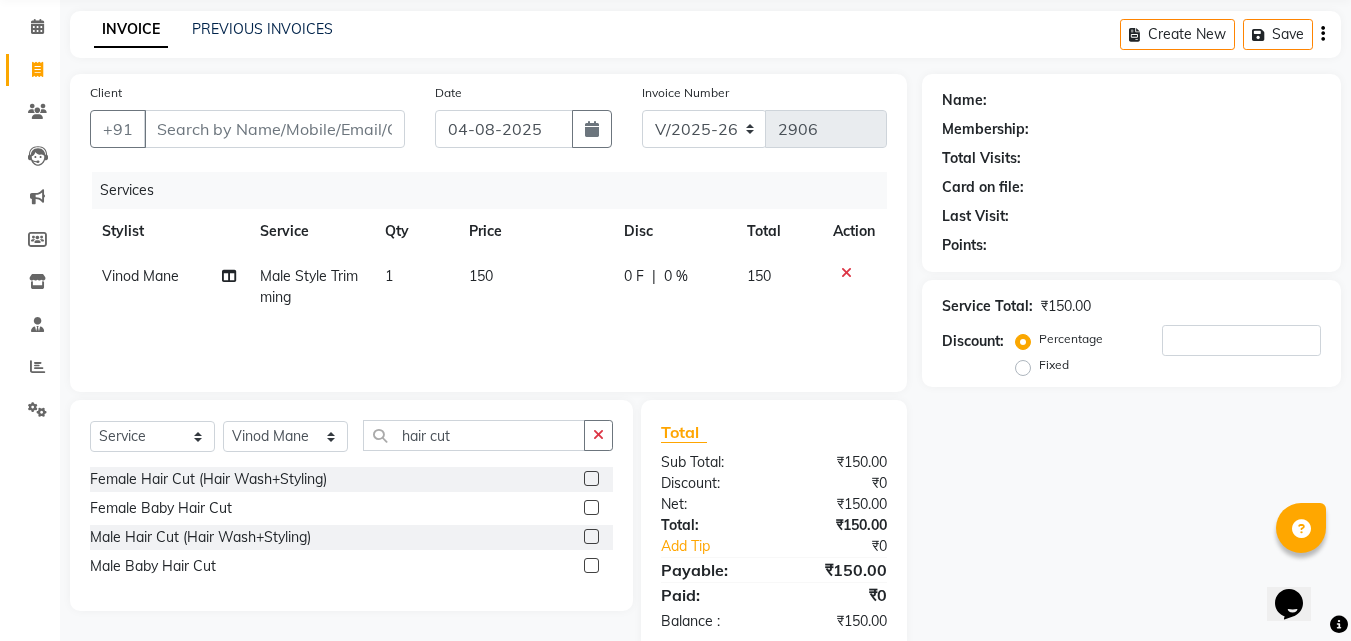 click 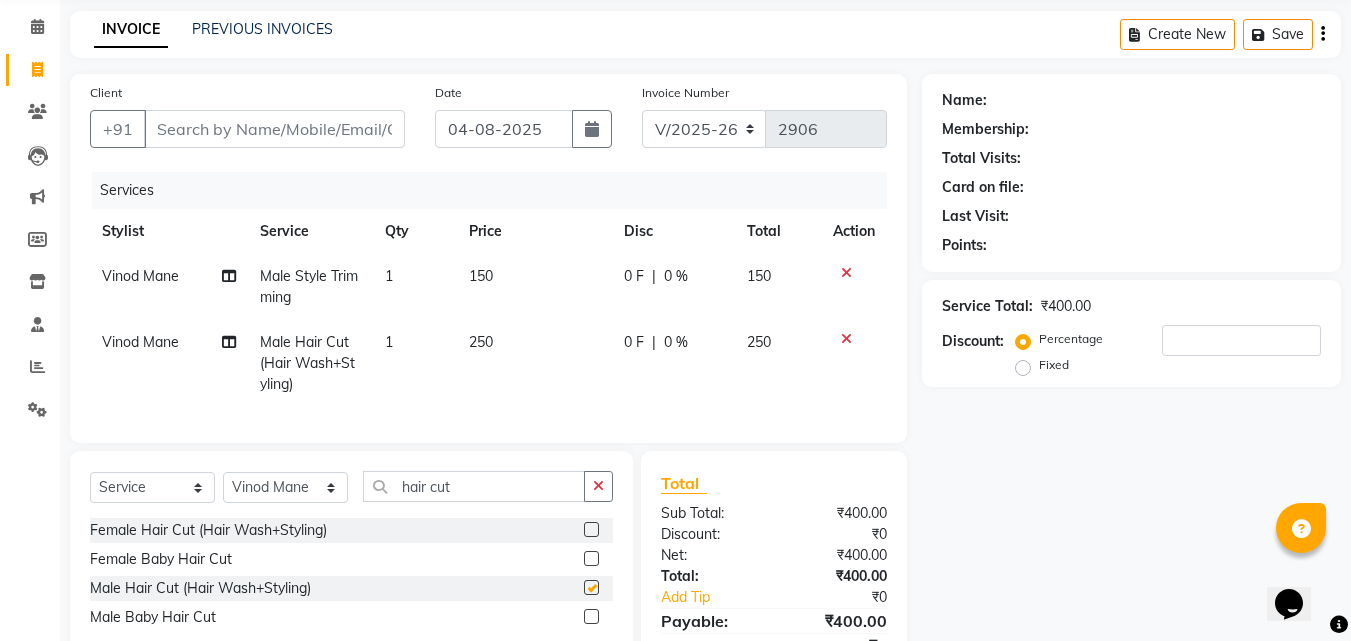 checkbox on "false" 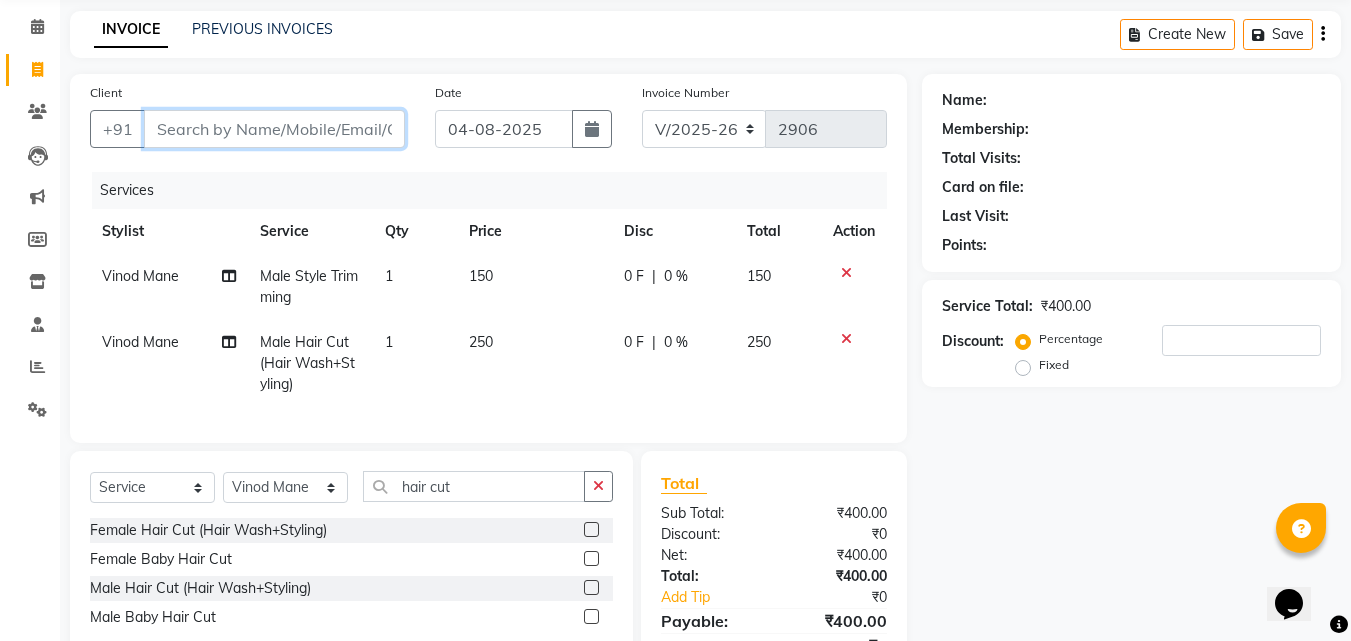 click on "Client" at bounding box center (274, 129) 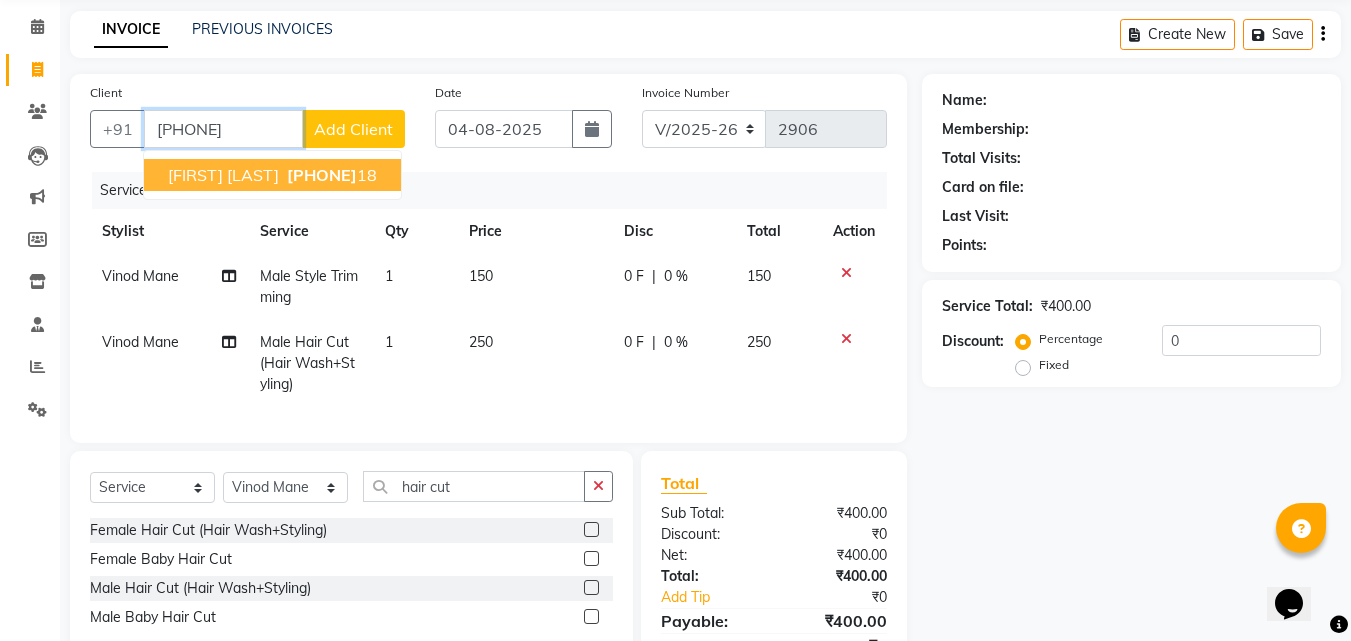 click on "[PHONE]" at bounding box center [322, 175] 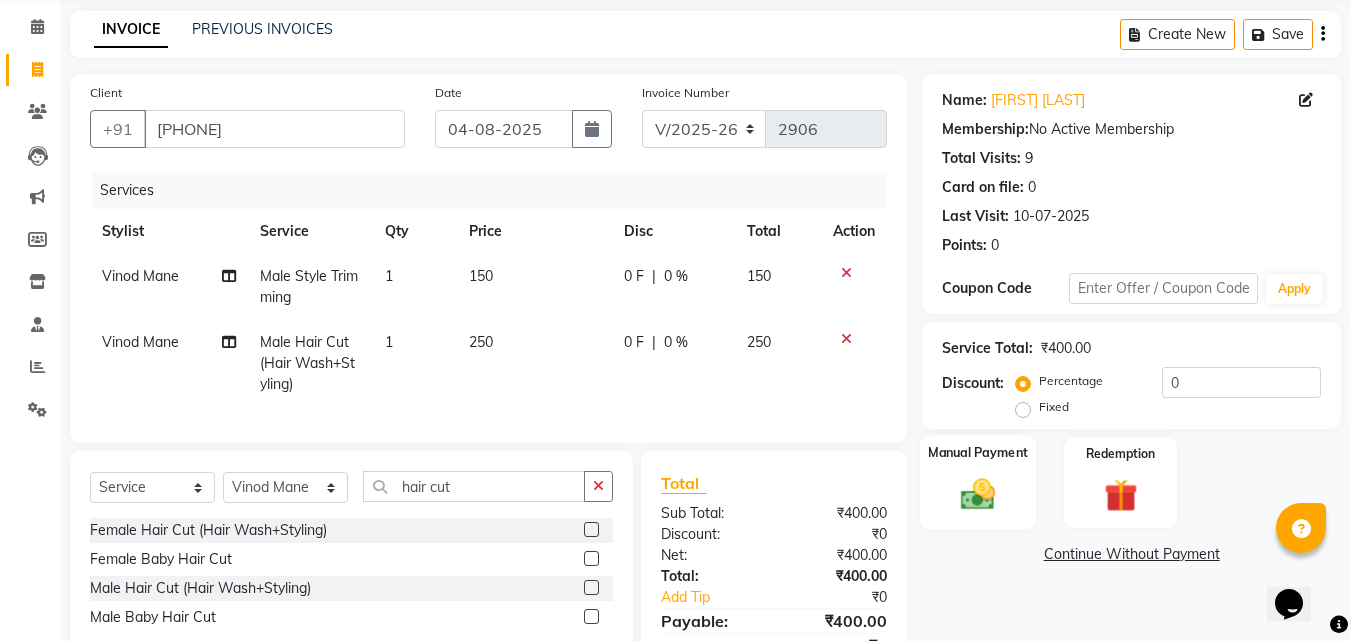click 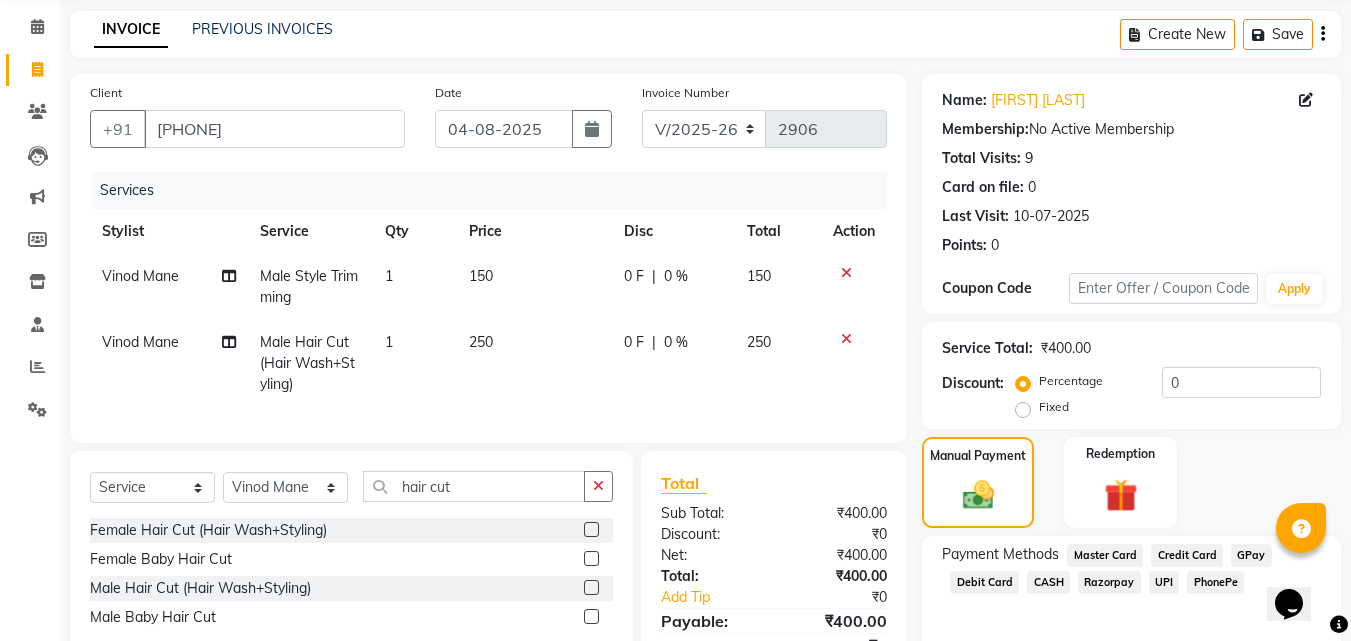 click on "Manual Payment Redemption" 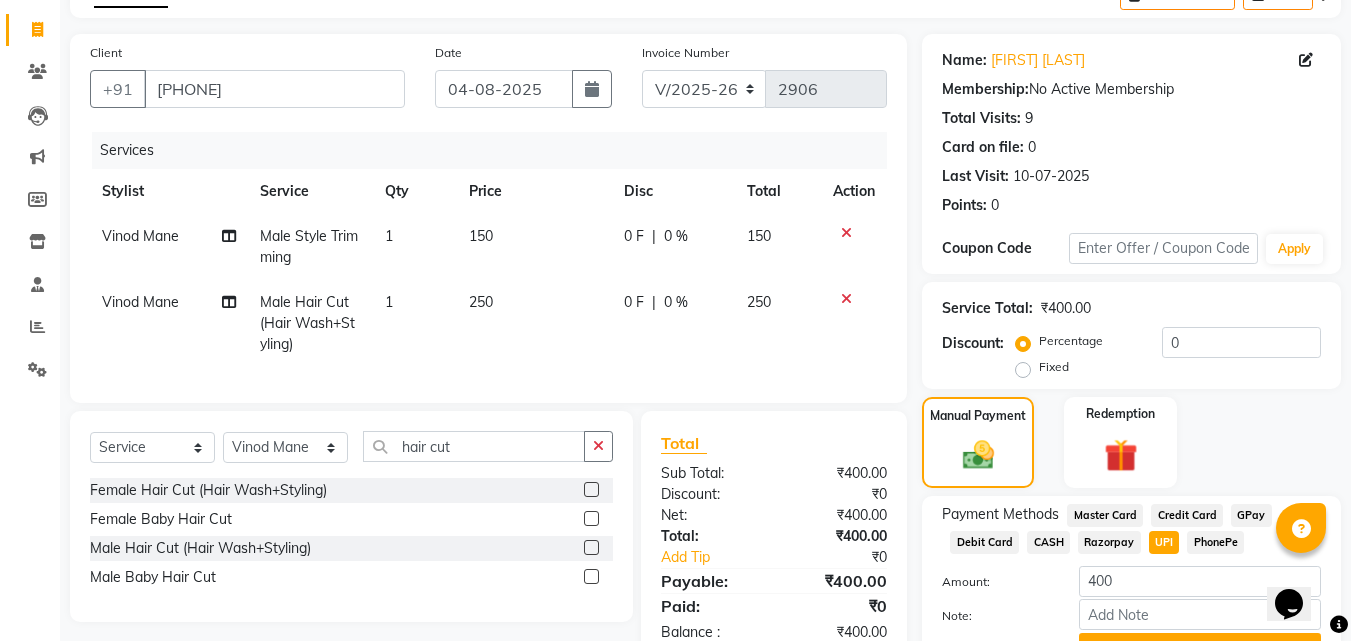 scroll, scrollTop: 218, scrollLeft: 0, axis: vertical 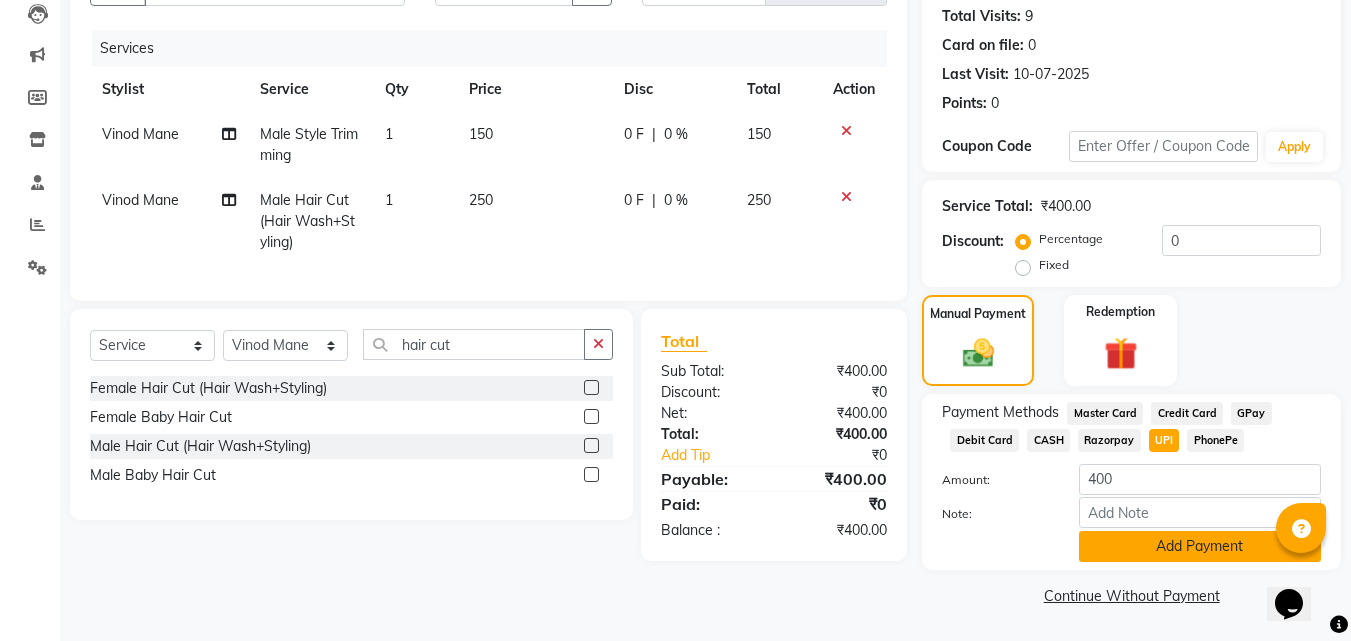 click on "Add Payment" 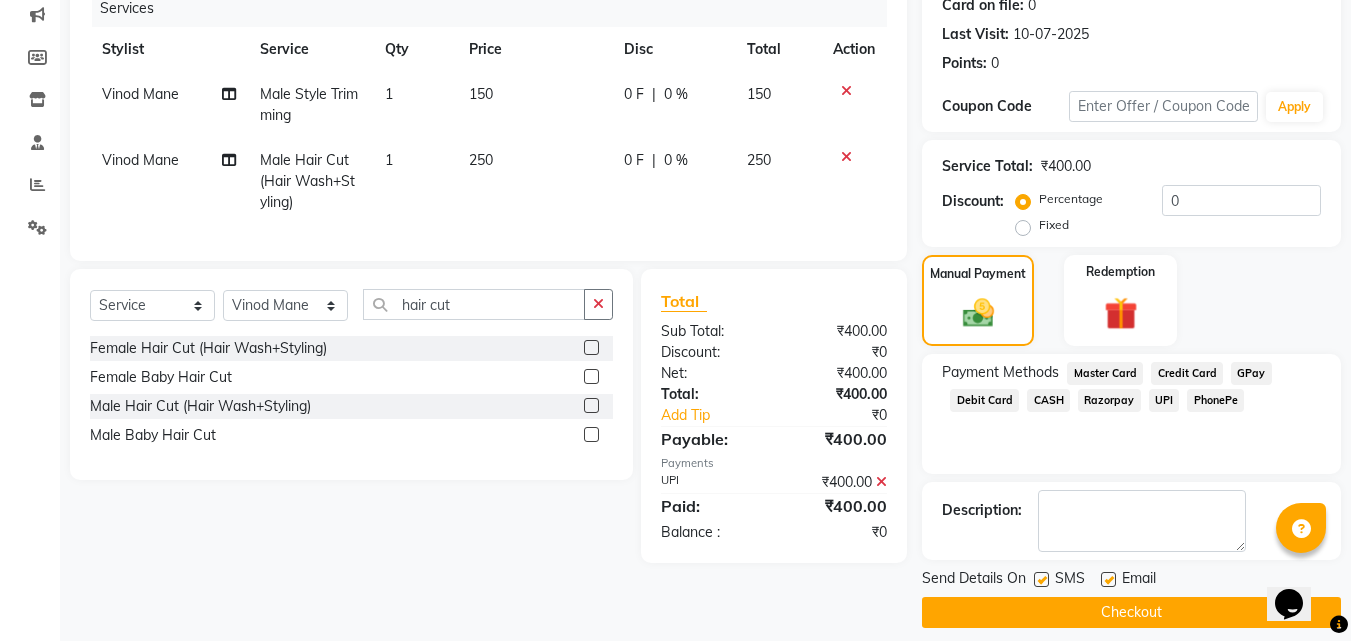 scroll, scrollTop: 275, scrollLeft: 0, axis: vertical 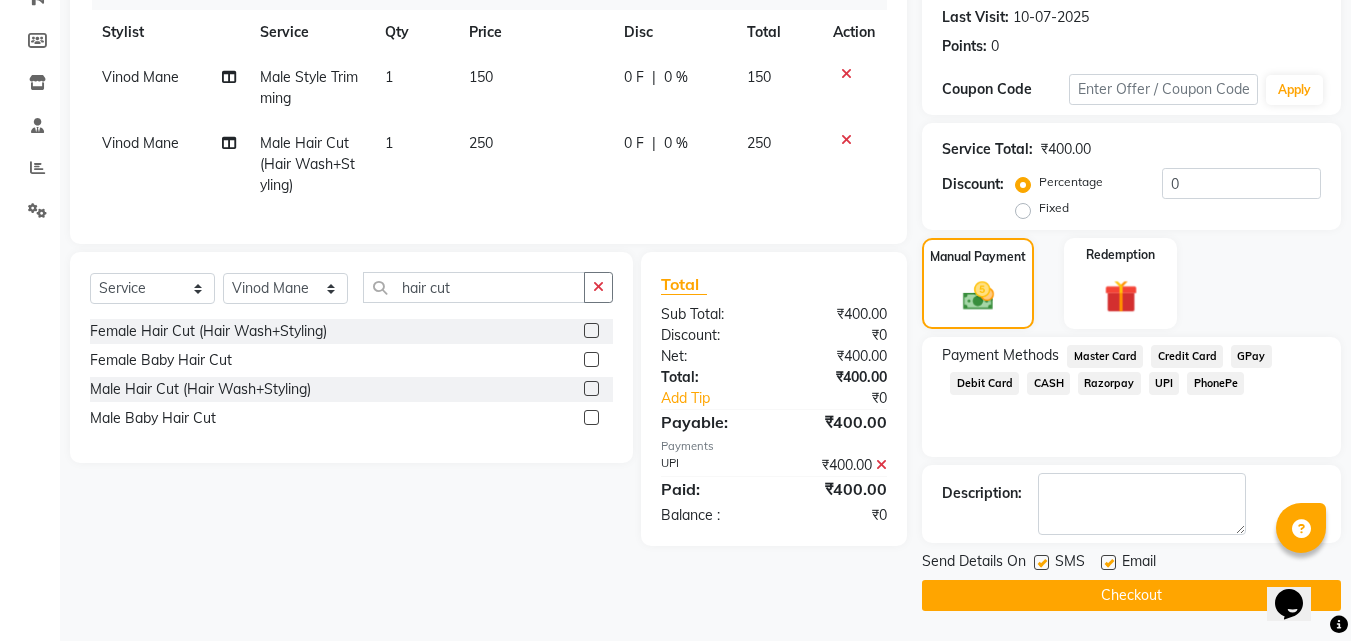 click on "Checkout" 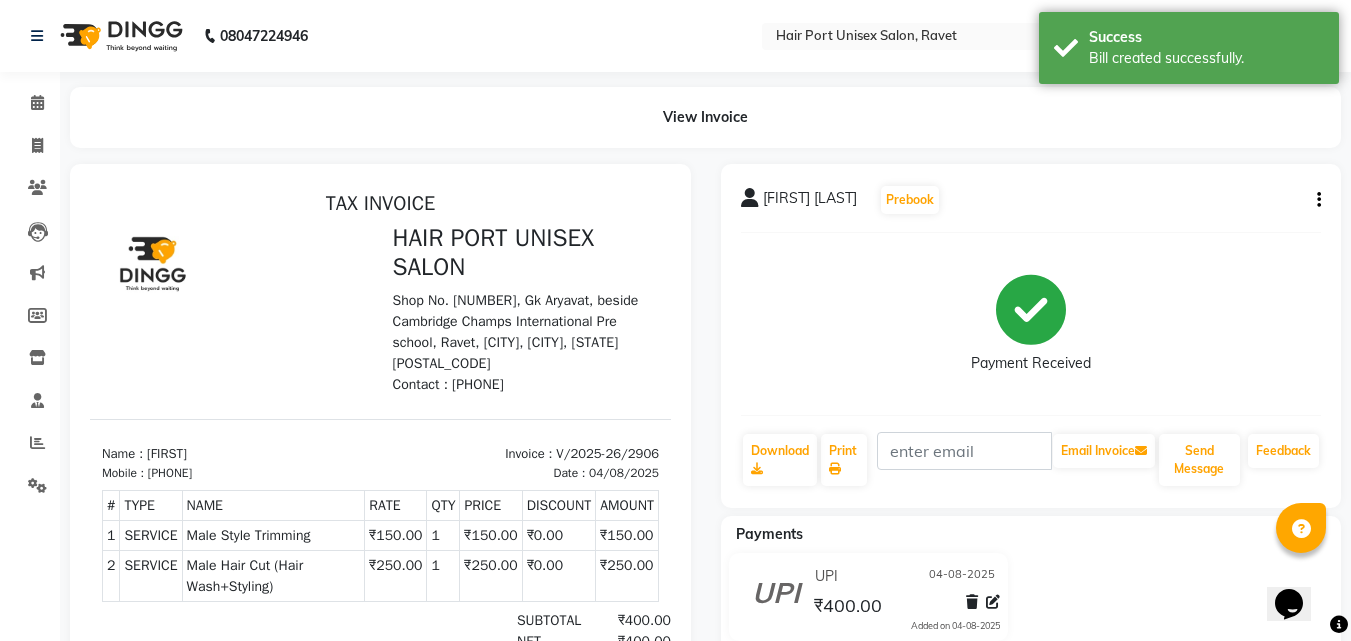 scroll, scrollTop: 0, scrollLeft: 0, axis: both 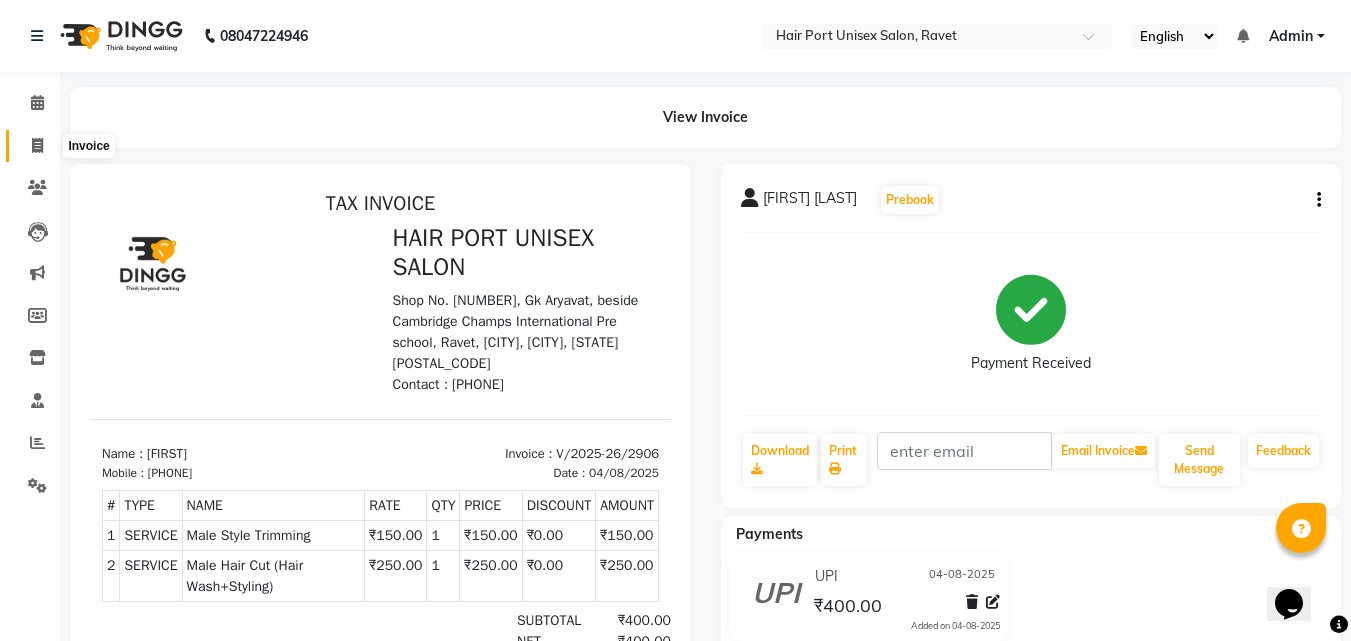click 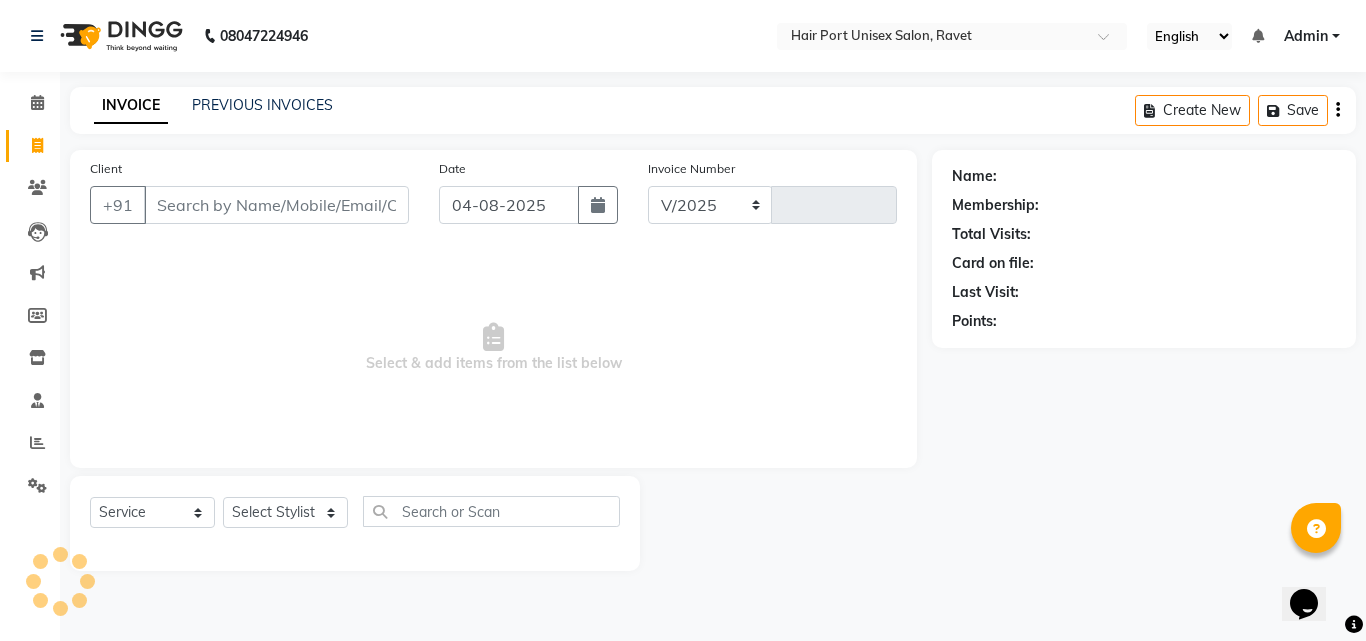 select on "7015" 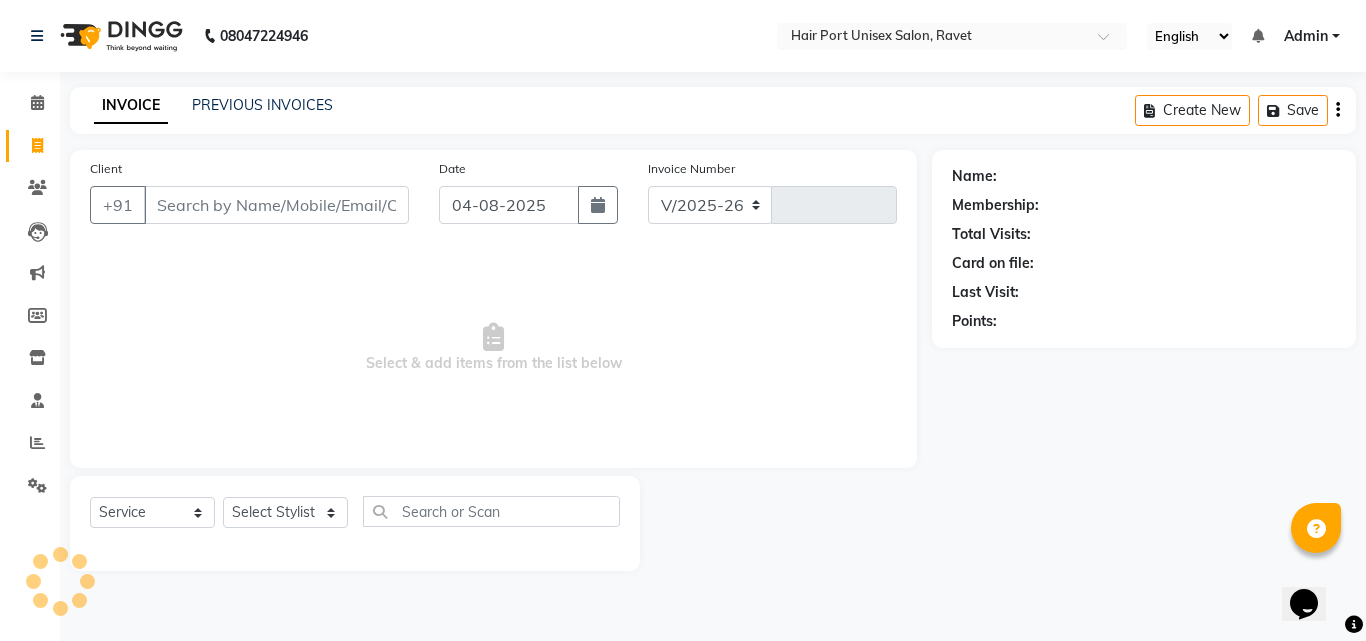 type on "2907" 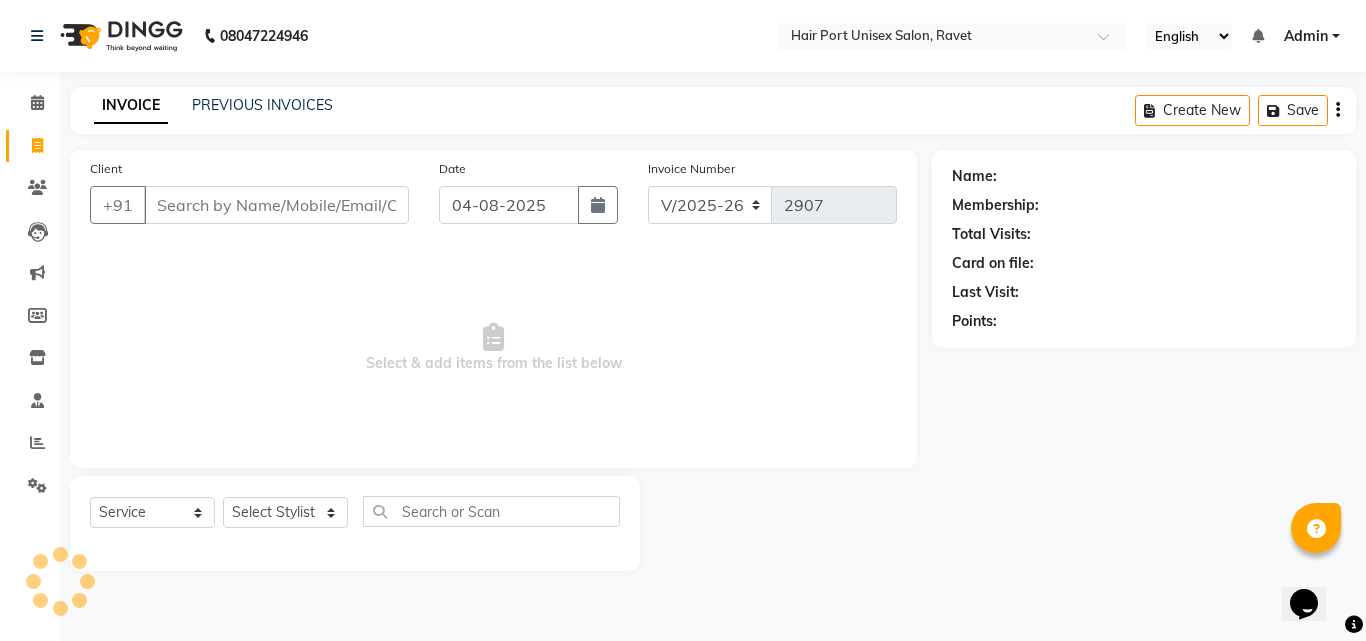 click on "Client" at bounding box center [276, 205] 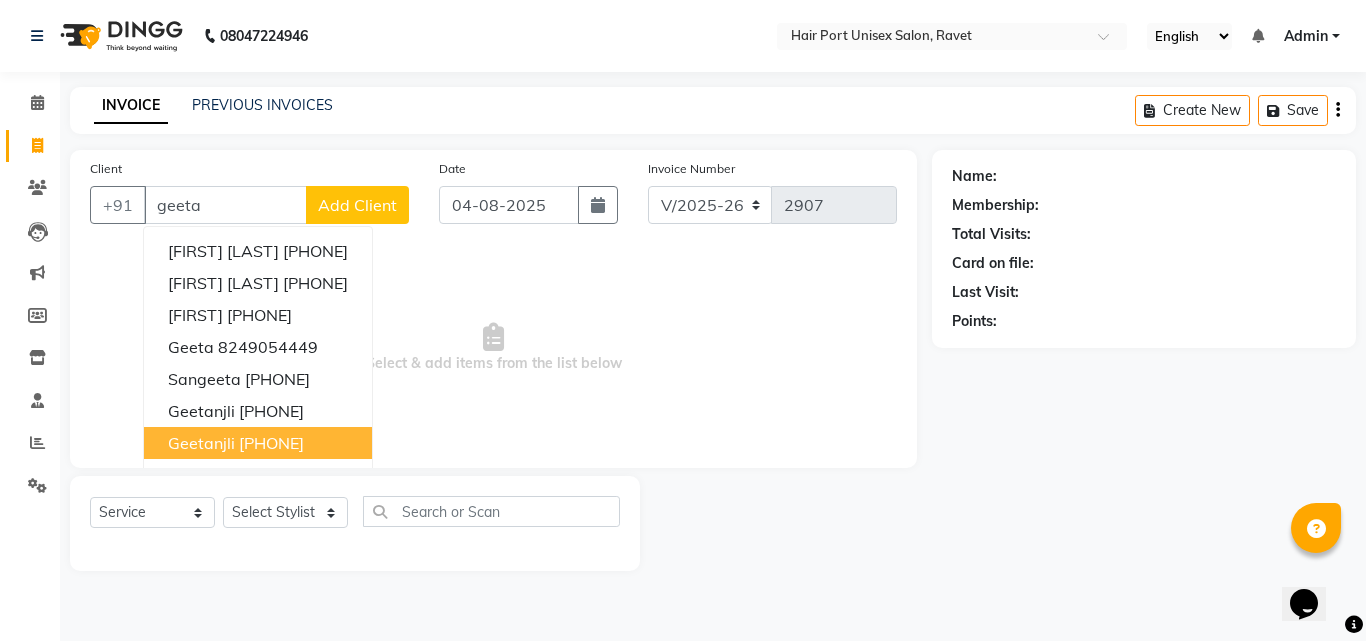 click on "[PHONE]" at bounding box center [271, 443] 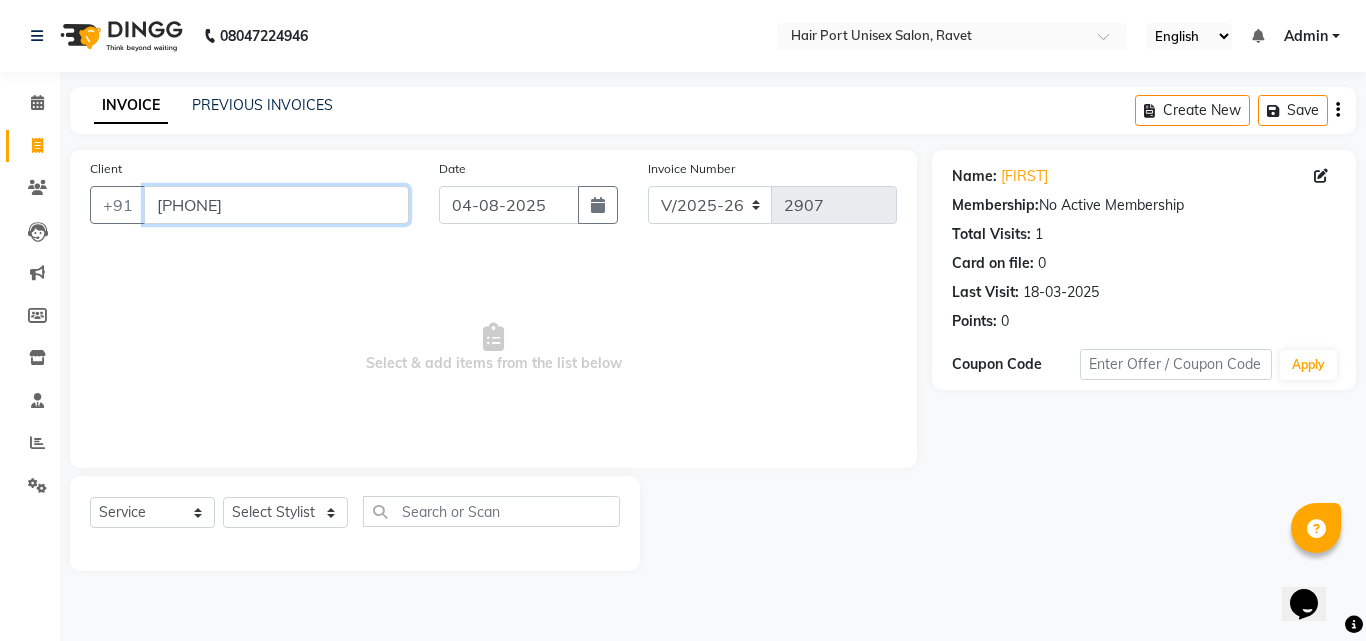 click on "[PHONE]" at bounding box center [276, 205] 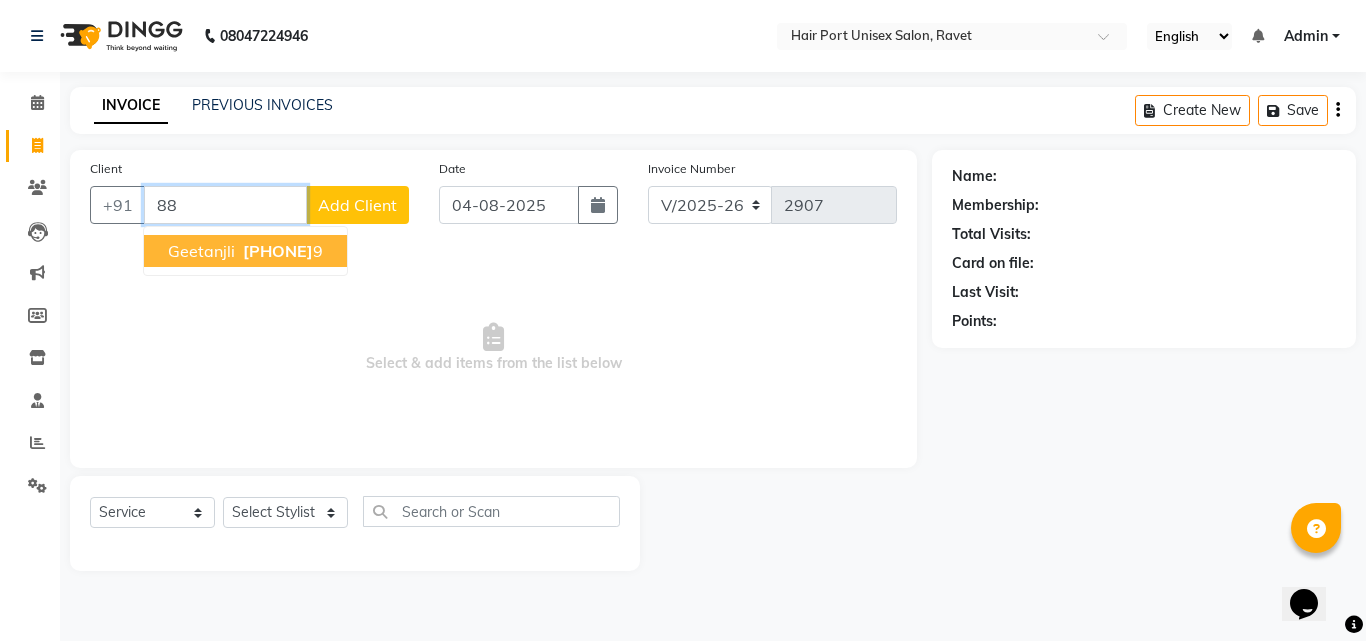 type on "8" 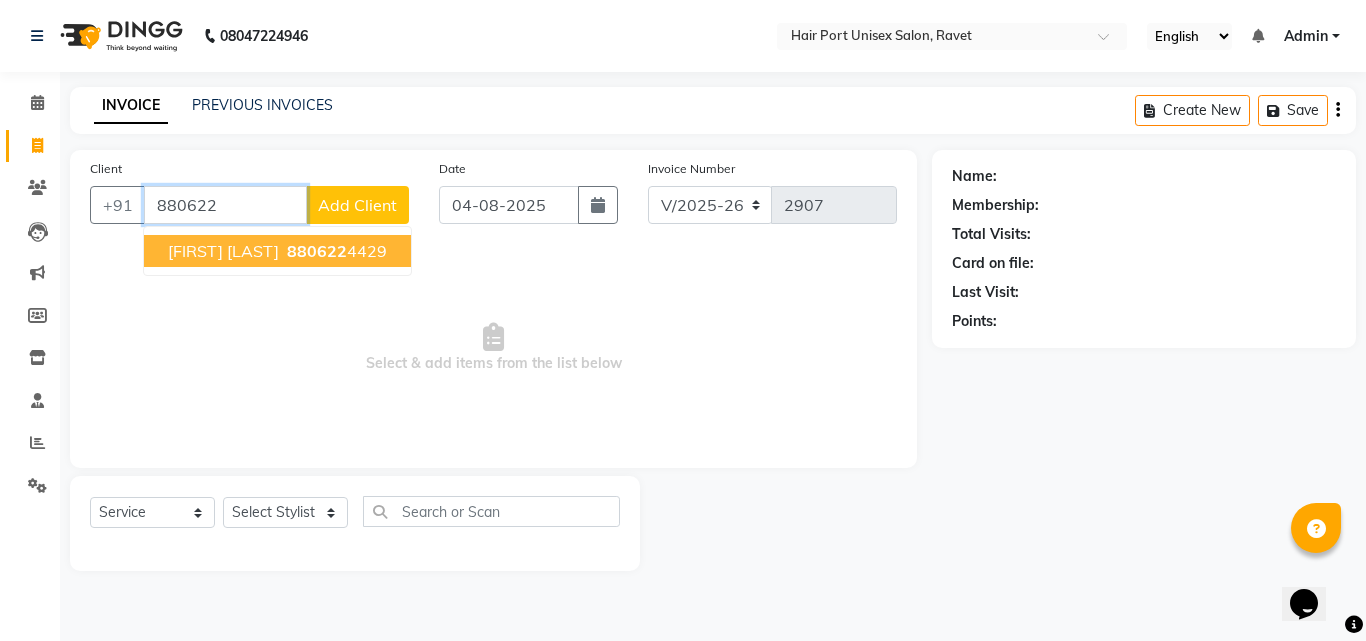 click on "[FIRST] [LAST]" at bounding box center [223, 251] 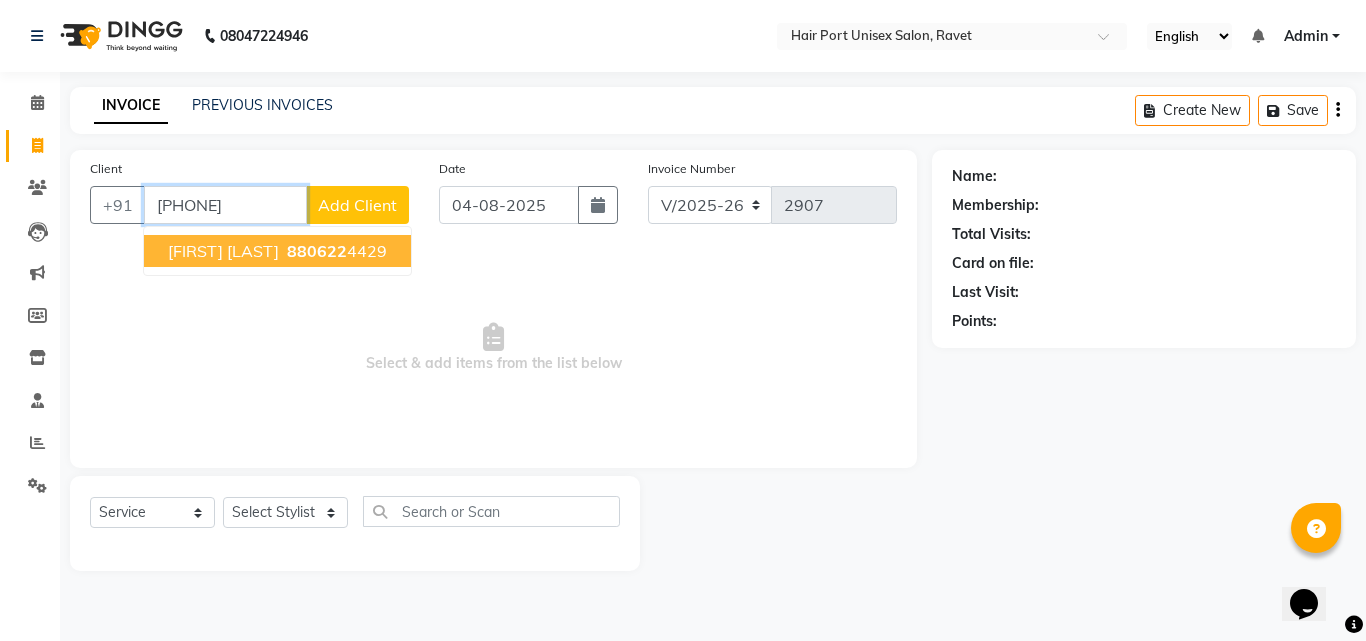 type on "[PHONE]" 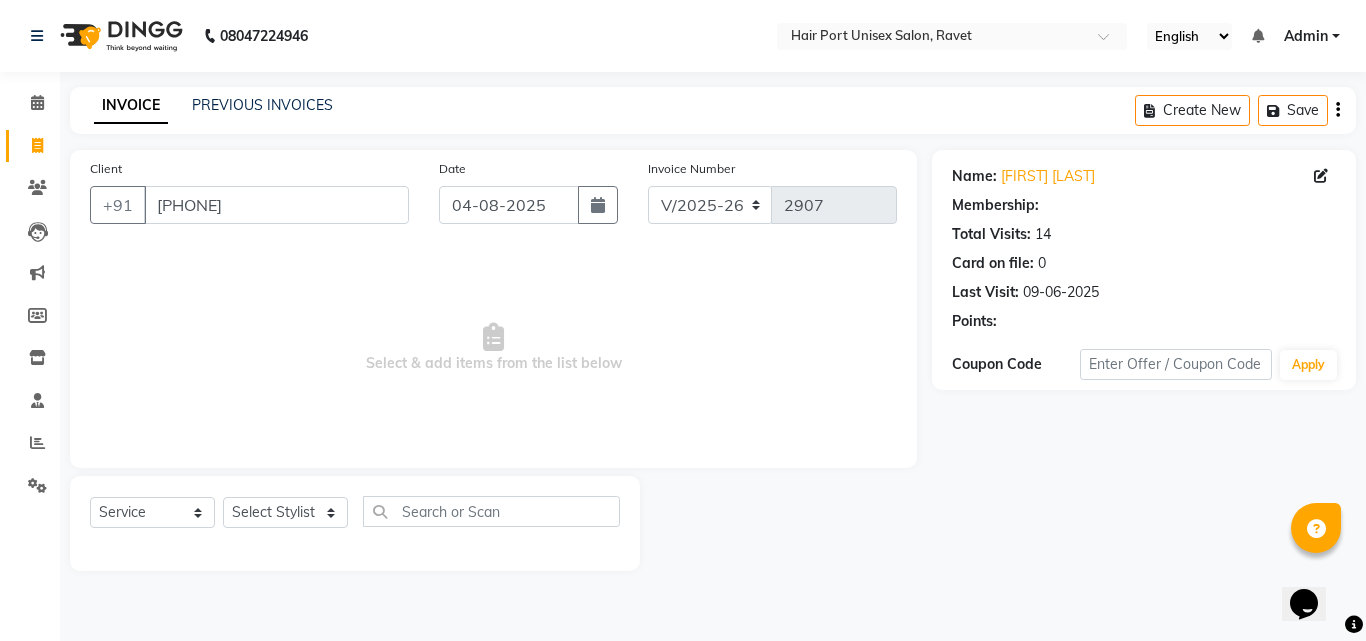 select on "1: Object" 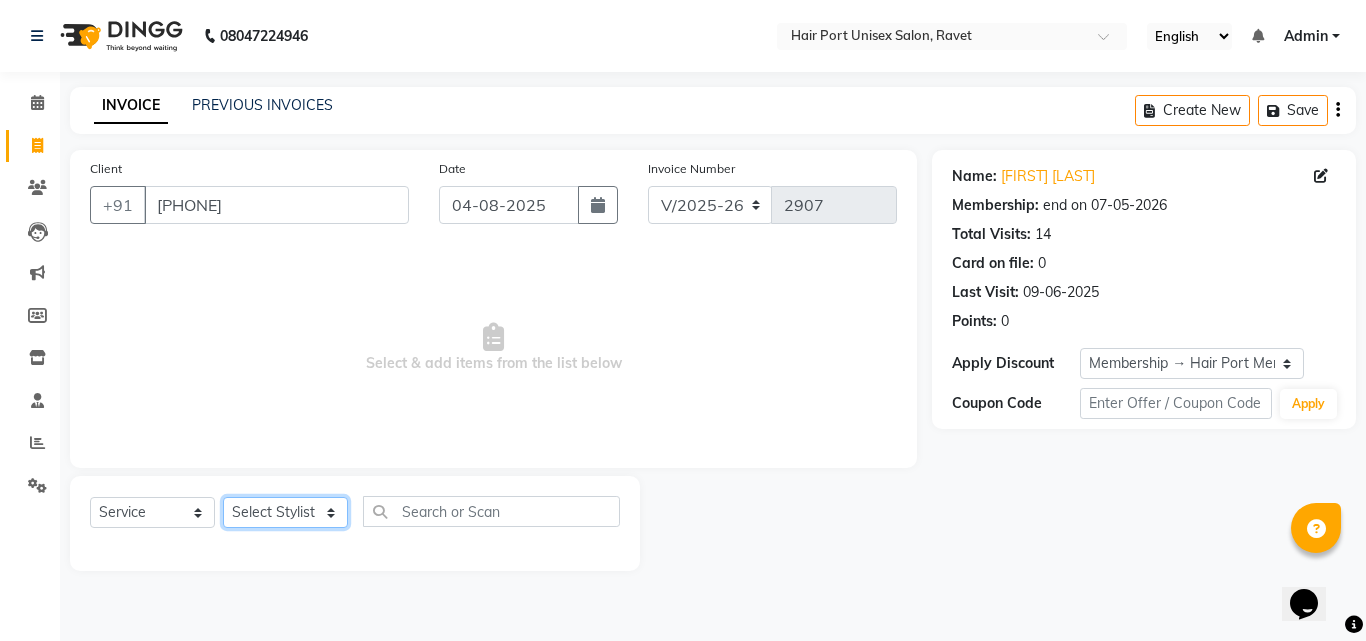 click on "Select Stylist Anushaka Parihar  Esmail Gufran Jyoti Disale Netaji Vishwanath Suryavanshi Rupali  Tanaji Vishwanath Suryavanshi Vinod Mane" 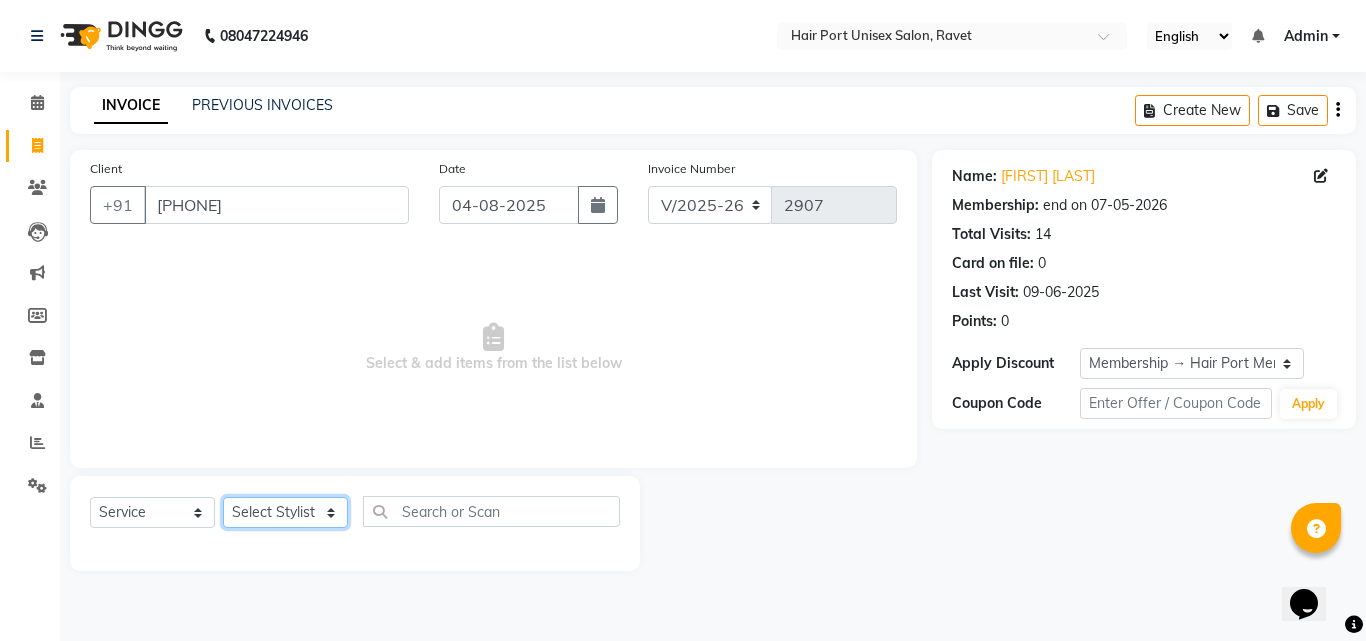 select on "65581" 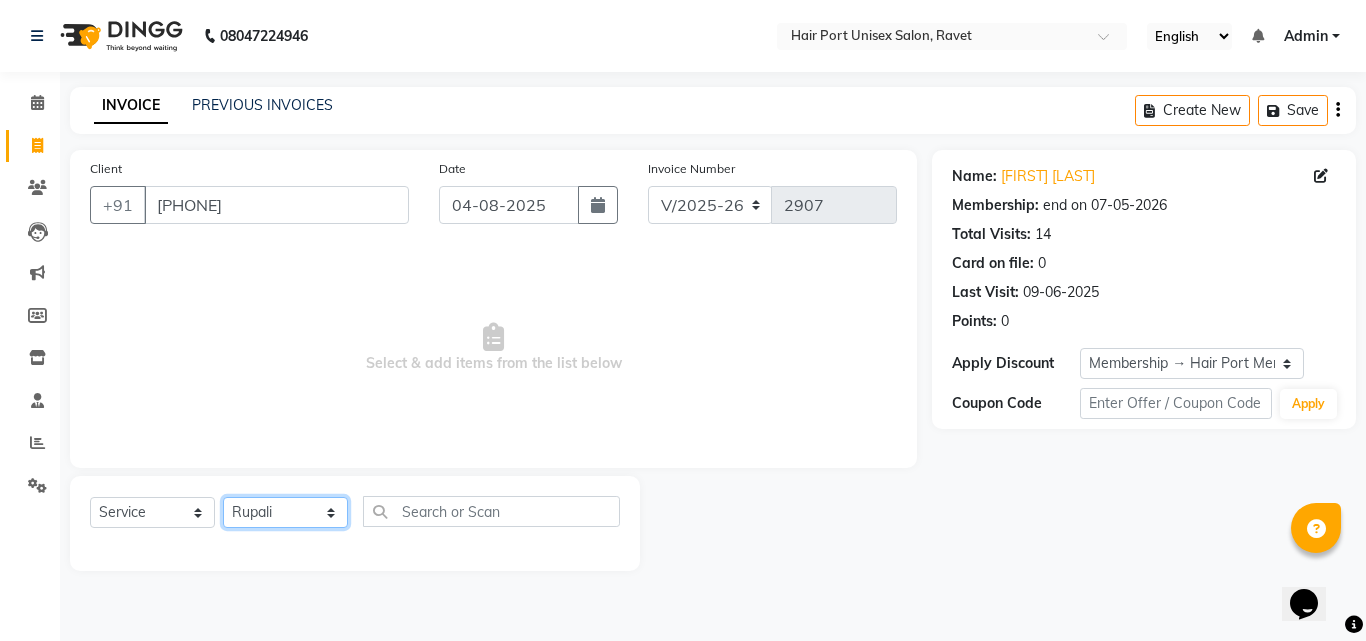 click on "Select Stylist Anushaka Parihar  Esmail Gufran Jyoti Disale Netaji Vishwanath Suryavanshi Rupali  Tanaji Vishwanath Suryavanshi Vinod Mane" 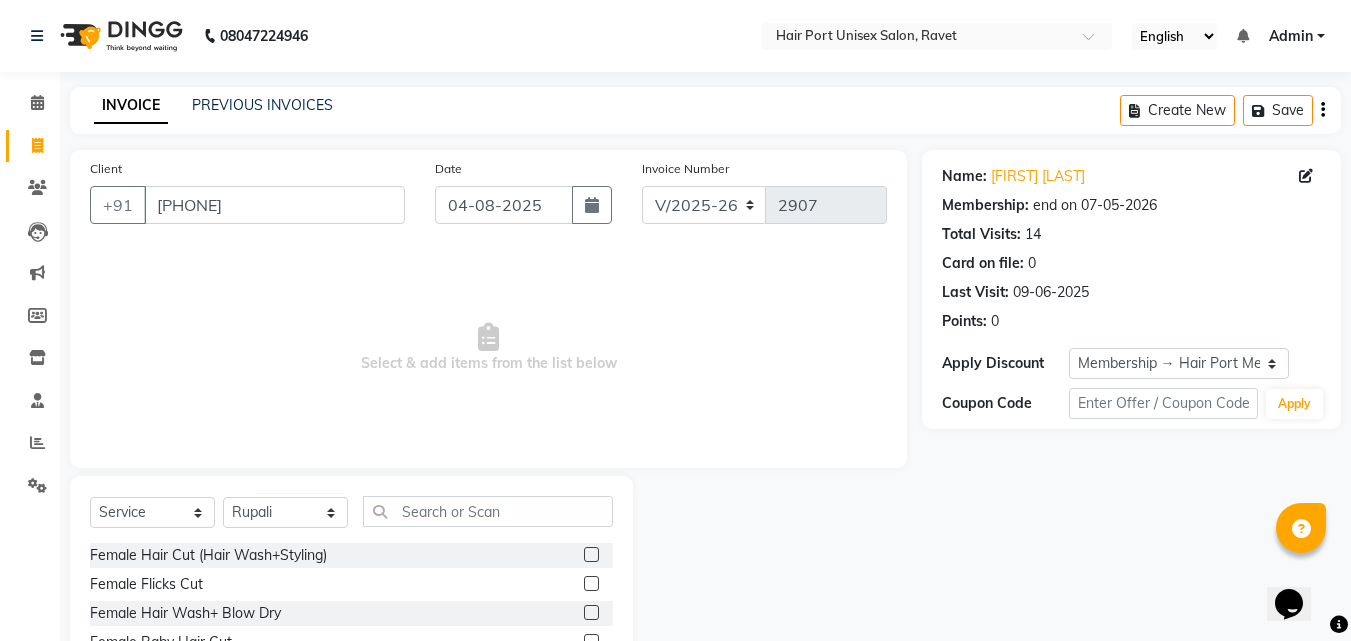 click 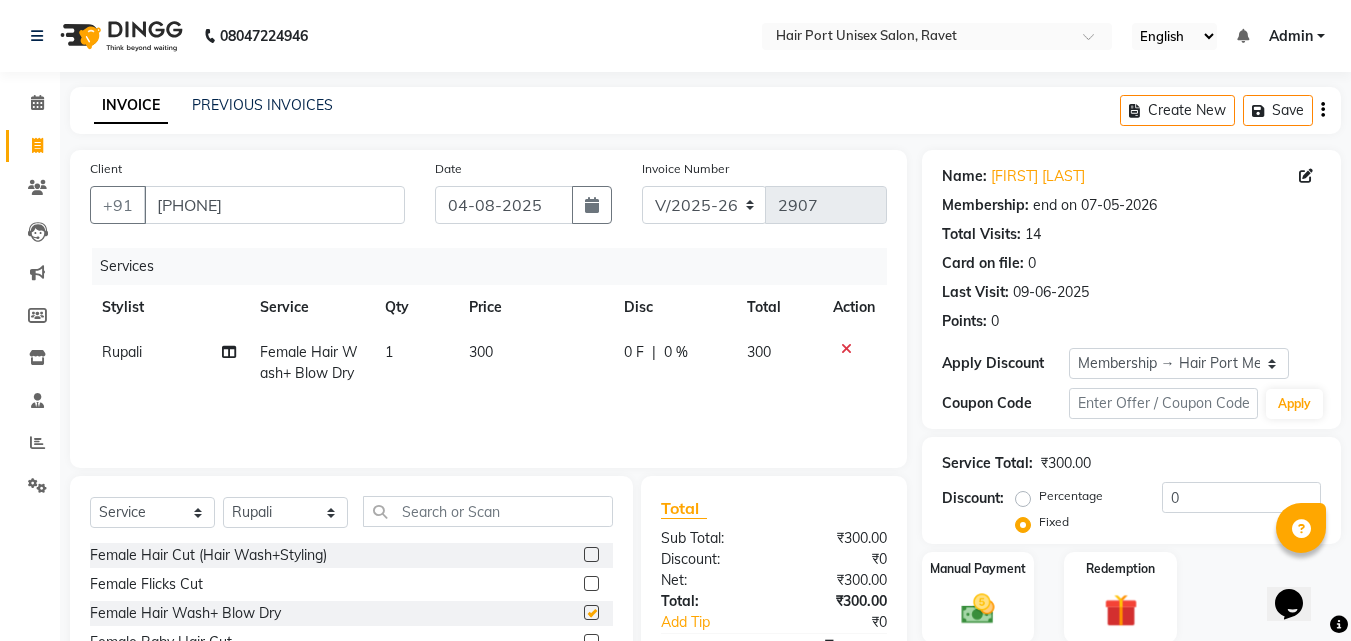 checkbox on "false" 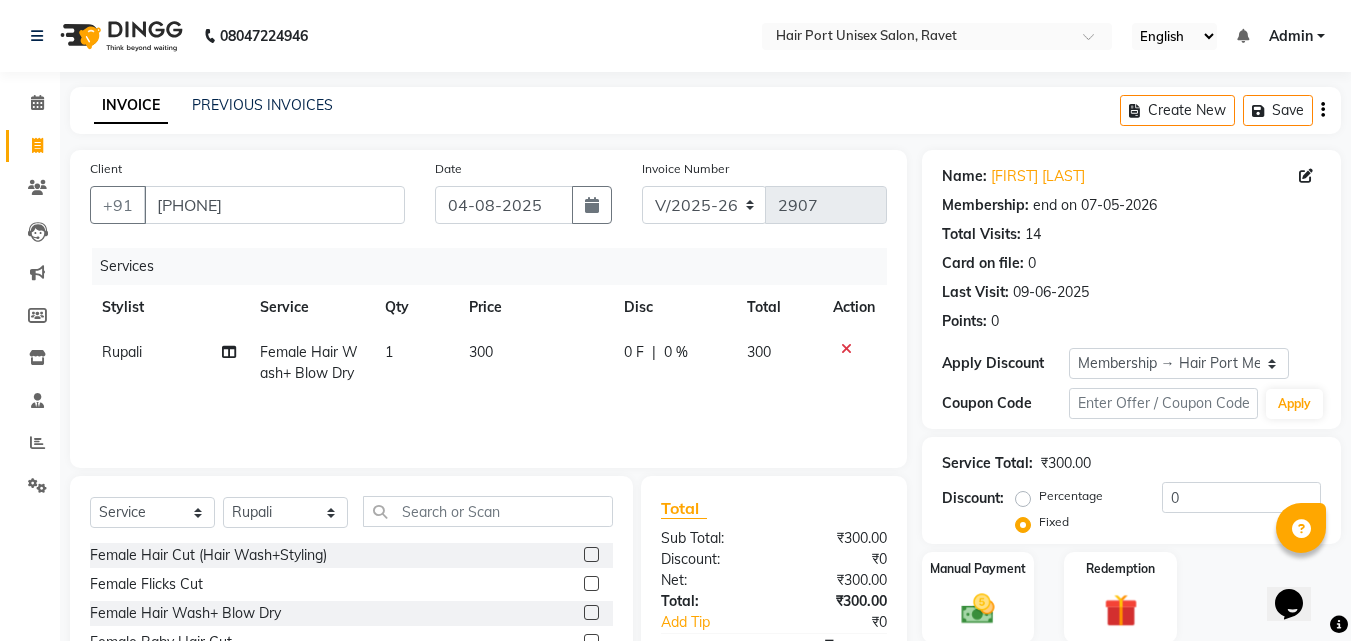 click on "0 F | 0 %" 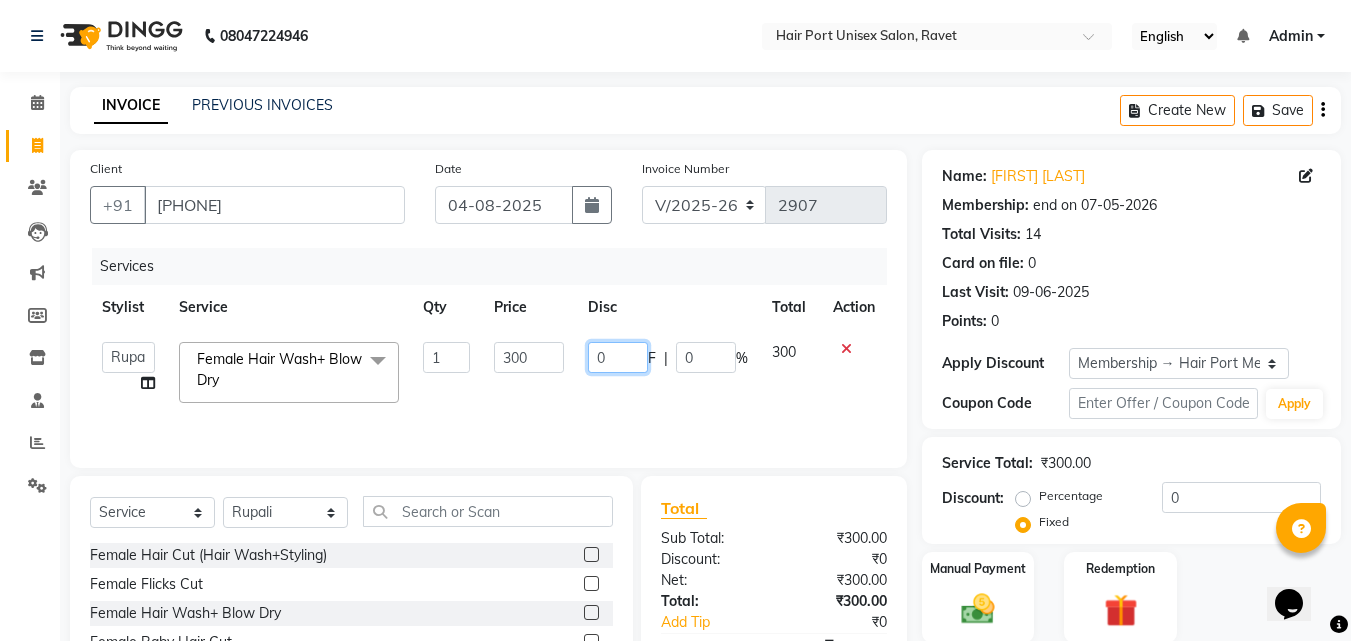click on "0" 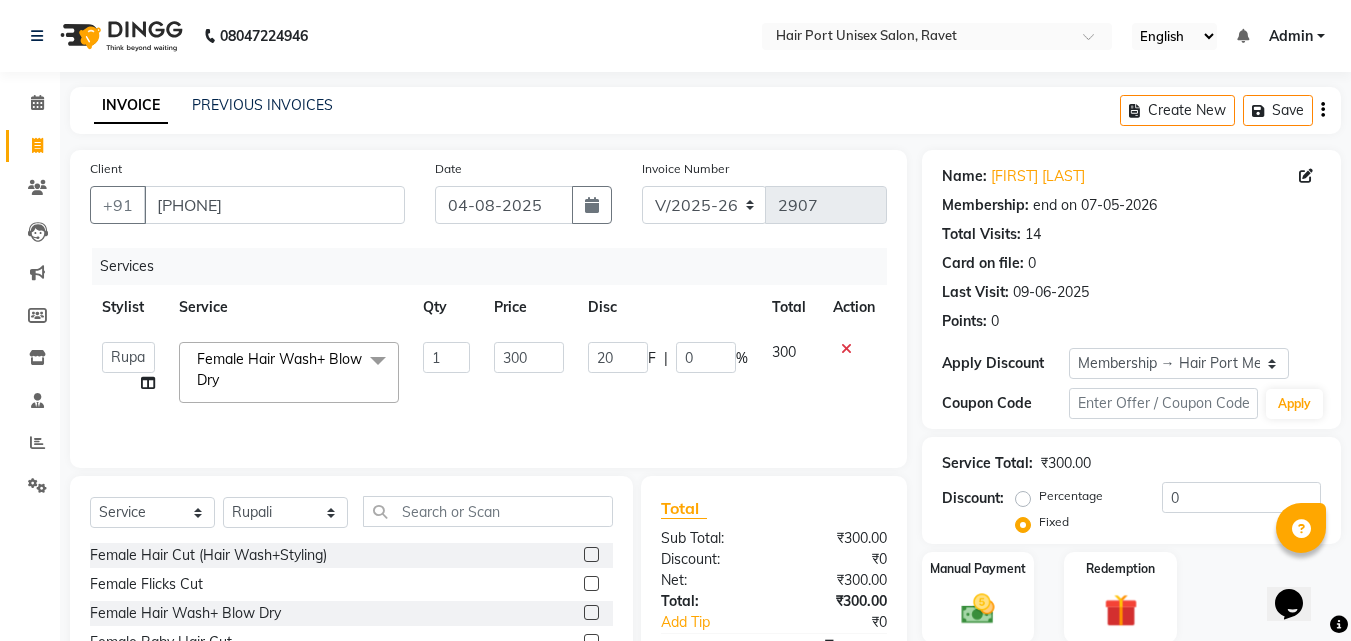 click on "20 F | 0 %" 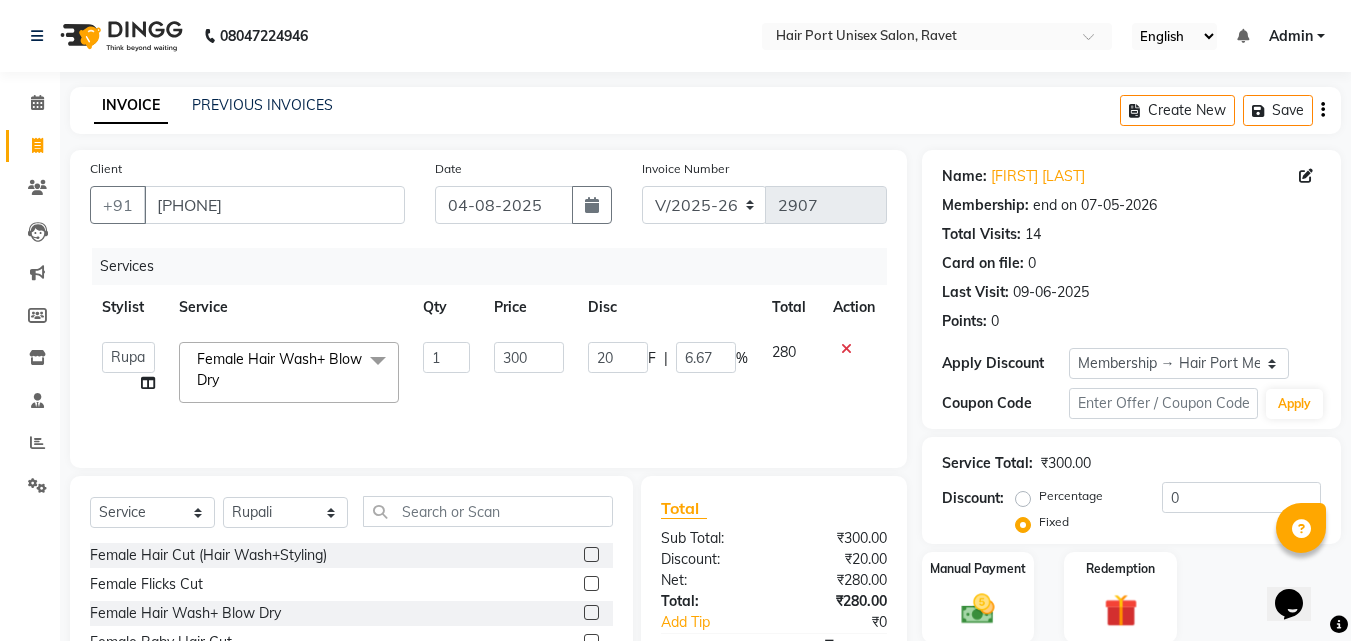 click 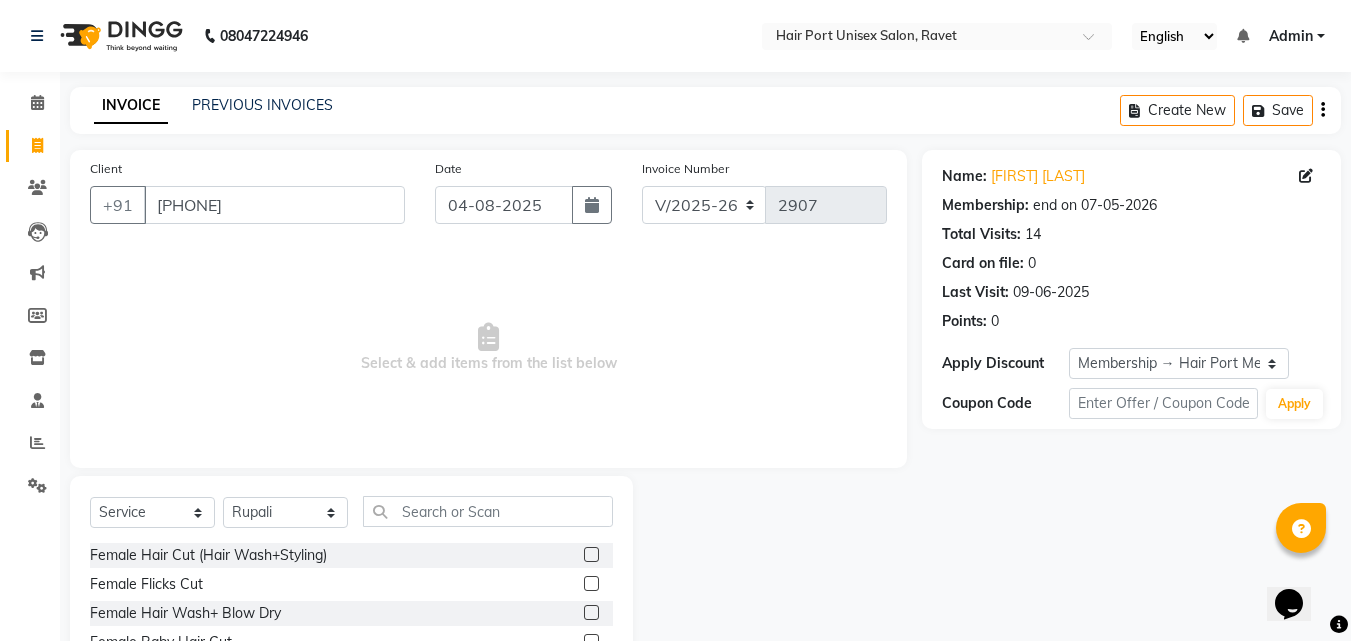 click 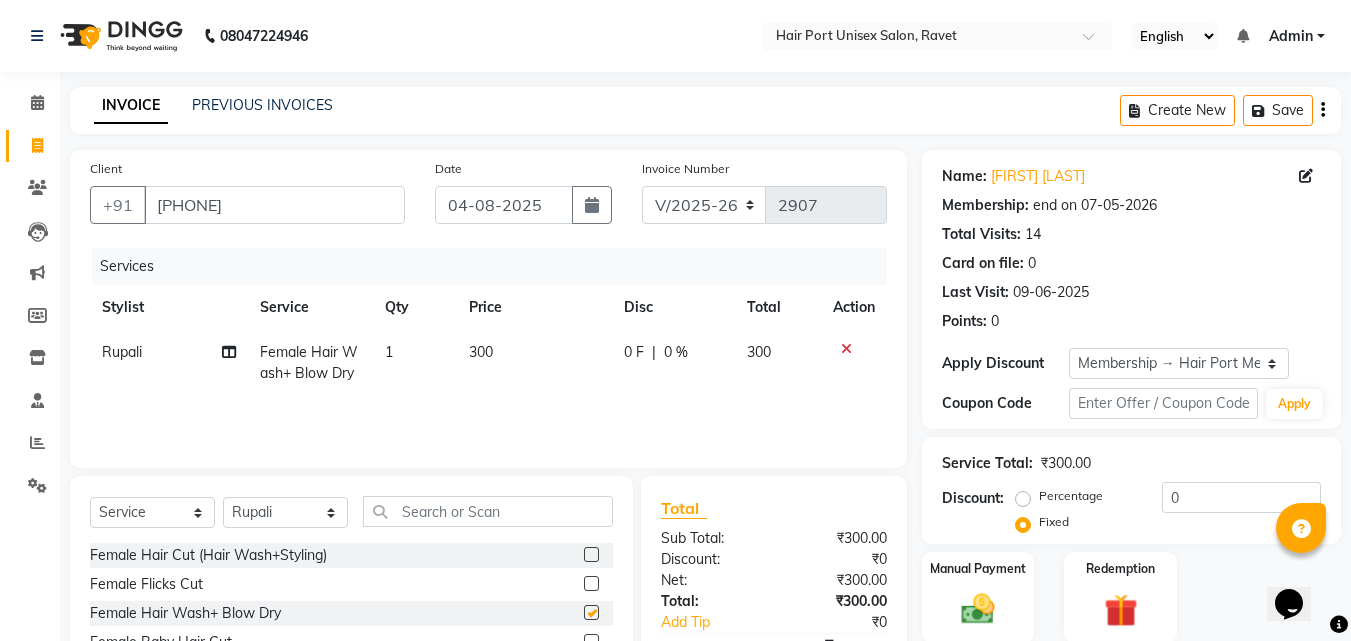 checkbox on "false" 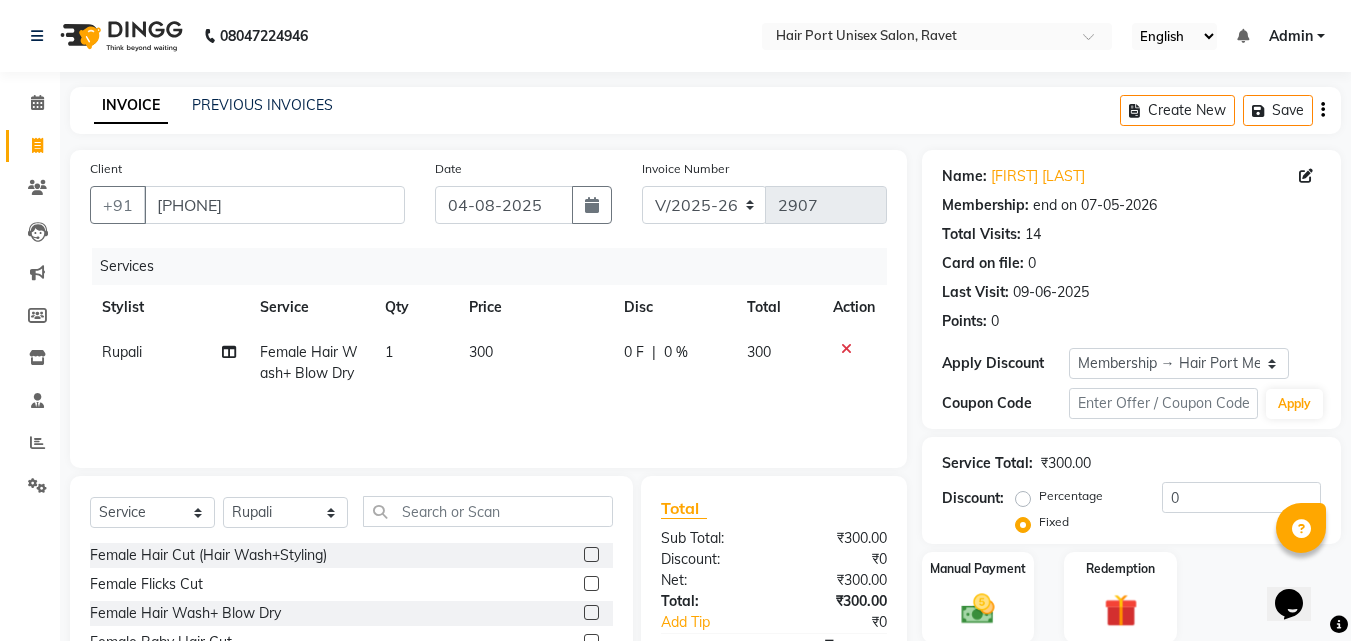 click on "0 F | 0 %" 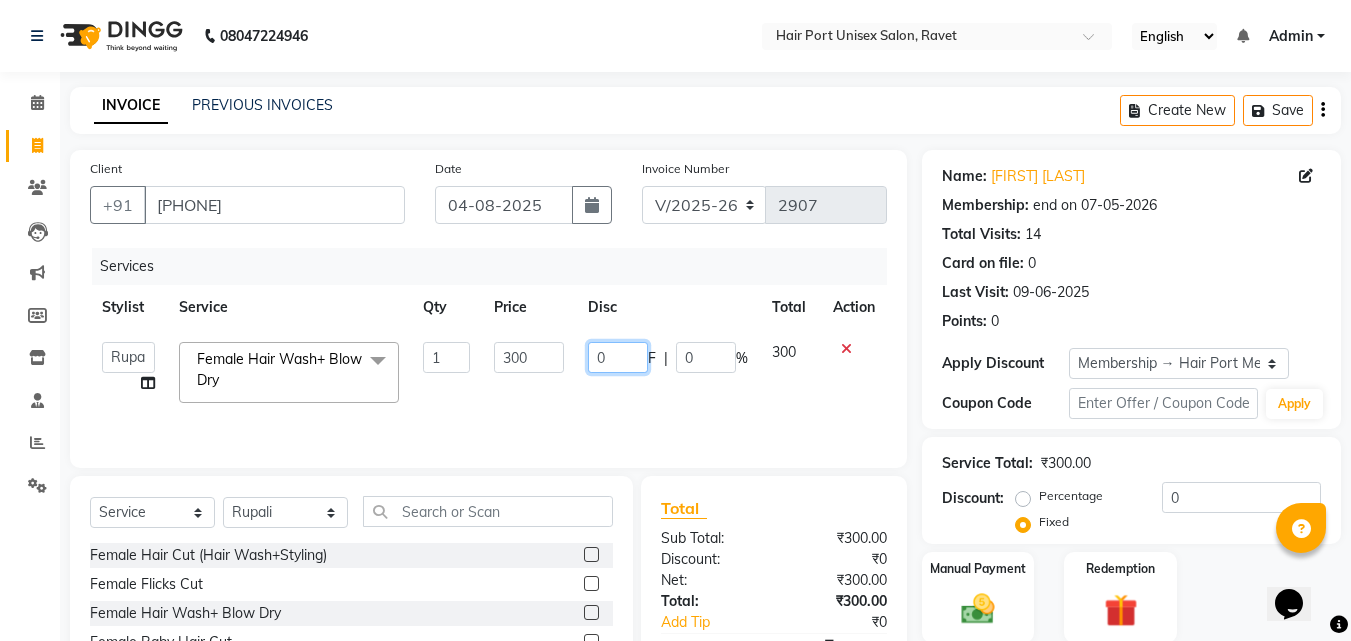 click on "0" 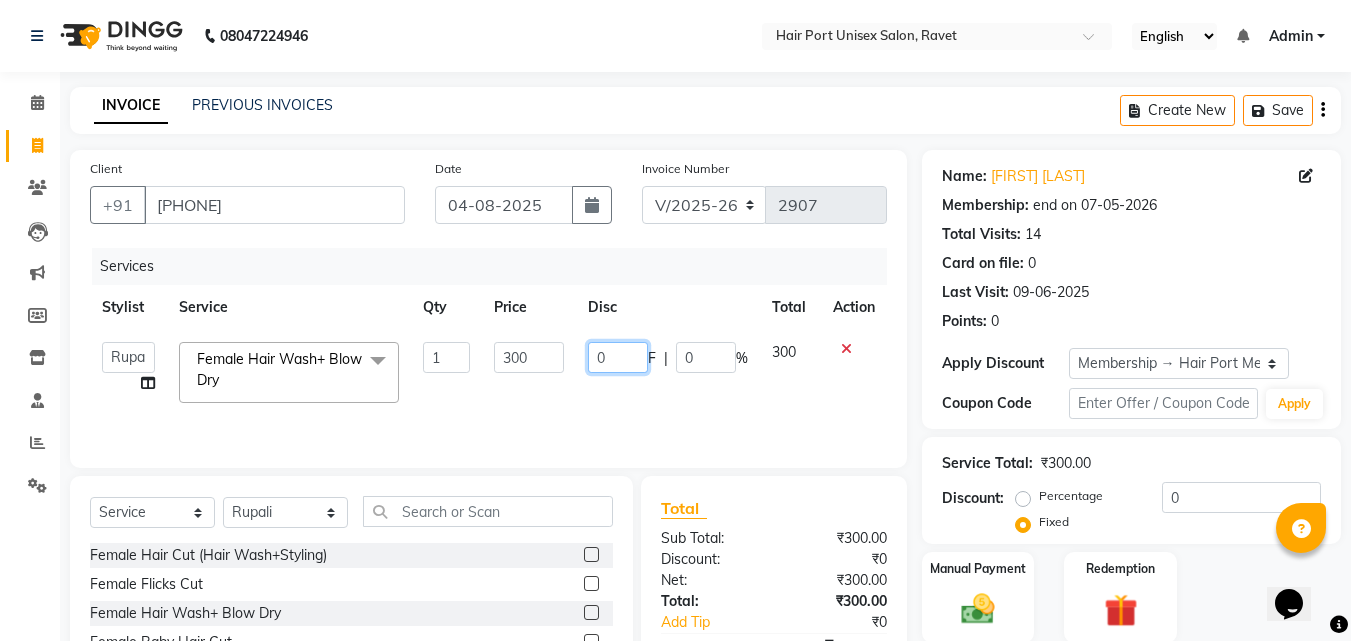 type on "30" 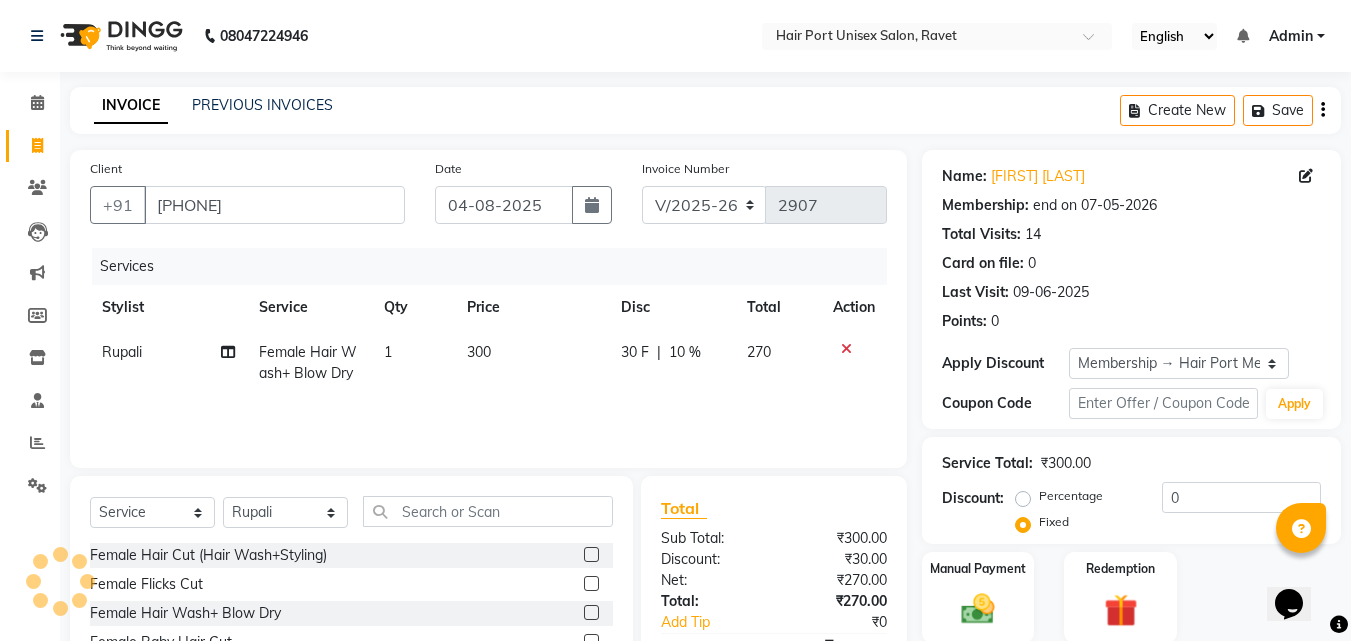 click on "Services Stylist Service Qty Price Disc Total Action [FIRST]  Female Hair Wash+ Blow Dry 1 300 30 F | 10 % 270" 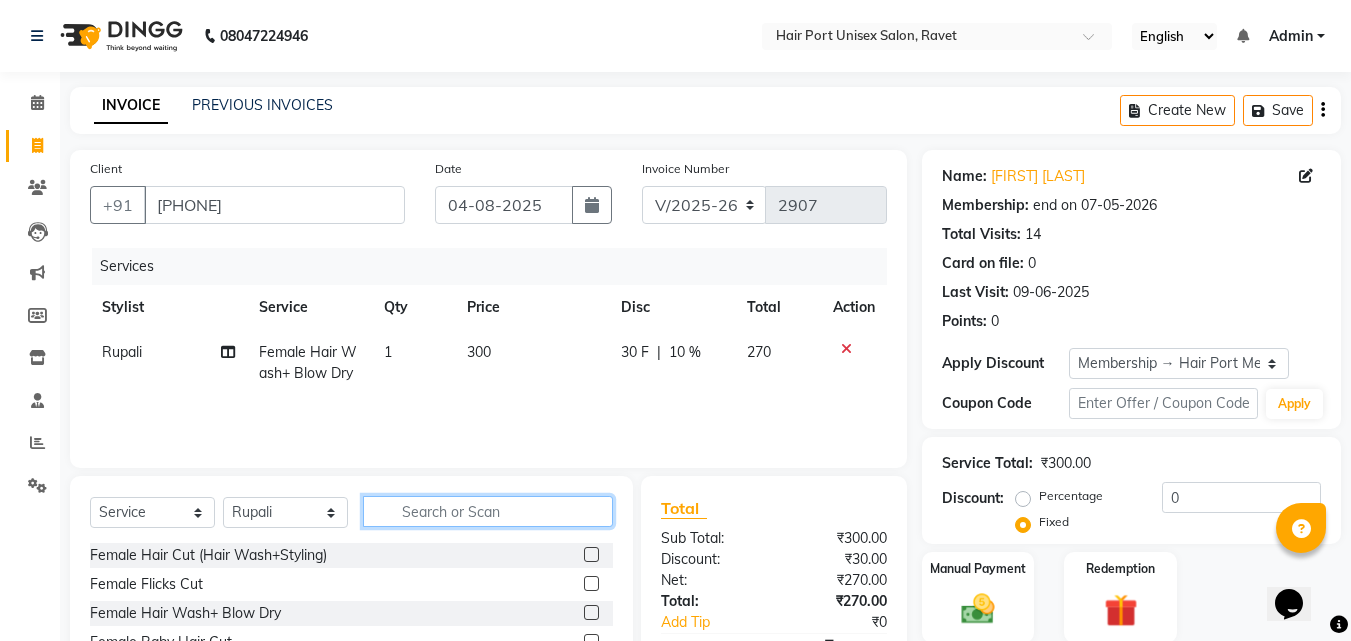 click 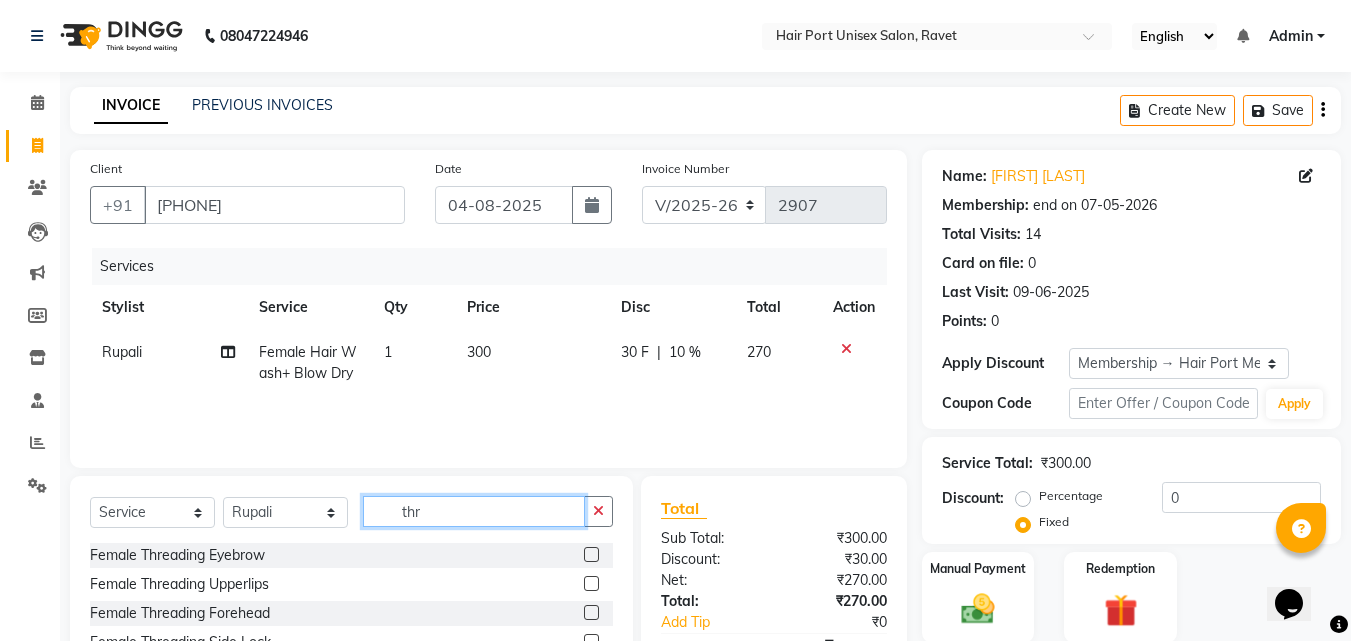 type on "thr" 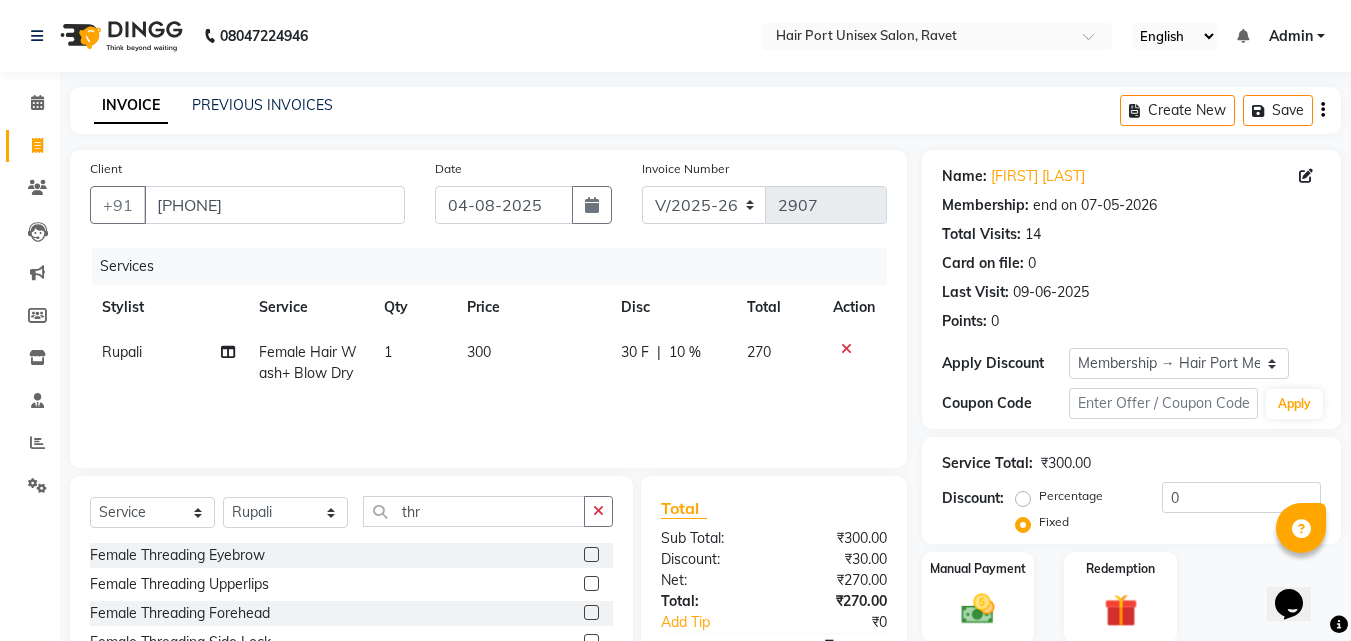click 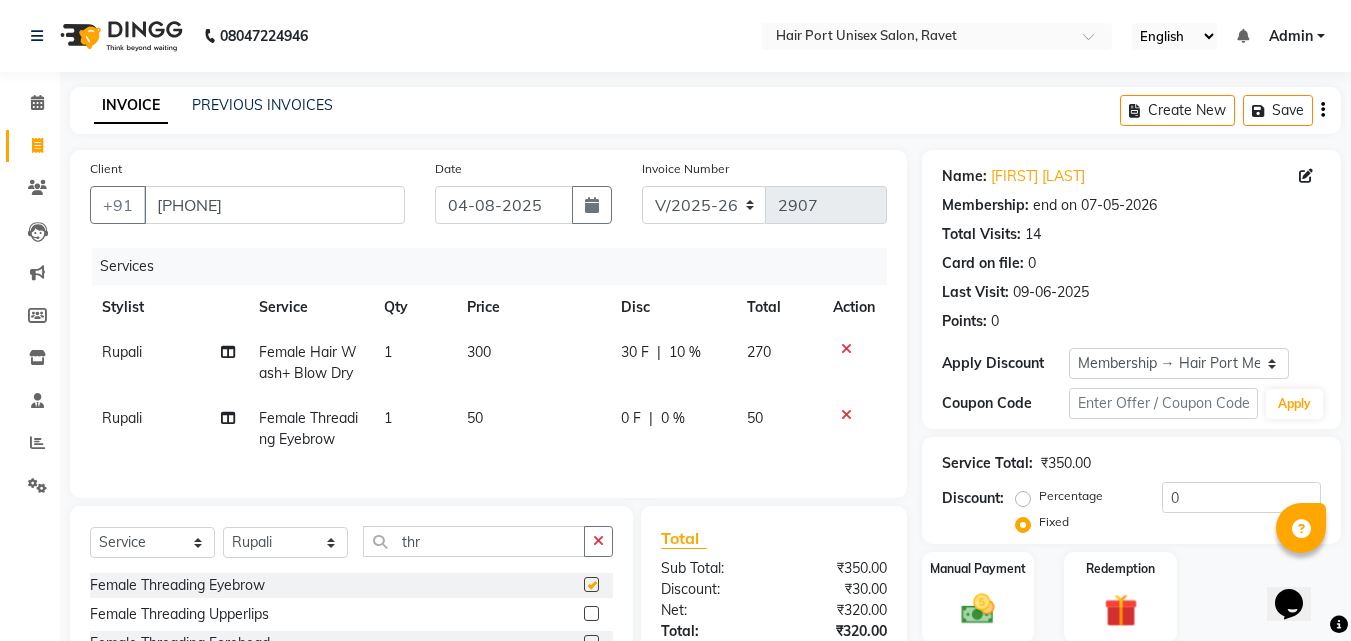 checkbox on "false" 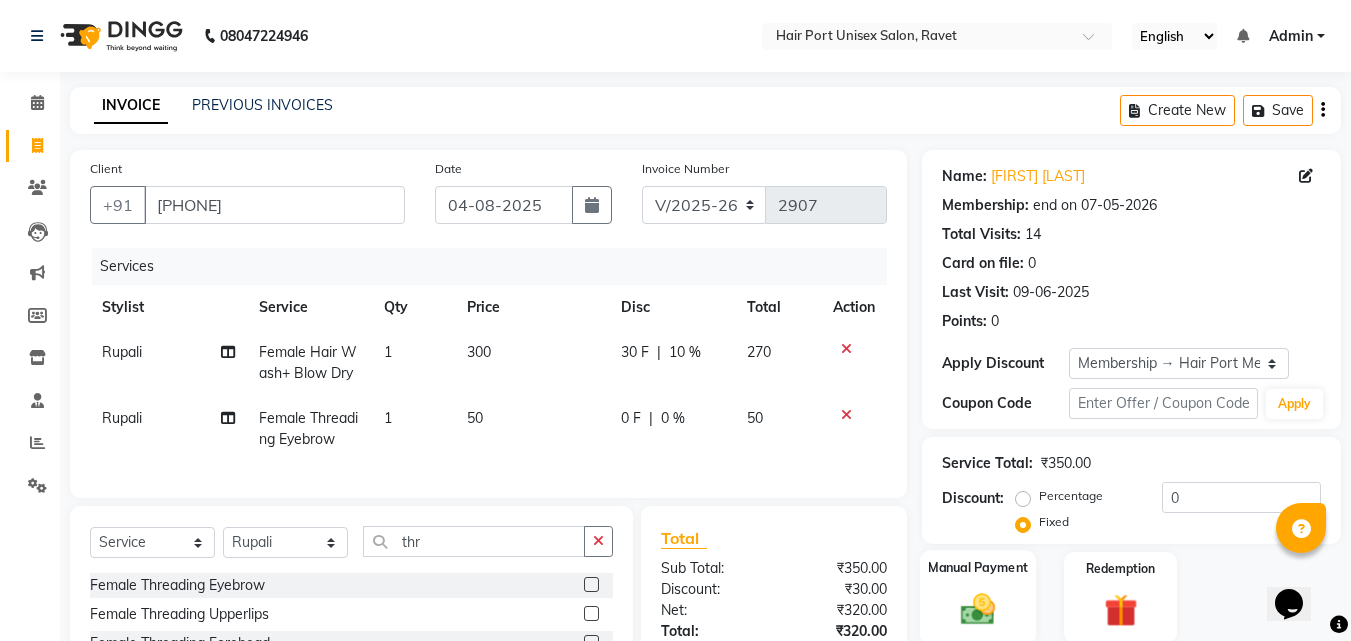 click on "Manual Payment" 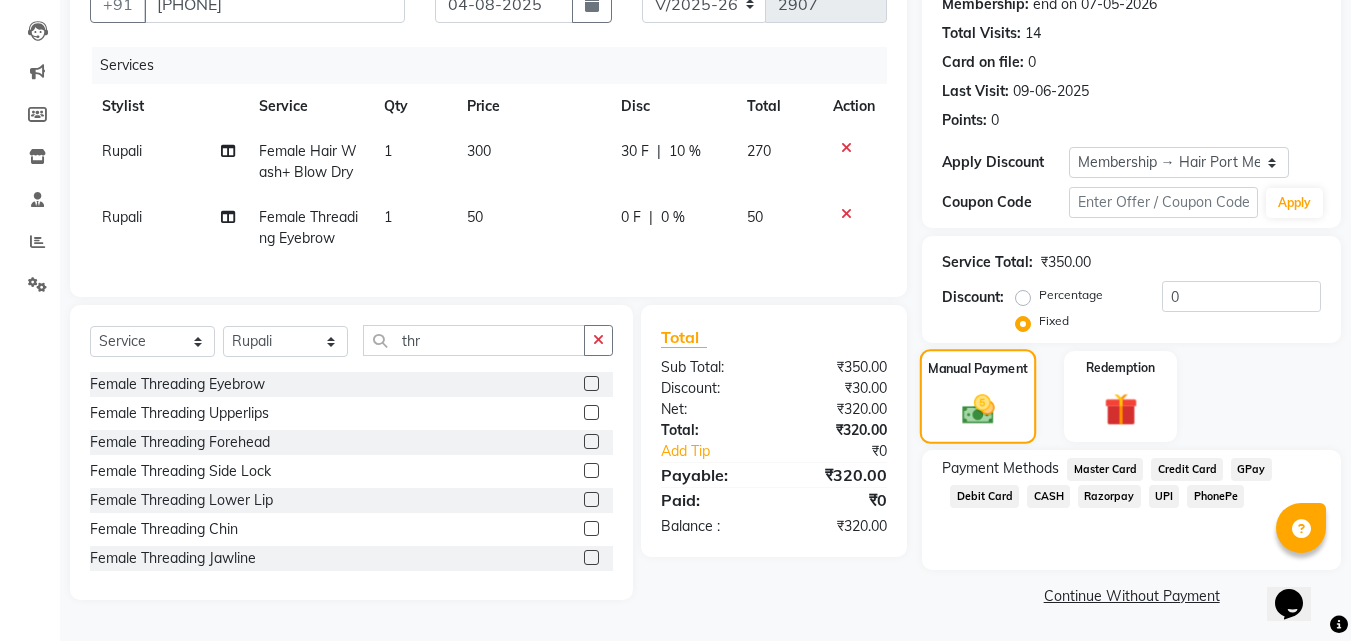 scroll, scrollTop: 205, scrollLeft: 0, axis: vertical 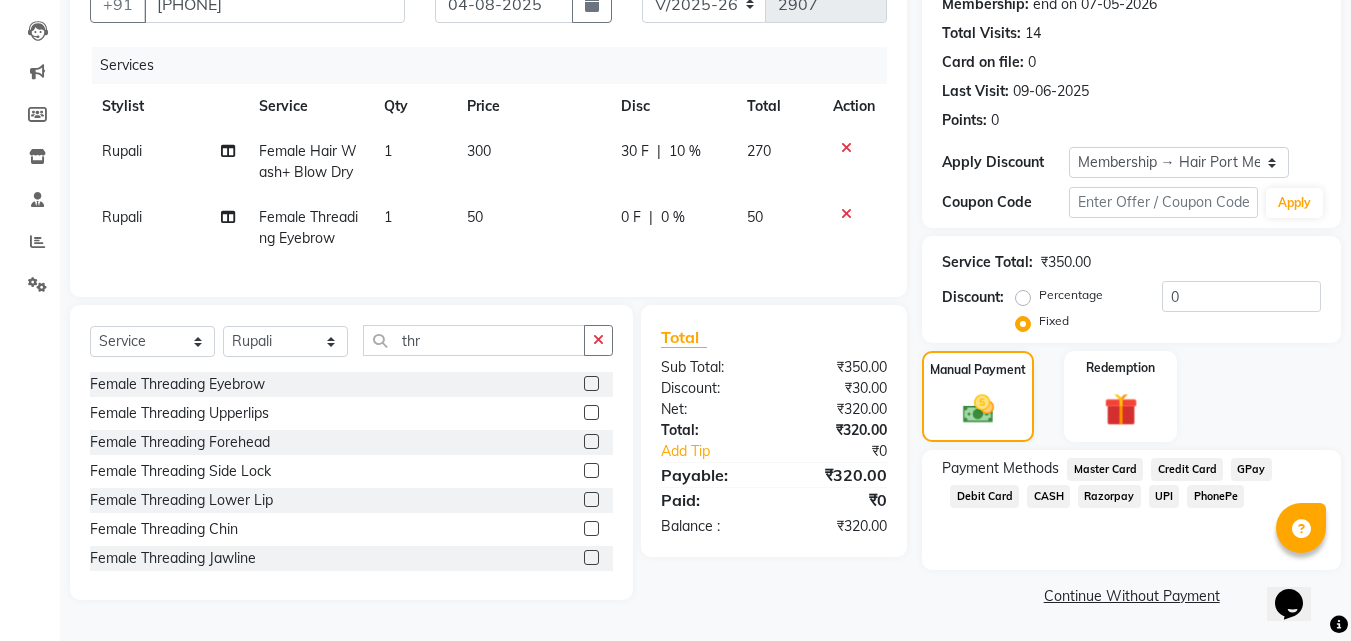 click on "50" 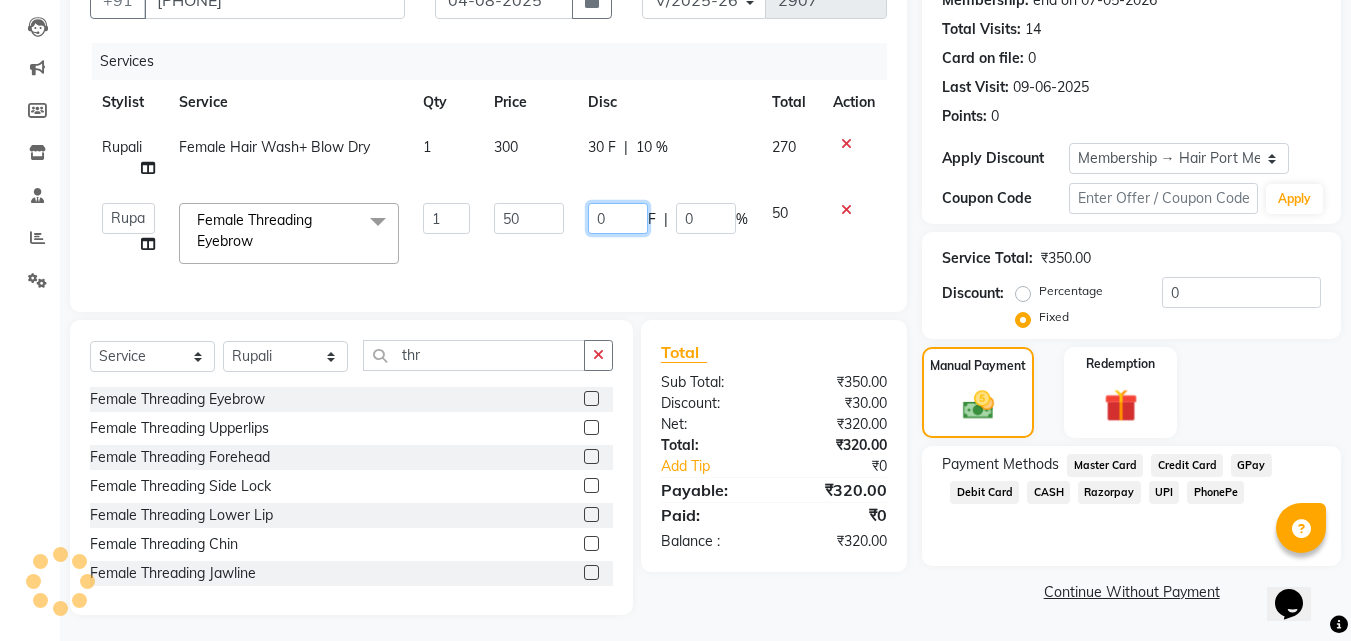 click on "0" 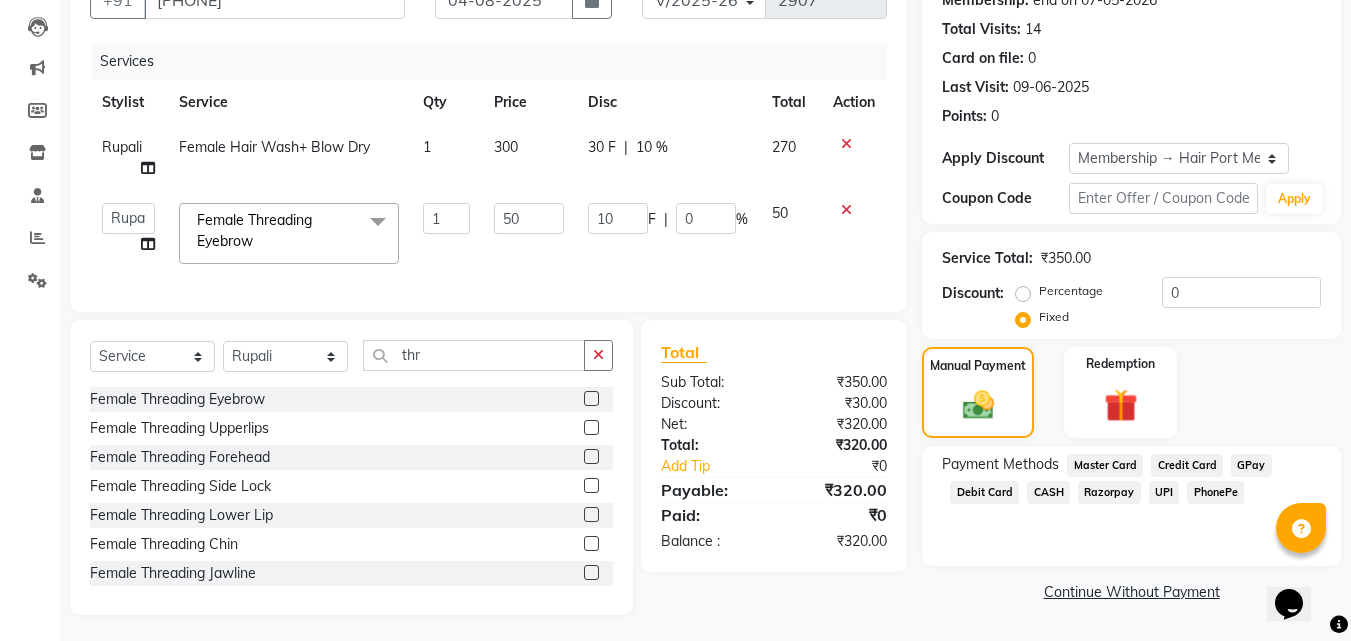 click on "10 F | 0 %" 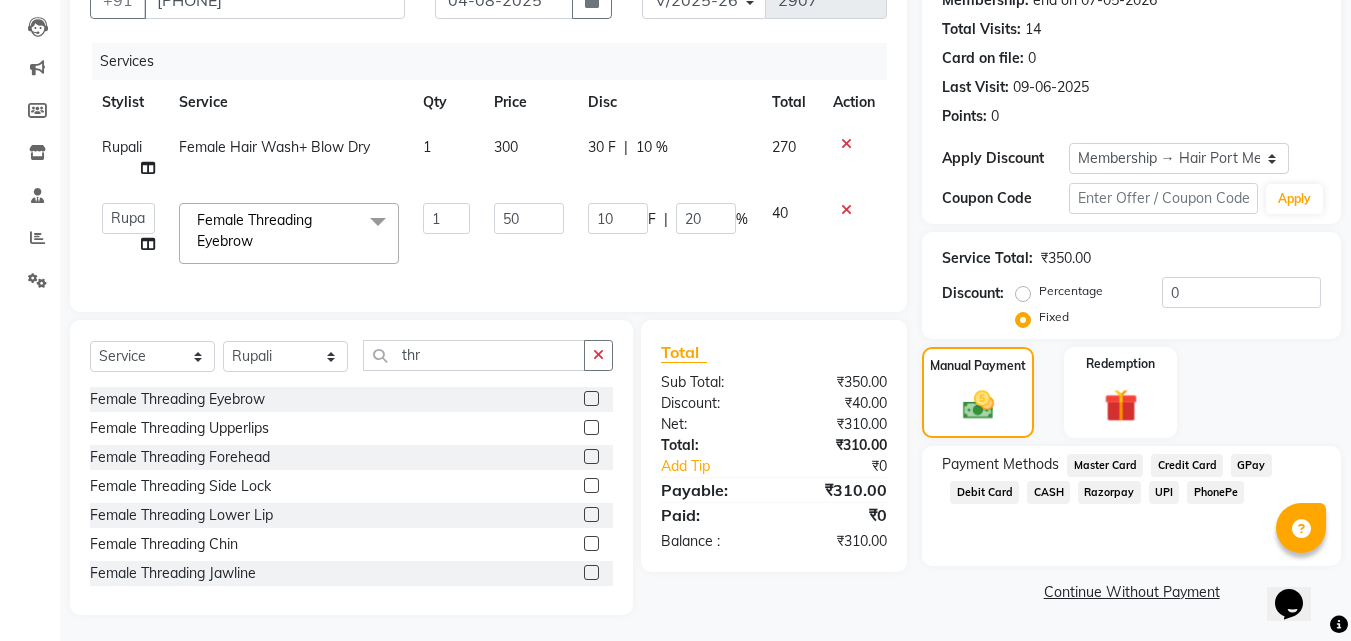 click on "UPI" 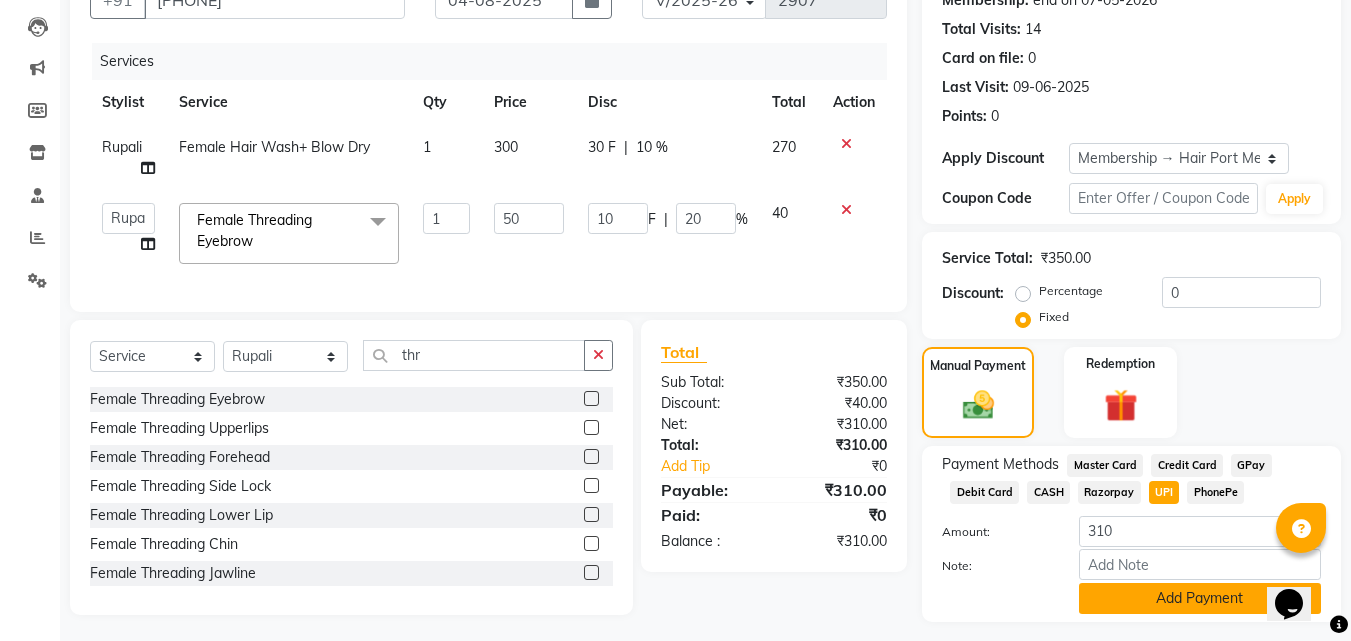 click on "Add Payment" 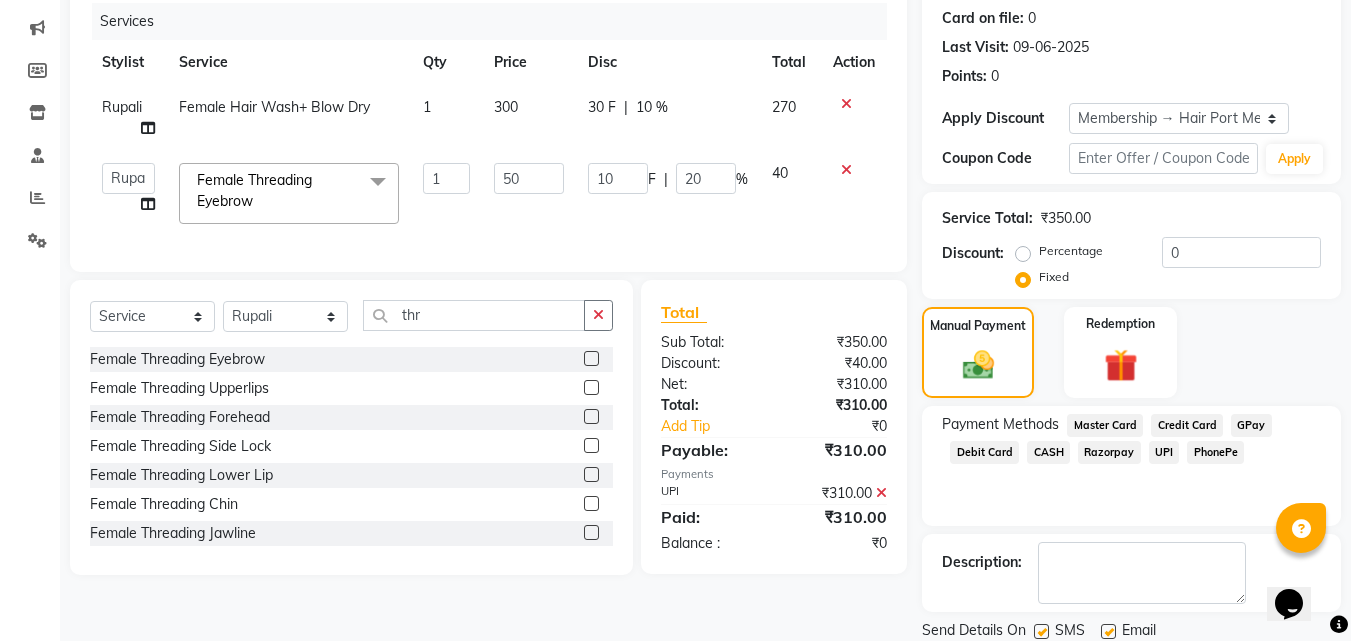 scroll, scrollTop: 314, scrollLeft: 0, axis: vertical 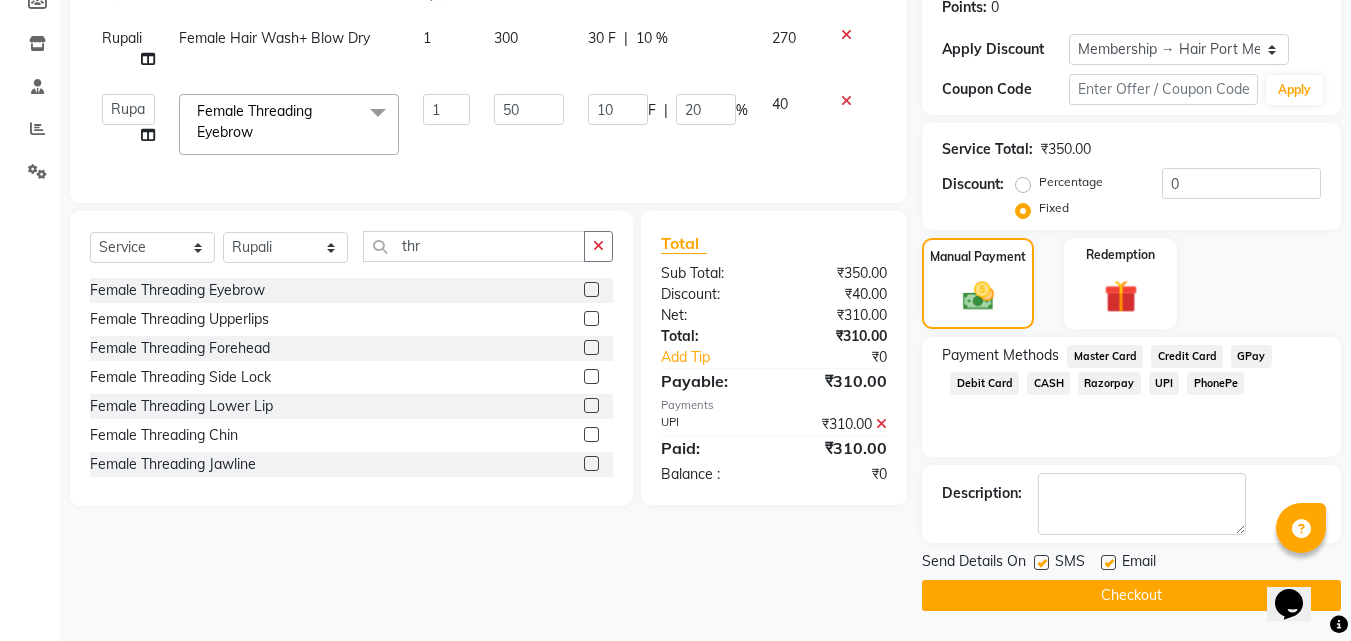 click on "Checkout" 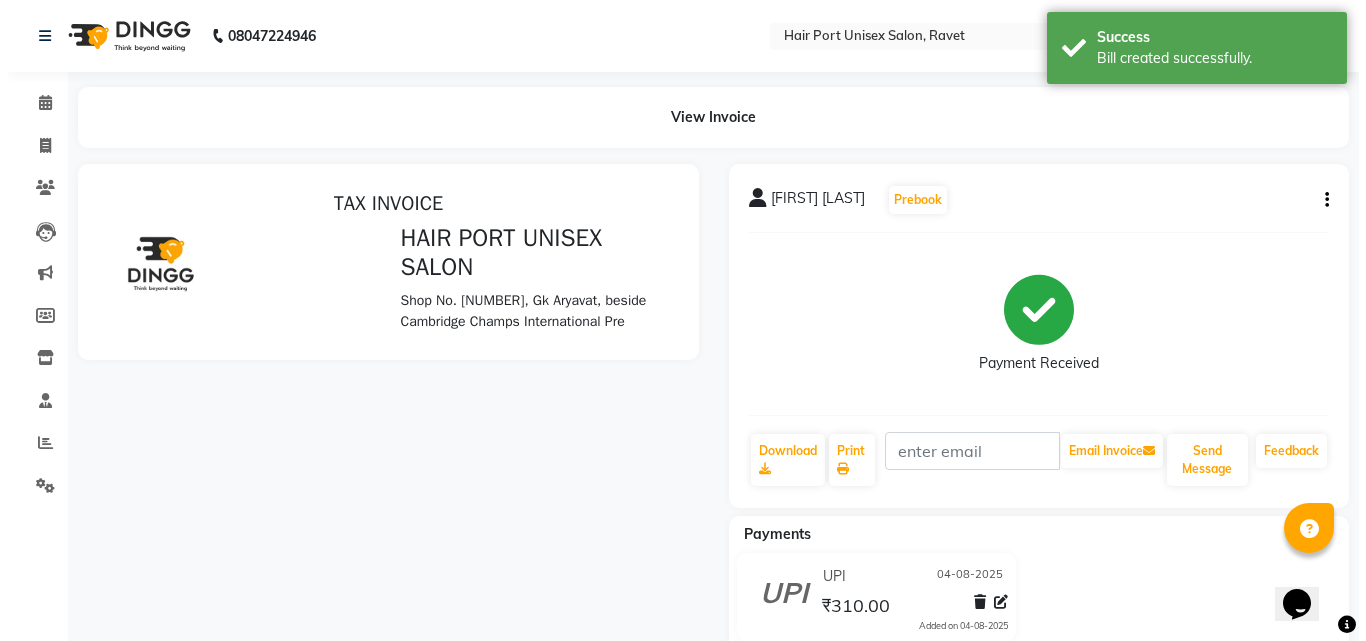scroll, scrollTop: 0, scrollLeft: 0, axis: both 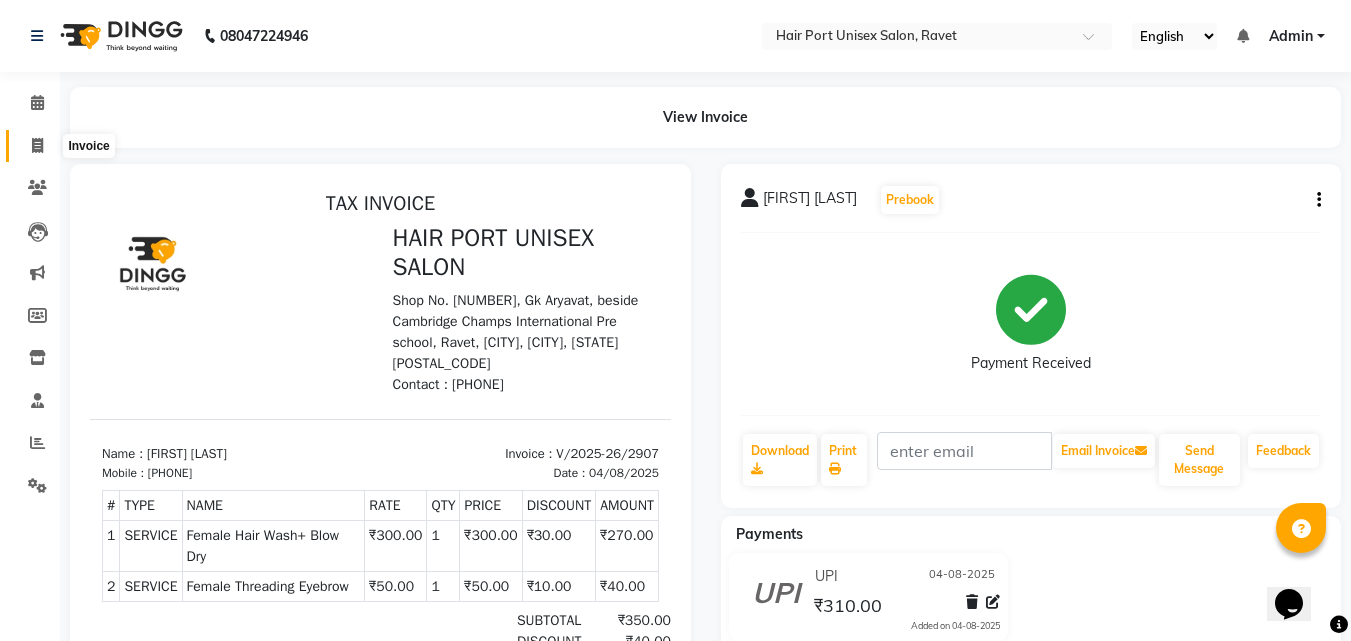 click 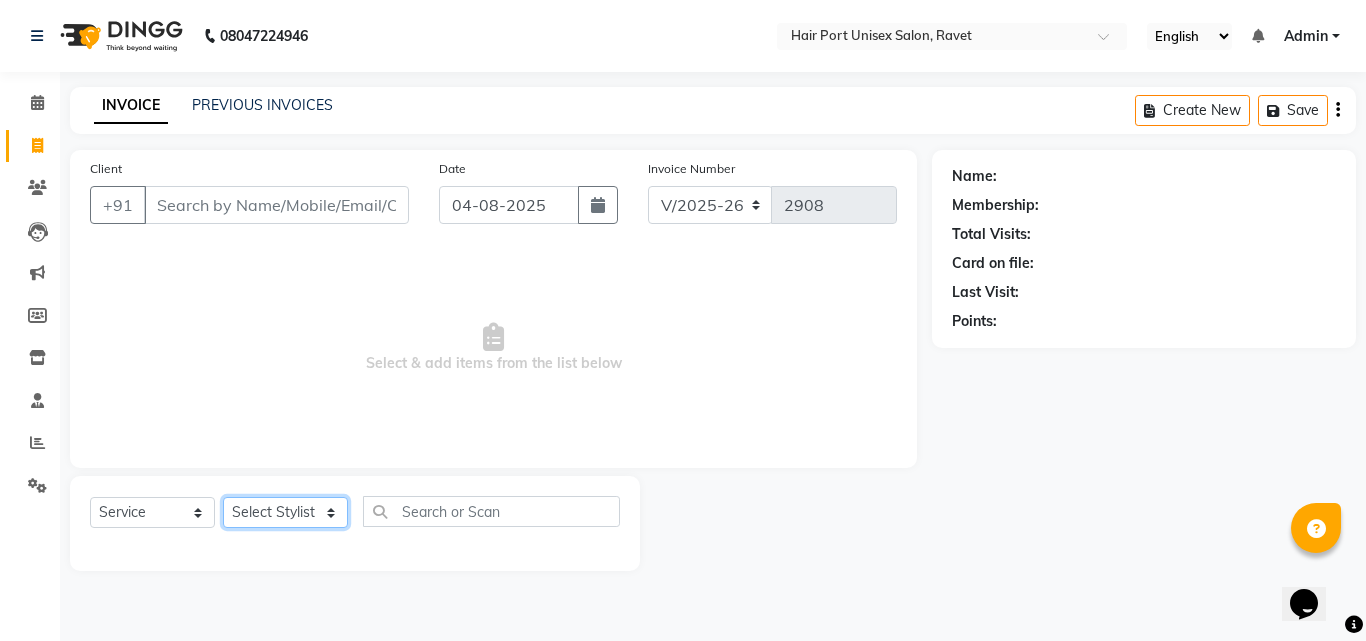 click on "Select Stylist Anushaka Parihar  Esmail Gufran Jyoti Disale Netaji Vishwanath Suryavanshi Rupali  Tanaji Vishwanath Suryavanshi Vinod Mane" 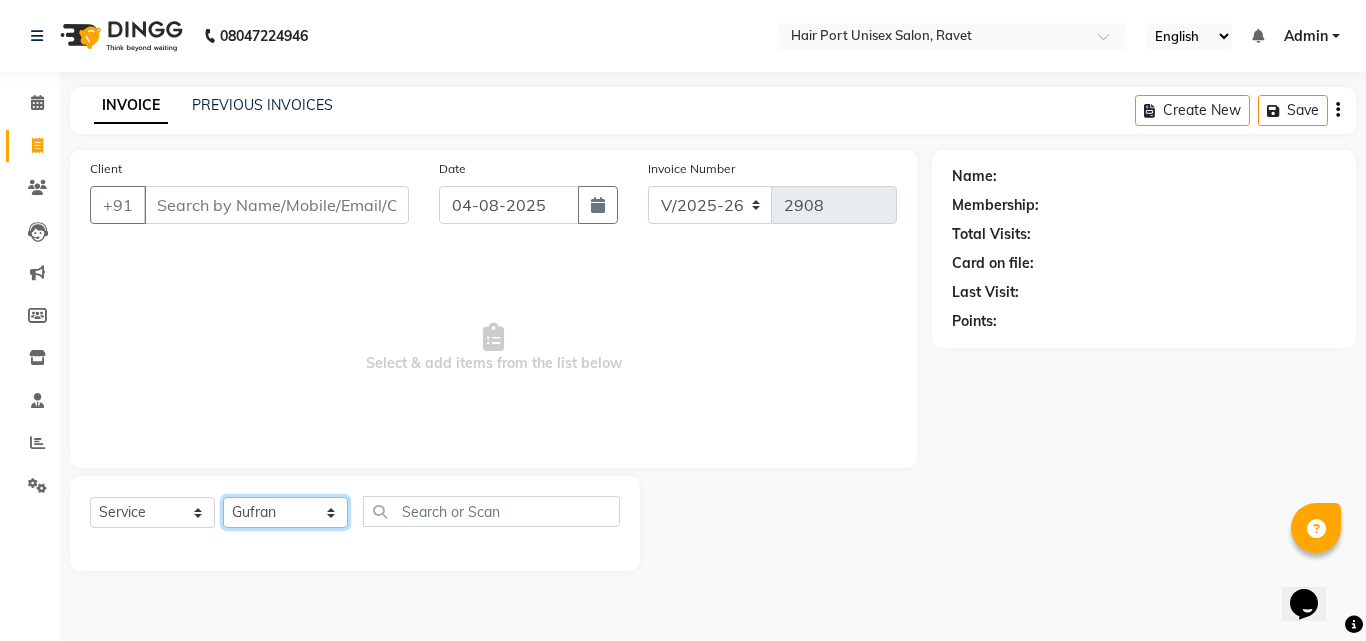 click on "Select Stylist Anushaka Parihar  Esmail Gufran Jyoti Disale Netaji Vishwanath Suryavanshi Rupali  Tanaji Vishwanath Suryavanshi Vinod Mane" 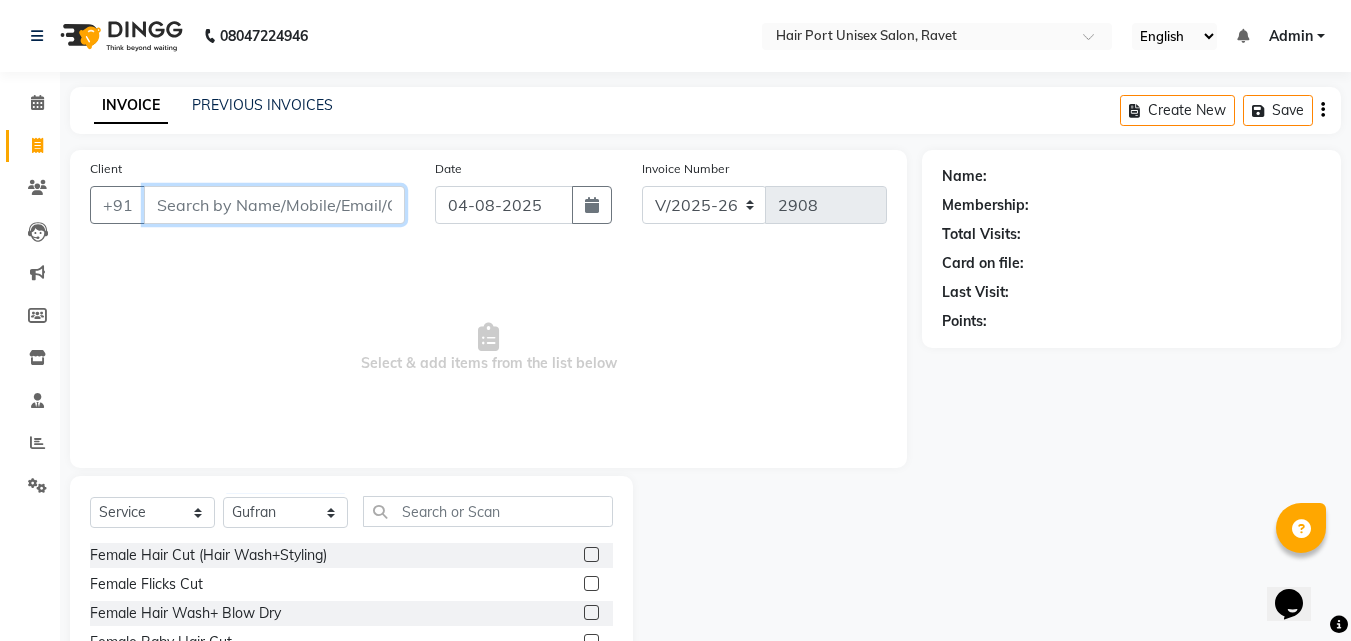 click on "Client" at bounding box center (274, 205) 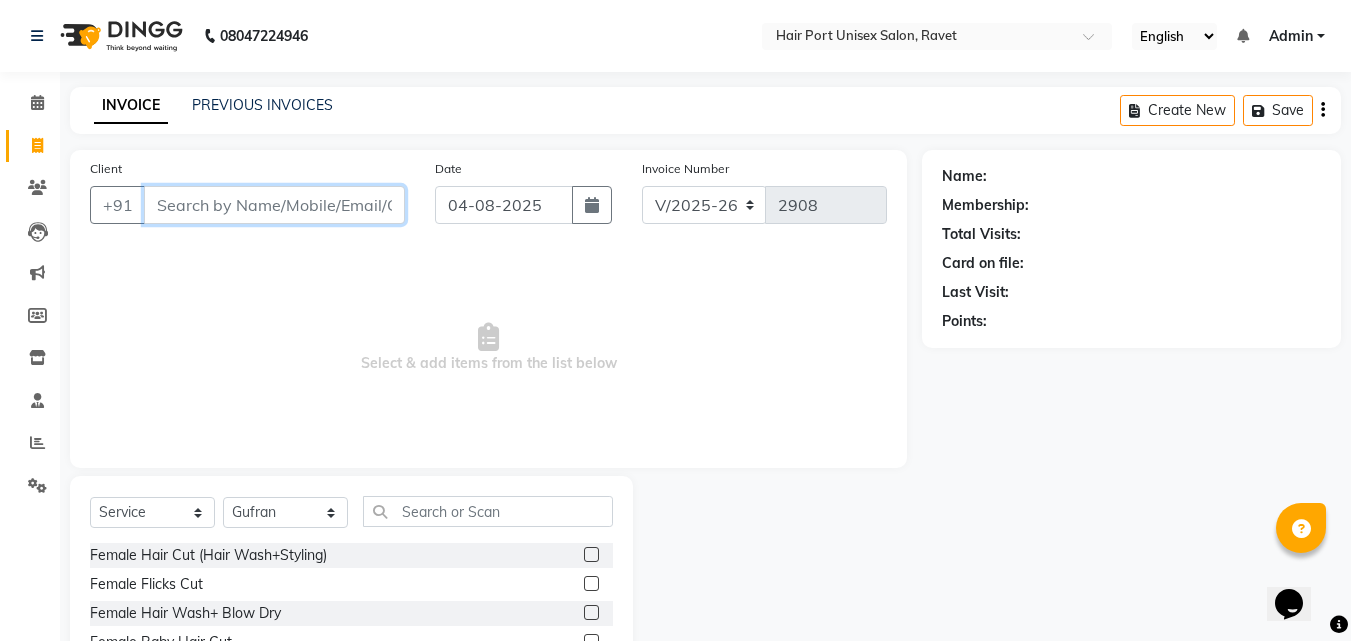 click on "Client" at bounding box center (274, 205) 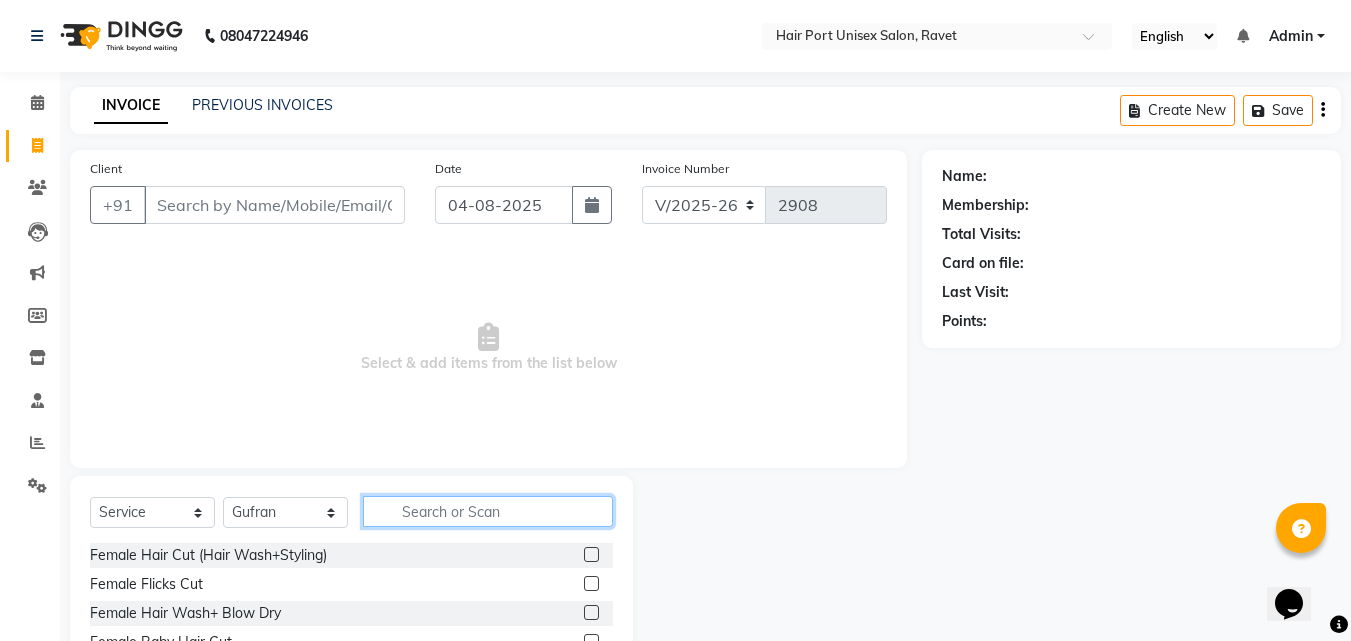 click 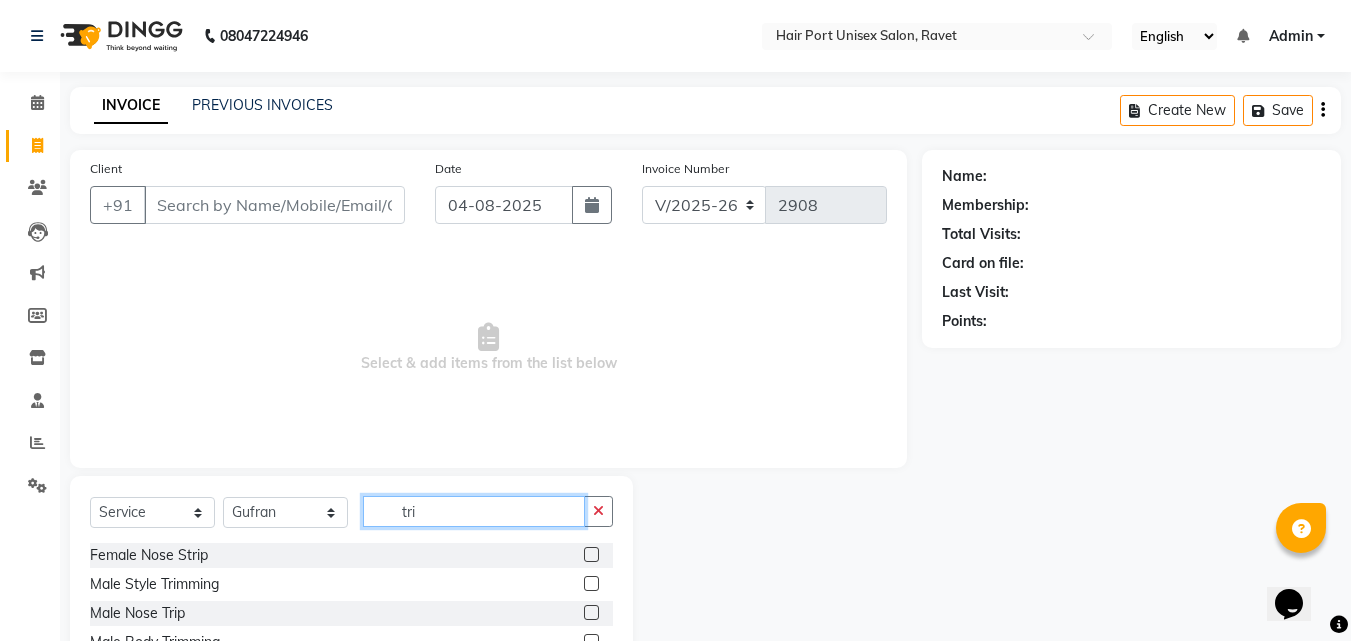 type on "tri" 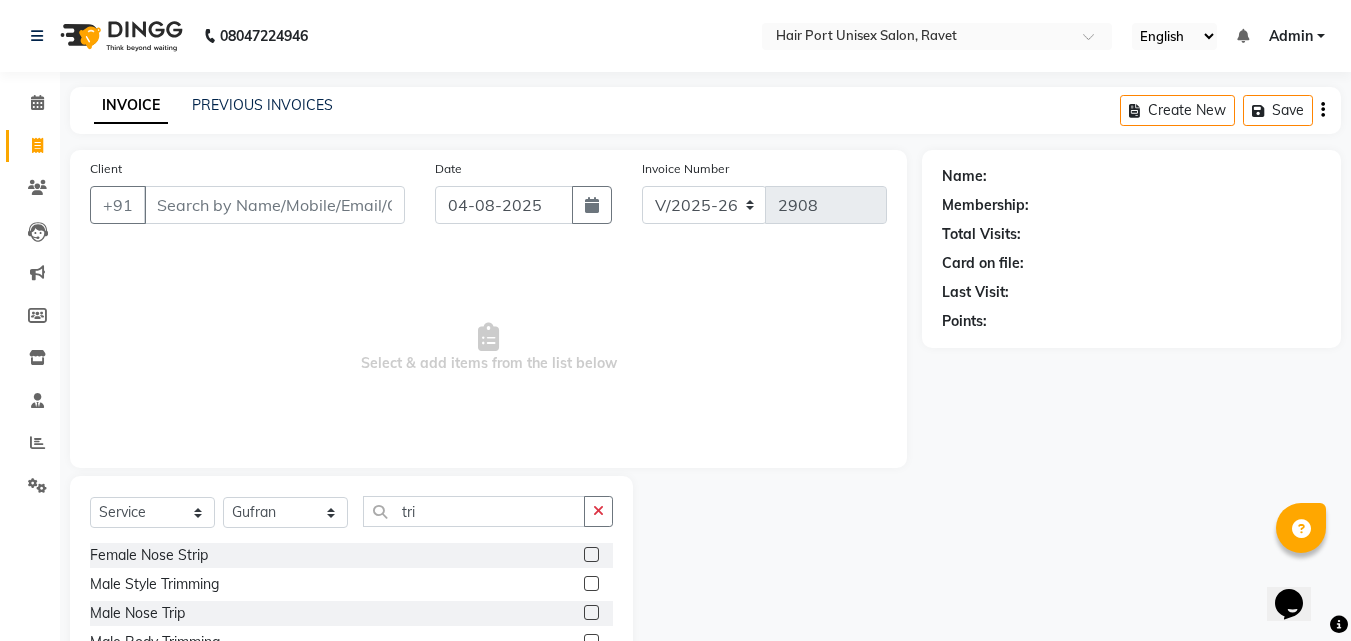 click 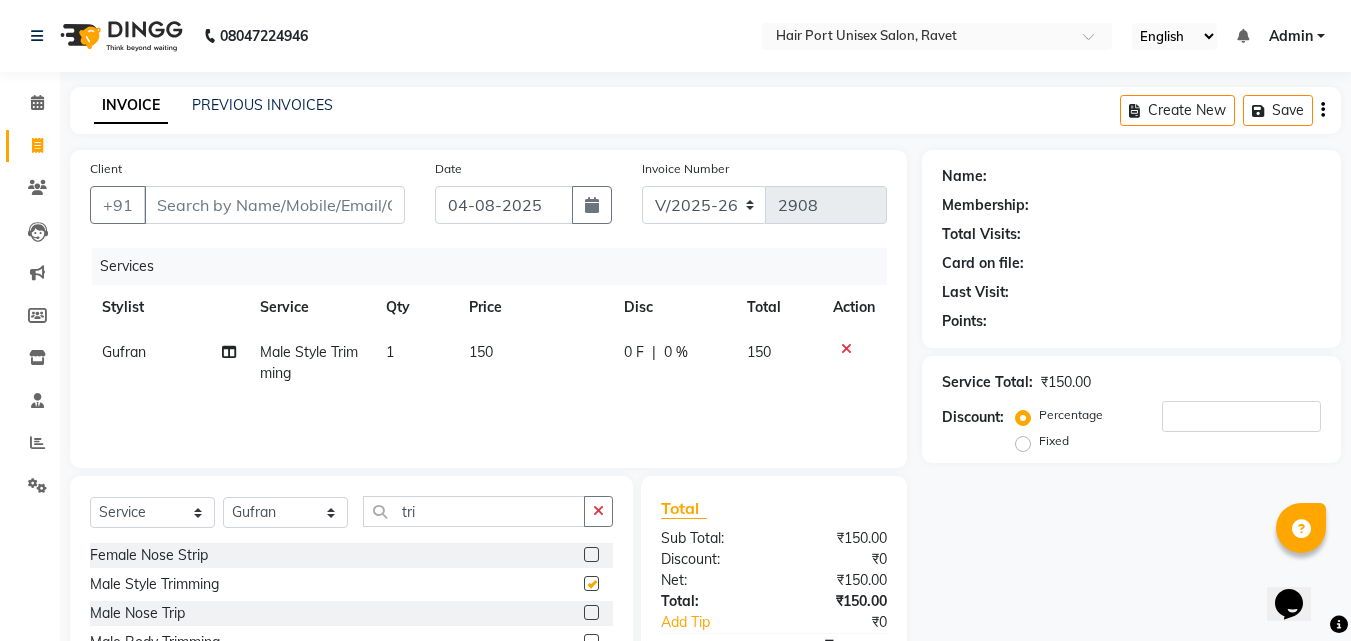 checkbox on "false" 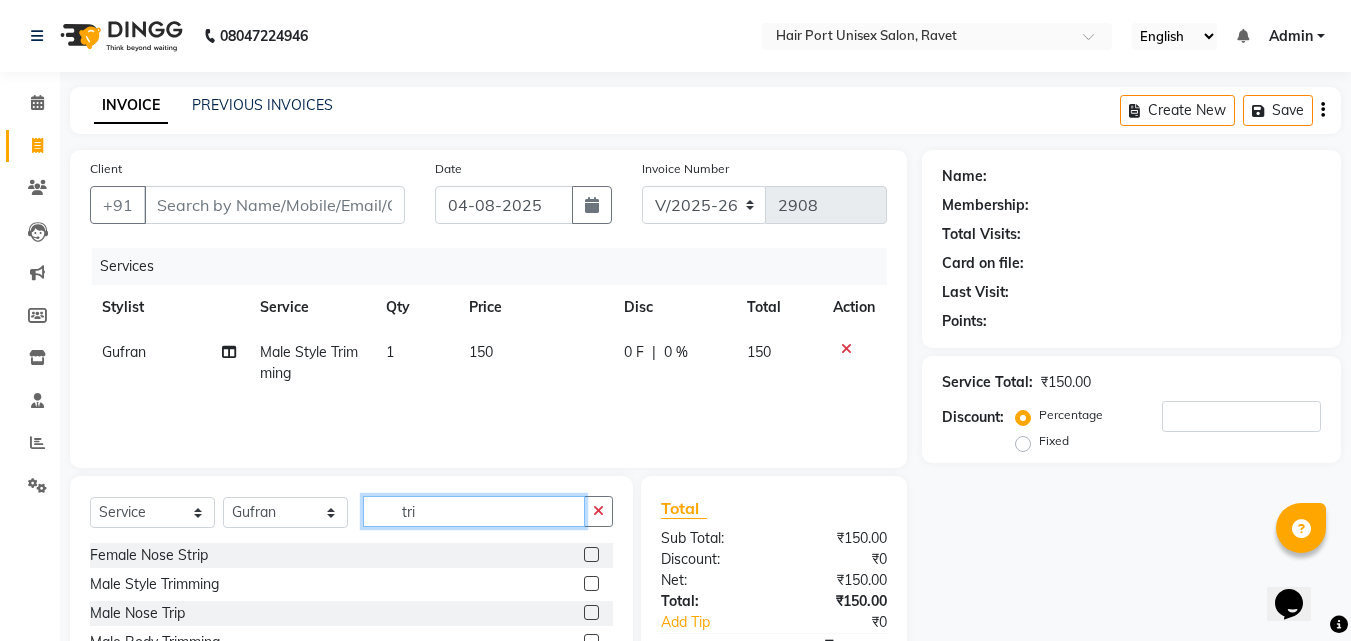 click on "tri" 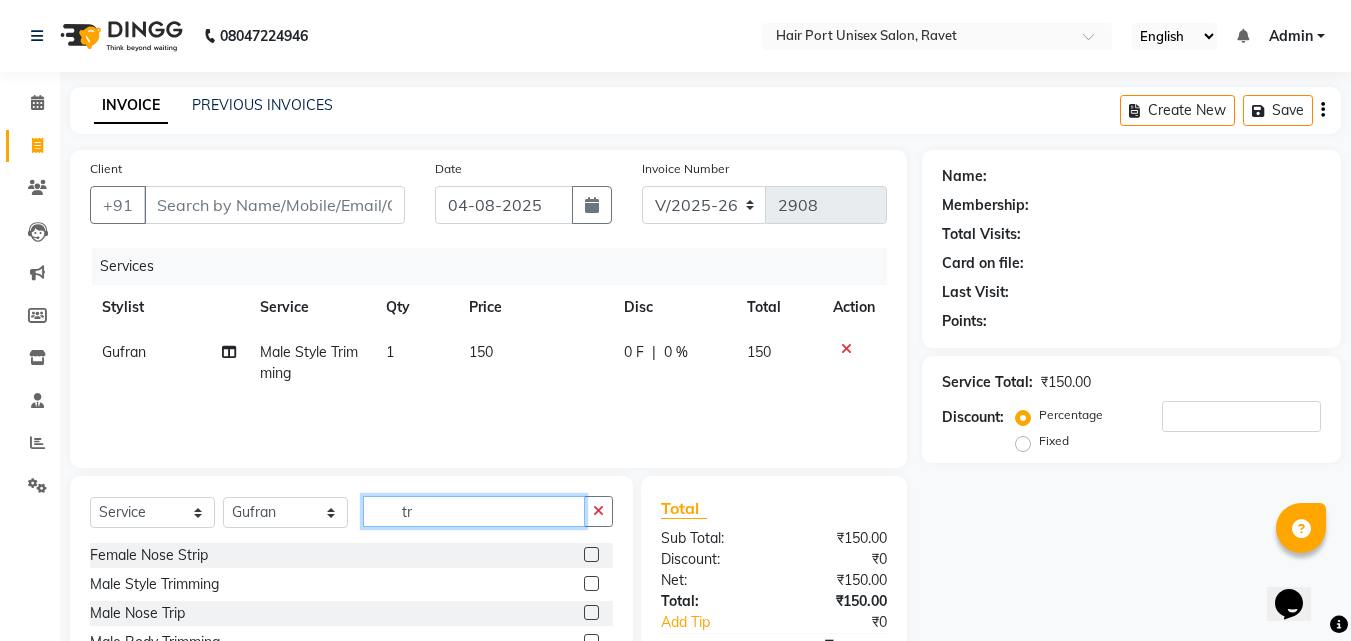 type on "t" 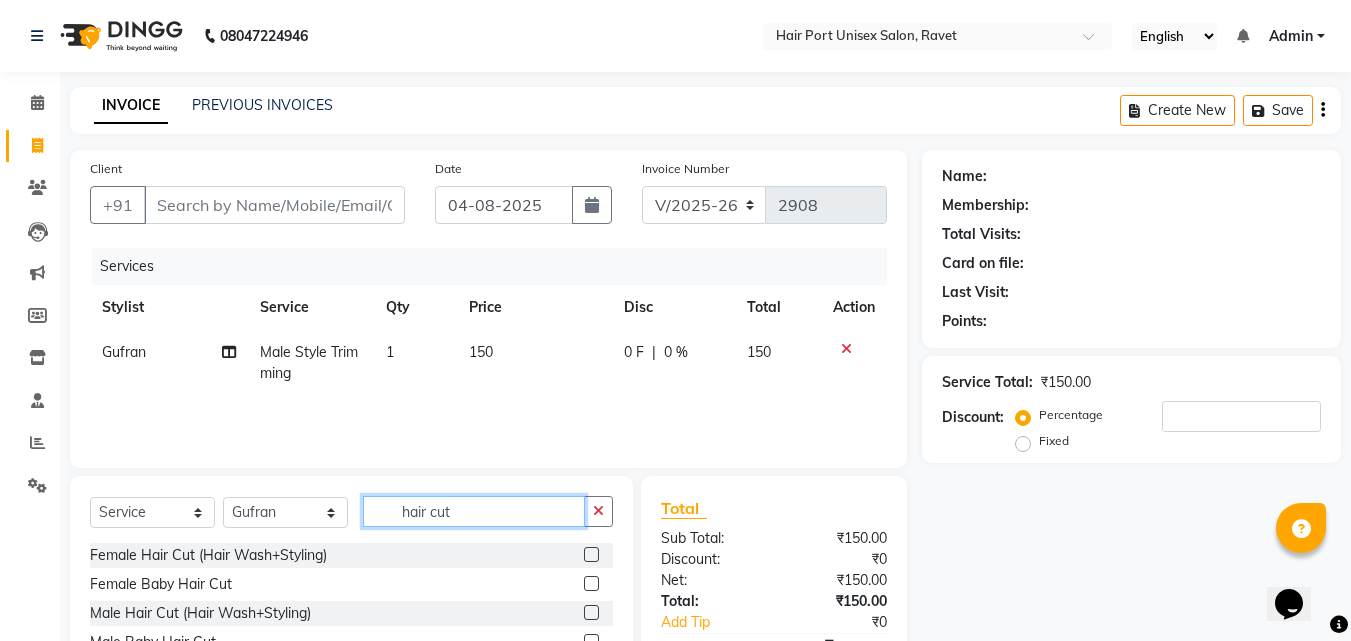 type on "hair cut" 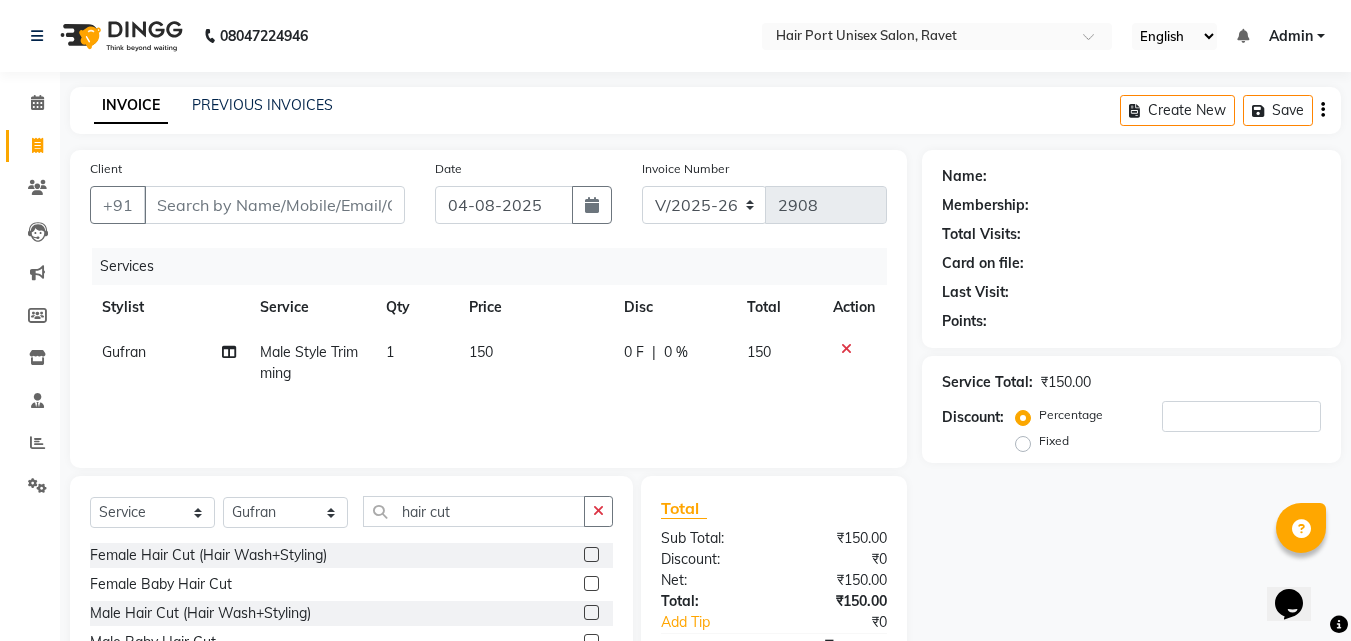 click 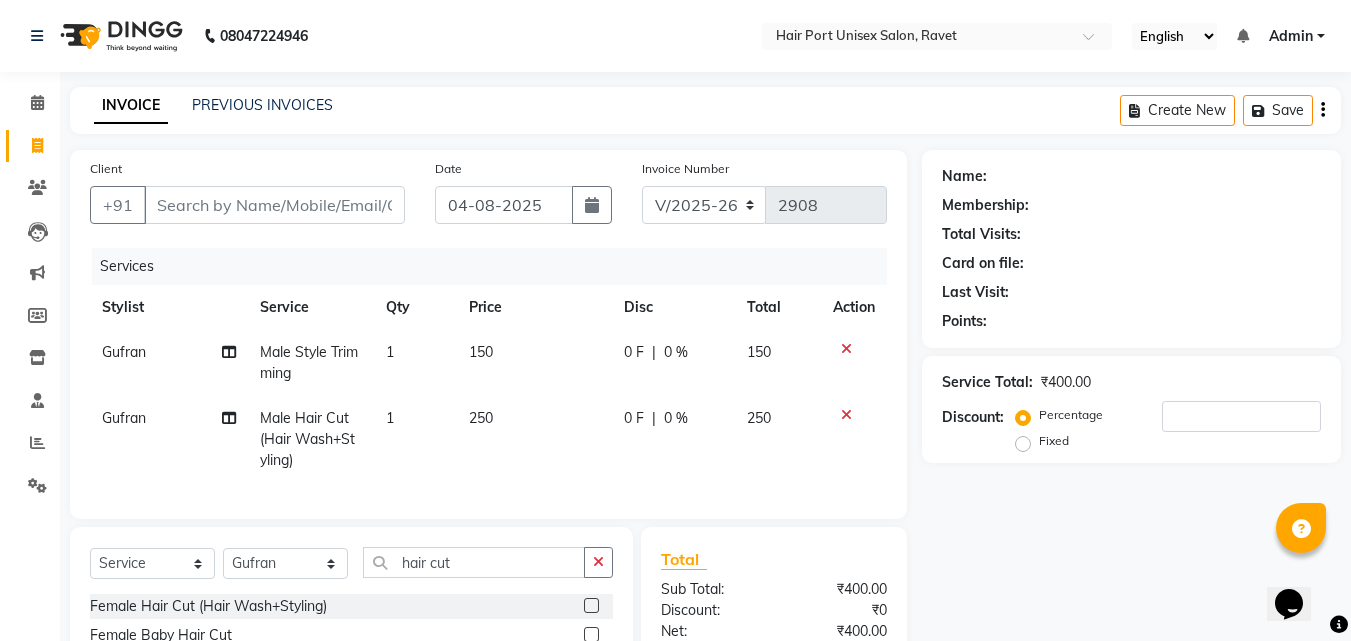checkbox on "false" 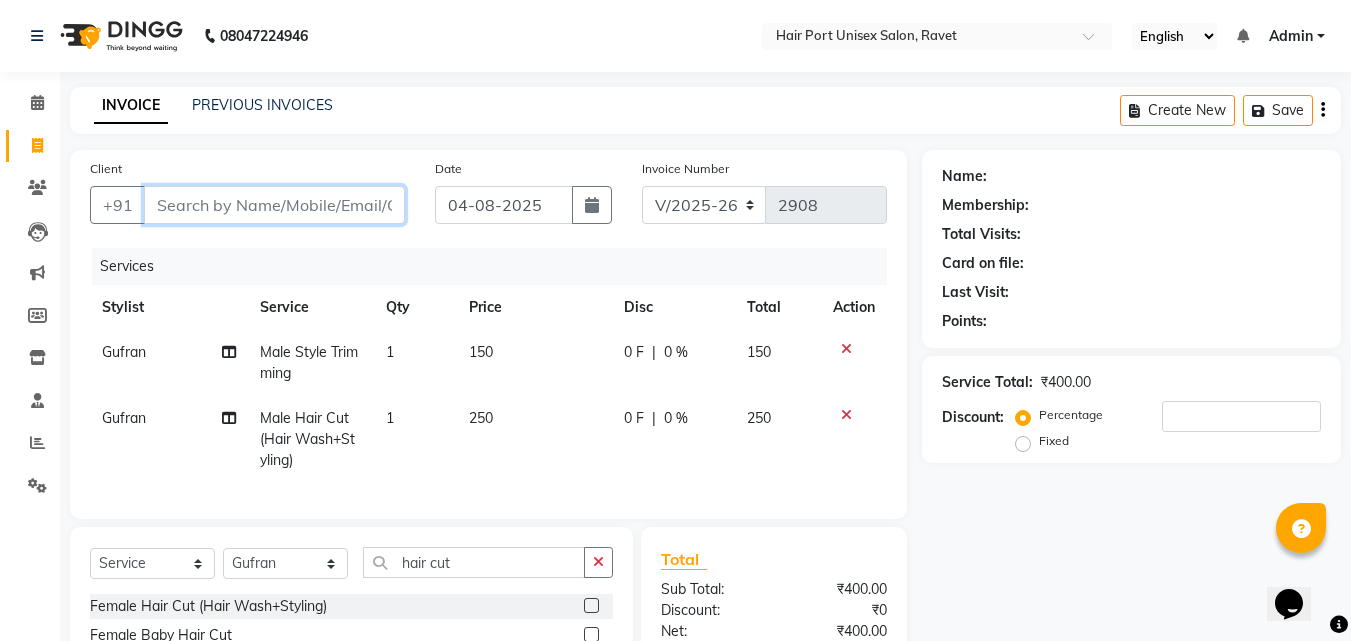 click on "Client" at bounding box center [274, 205] 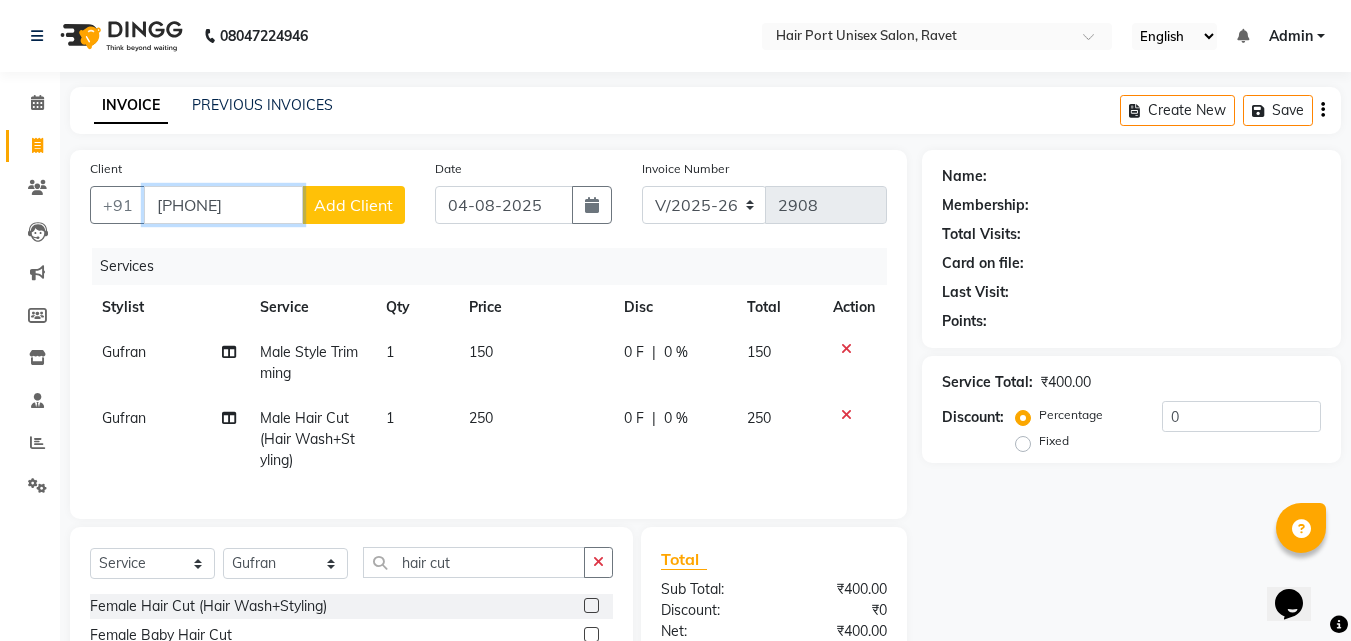 type on "[PHONE]" 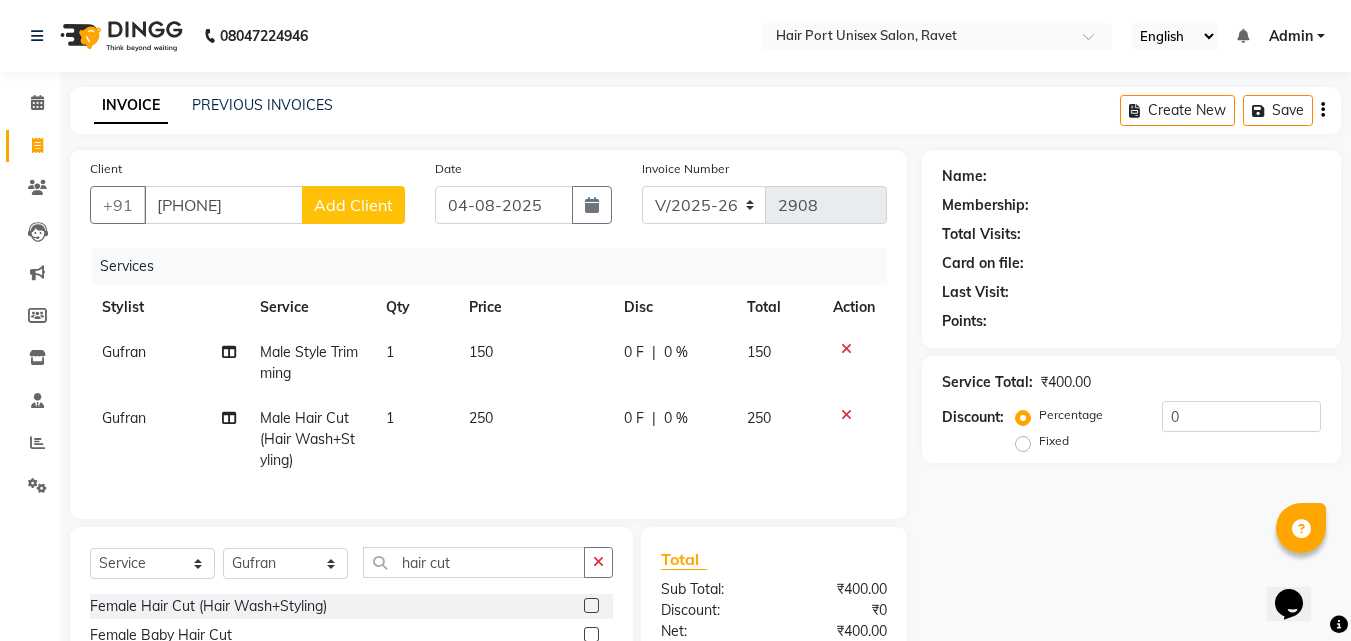 click on "Add Client" 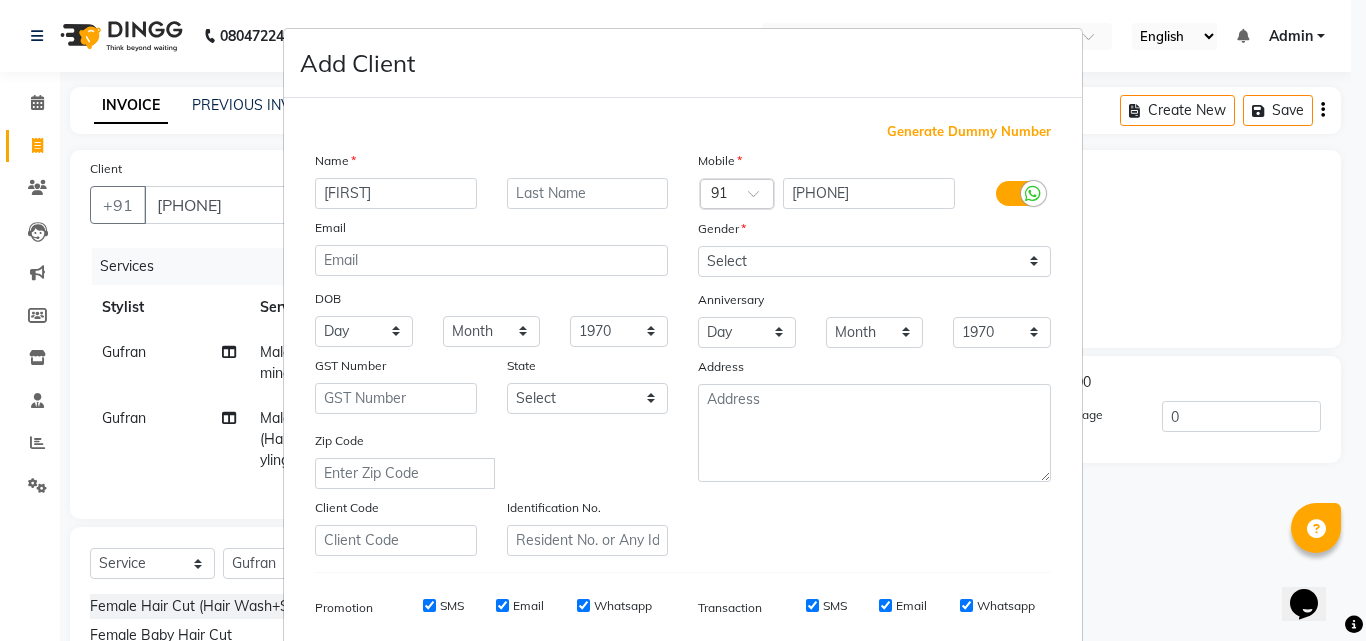type on "[FIRST]" 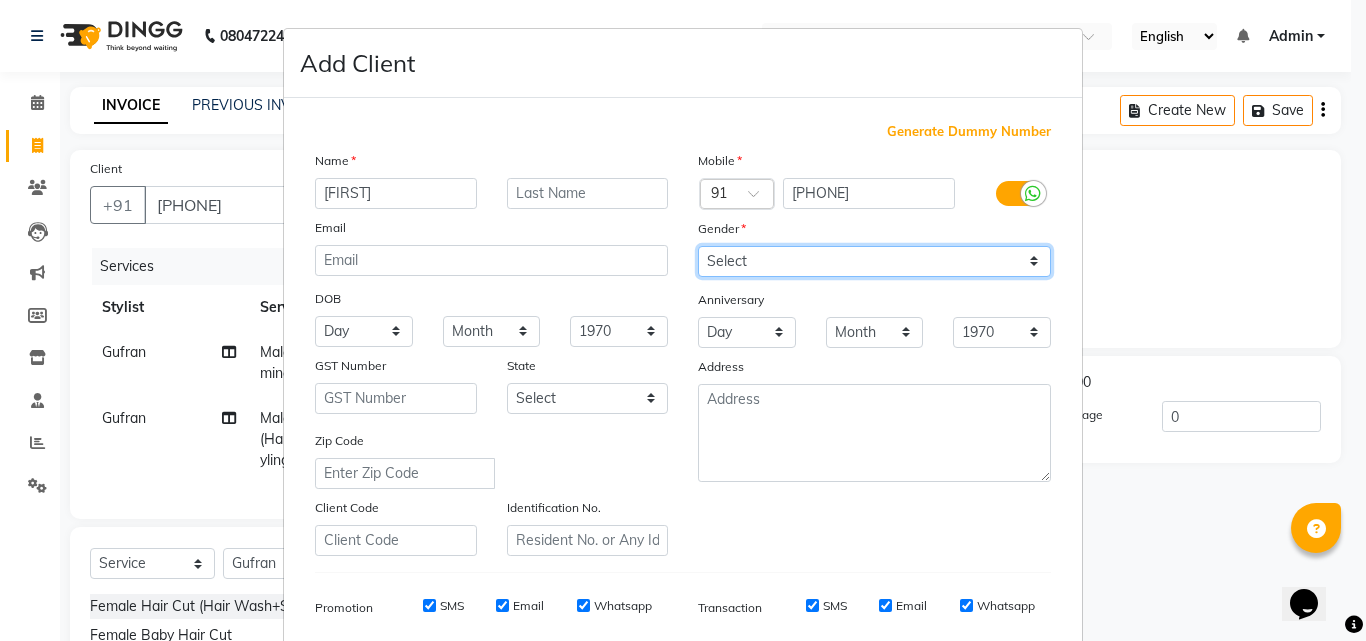 click on "Select Male Female Other Prefer Not To Say" at bounding box center (874, 261) 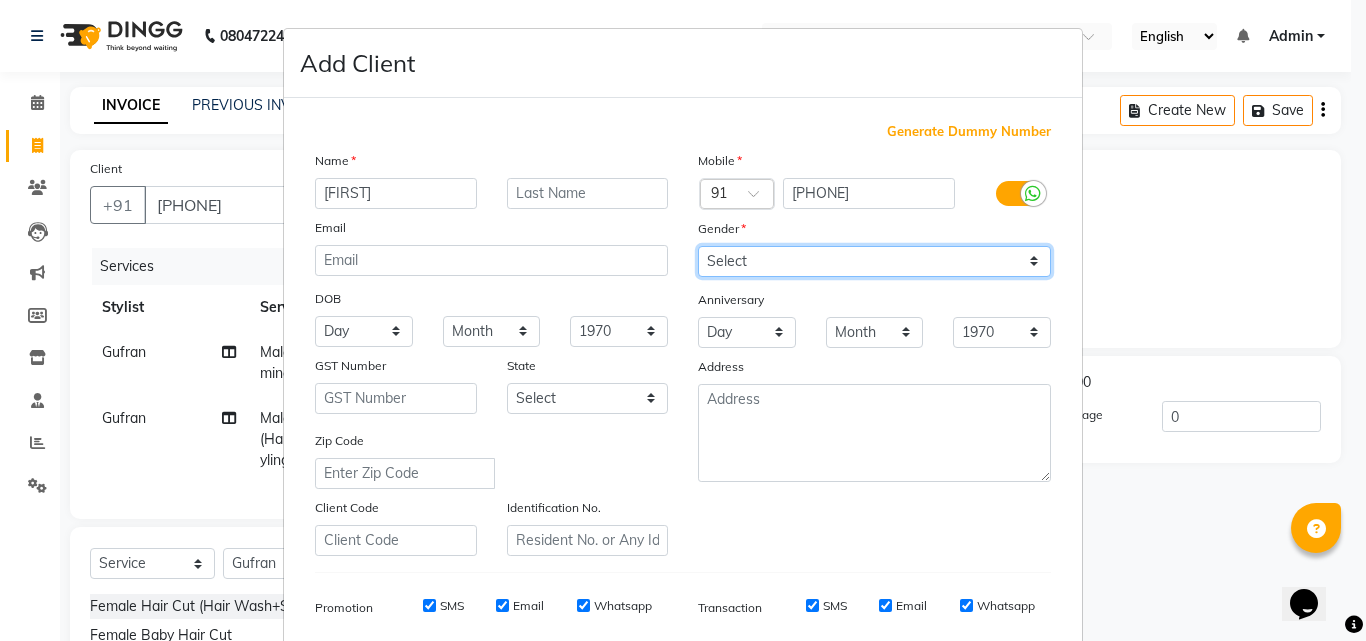select on "male" 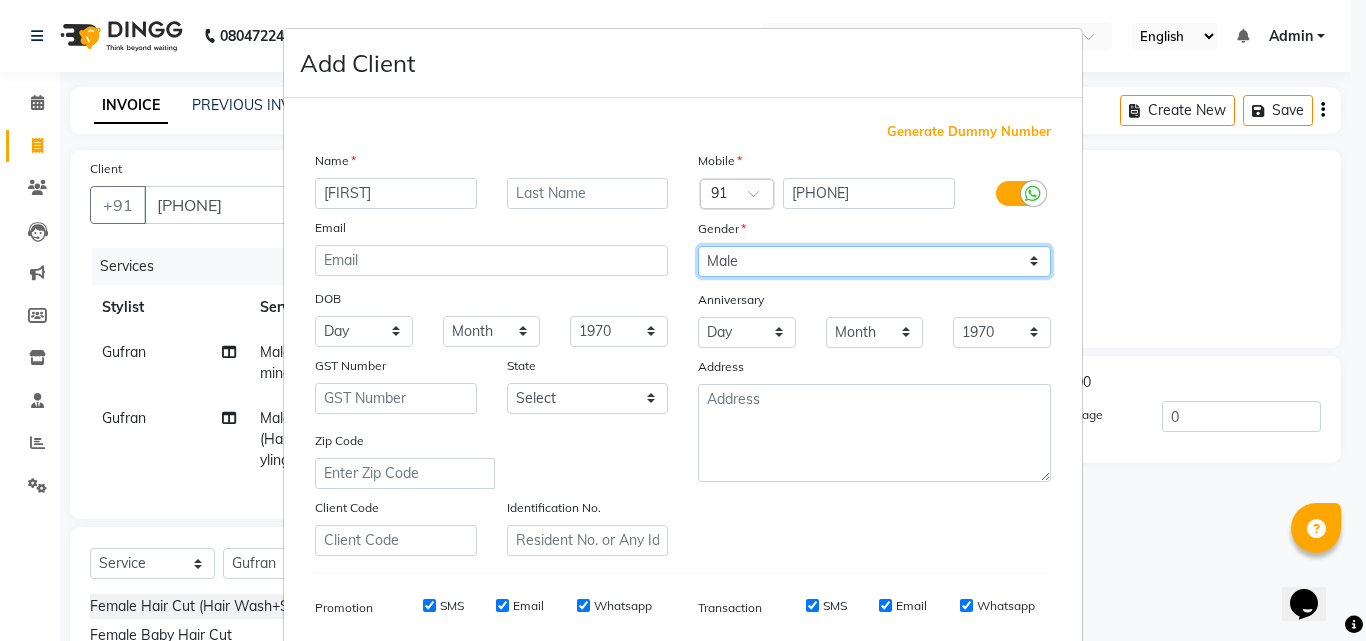 click on "Select Male Female Other Prefer Not To Say" at bounding box center (874, 261) 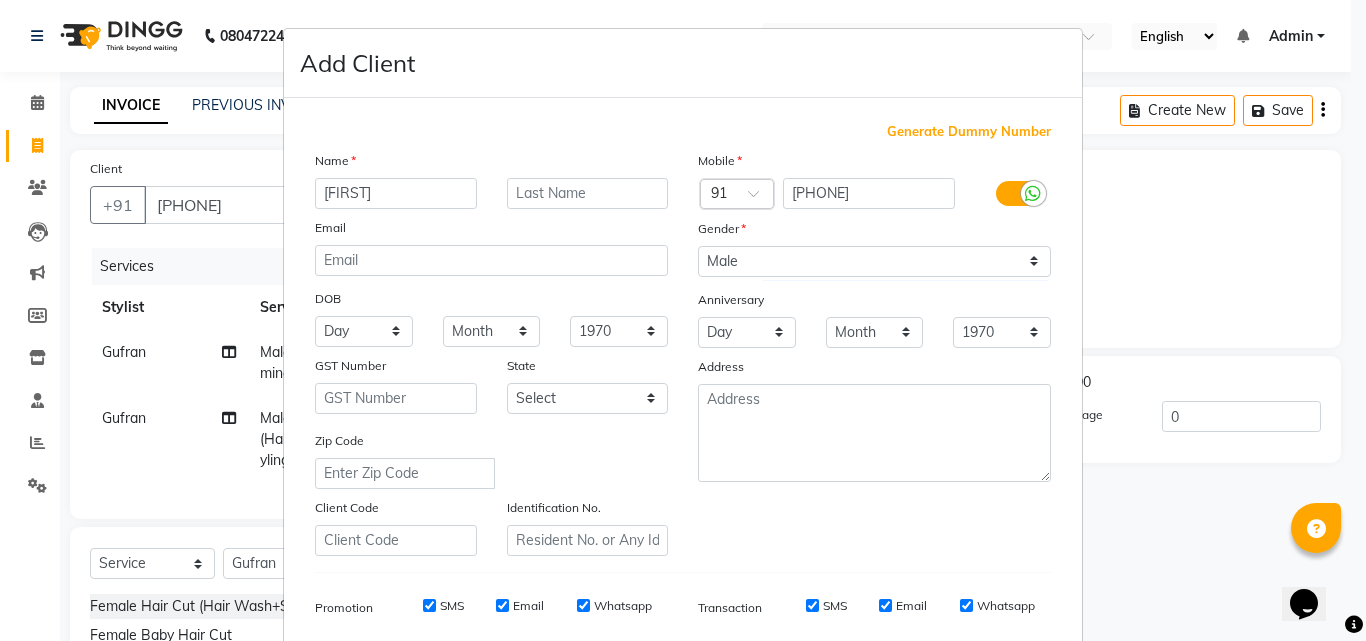 click on "Add Client Generate Dummy Number Name [FIRST] Email DOB Day 01 02 03 04 05 06 07 08 09 10 11 12 13 14 15 16 17 18 19 20 21 22 23 24 25 26 27 28 29 30 31 Month January February March April May June July August September October November December 1940 1941 1942 1943 1944 1945 1946 1947 1948 1949 1950 1951 1952 1953 1954 1955 1956 1957 1958 1959 1960 1961 1962 1963 1964 1965 1966 1967 1968 1969 1970 1971 1972 1973 1974 1975 1976 1977 1978 1979 1980 1981 1982 1983 1984 1985 1986 1987 1988 1989 1990 1991 1992 1993 1994 1995 1996 1997 1998 1999 2000 2001 2002 2003 2004 2005 2006 2007 2008 2009 2010 2011 2012 2013 2014 2015 2016 2017 2018 2019 2020 2021 2022 2023 2024 GST Number State Select Andaman and Nicobar Islands Andhra Pradesh Arunachal Pradesh Assam Bihar Chandigarh Chhattisgarh Dadra and Nagar Haveli Daman and Diu Delhi Goa Gujarat Haryana Himachal Pradesh Jammu and Kashmir Jharkhand Karnataka Kerala Lakshadweep Madhya Pradesh Maharashtra Manipur Meghalaya Mizoram Nagaland Odisha Pondicherry Punjab Rajasthan" at bounding box center [683, 320] 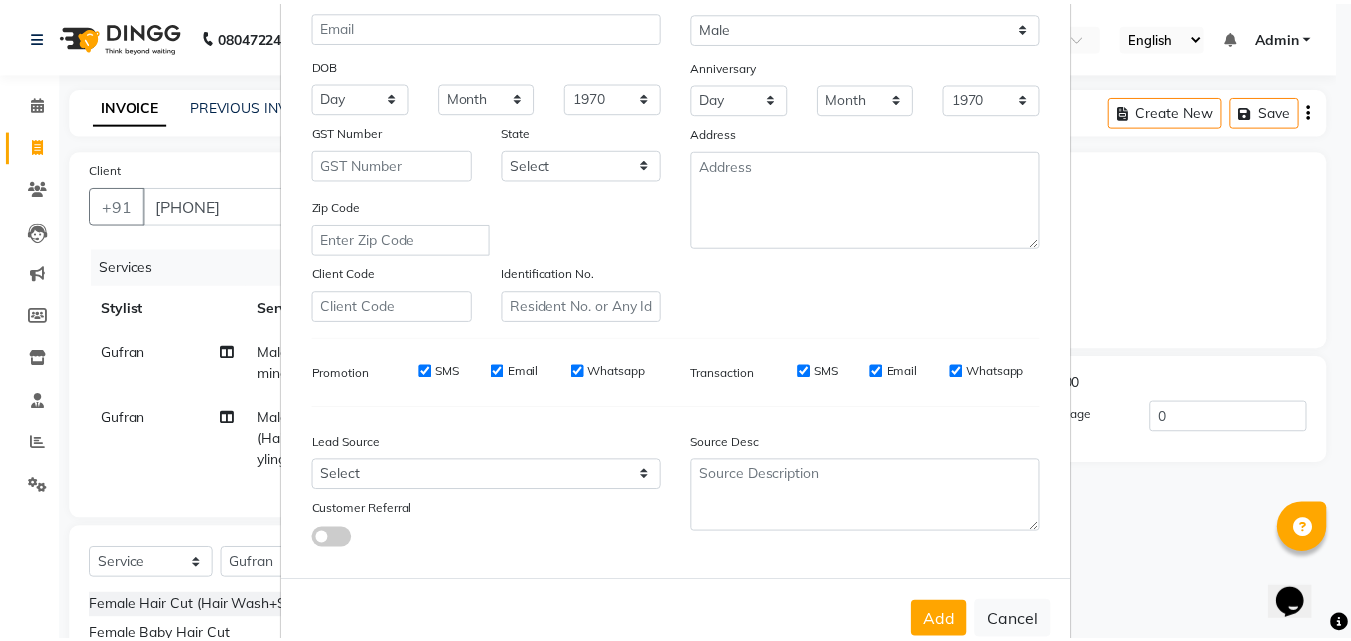 scroll, scrollTop: 282, scrollLeft: 0, axis: vertical 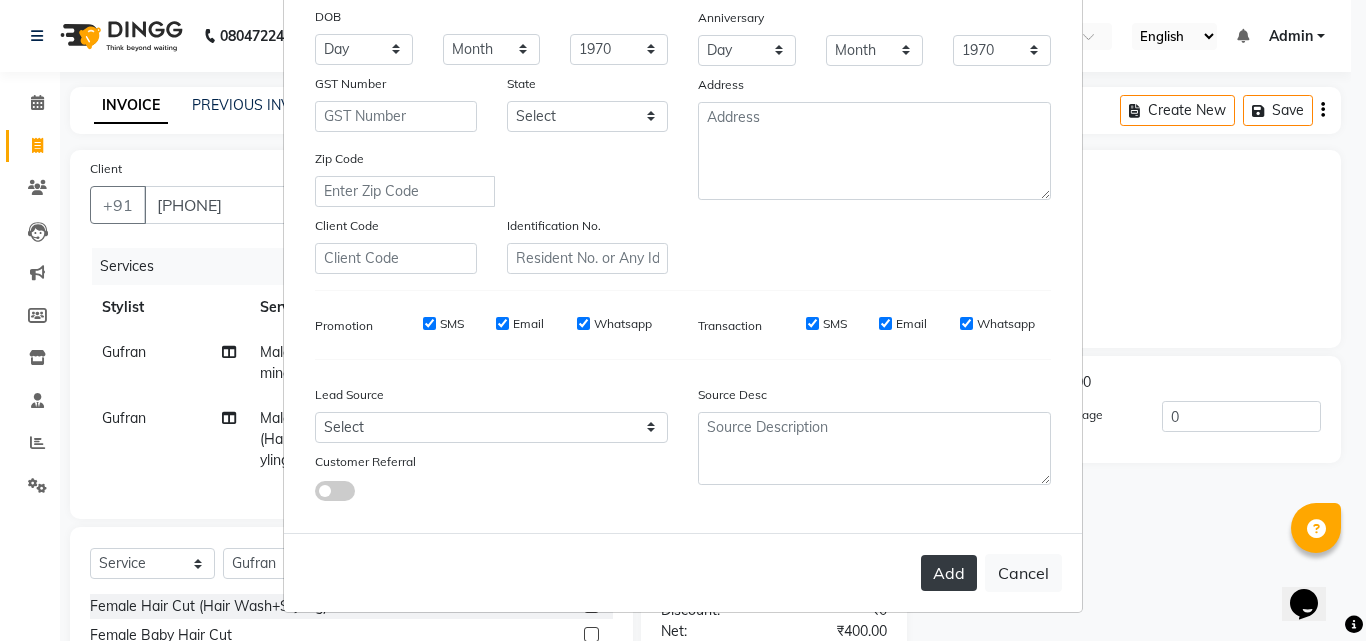 click on "Add" at bounding box center [949, 573] 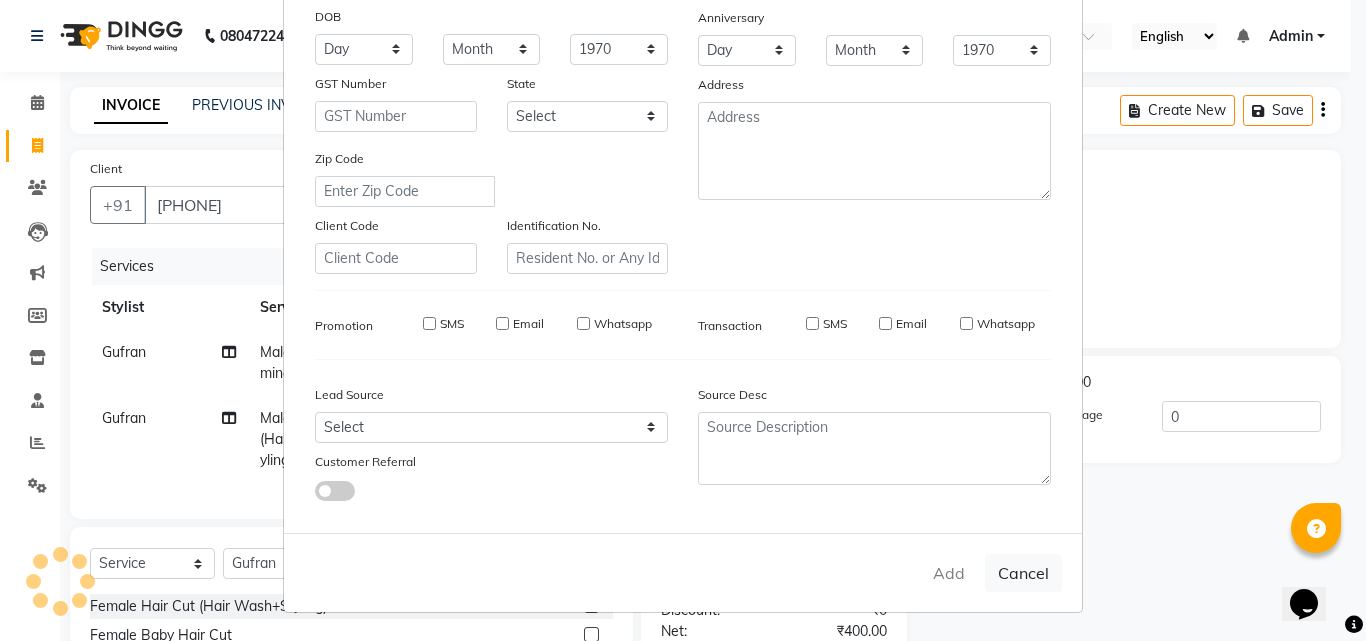 type 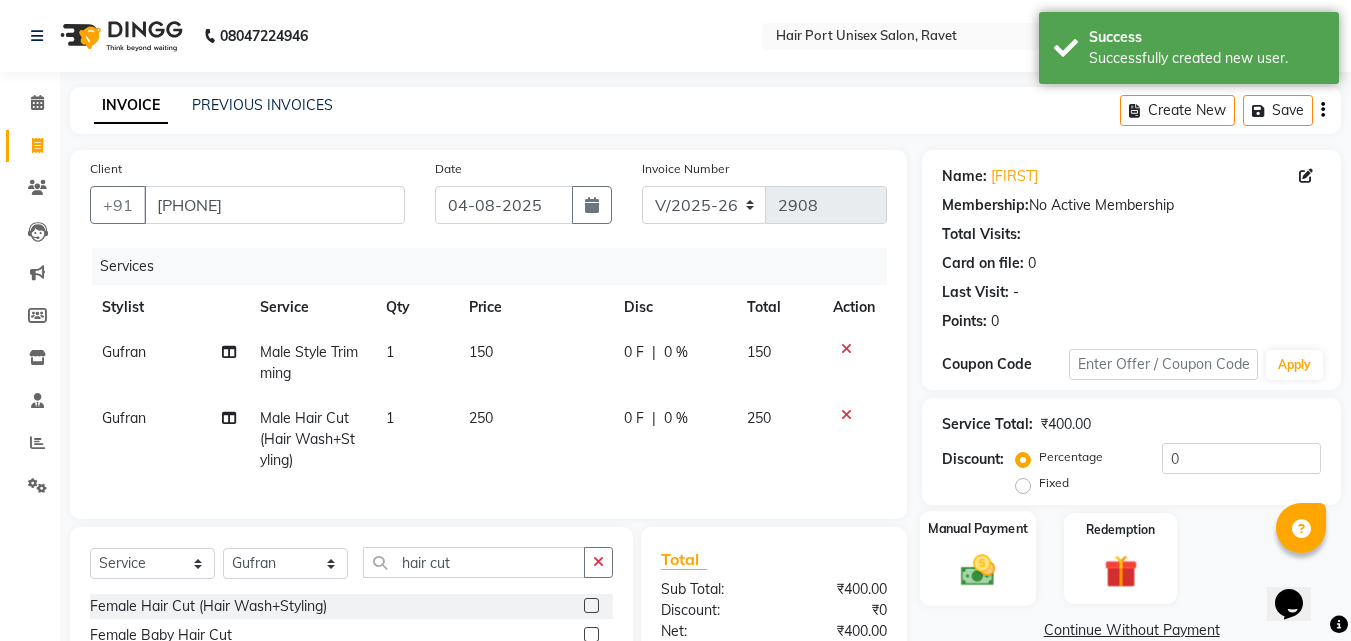 click 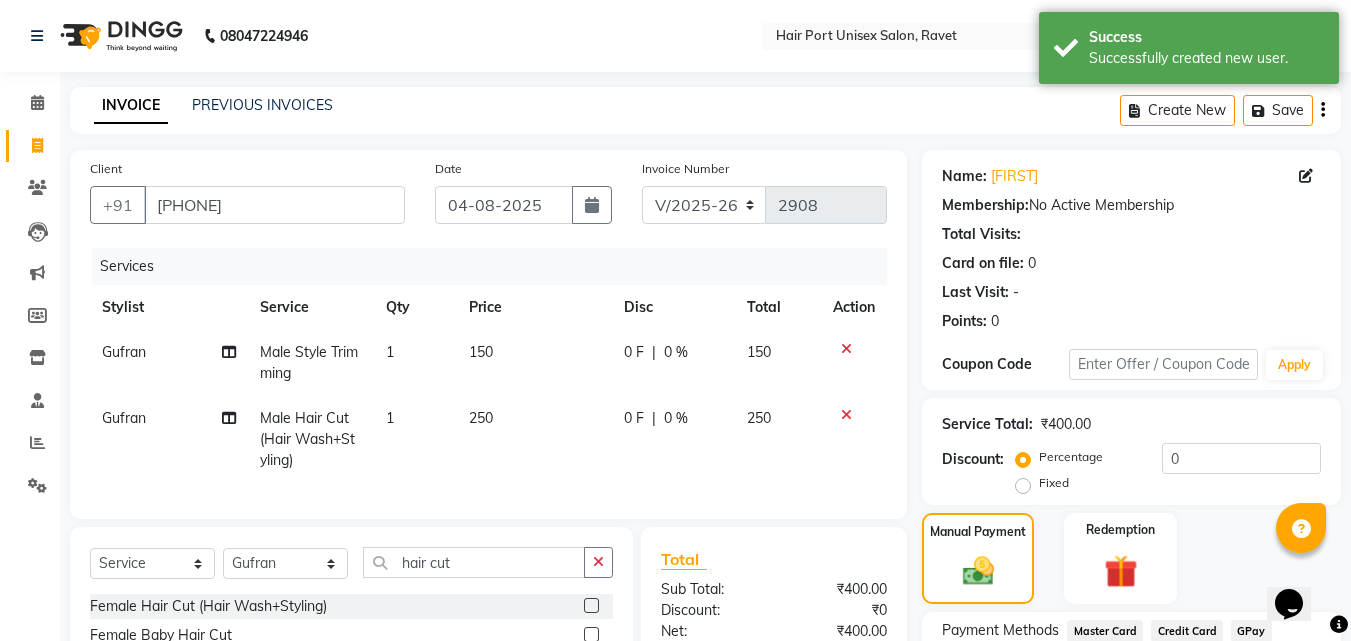 click on "Manual Payment Redemption" 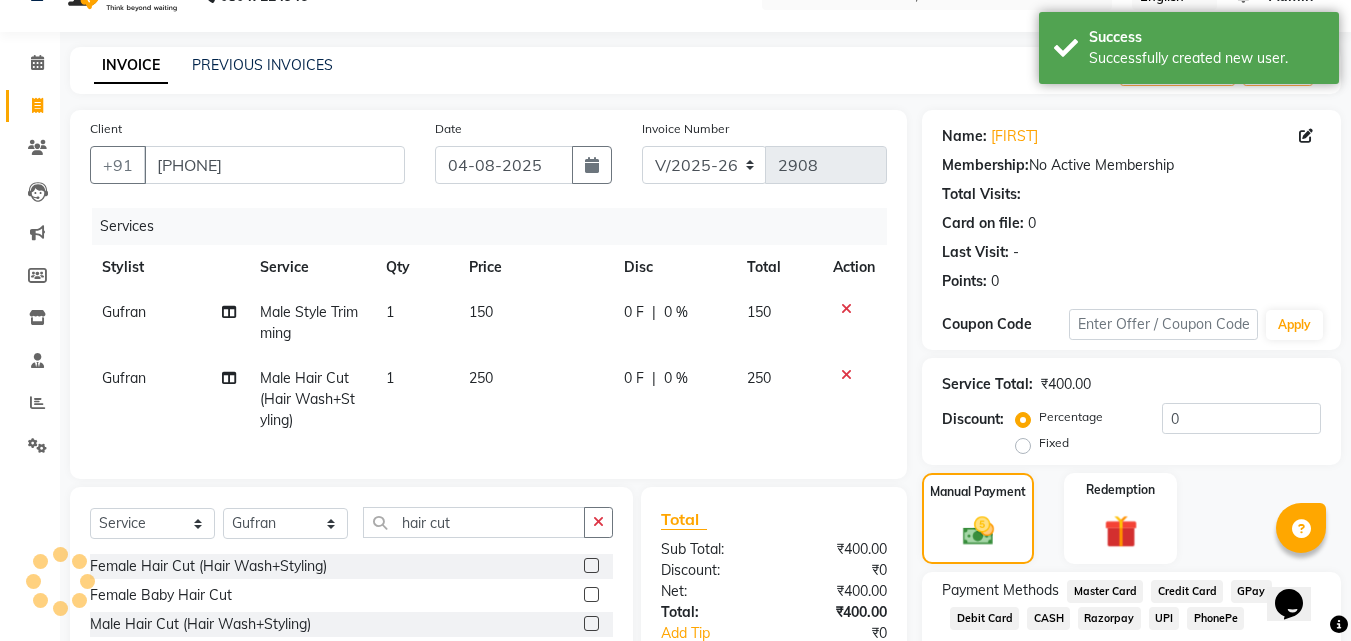 scroll, scrollTop: 183, scrollLeft: 0, axis: vertical 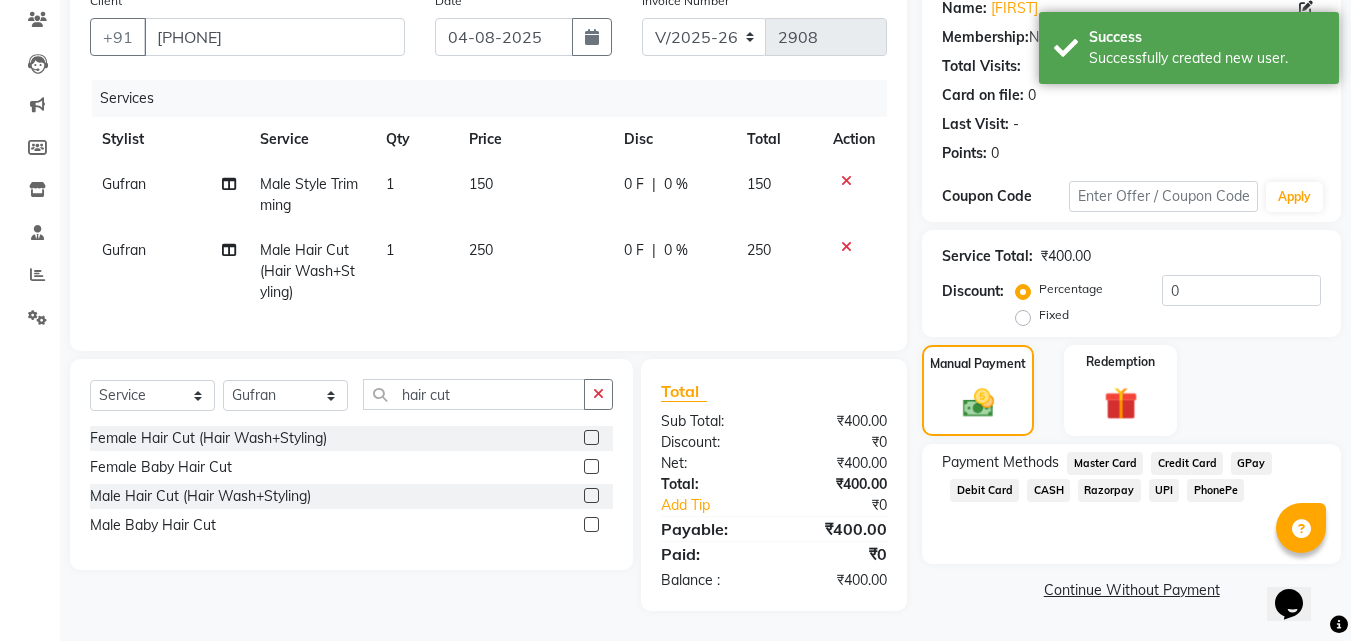 click on "UPI" 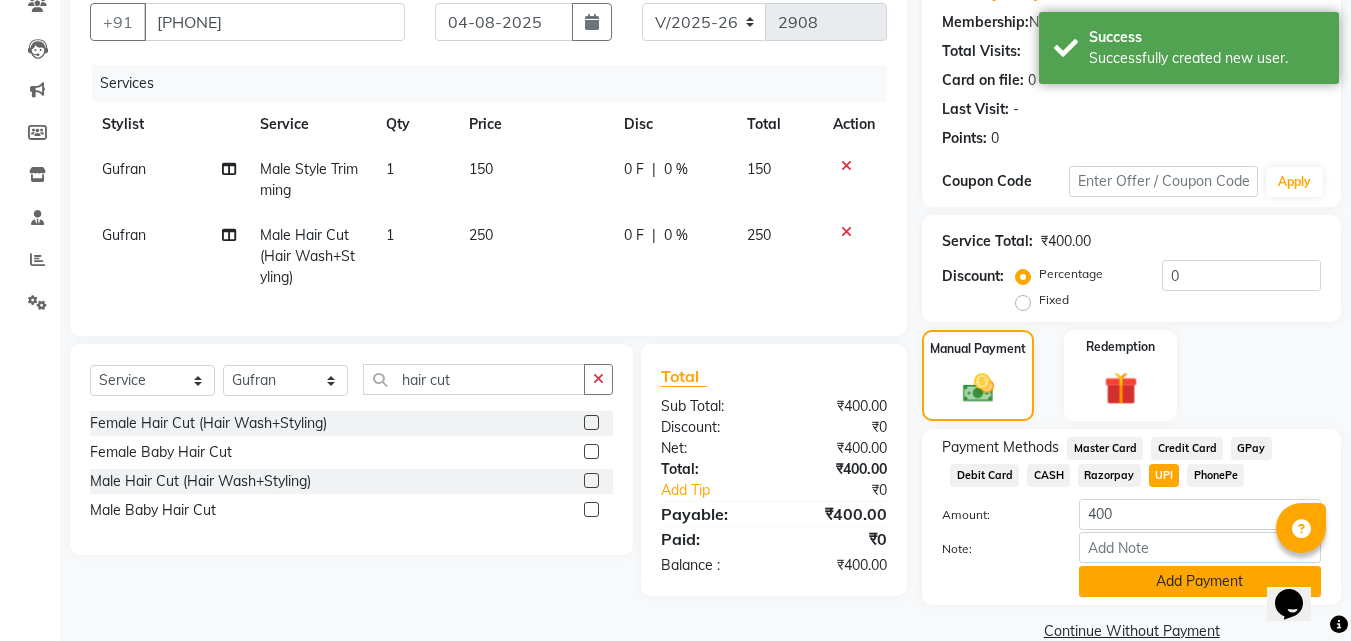 click on "Add Payment" 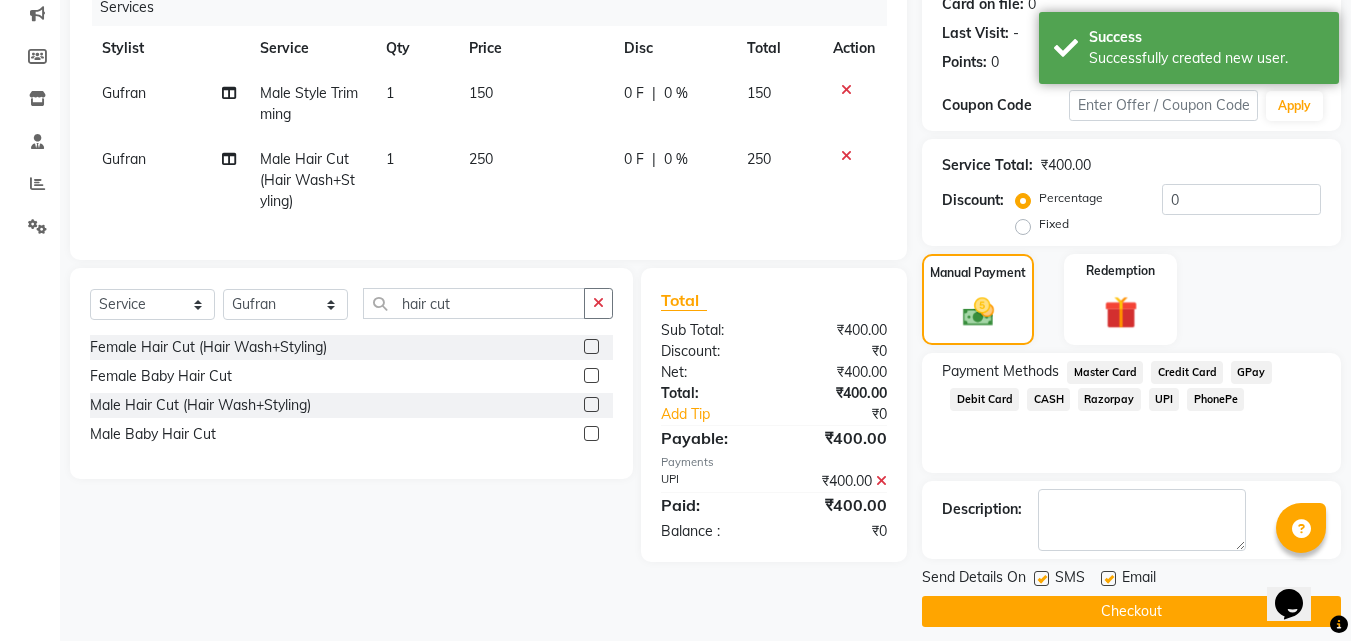 scroll, scrollTop: 275, scrollLeft: 0, axis: vertical 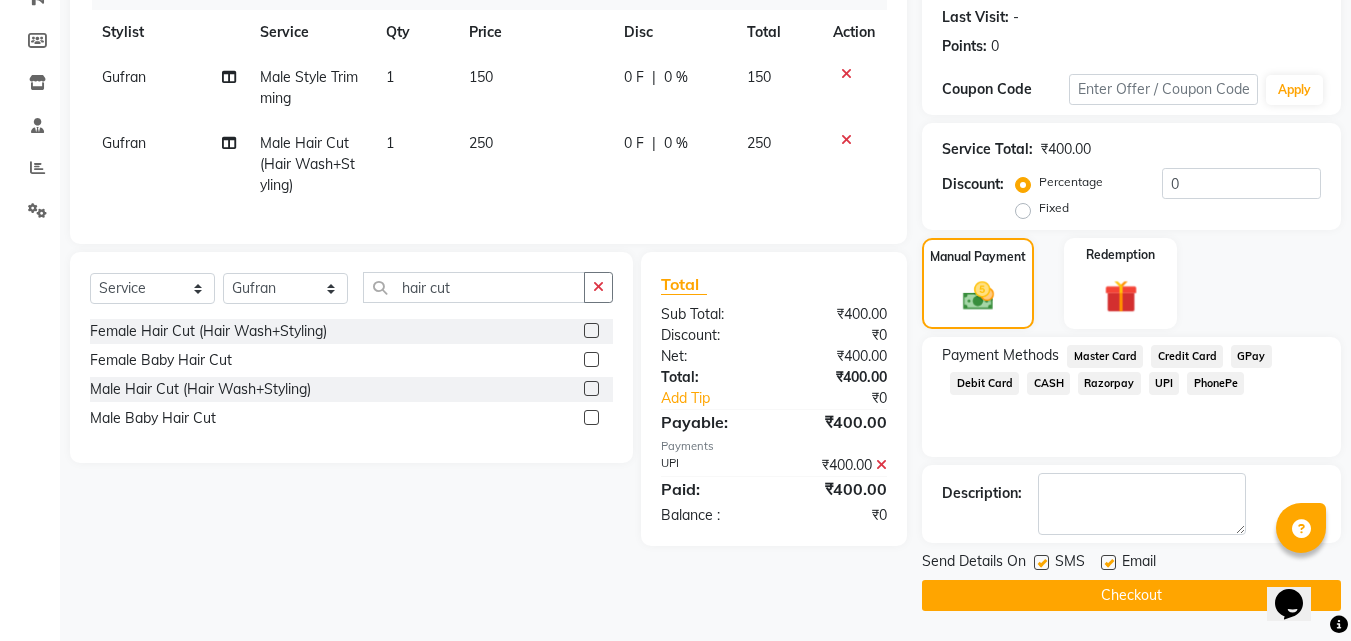 click on "Checkout" 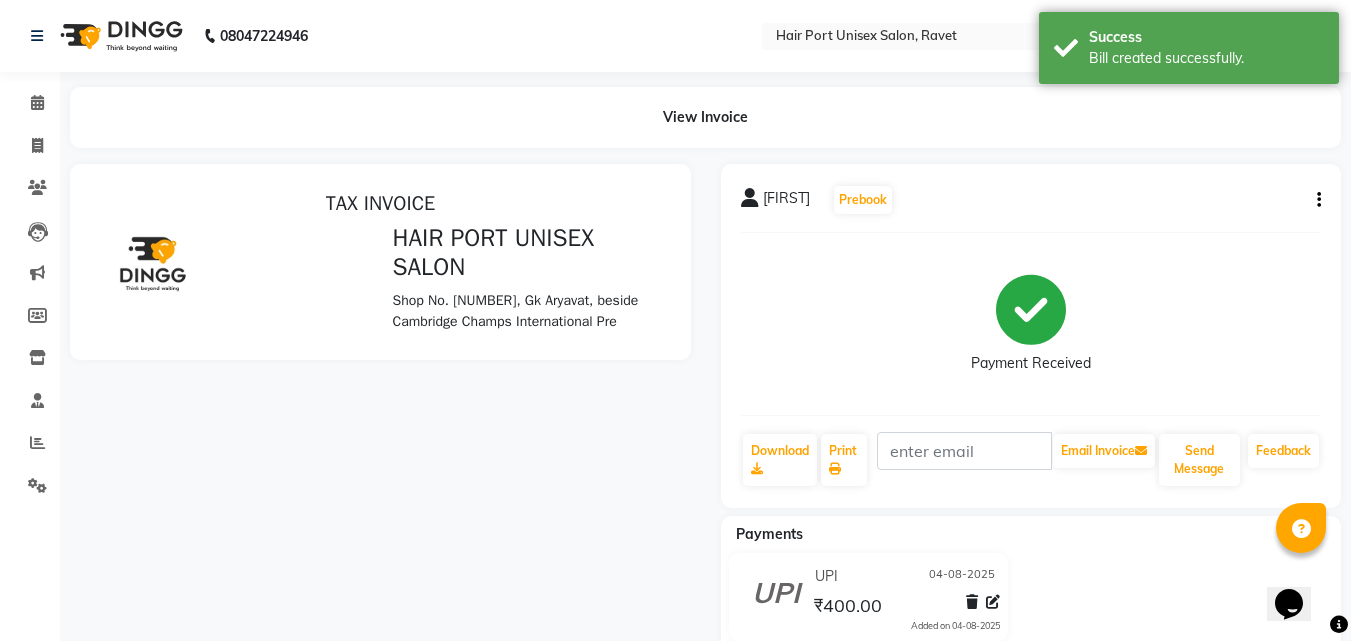 scroll, scrollTop: 0, scrollLeft: 0, axis: both 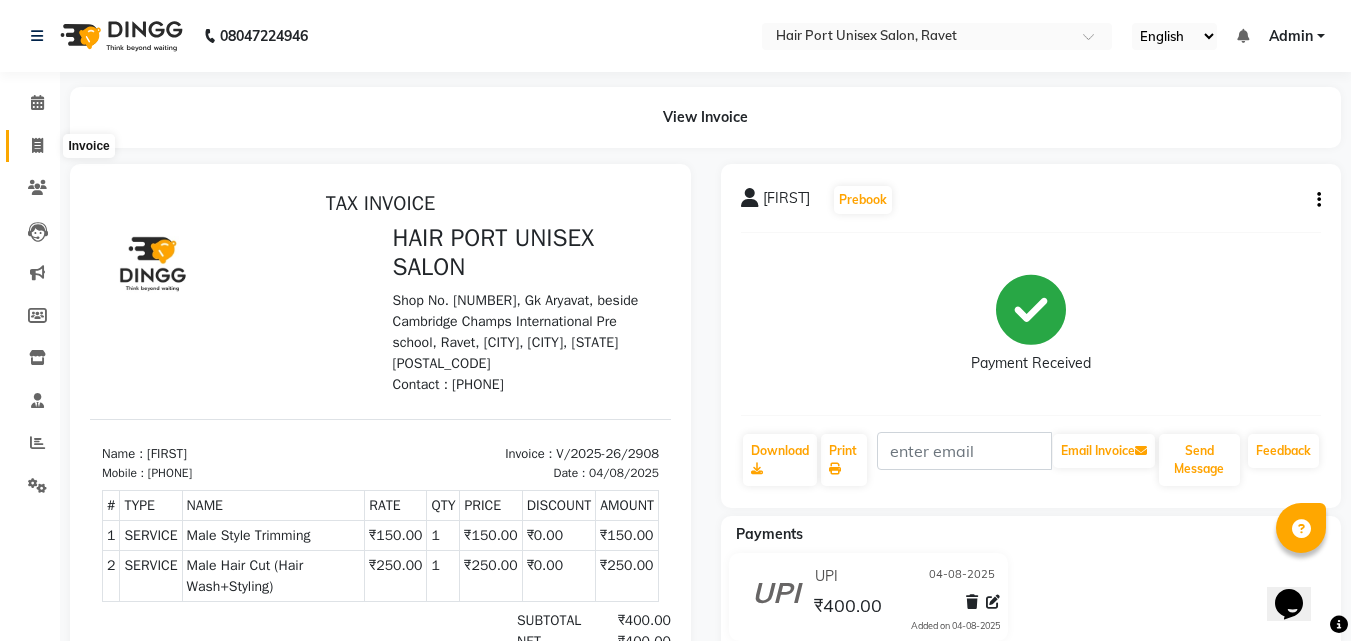 click 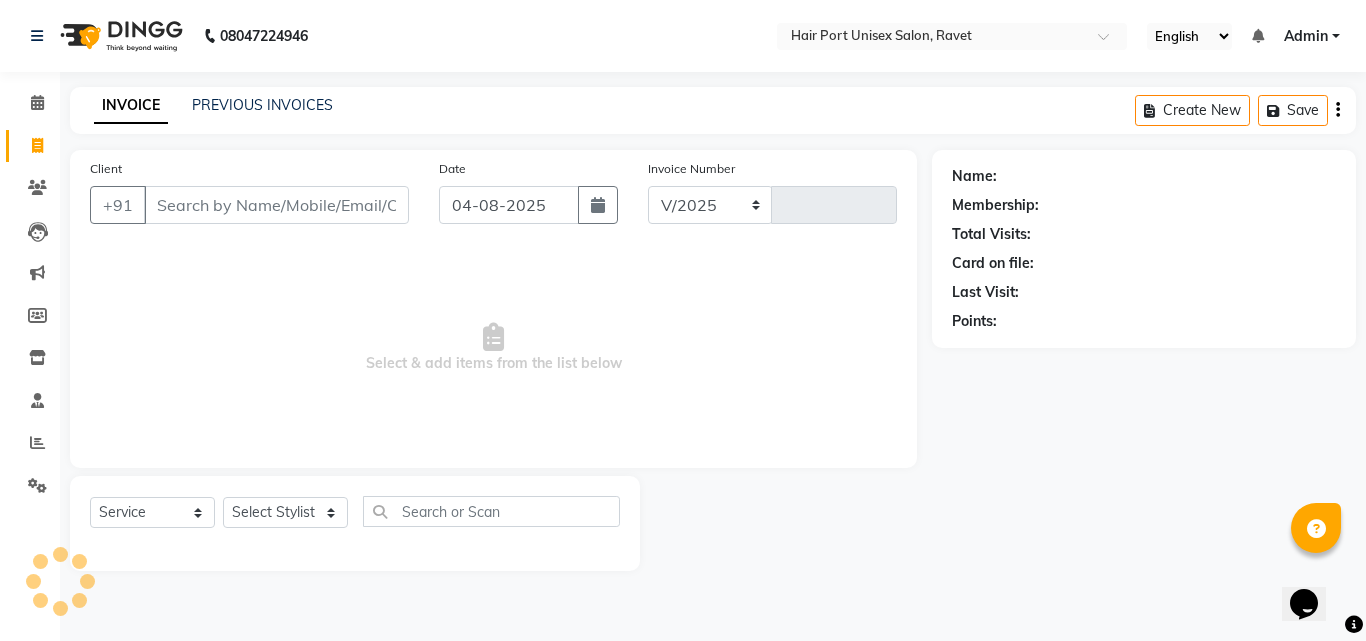select on "7015" 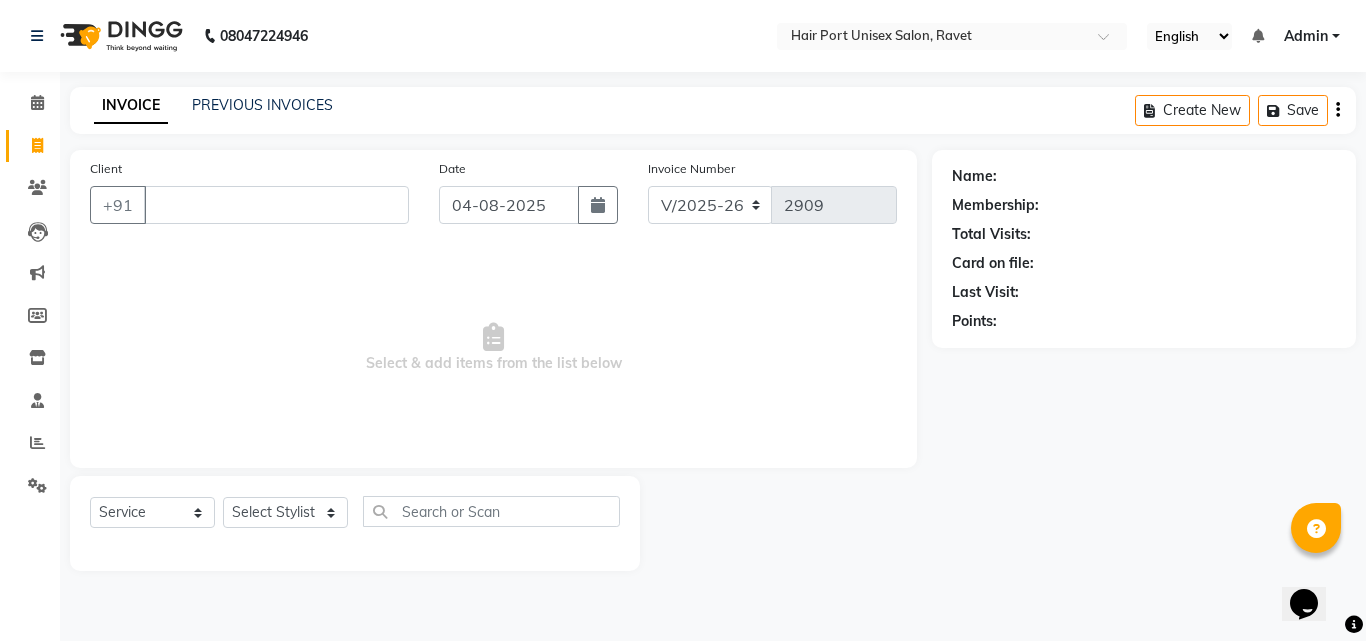 type 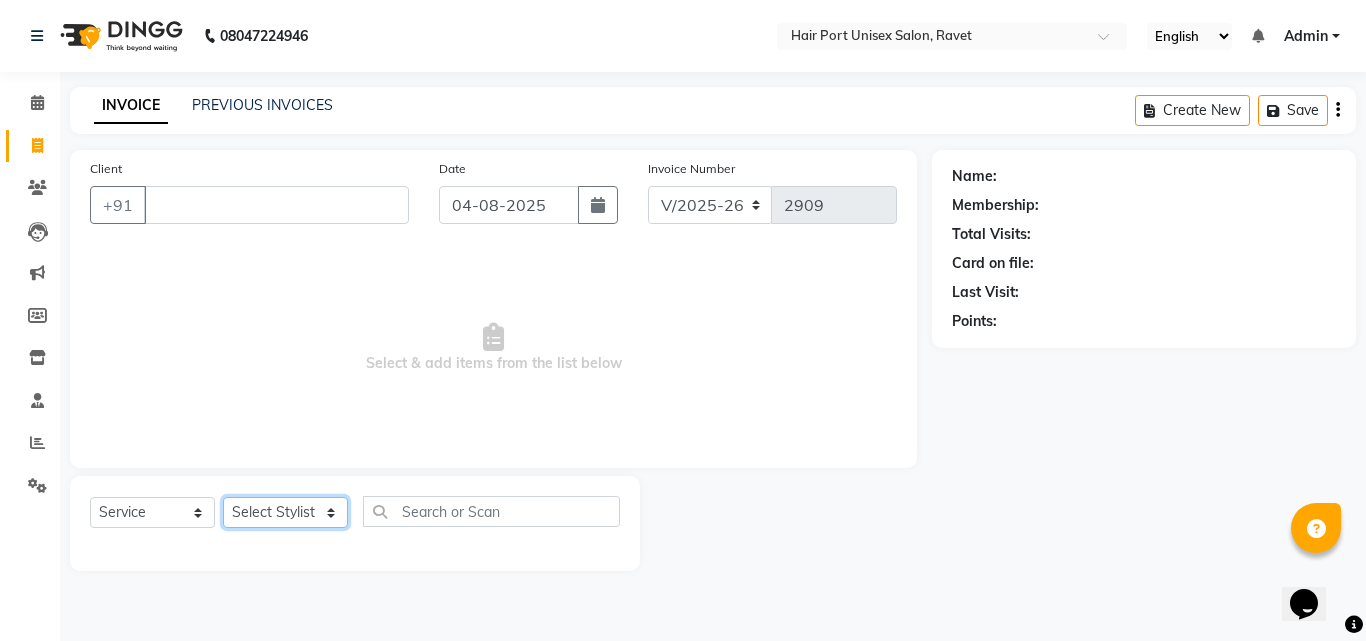 click on "Select Stylist Anushaka Parihar  Esmail Gufran Jyoti Disale Netaji Vishwanath Suryavanshi Rupali  Tanaji Vishwanath Suryavanshi Vinod Mane" 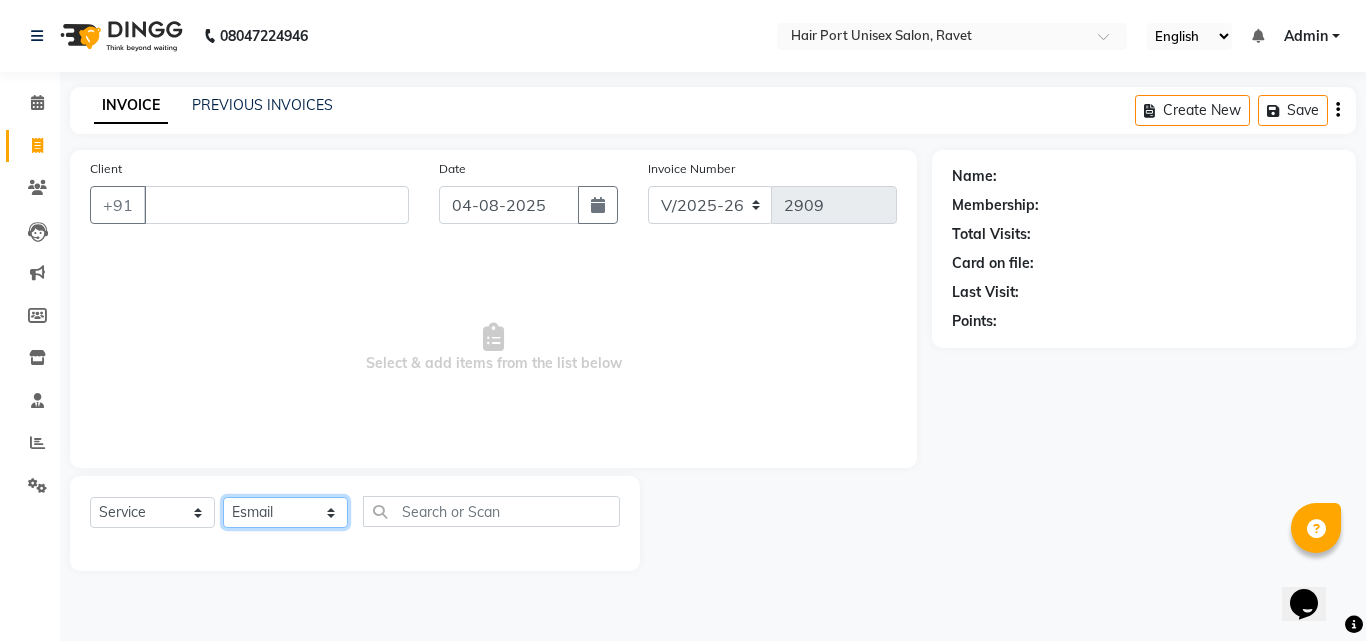 click on "Select Stylist Anushaka Parihar  Esmail Gufran Jyoti Disale Netaji Vishwanath Suryavanshi Rupali  Tanaji Vishwanath Suryavanshi Vinod Mane" 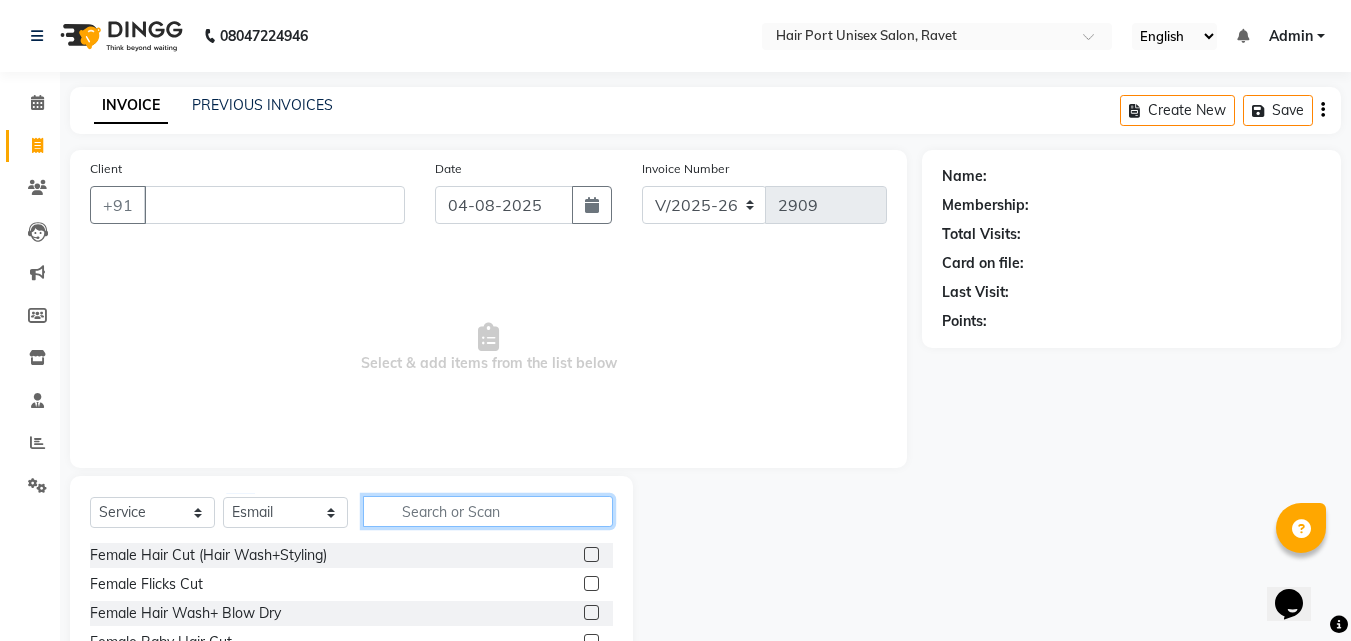 click 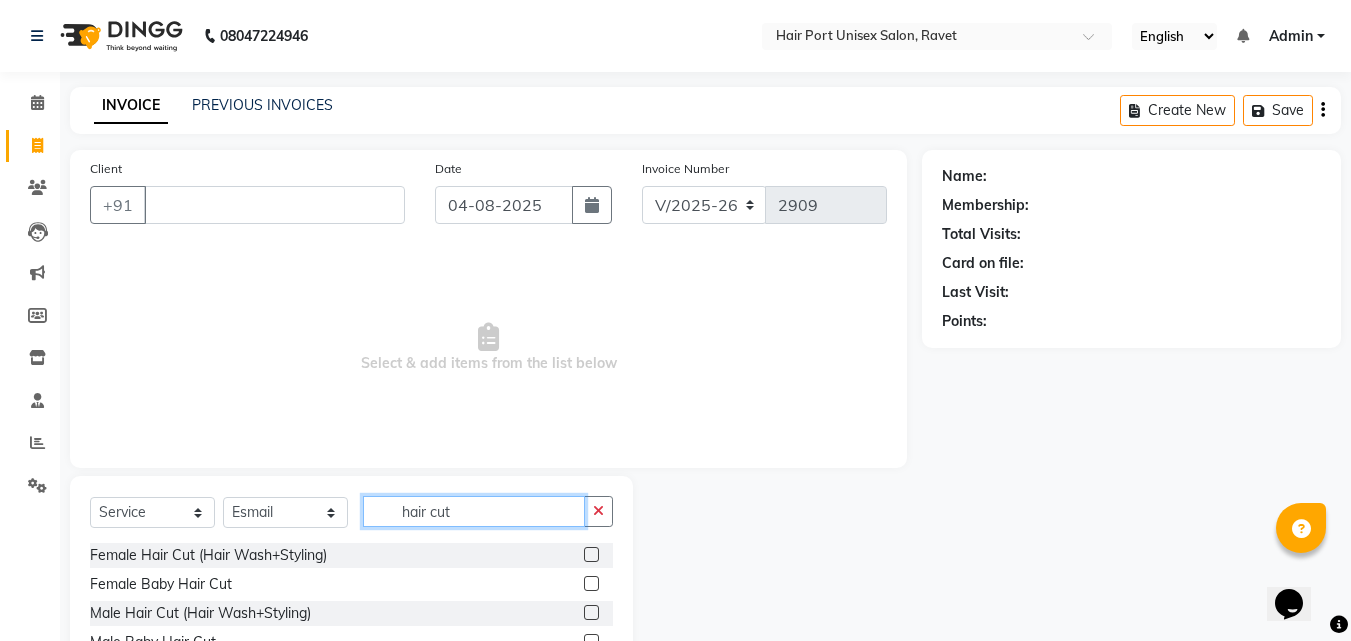 type on "hair cut" 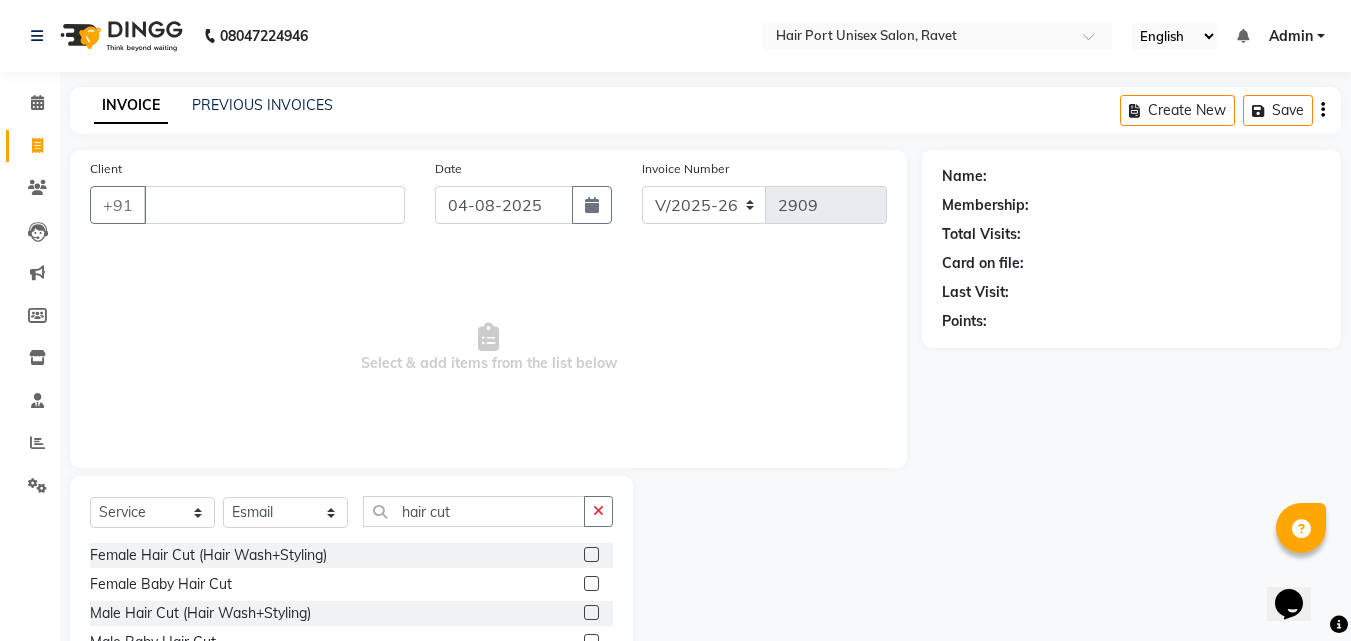 click 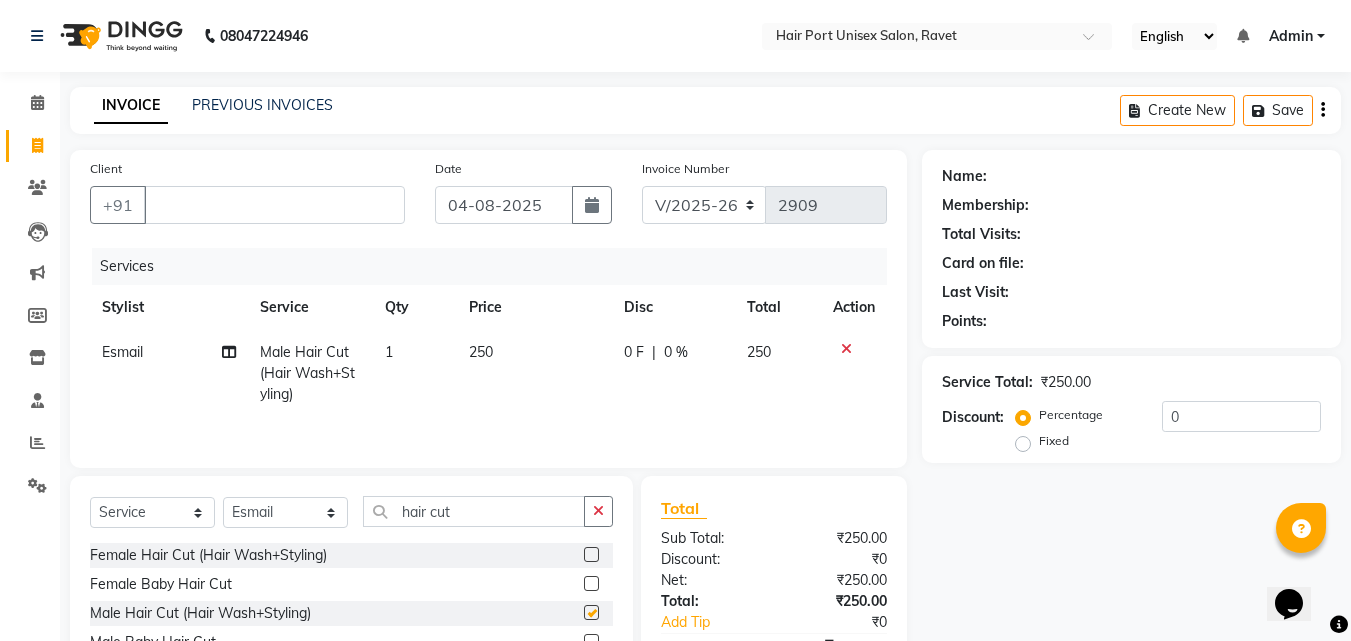 checkbox on "false" 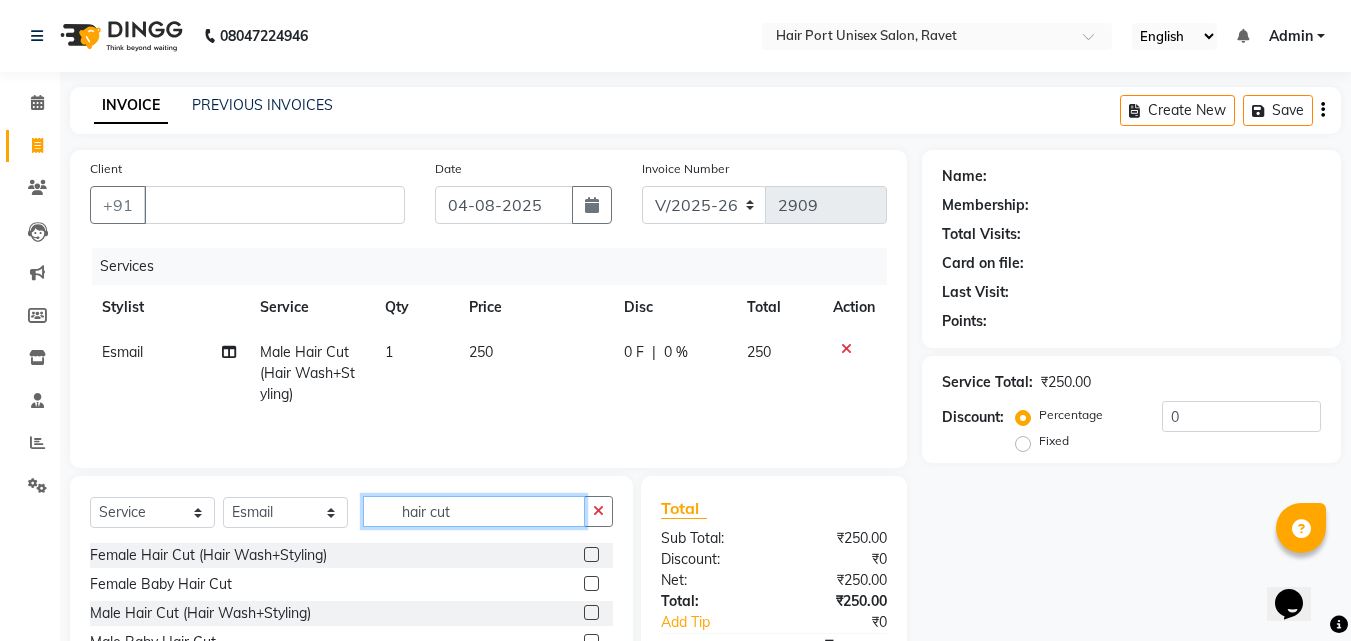 click on "hair cut" 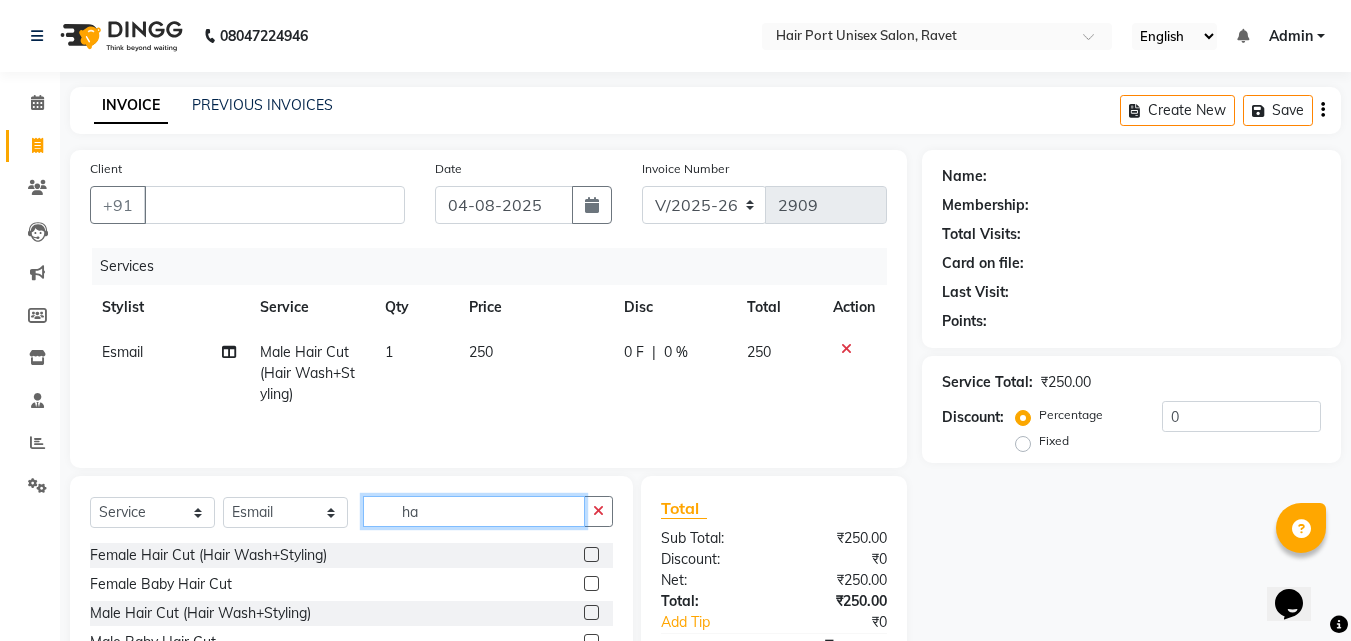 type on "h" 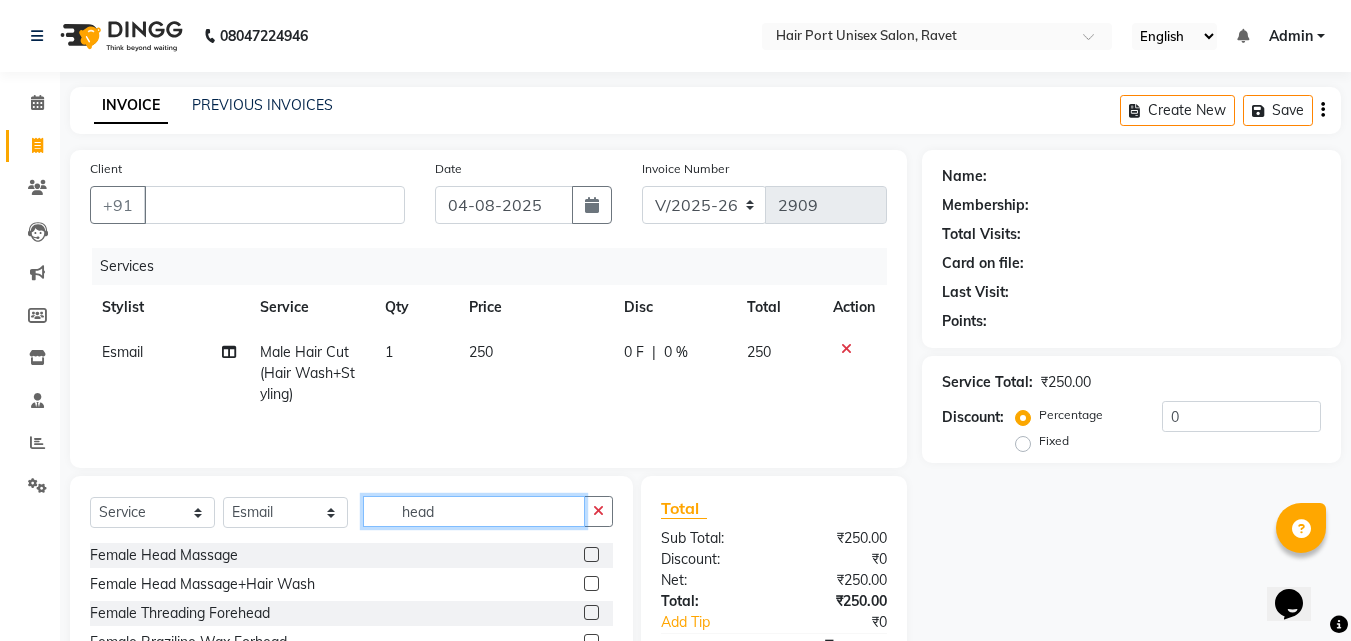 type on "head" 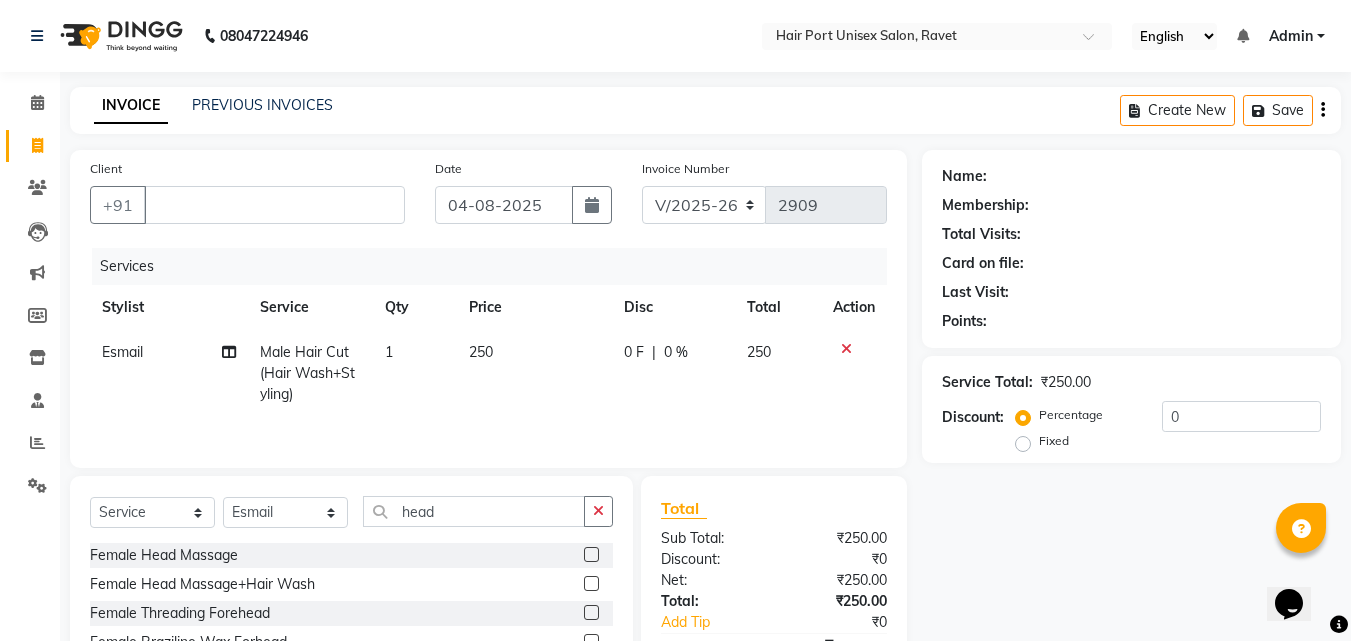 click on "Female Head Massage" 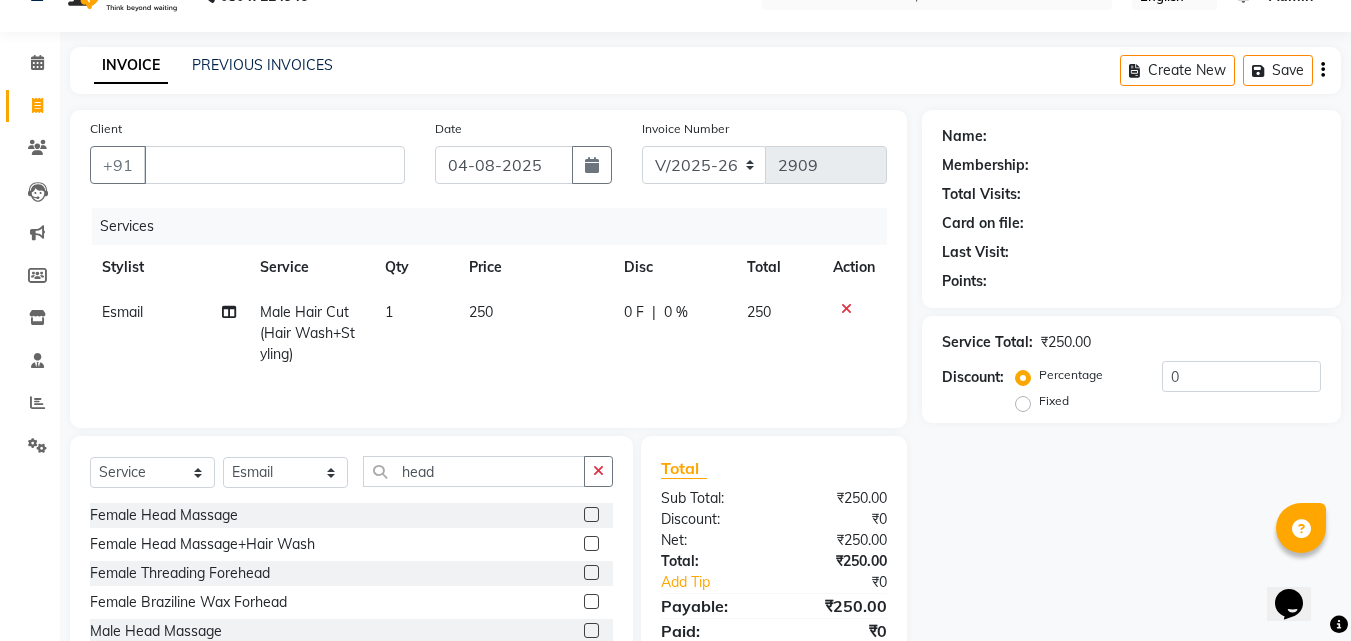 scroll, scrollTop: 80, scrollLeft: 0, axis: vertical 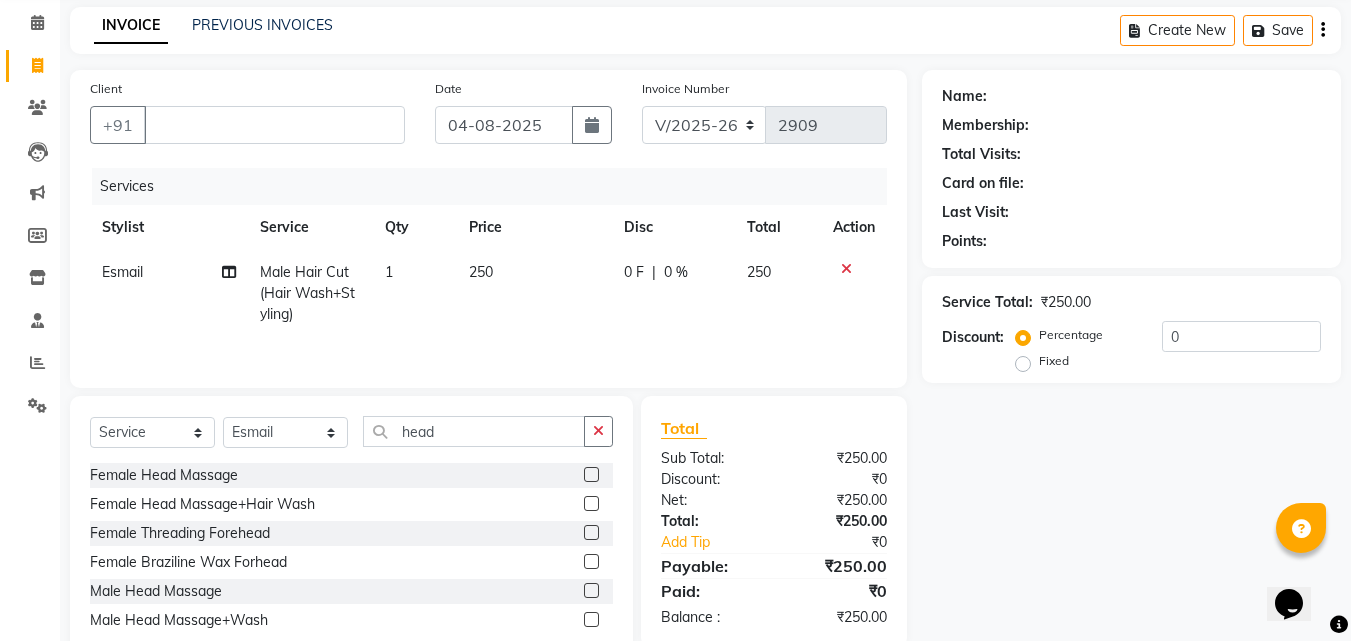 click 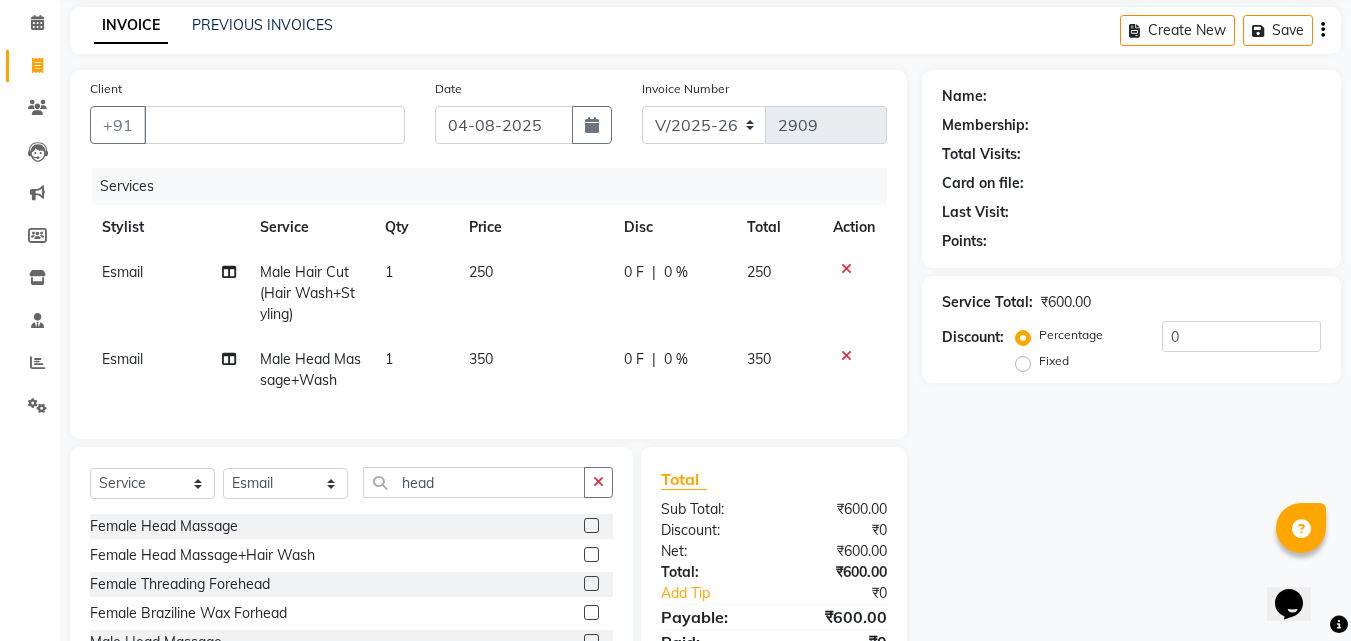 checkbox on "false" 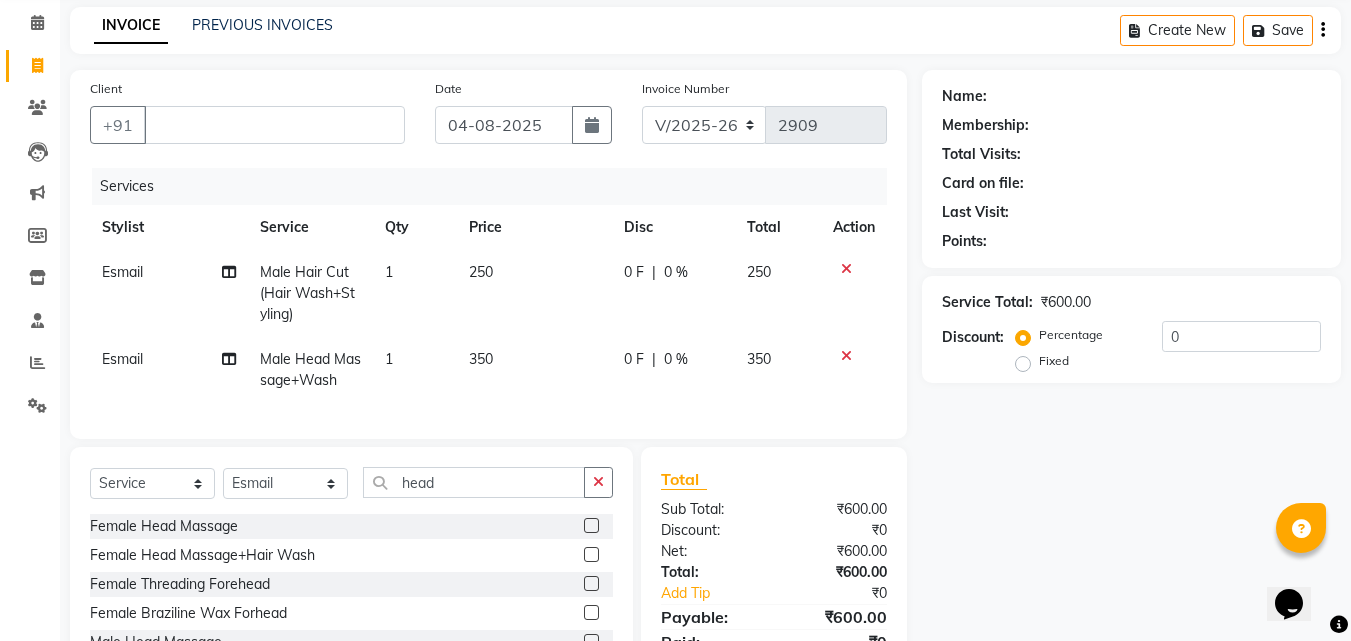 click on "Female Head Massage  Female Head Massage+Hair Wash  Female Threading Forehead  Female Braziline Wax Forhead  Male  Head Massage  Male Head Massage+Wash" 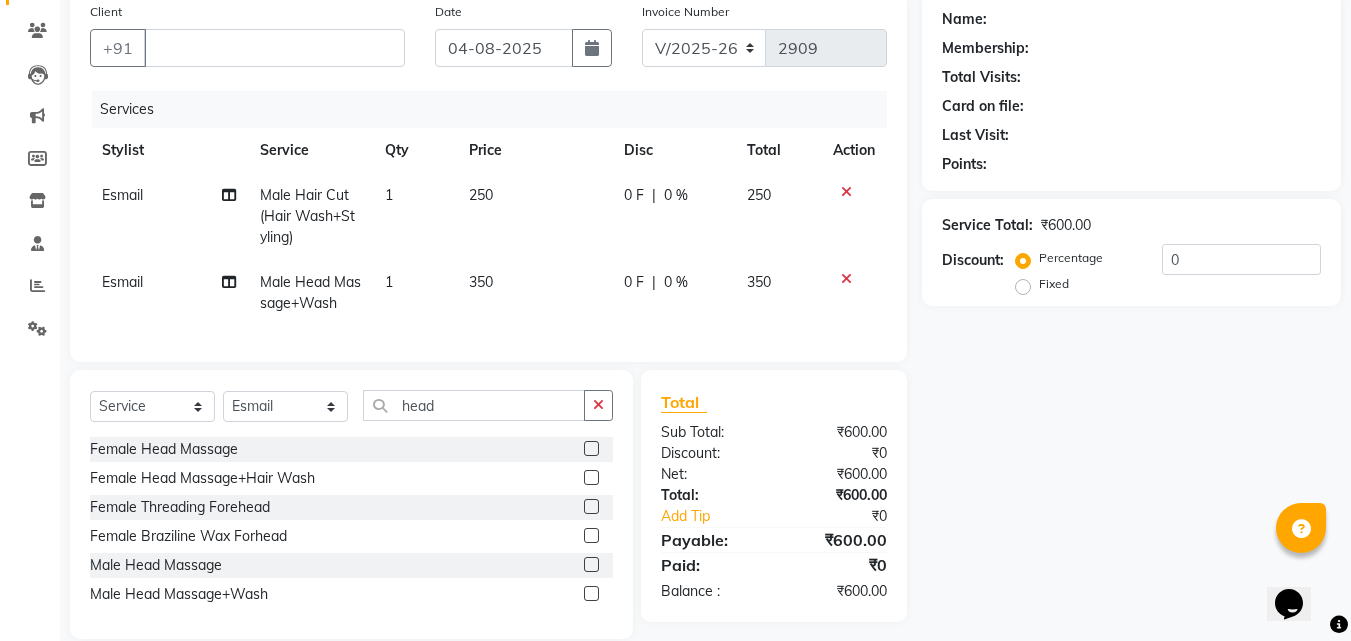 scroll, scrollTop: 160, scrollLeft: 0, axis: vertical 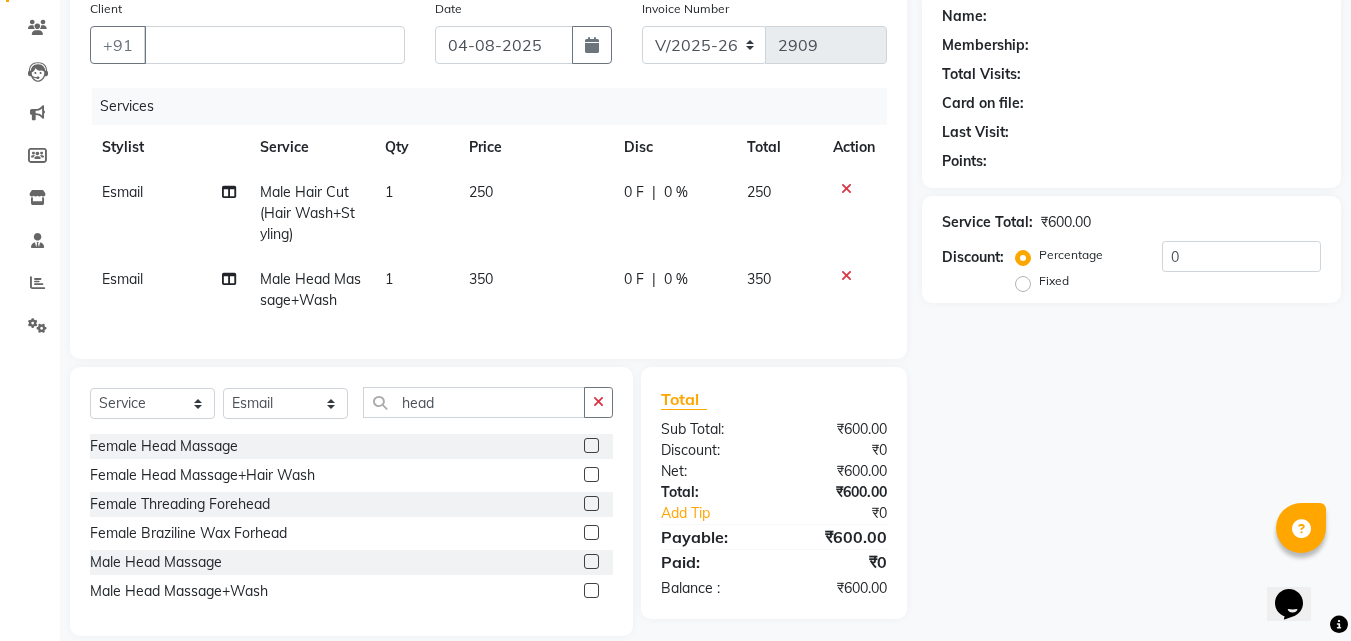 click 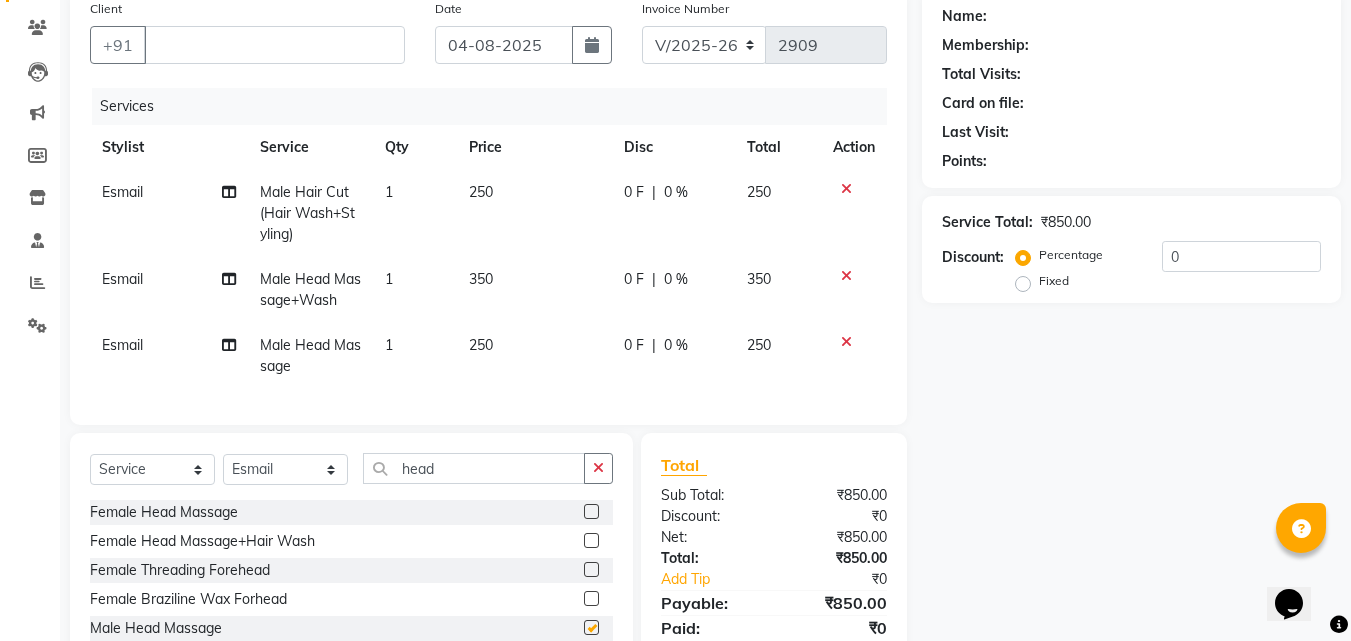 checkbox on "false" 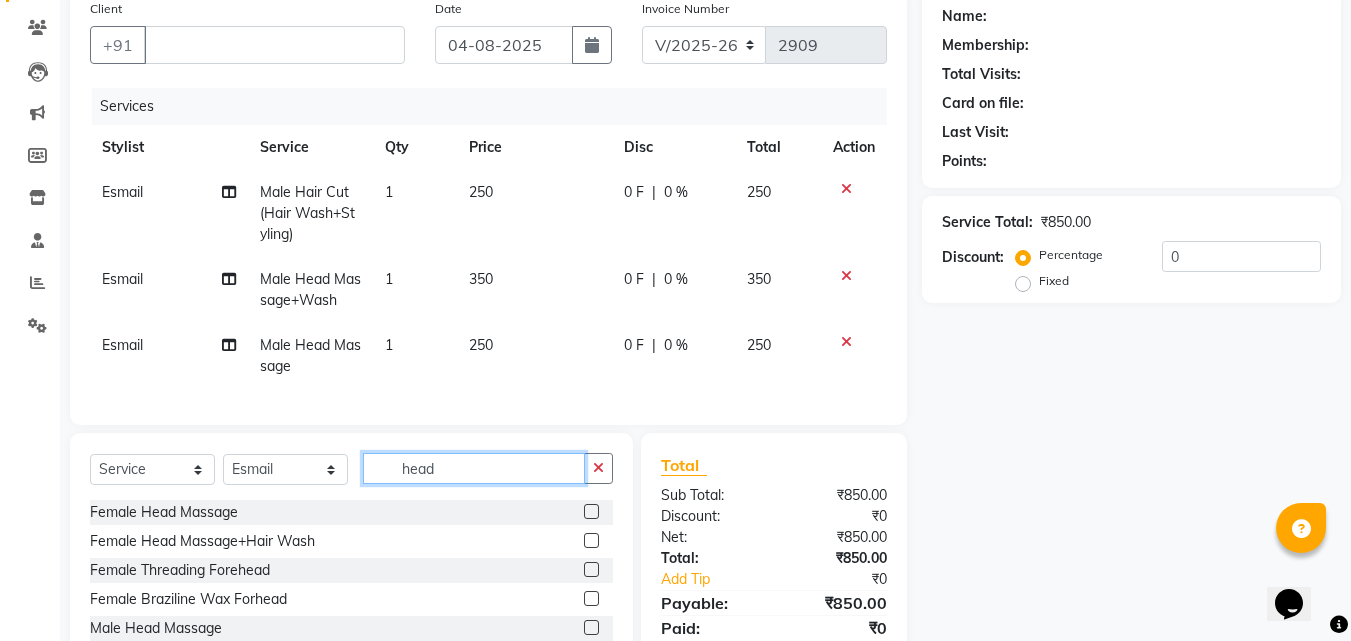 click on "head" 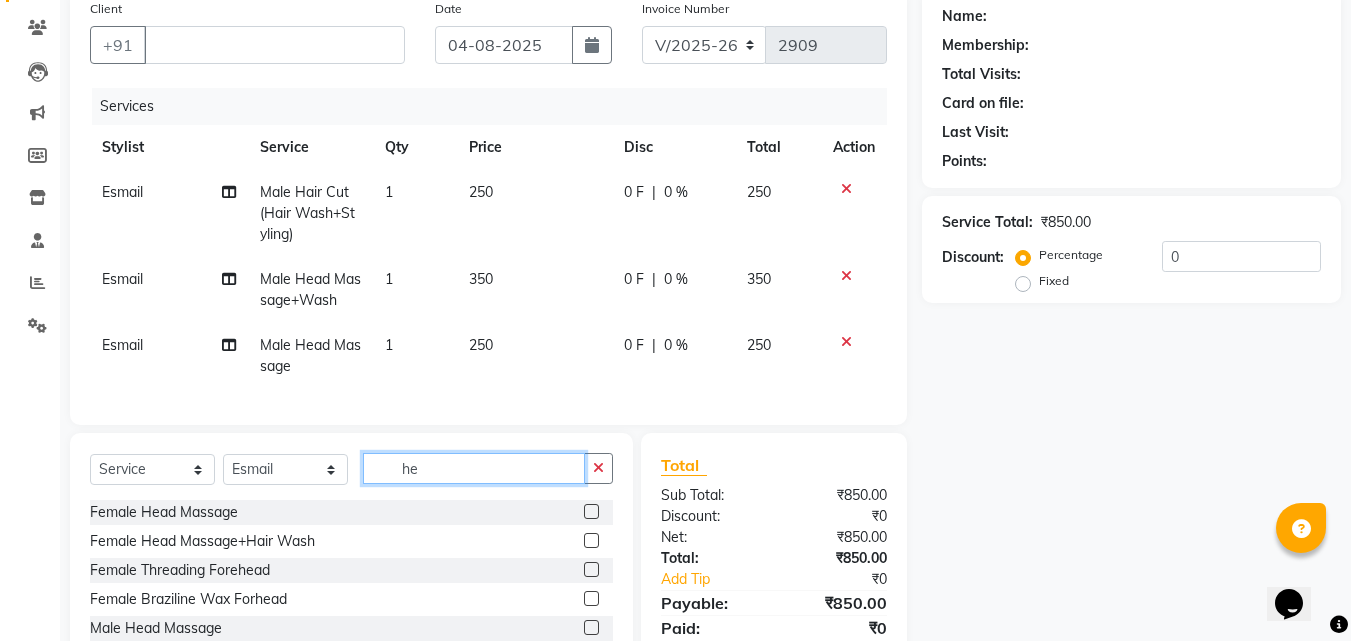 type on "h" 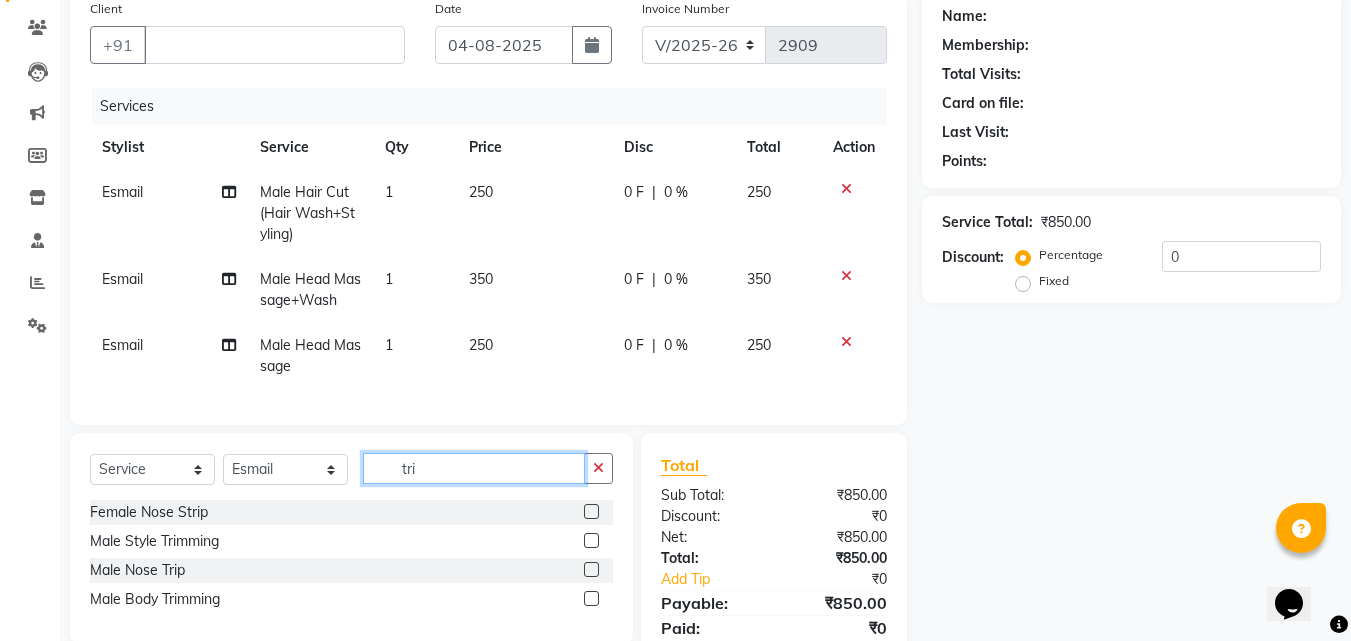 type on "tri" 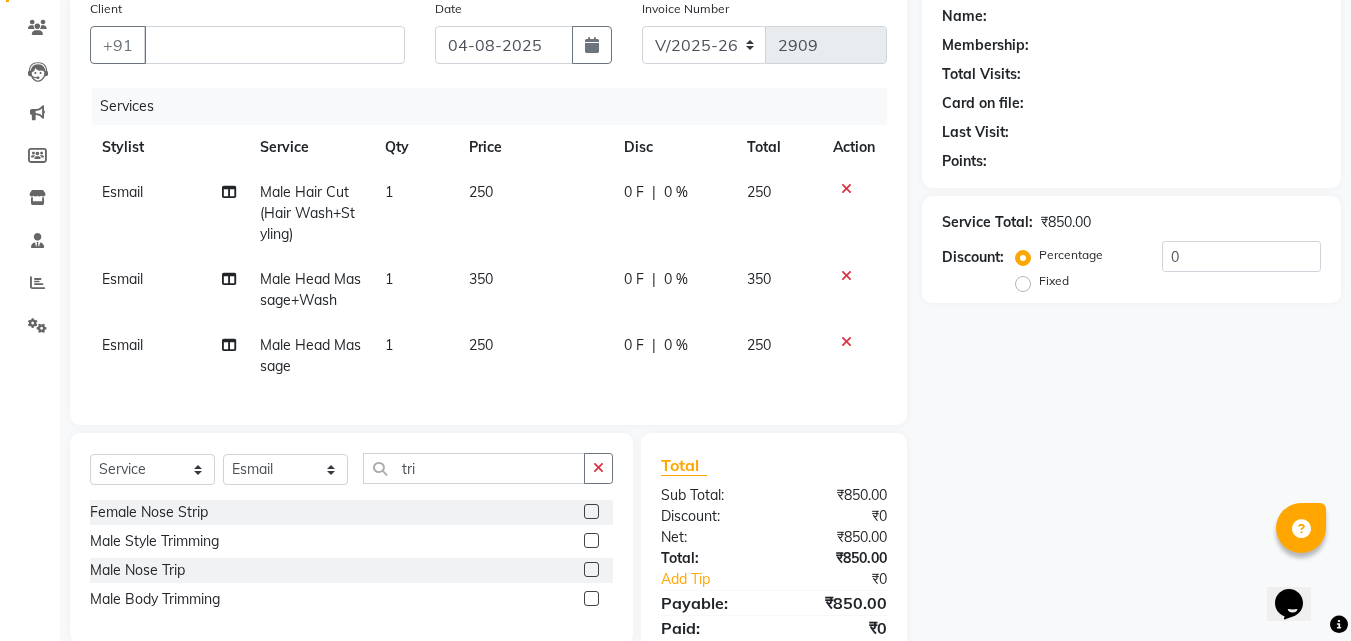 click 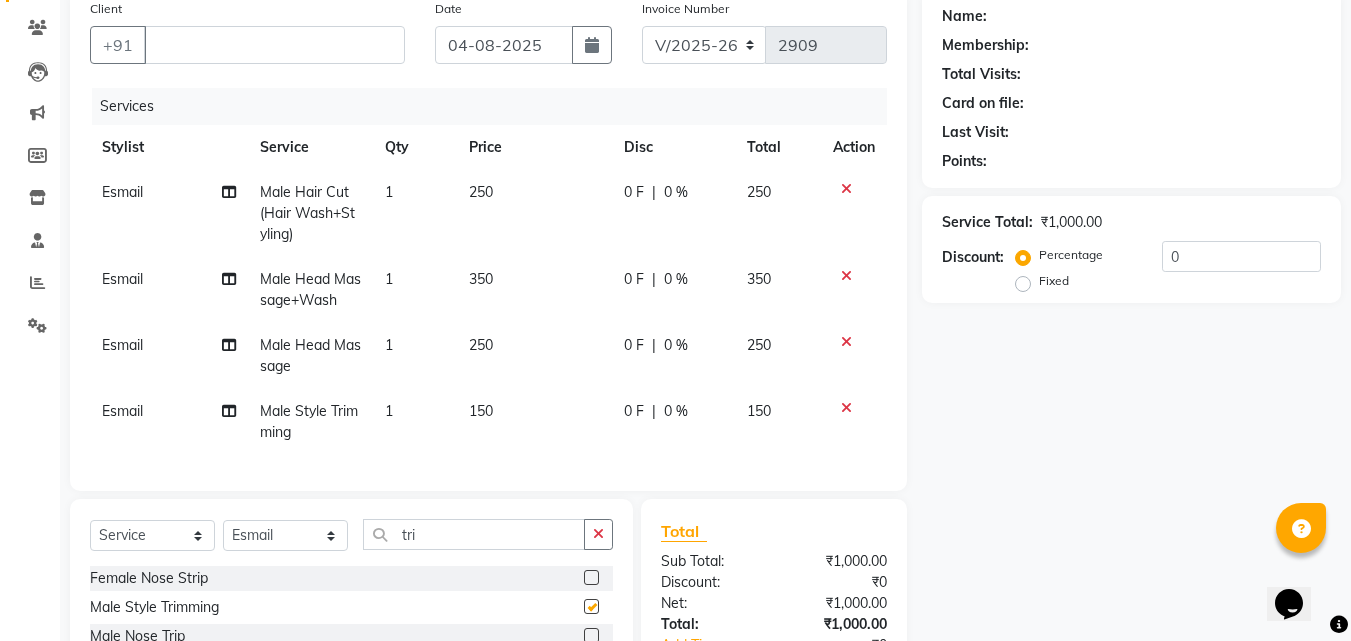 checkbox on "false" 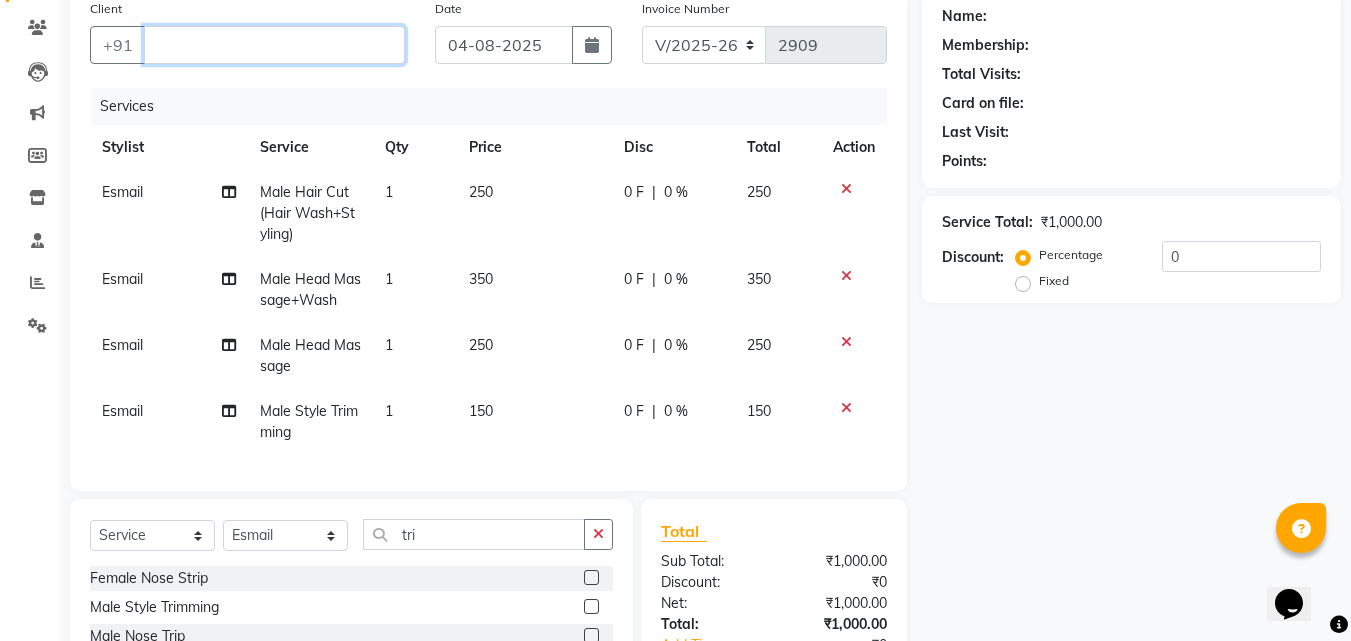click on "Client" at bounding box center [274, 45] 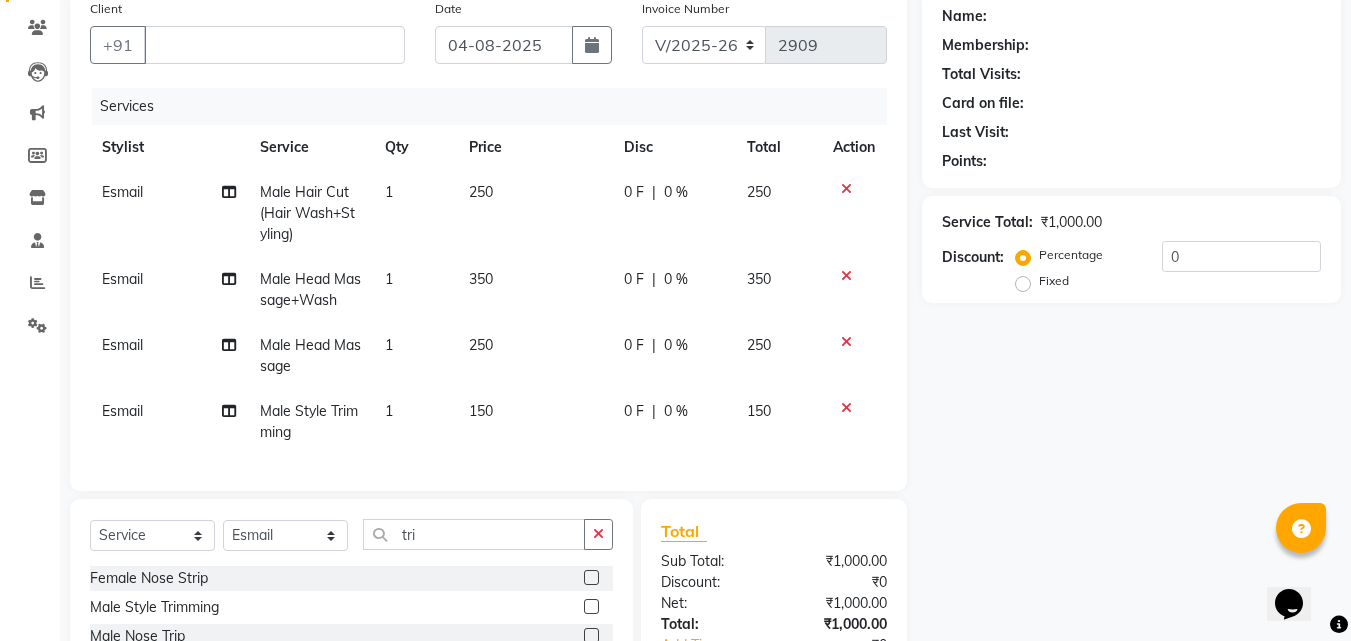 click 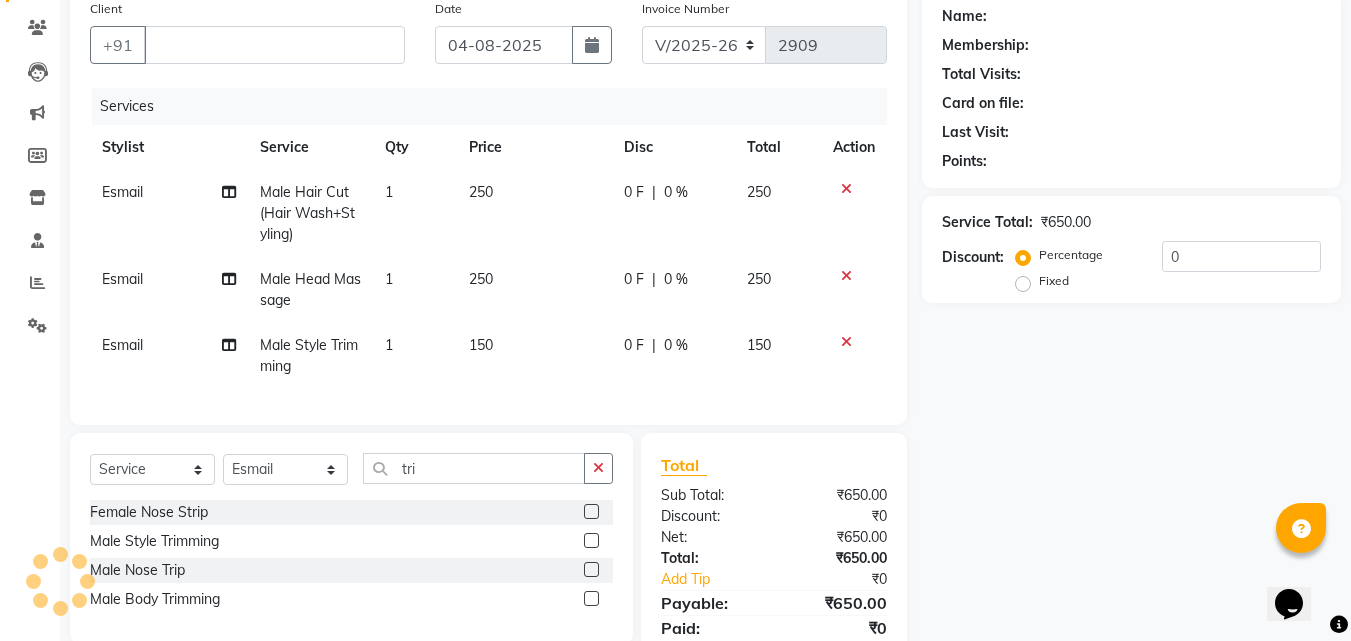 click 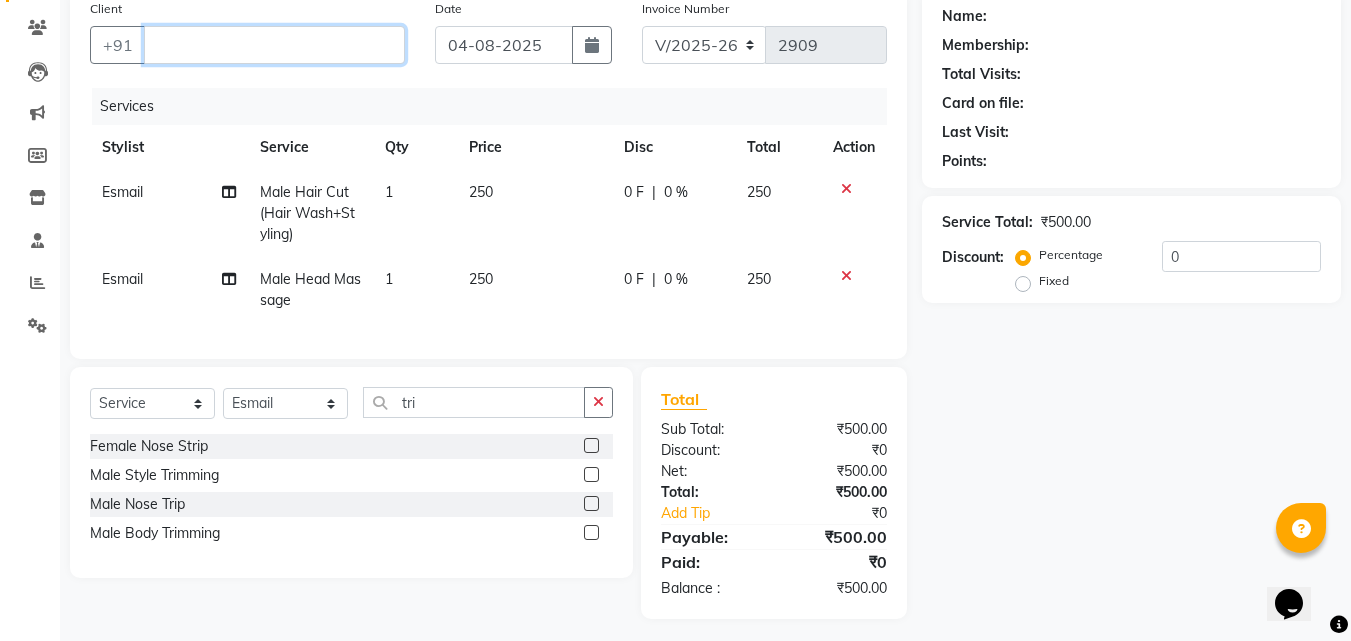 click on "Client" at bounding box center (274, 45) 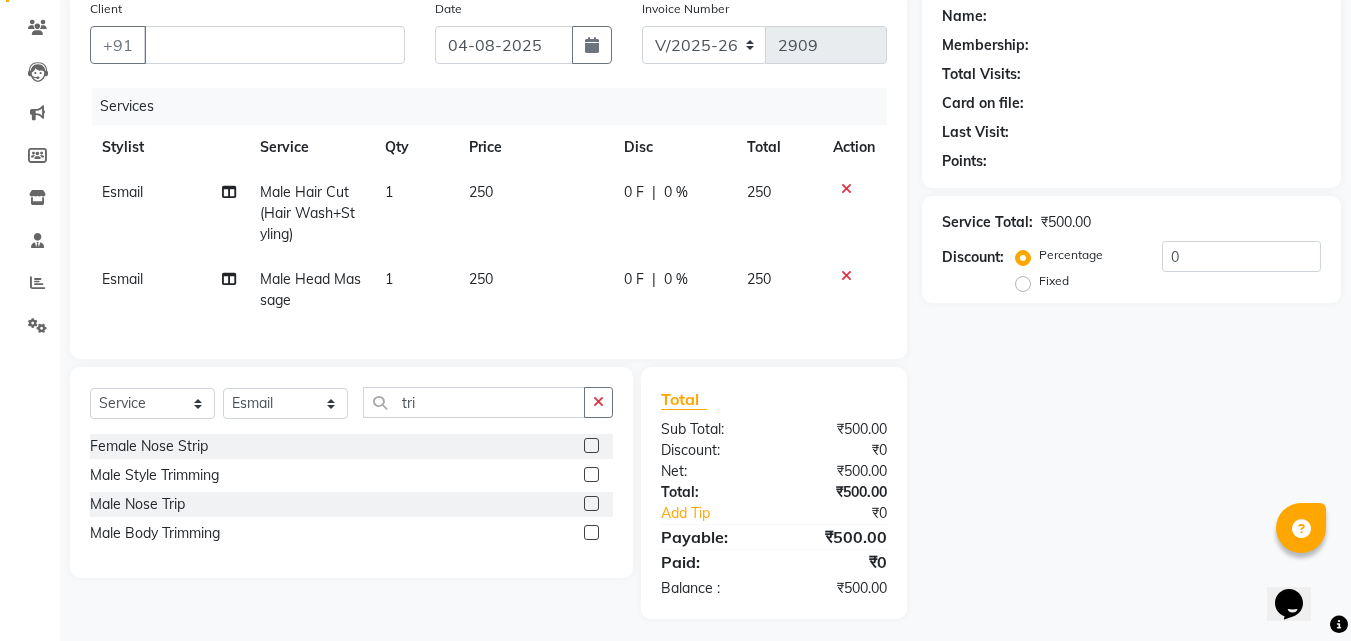 click 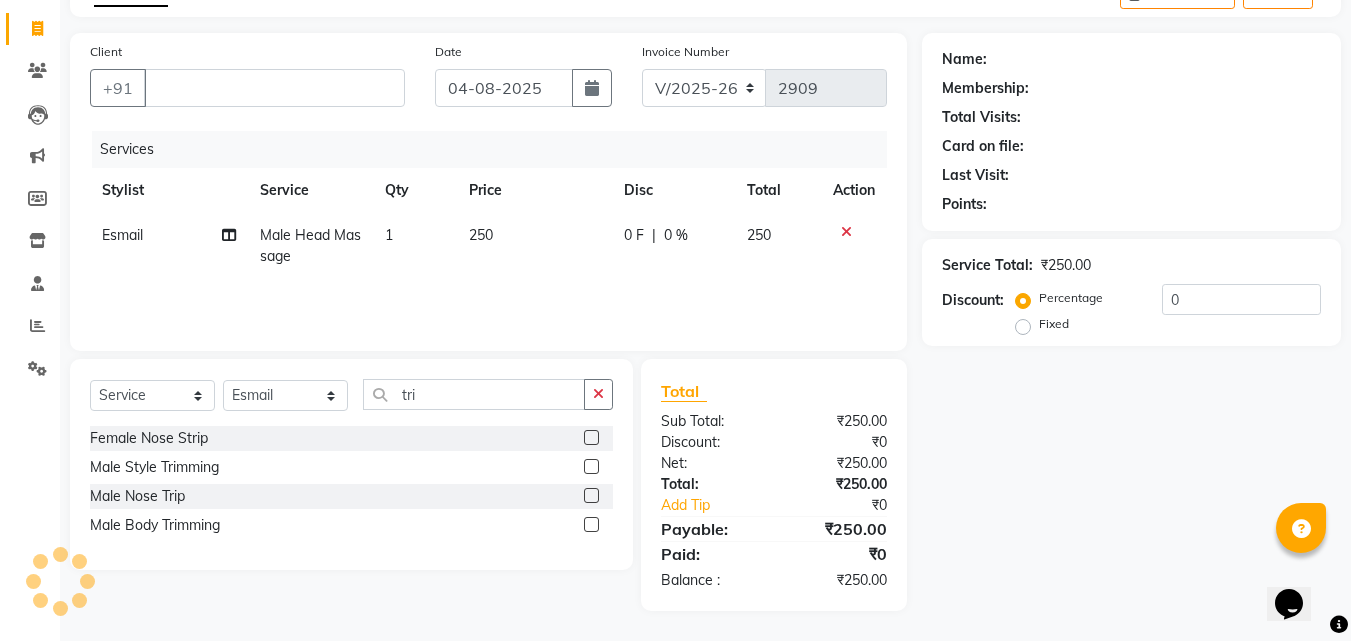 click 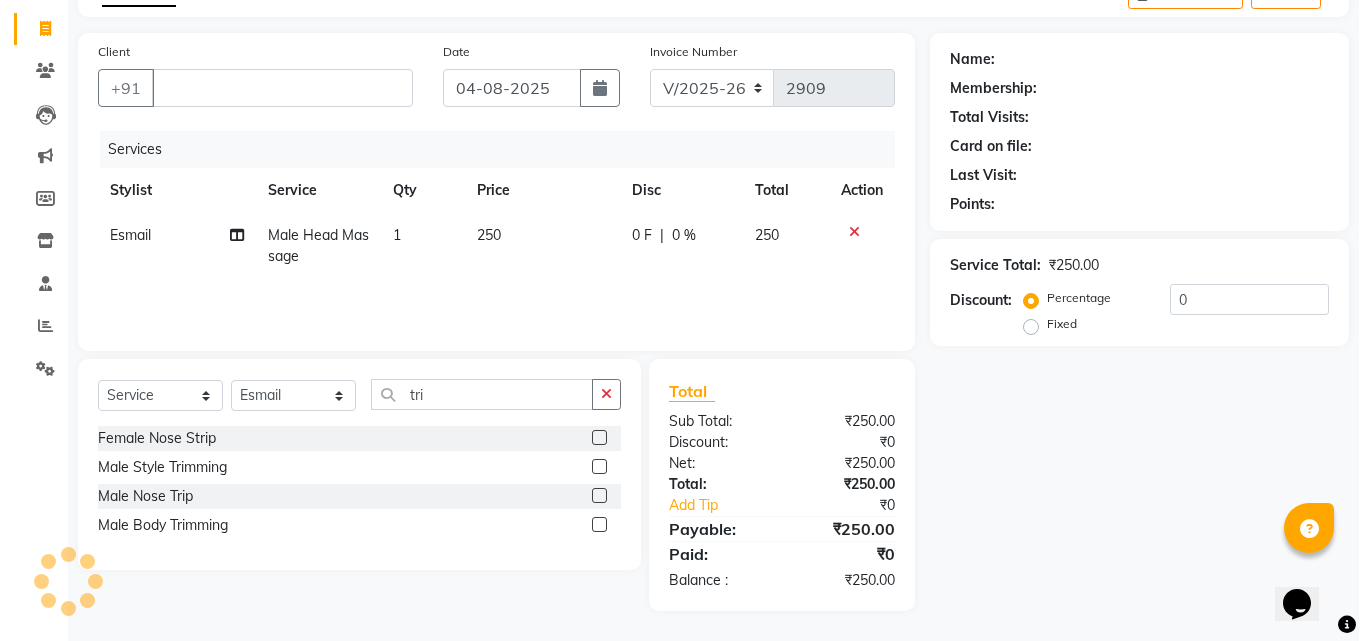 scroll, scrollTop: 76, scrollLeft: 0, axis: vertical 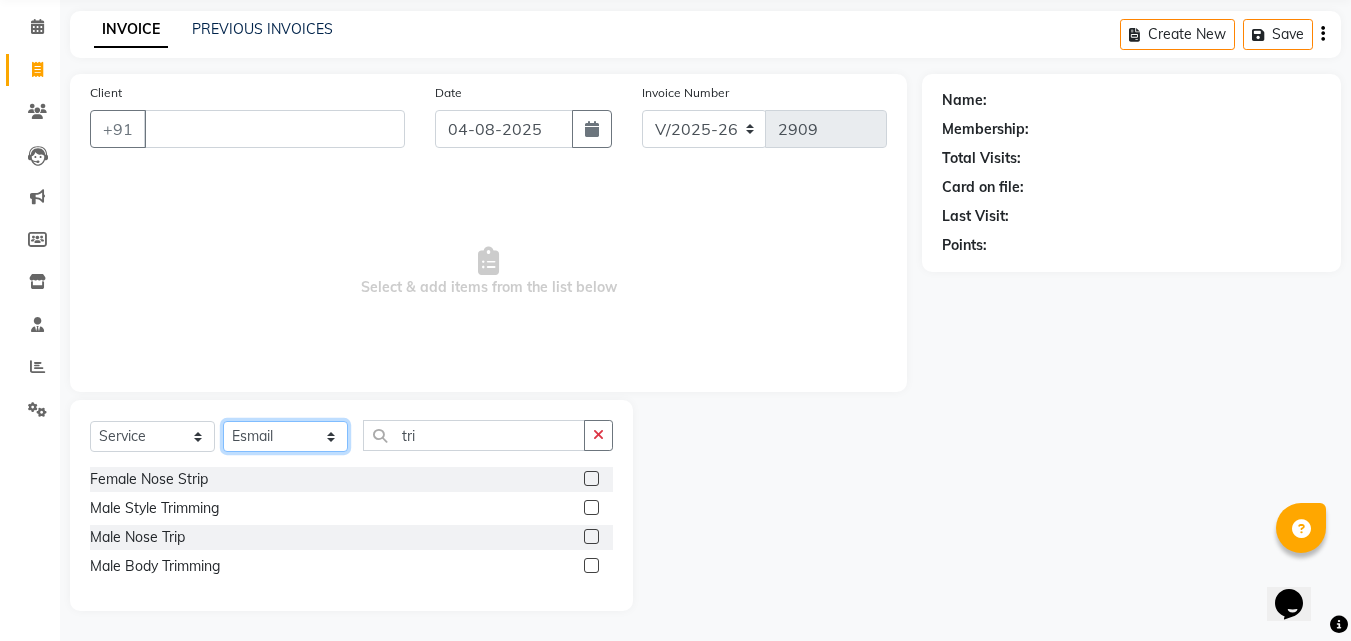 click on "Select Stylist Anushaka Parihar  Esmail Gufran Jyoti Disale Netaji Vishwanath Suryavanshi Rupali  Tanaji Vishwanath Suryavanshi Vinod Mane" 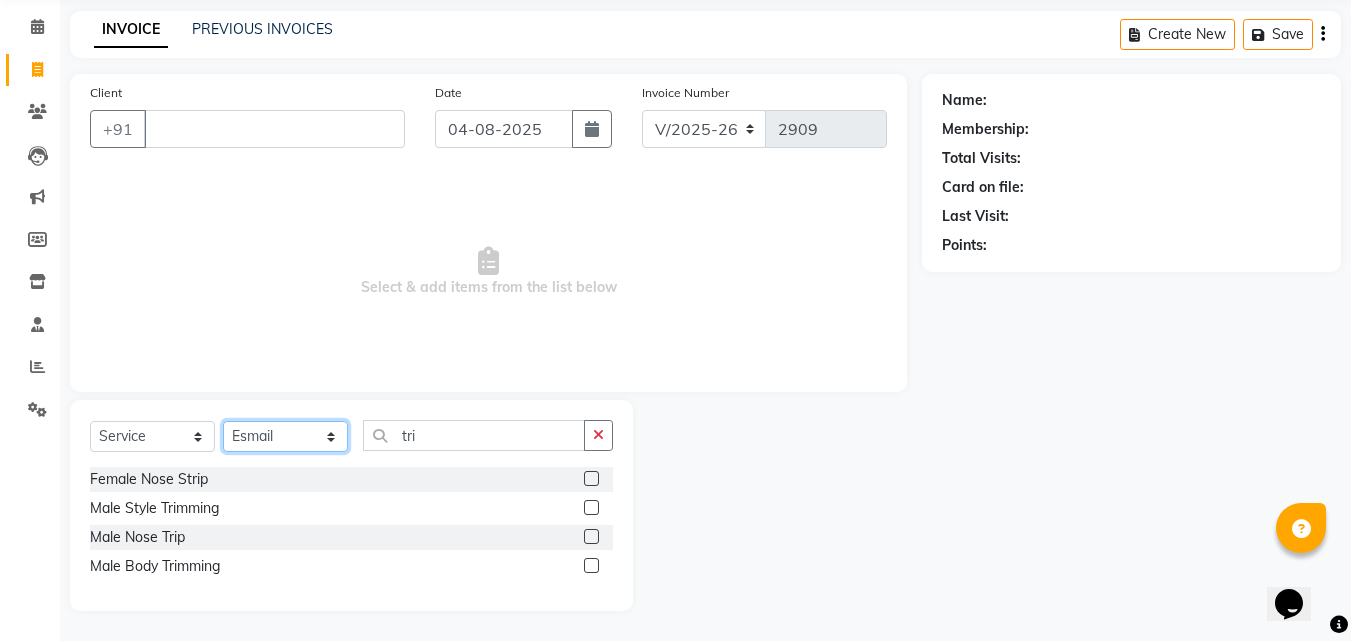 select on "58688" 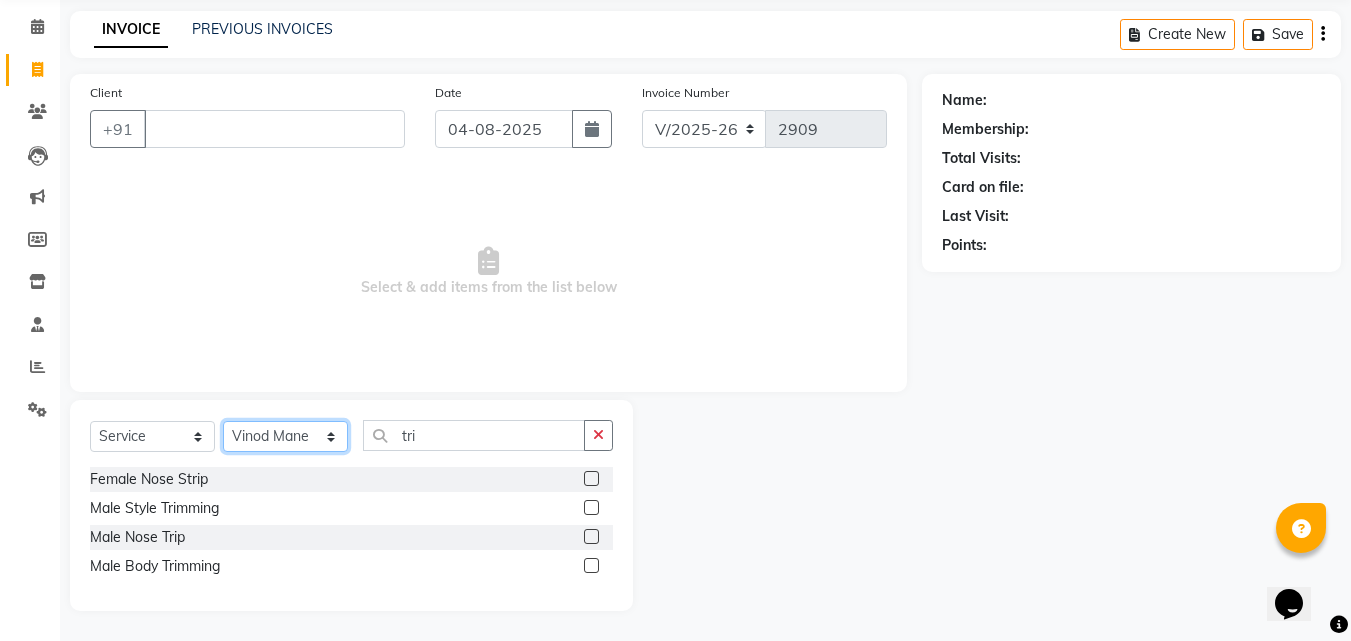 click on "Select Stylist Anushaka Parihar  Esmail Gufran Jyoti Disale Netaji Vishwanath Suryavanshi Rupali  Tanaji Vishwanath Suryavanshi Vinod Mane" 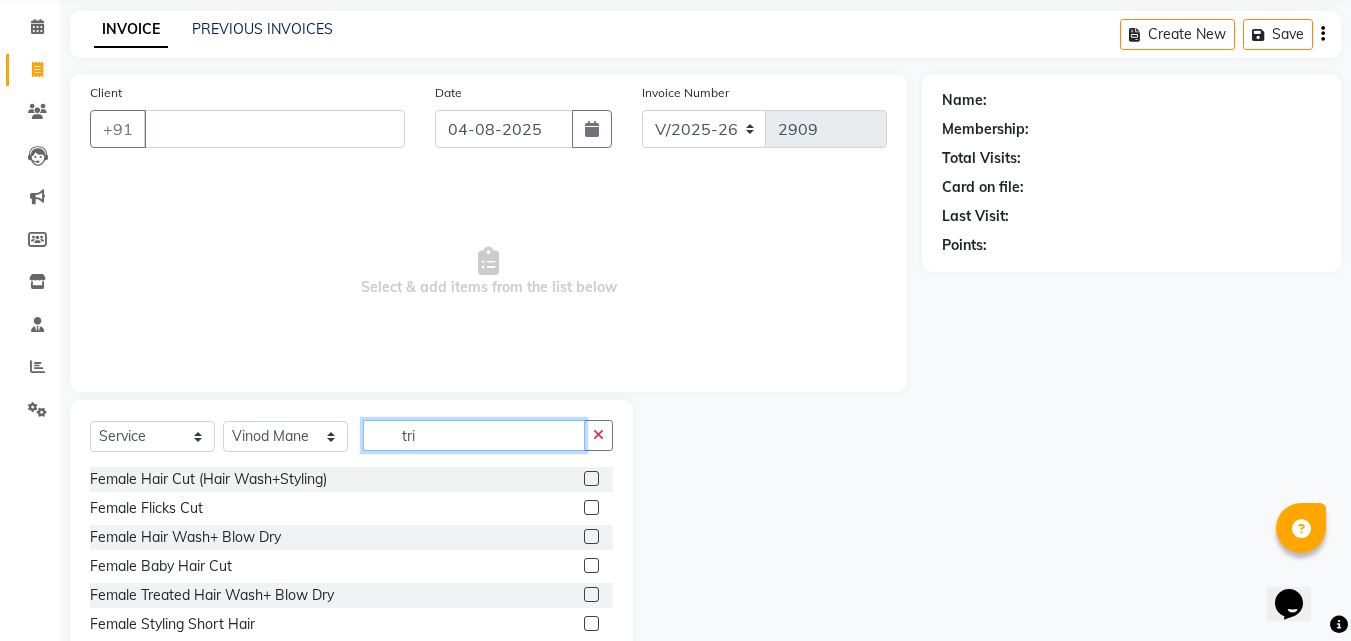 click on "tri" 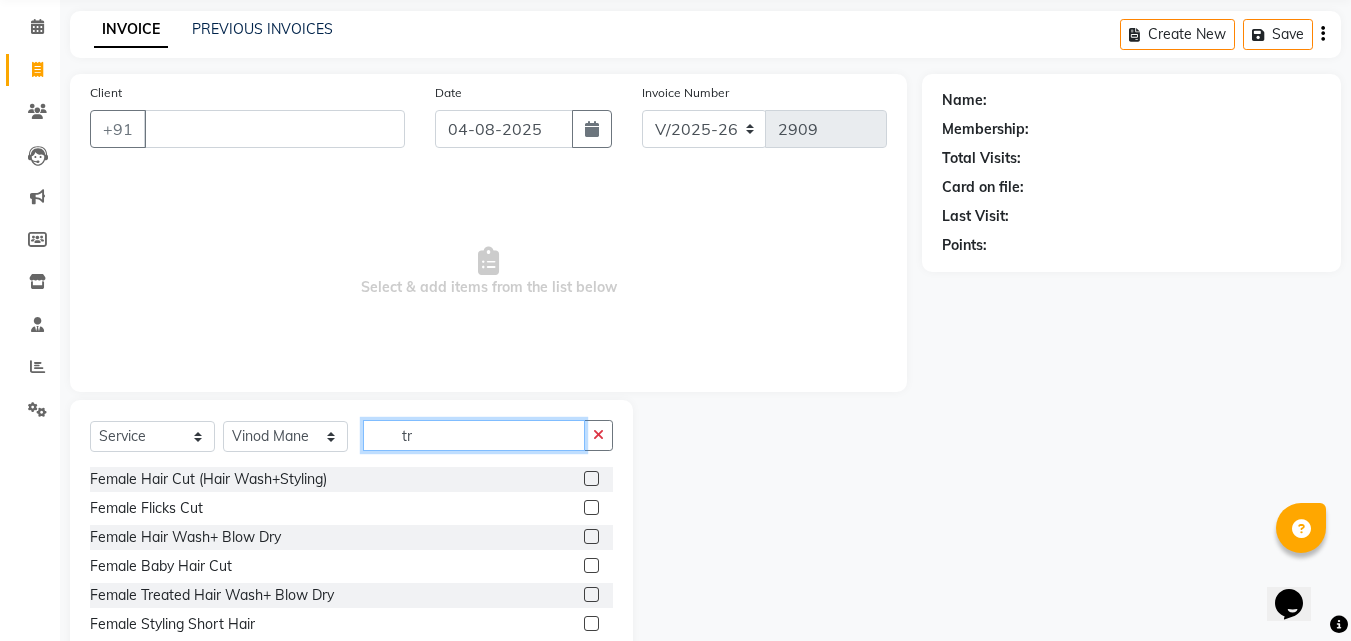 type on "t" 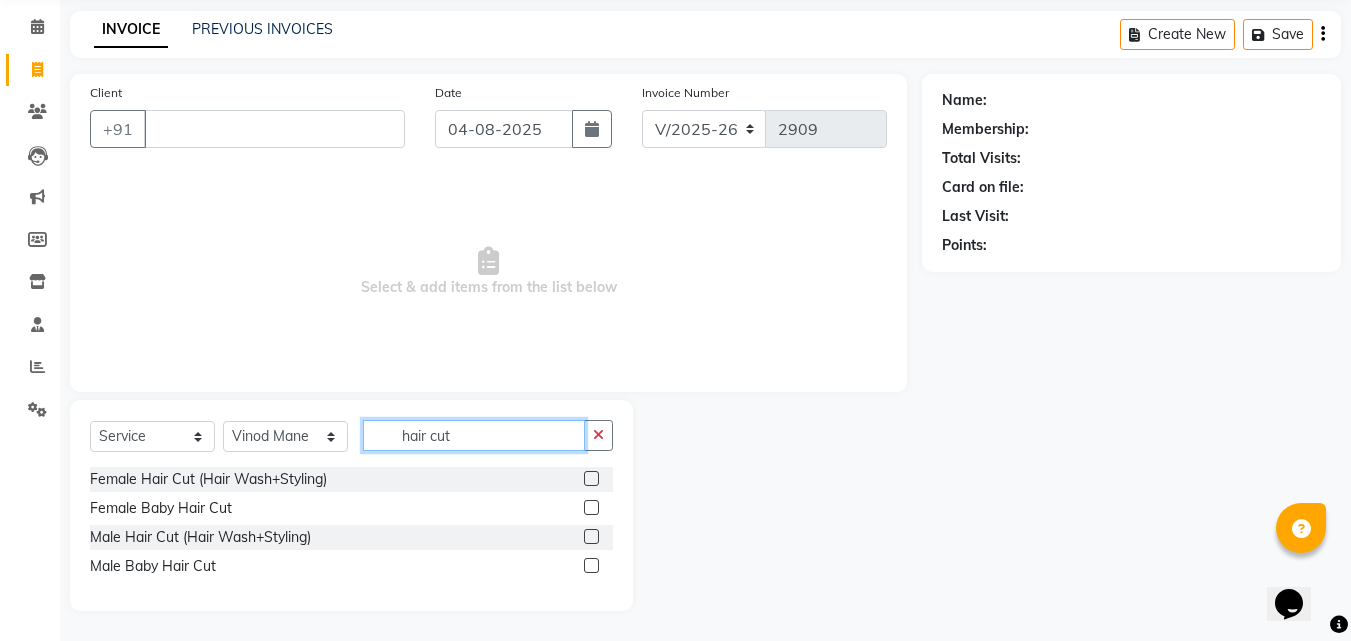 type on "hair cut" 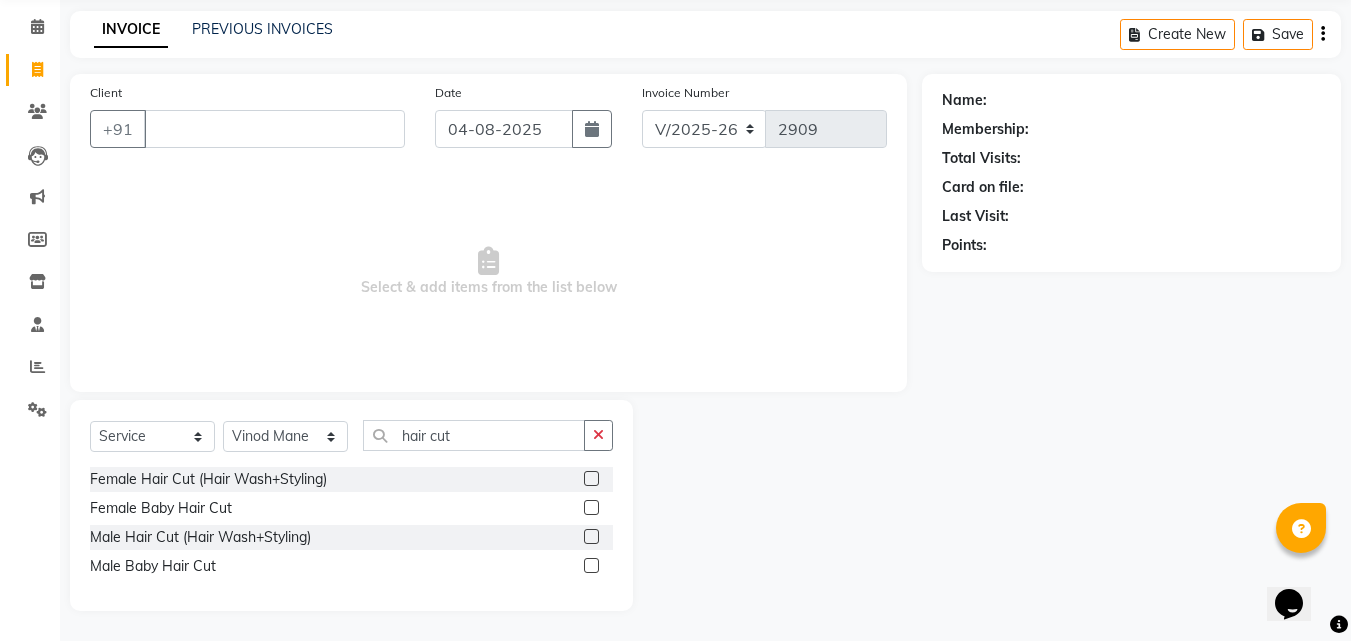 click 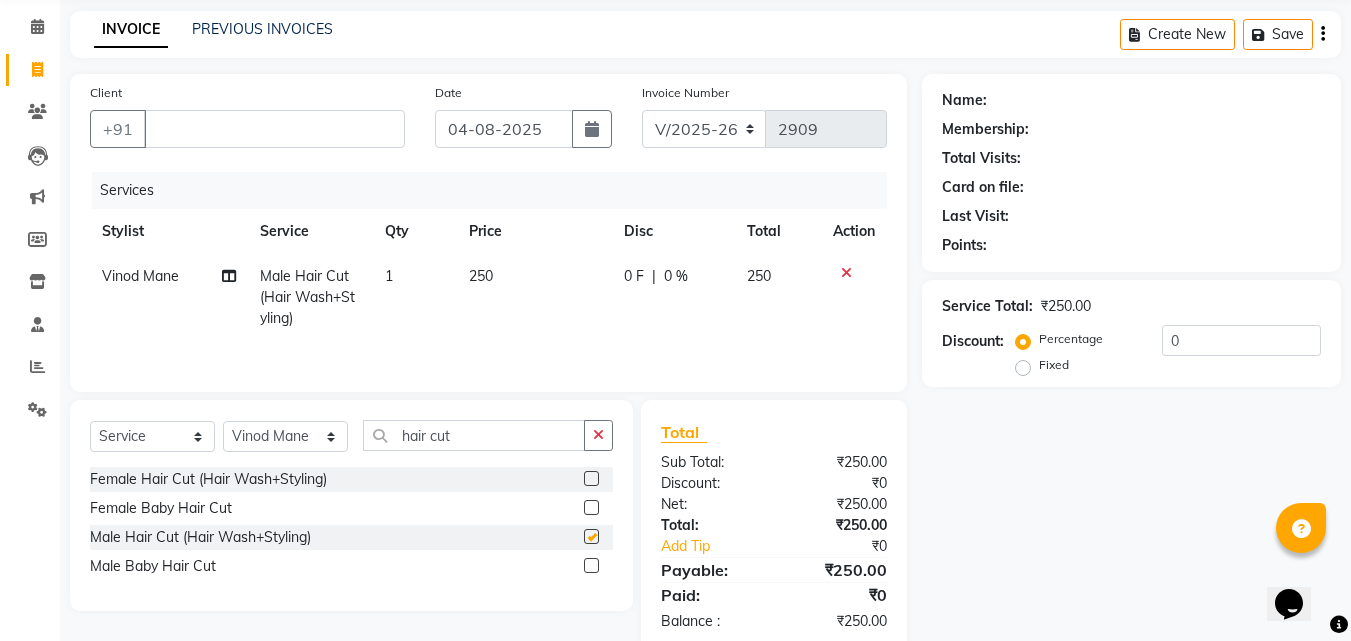 checkbox on "false" 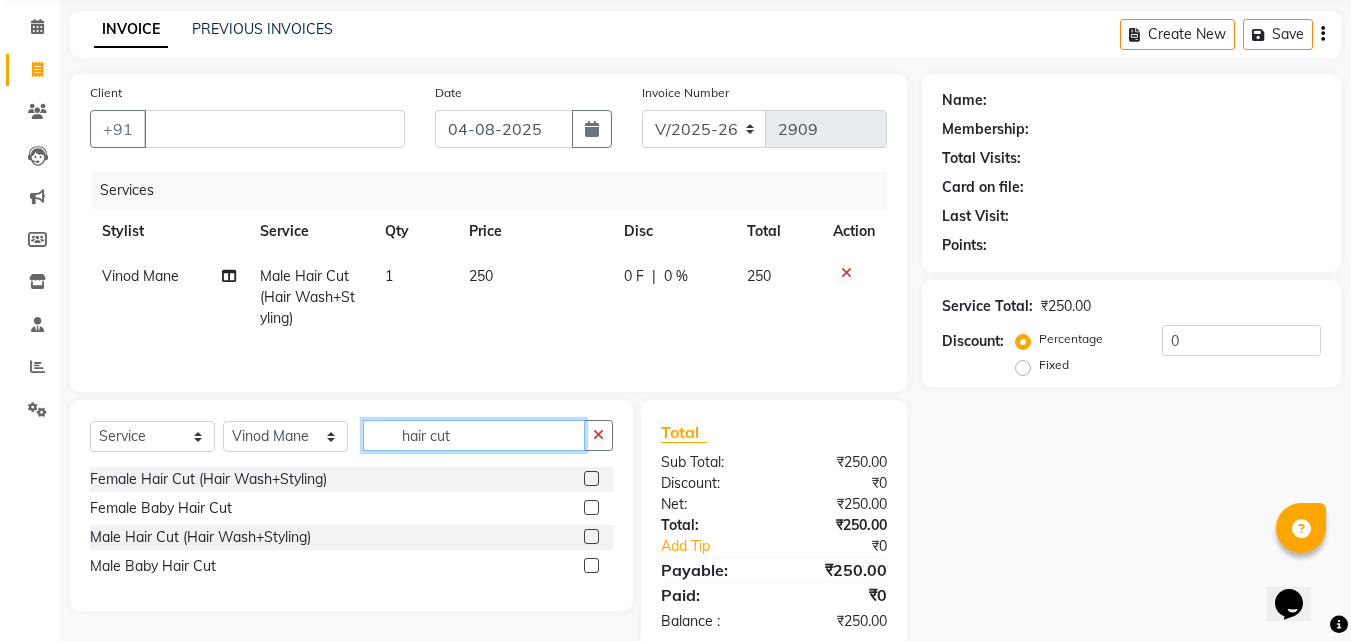 click on "hair cut" 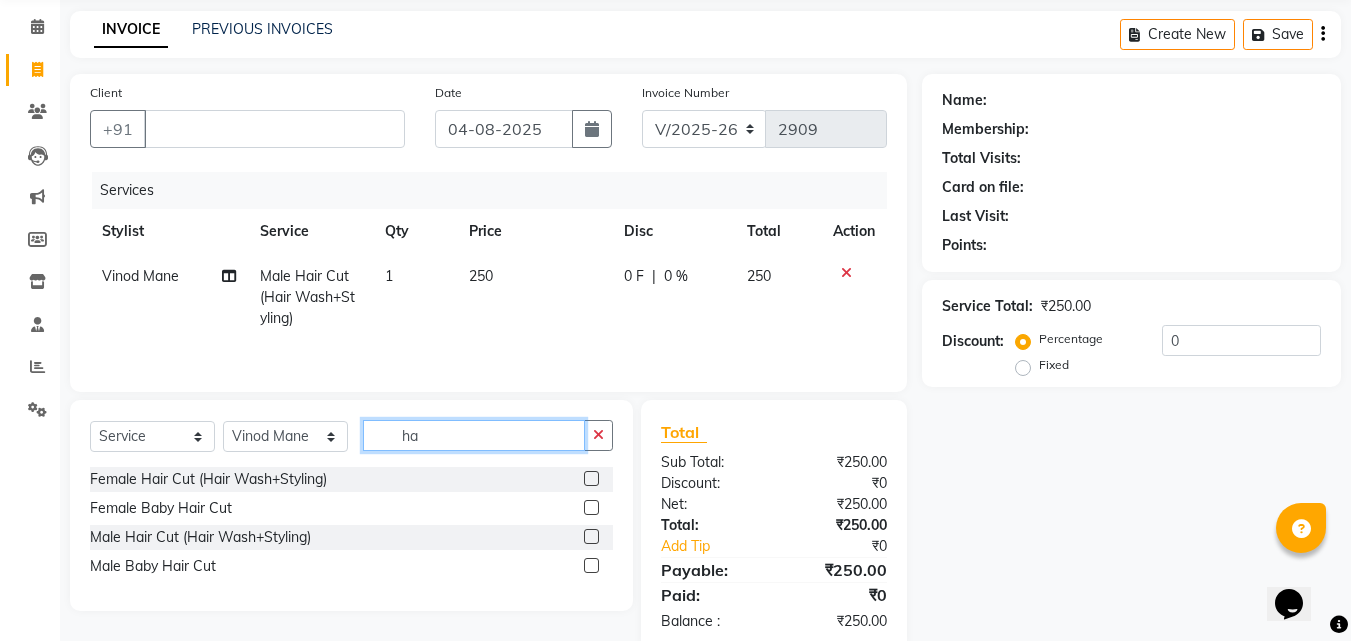 type on "h" 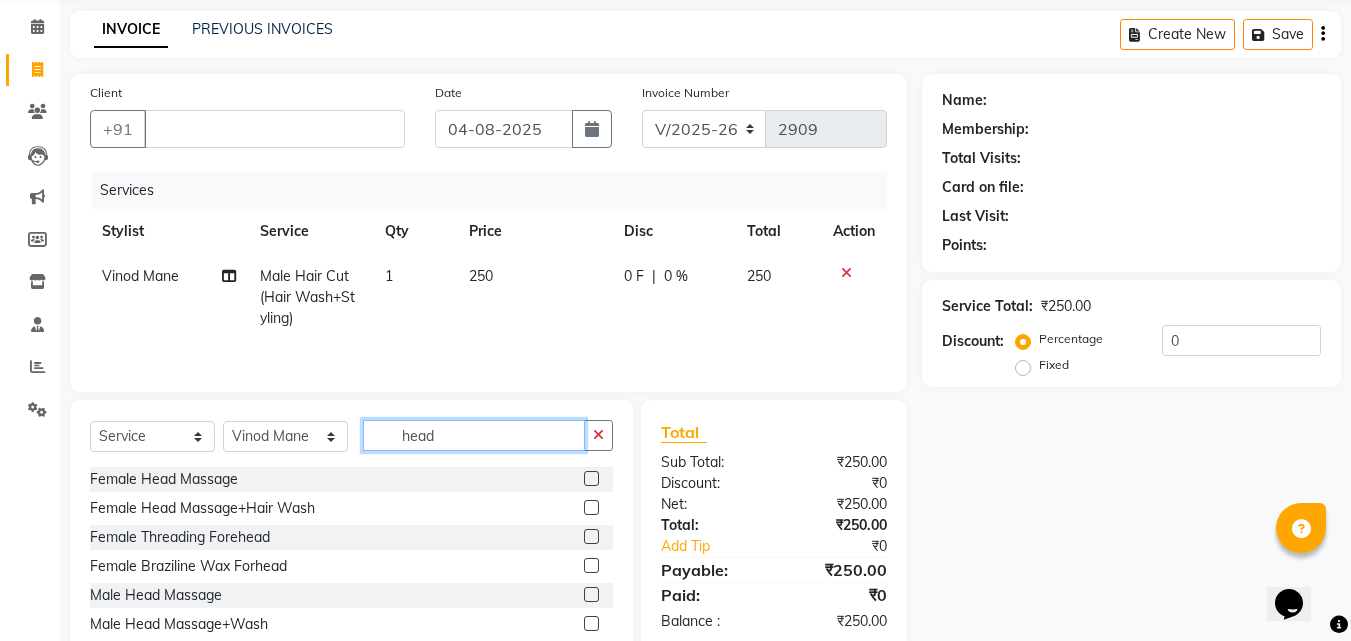 type on "head" 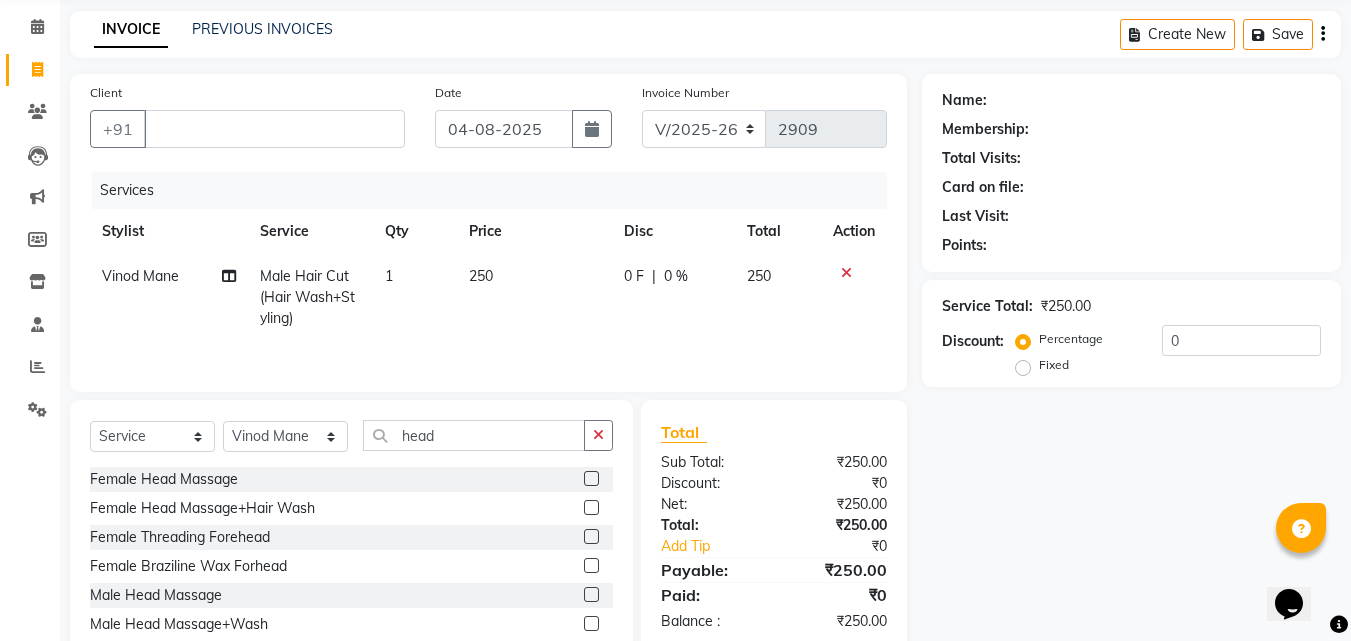 click on "Female Threading Forehead" 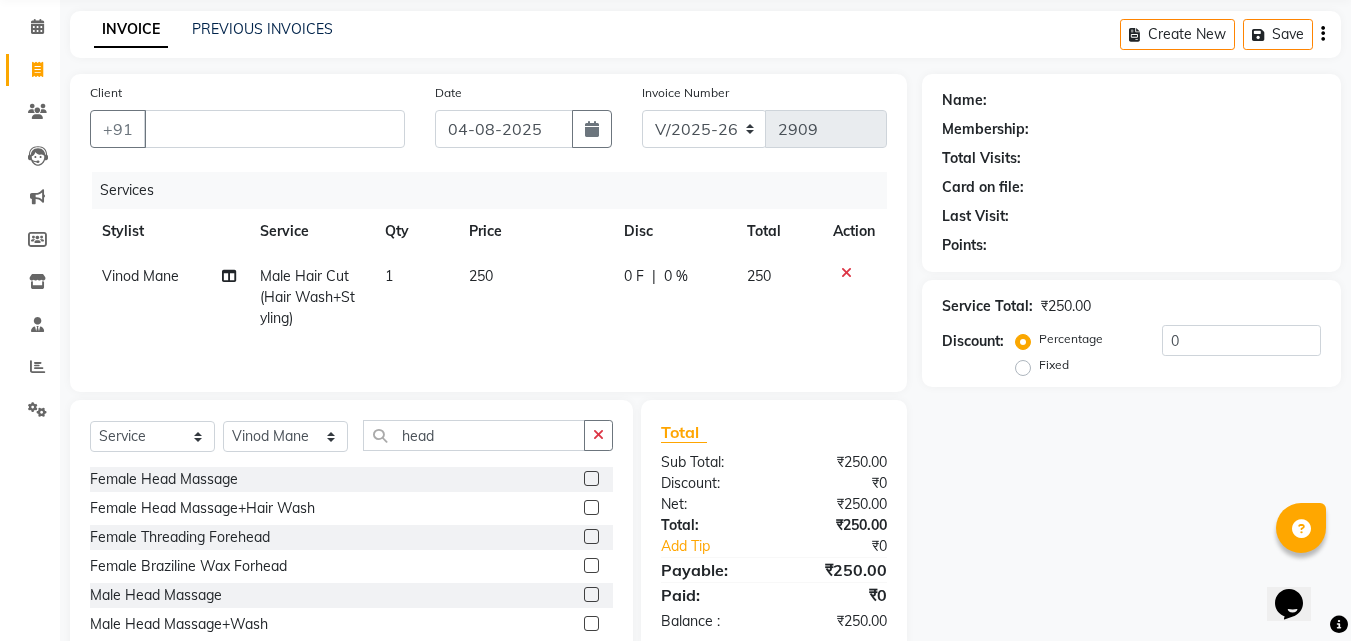 click 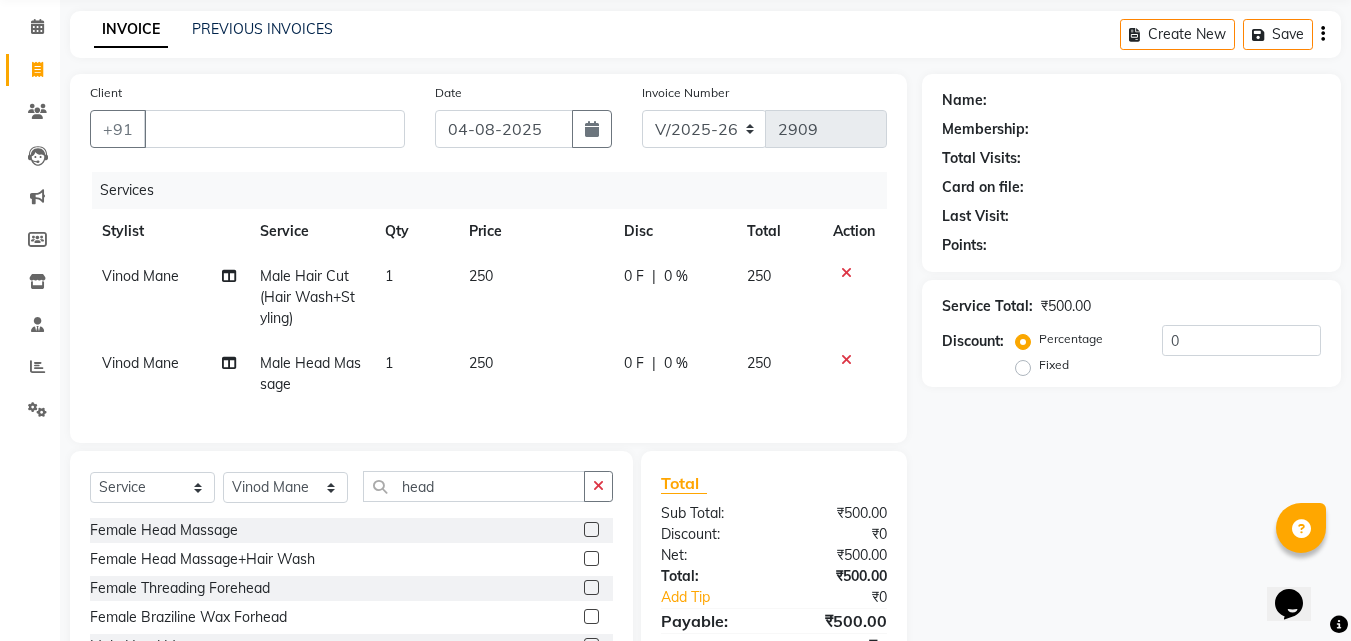 checkbox on "false" 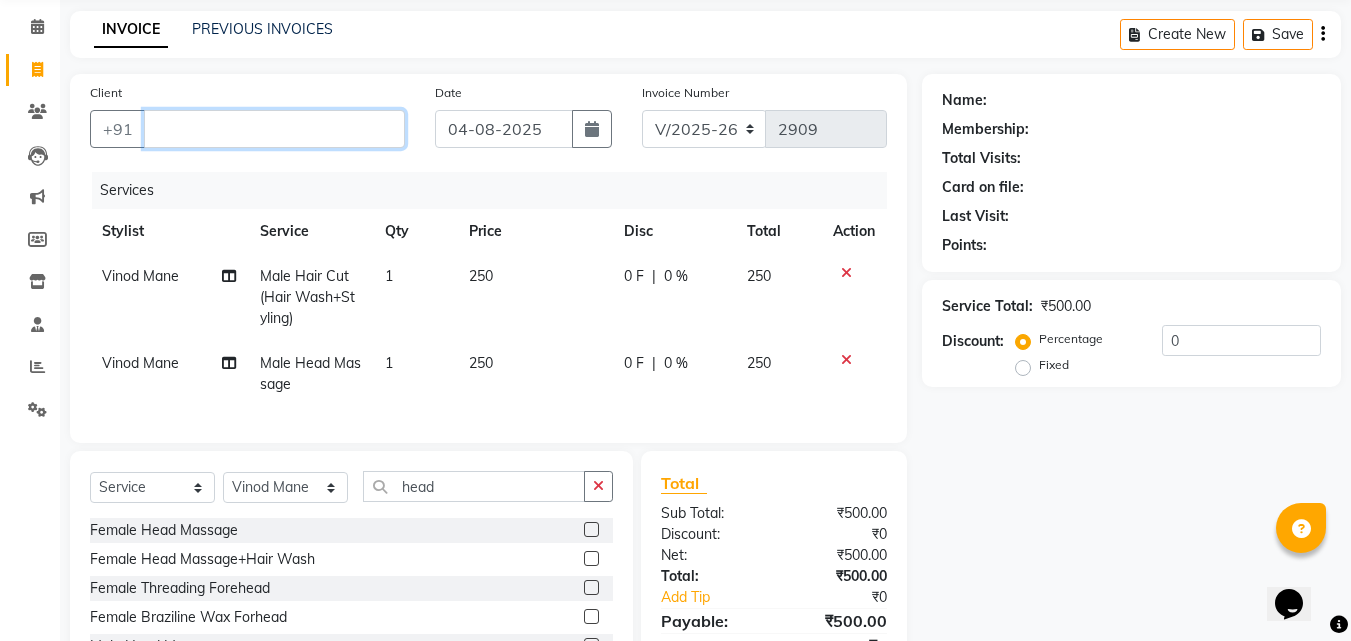 click on "Client" at bounding box center [274, 129] 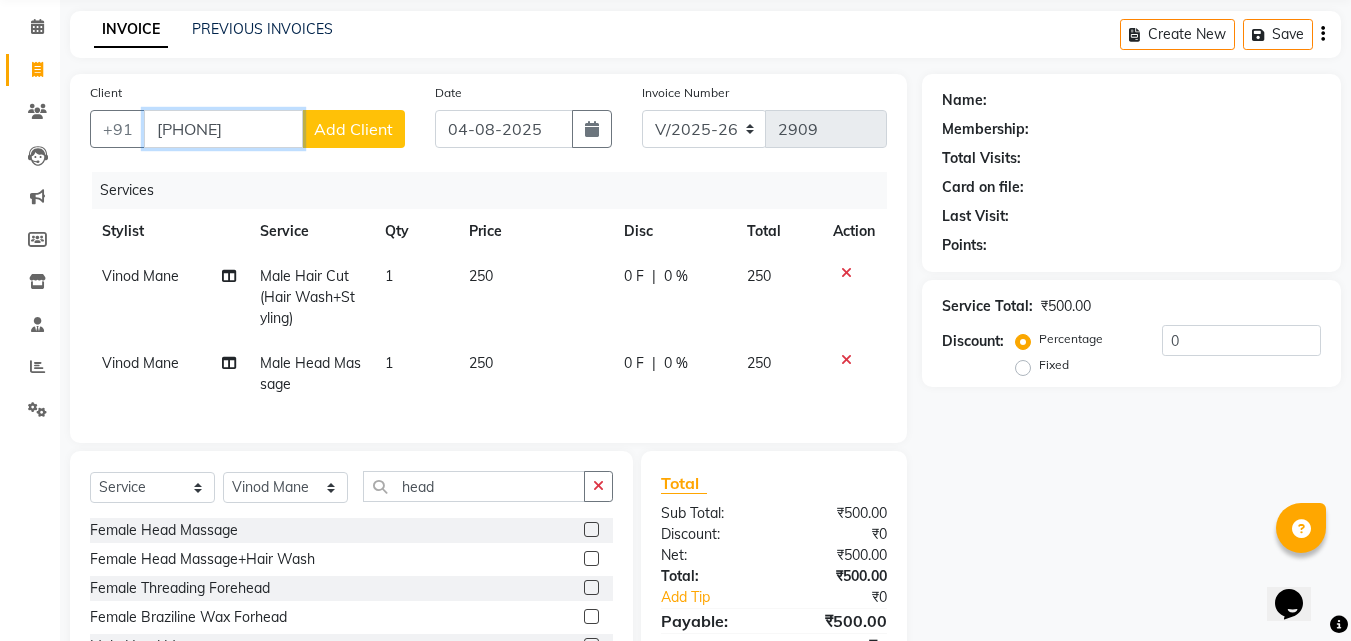 type on "[PHONE]" 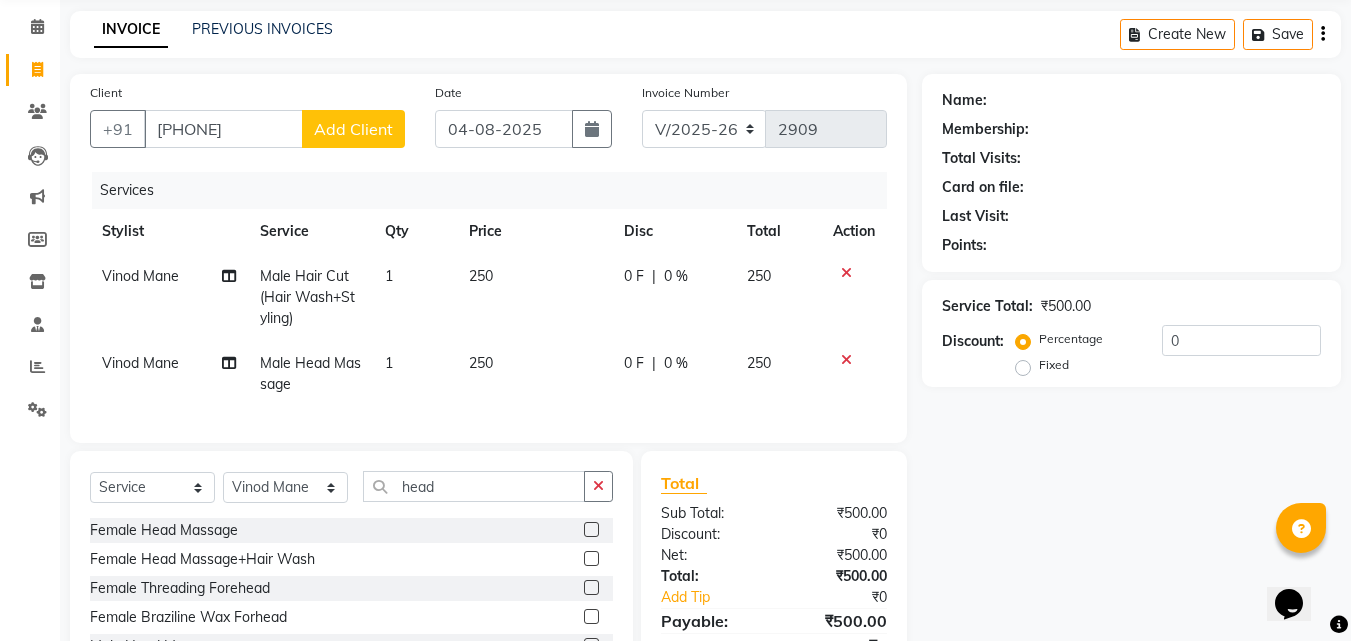 click on "Add Client" 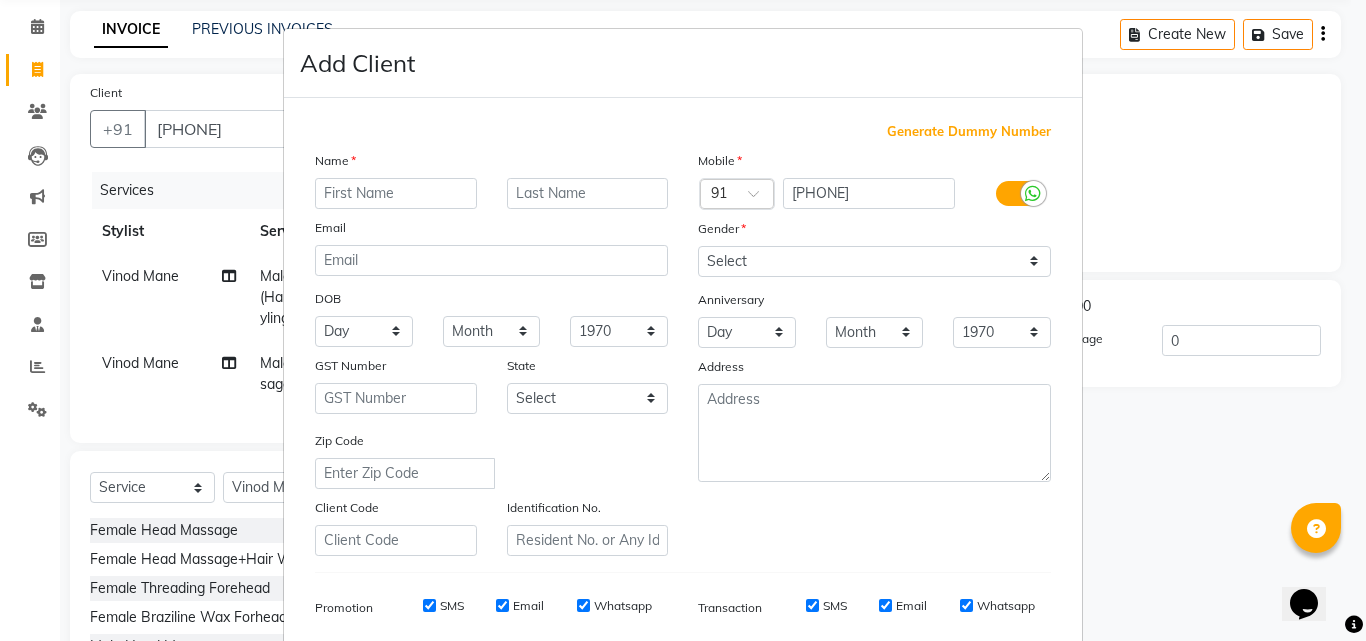 click at bounding box center [396, 193] 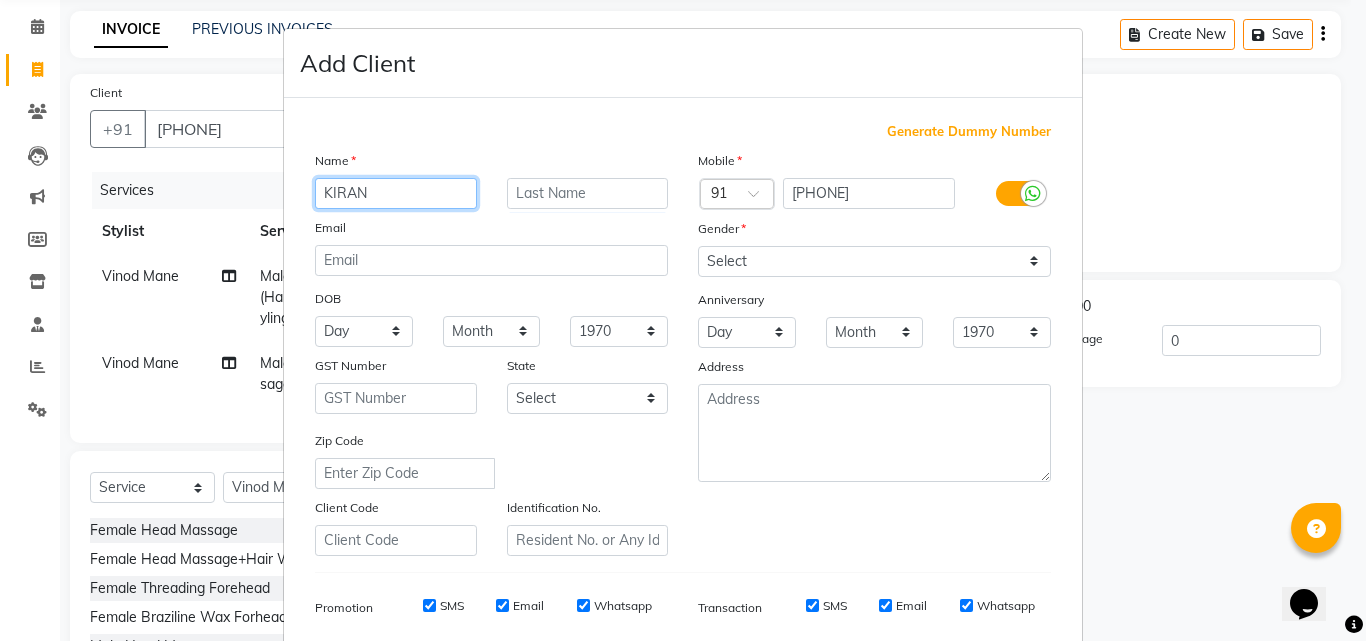 click on "KIRAN" at bounding box center (396, 193) 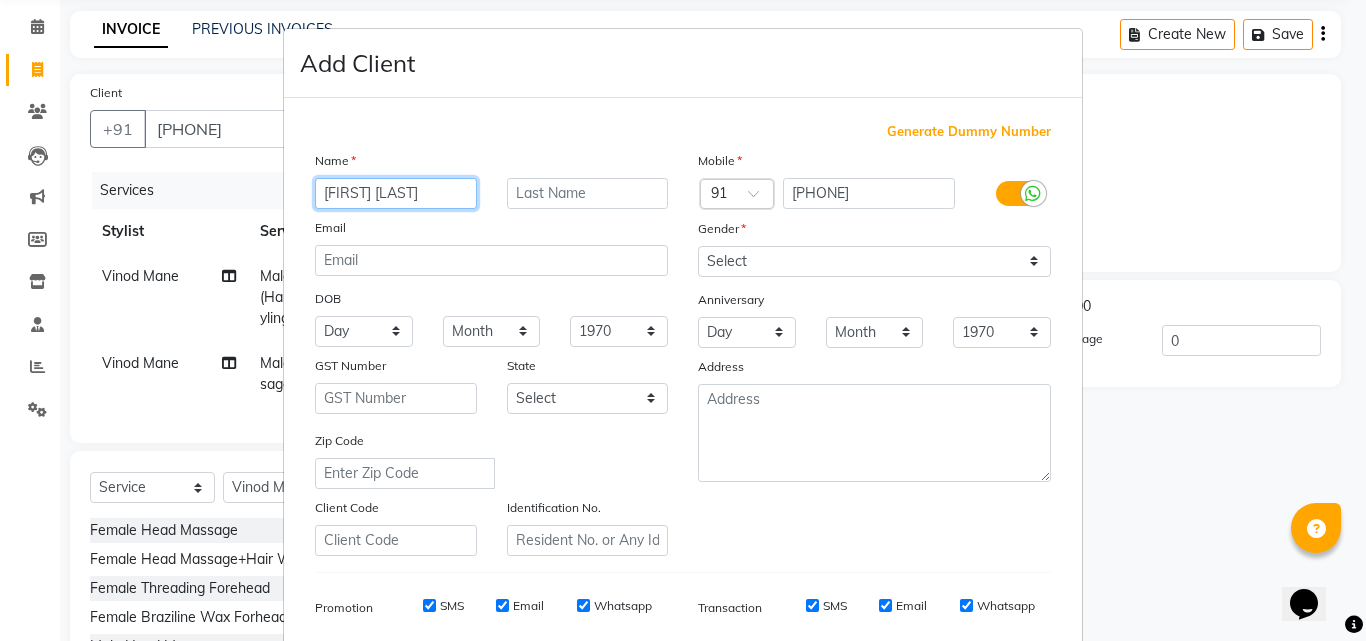 type on "[FIRST] [LAST]" 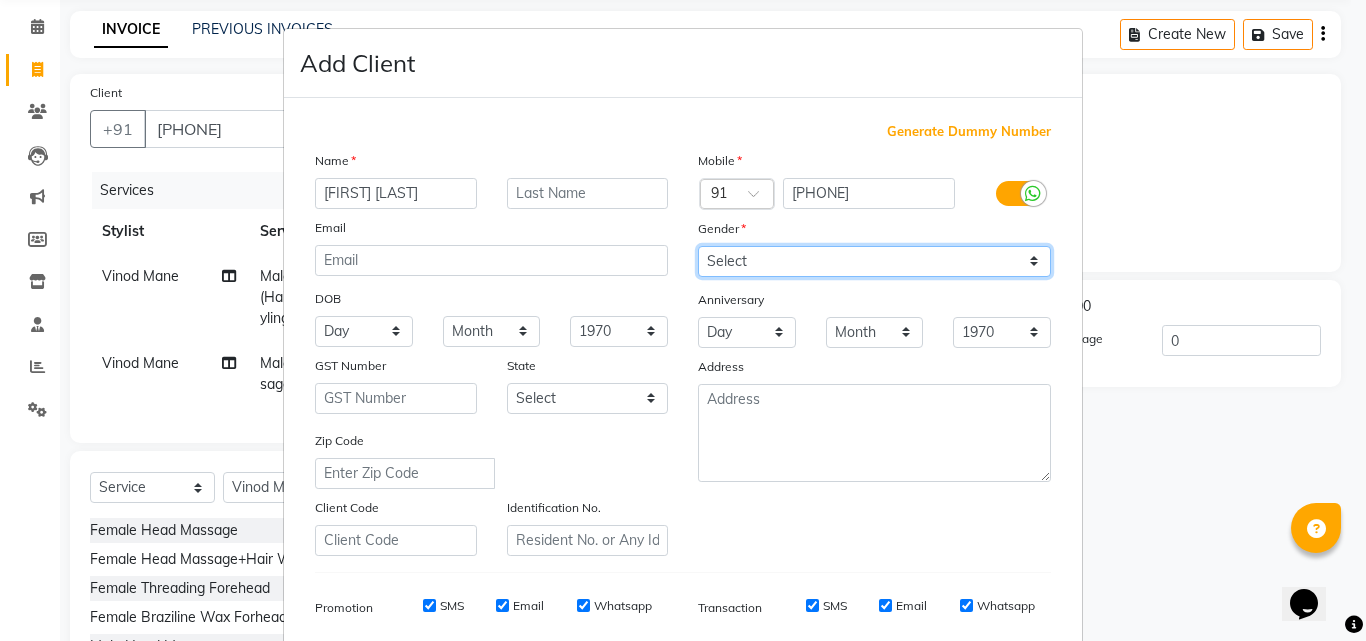 click on "Select Male Female Other Prefer Not To Say" at bounding box center (874, 261) 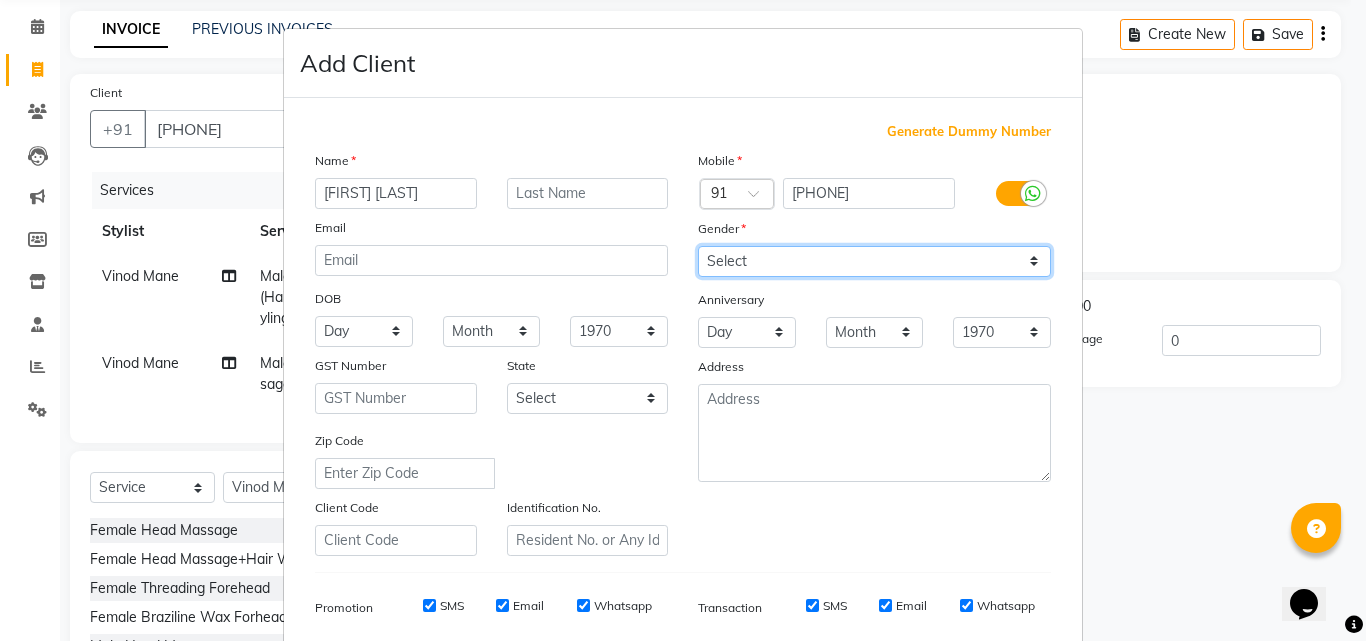 select on "male" 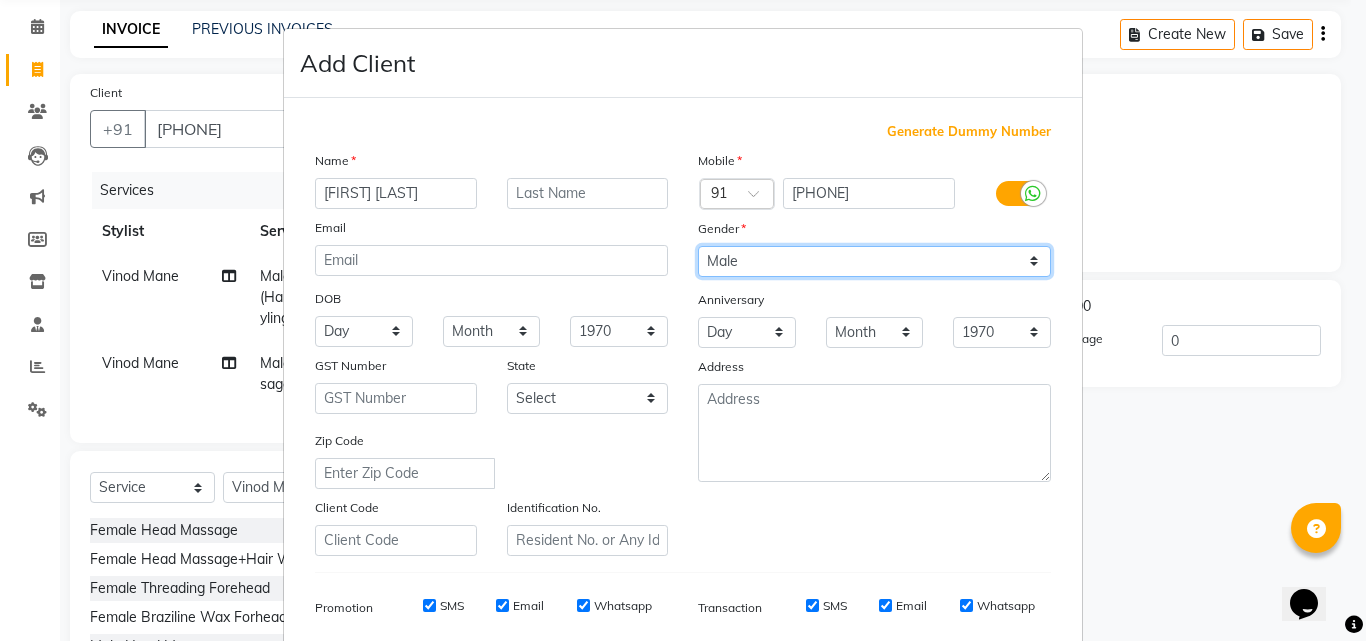 click on "Select Male Female Other Prefer Not To Say" at bounding box center [874, 261] 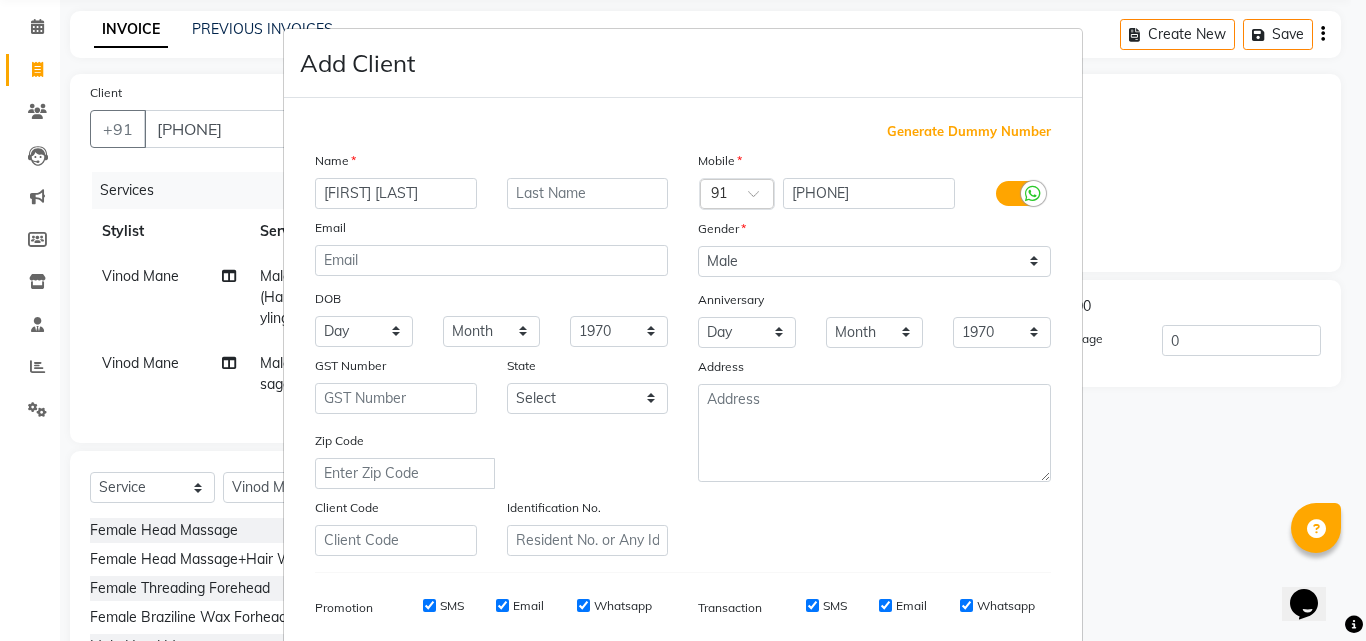 click on "Add Client Generate Dummy Number Name [FIRST] Email DOB Day 01 02 03 04 05 06 07 08 09 10 11 12 13 14 15 16 17 18 19 20 21 22 23 24 25 26 27 28 29 30 31 Month January February March April May June July August September October November December 1940 1941 1942 1943 1944 1945 1946 1947 1948 1949 1950 1951 1952 1953 1954 1955 1956 1957 1958 1959 1960 1961 1962 1963 1964 1965 1966 1967 1968 1969 1970 1971 1972 1973 1974 1975 1976 1977 1978 1979 1980 1981 1982 1983 1984 1985 1986 1987 1988 1989 1990 1991 1992 1993 1994 1995 1996 1997 1998 1999 2000 2001 2002 2003 2004 2005 2006 2007 2008 2009 2010 2011 2012 2013 2014 2015 2016 2017 2018 2019 2020 2021 2022 2023 2024 GST Number State Select Andaman and Nicobar Islands Andhra Pradesh Arunachal Pradesh Assam Bihar Chandigarh Chhattisgarh Dadra and Nagar Haveli Daman and Diu Delhi Goa Gujarat Haryana Himachal Pradesh Jammu and Kashmir Jharkhand Karnataka Kerala Lakshadweep Madhya Pradesh Maharashtra Manipur Meghalaya Mizoram Nagaland Odisha Pondicherry Punjab ×" at bounding box center [683, 320] 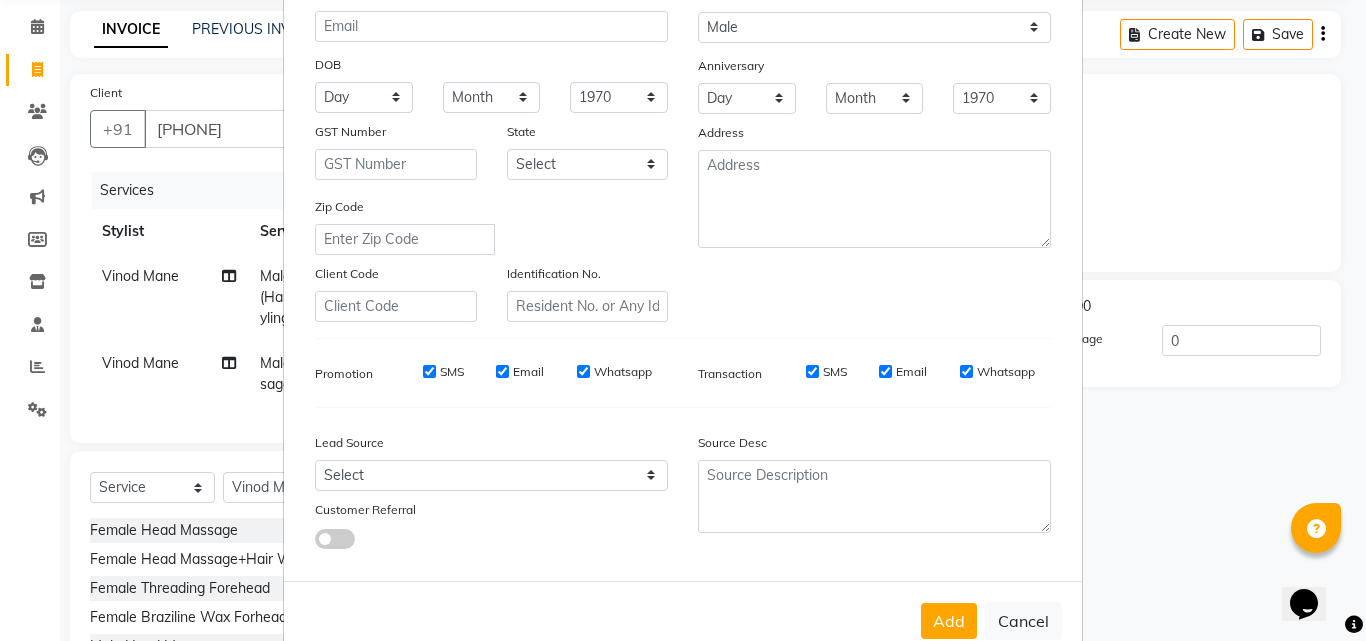 scroll, scrollTop: 282, scrollLeft: 0, axis: vertical 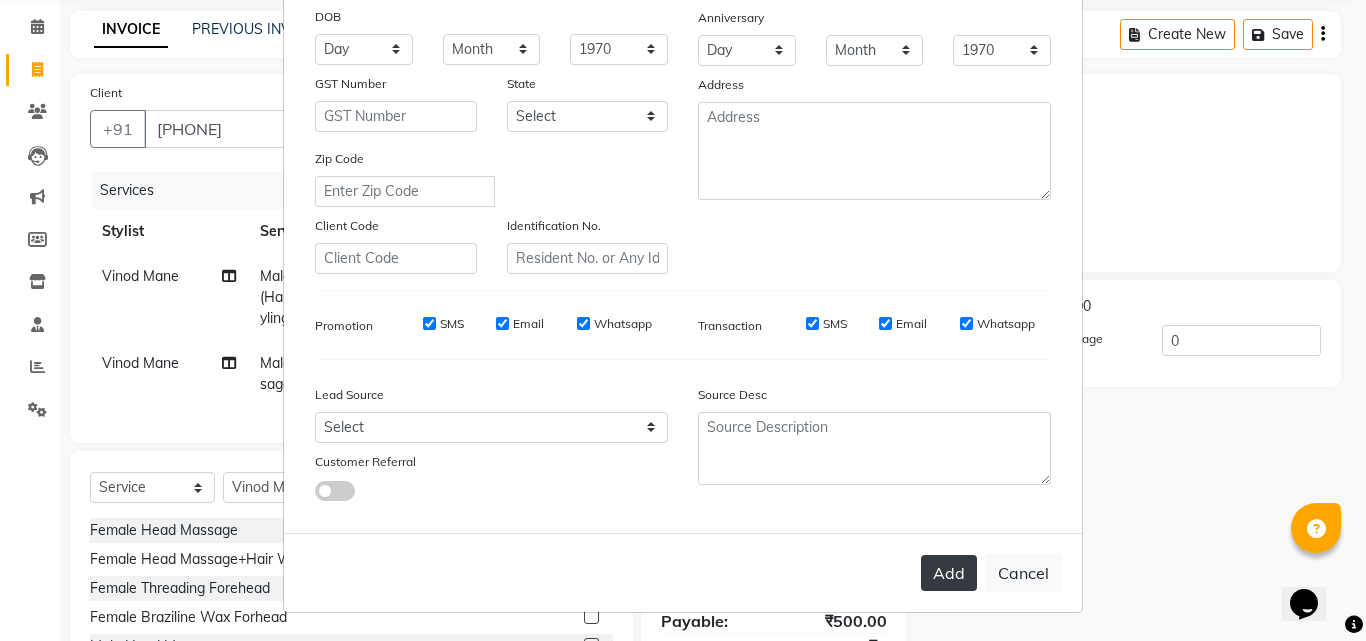 drag, startPoint x: 943, startPoint y: 550, endPoint x: 944, endPoint y: 561, distance: 11.045361 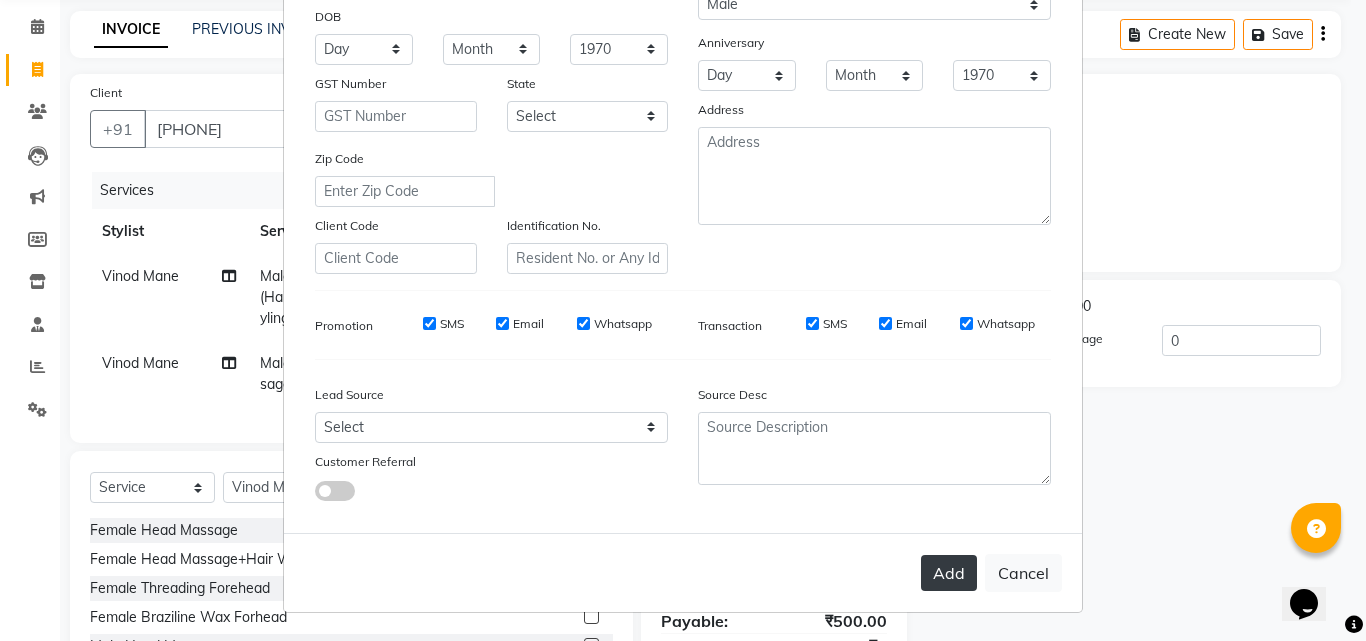 click on "Add" at bounding box center [949, 573] 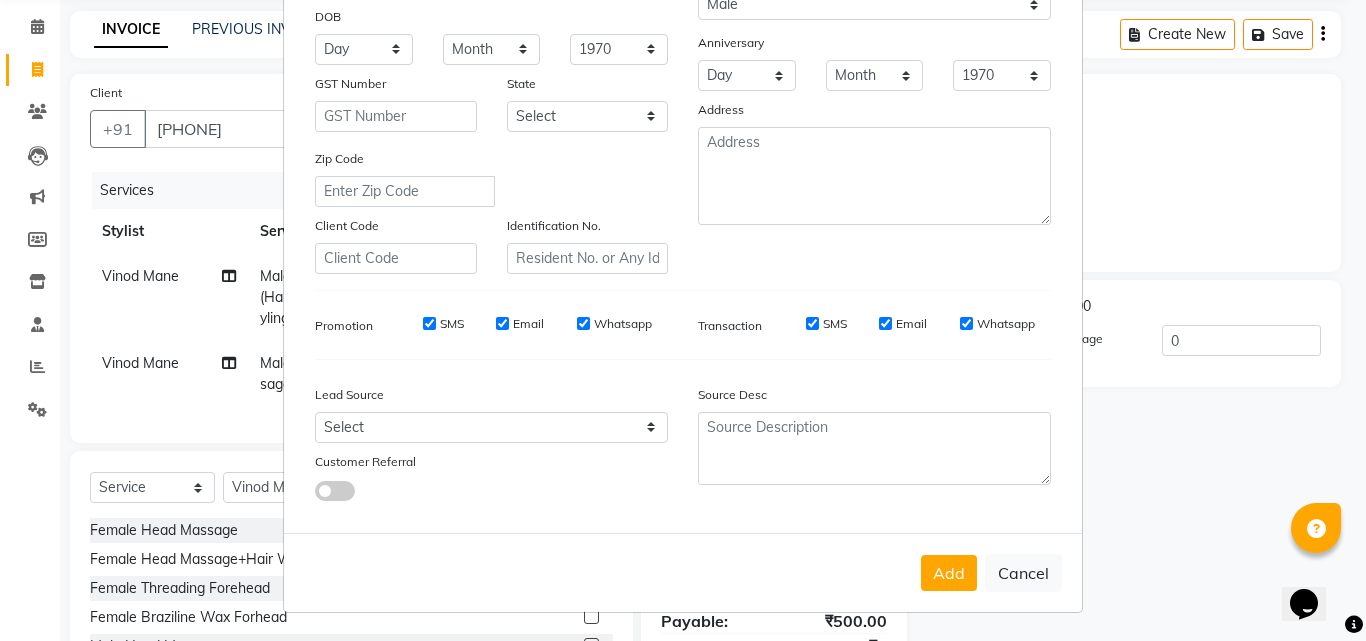 click on "Add Client Generate Dummy Number Name [FIRST] Email DOB Day 01 02 03 04 05 06 07 08 09 10 11 12 13 14 15 16 17 18 19 20 21 22 23 24 25 26 27 28 29 30 31 Month January February March April May June July August September October November December 1940 1941 1942 1943 1944 1945 1946 1947 1948 1949 1950 1951 1952 1953 1954 1955 1956 1957 1958 1959 1960 1961 1962 1963 1964 1965 1966 1967 1968 1969 1970 1971 1972 1973 1974 1975 1976 1977 1978 1979 1980 1981 1982 1983 1984 1985 1986 1987 1988 1989 1990 1991 1992 1993 1994 1995 1996 1997 1998 1999 2000 2001 2002 2003 2004 2005 2006 2007 2008 2009 2010 2011 2012 2013 2014 2015 2016 2017 2018 2019 2020 2021 2022 2023 2024 GST Number State Select Andaman and Nicobar Islands Andhra Pradesh Arunachal Pradesh Assam Bihar Chandigarh Chhattisgarh Dadra and Nagar Haveli Daman and Diu Delhi Goa Gujarat Haryana Himachal Pradesh Jammu and Kashmir Jharkhand Karnataka Kerala Lakshadweep Madhya Pradesh Maharashtra Manipur Meghalaya Mizoram Nagaland Odisha Pondicherry Punjab ×" at bounding box center (683, 320) 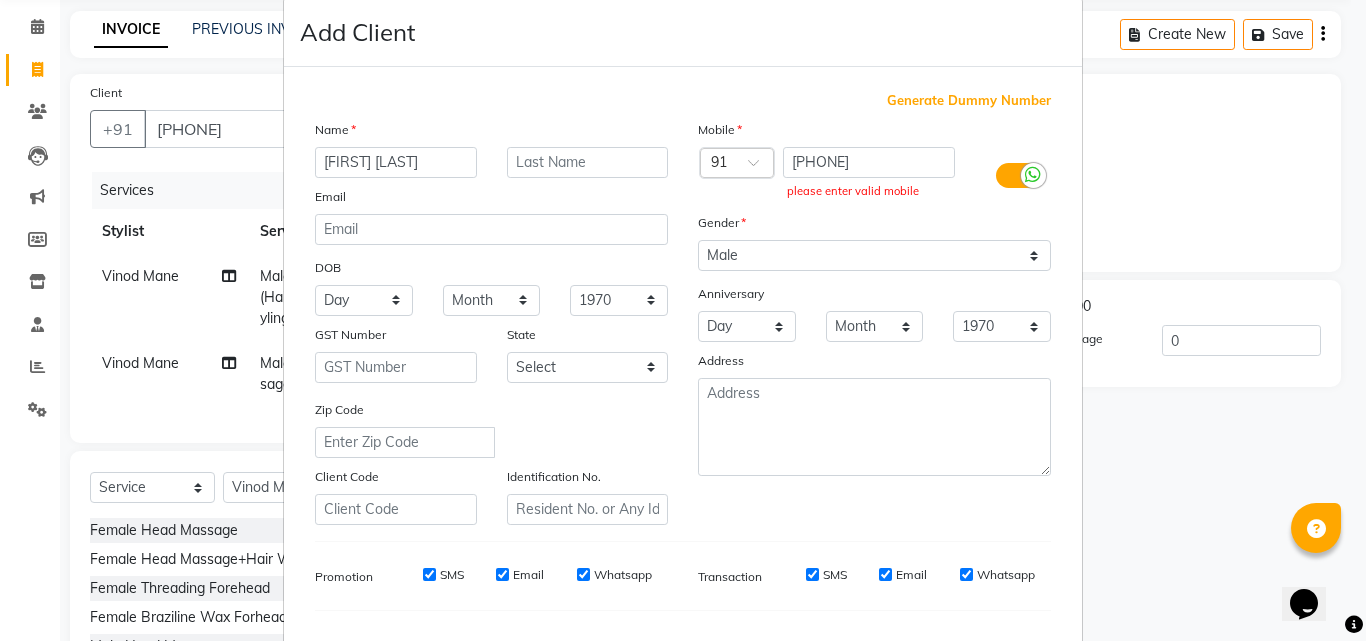 scroll, scrollTop: 0, scrollLeft: 0, axis: both 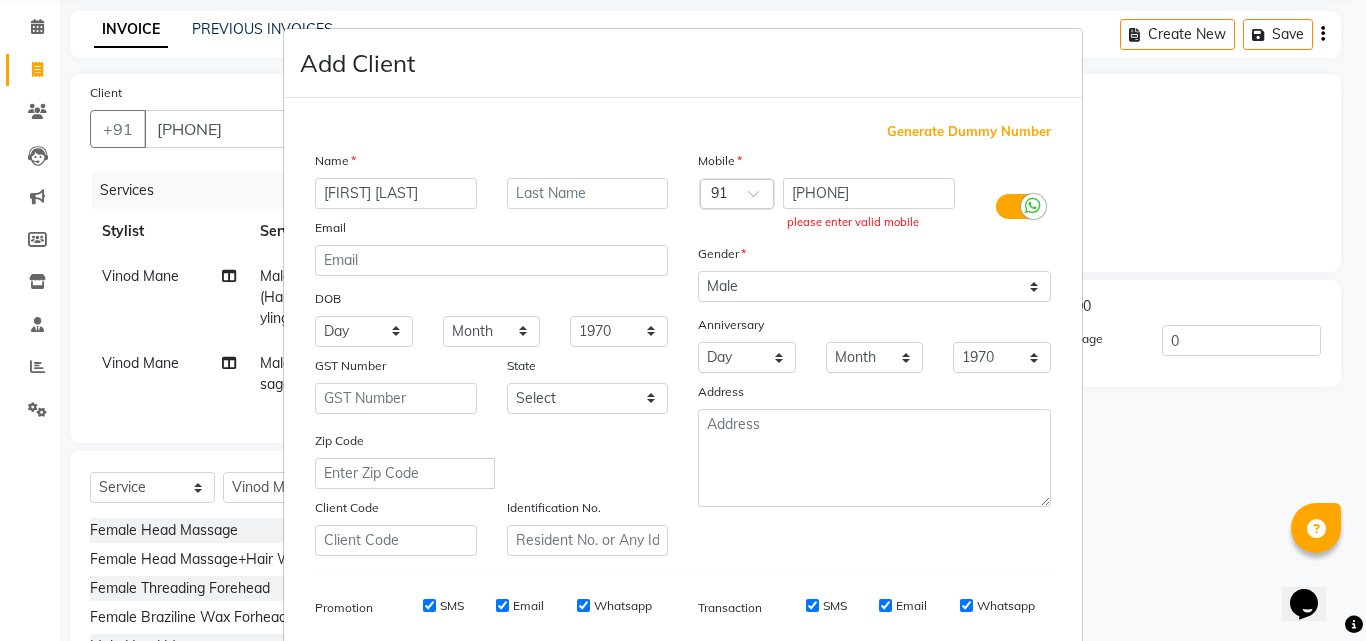 click on "Add Client Generate Dummy Number Name [FIRST] Email DOB Day 01 02 03 04 05 06 07 08 09 10 11 12 13 14 15 16 17 18 19 20 21 22 23 24 25 26 27 28 29 30 31 Month January February March April May June July August September October November December 1940 1941 1942 1943 1944 1945 1946 1947 1948 1949 1950 1951 1952 1953 1954 1955 1956 1957 1958 1959 1960 1961 1962 1963 1964 1965 1966 1967 1968 1969 1970 1971 1972 1973 1974 1975 1976 1977 1978 1979 1980 1981 1982 1983 1984 1985 1986 1987 1988 1989 1990 1991 1992 1993 1994 1995 1996 1997 1998 1999 2000 2001 2002 2003 2004 2005 2006 2007 2008 2009 2010 2011 2012 2013 2014 2015 2016 2017 2018 2019 2020 2021 2022 2023 2024 GST Number State Select Andaman and Nicobar Islands Andhra Pradesh Arunachal Pradesh Assam Bihar Chandigarh Chhattisgarh Dadra and Nagar Haveli Daman and Diu Delhi Goa Gujarat Haryana Himachal Pradesh Jammu and Kashmir Jharkhand Karnataka Kerala Lakshadweep Madhya Pradesh Maharashtra Manipur Meghalaya Mizoram Nagaland Odisha Pondicherry Punjab ×" at bounding box center [683, 320] 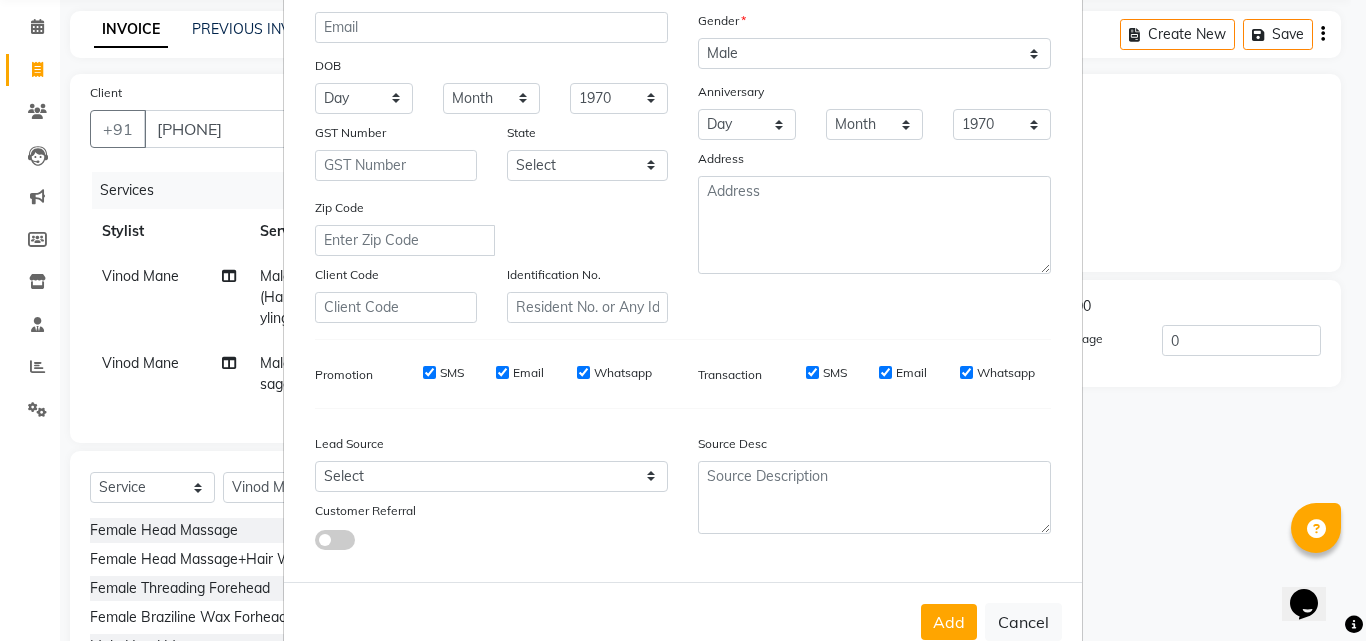 scroll, scrollTop: 282, scrollLeft: 0, axis: vertical 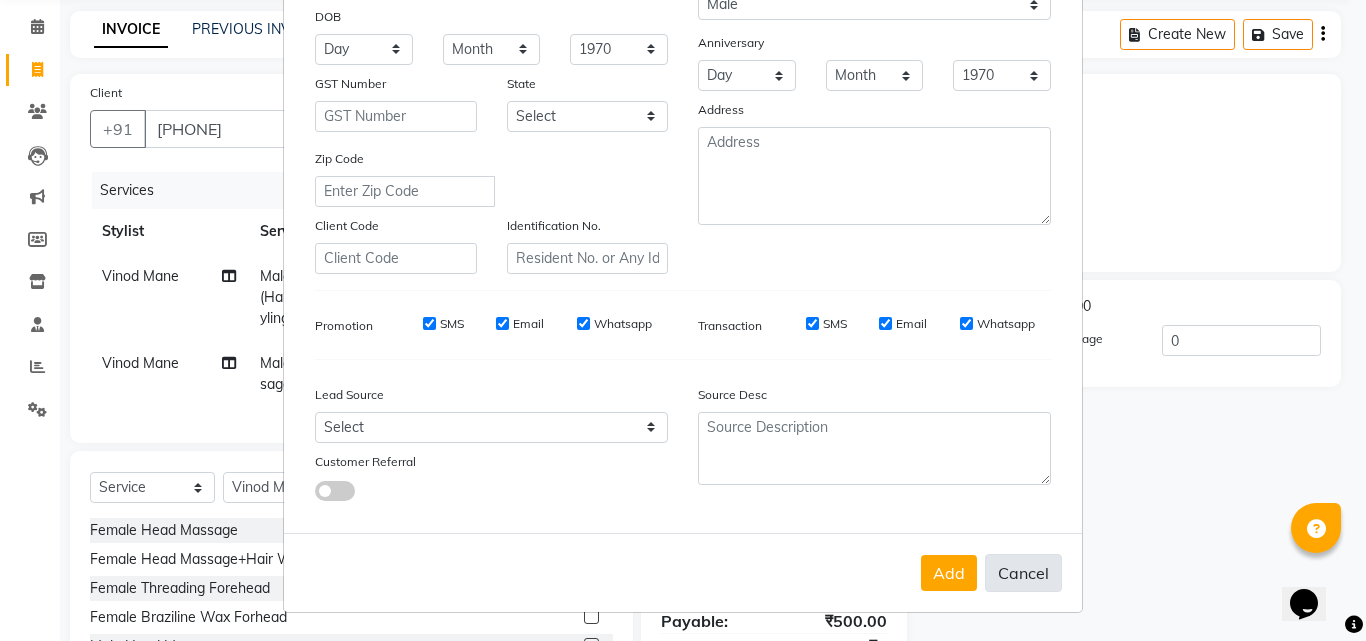 click on "Cancel" at bounding box center (1023, 573) 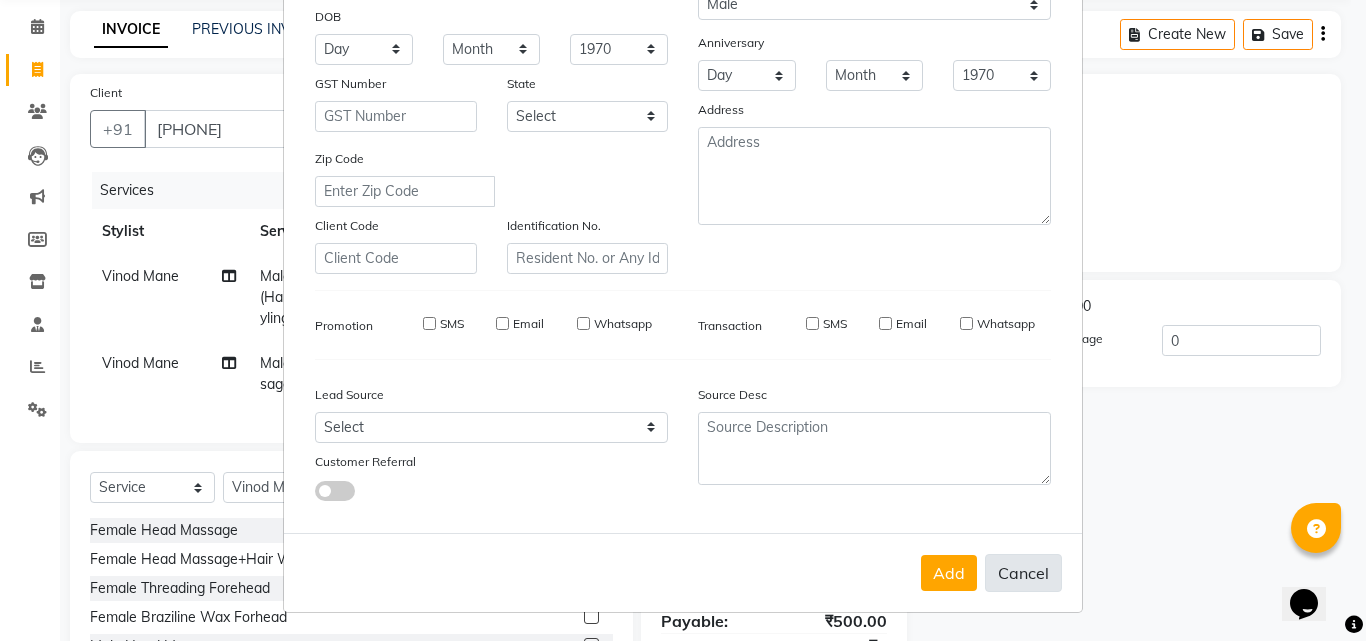 type 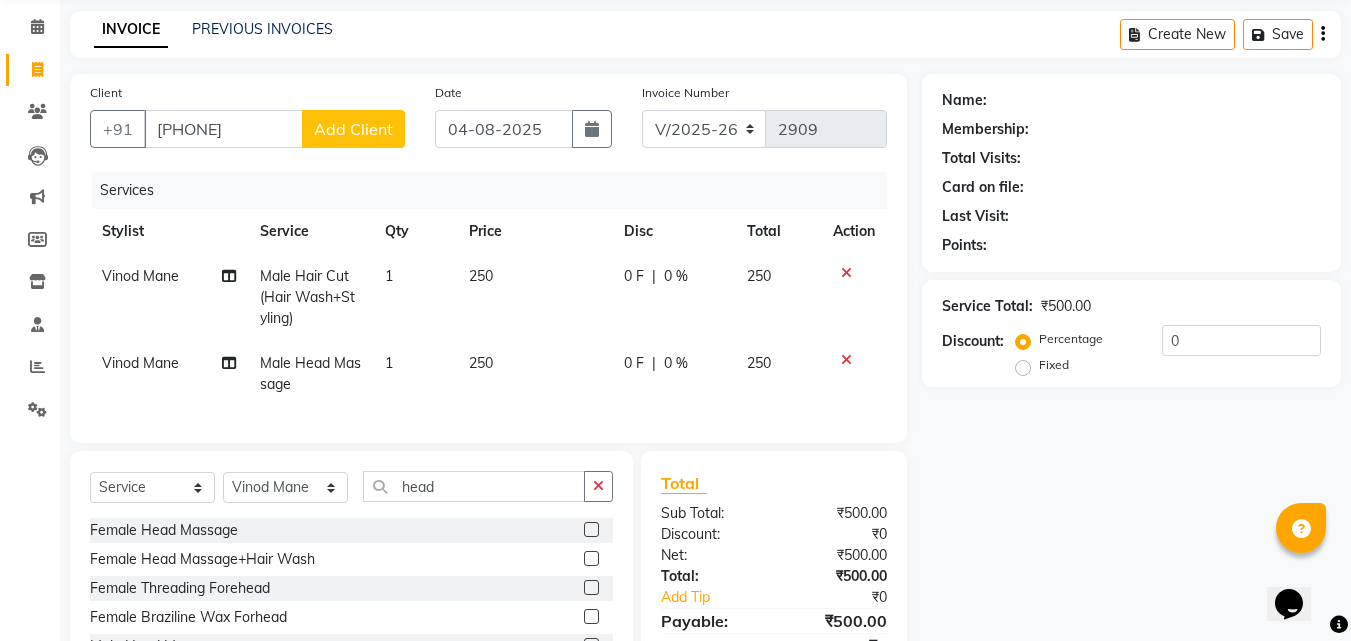 click on "Add Client" 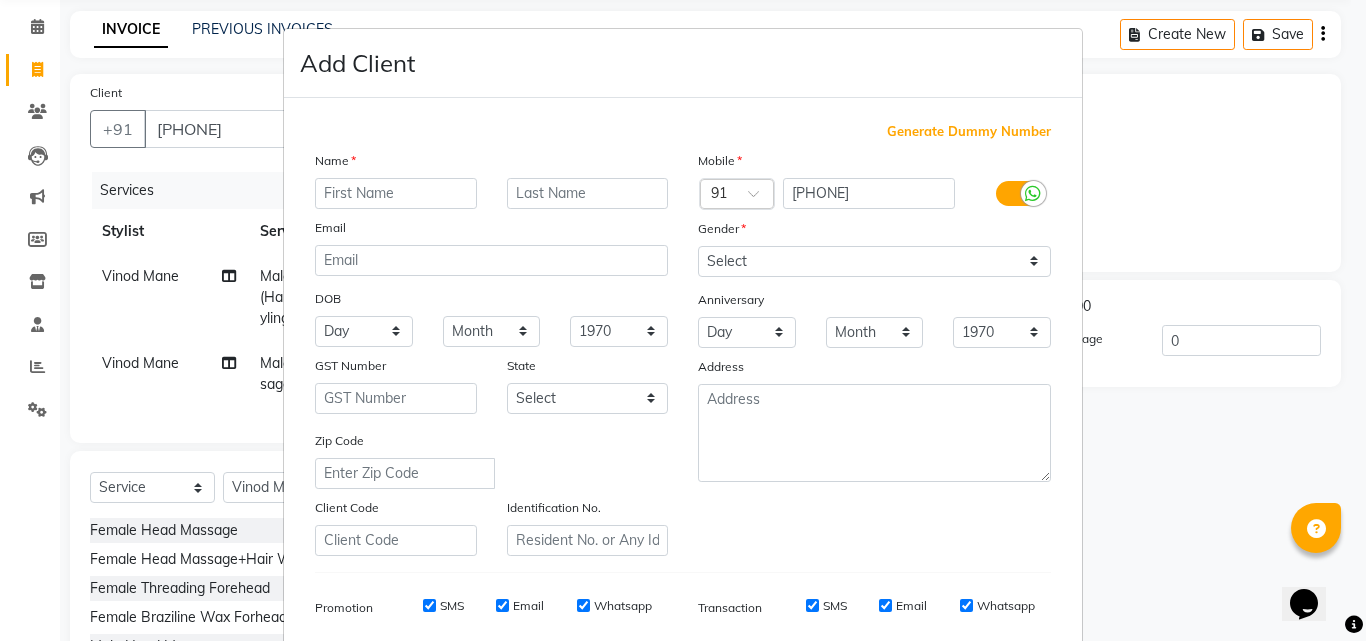 click at bounding box center [396, 193] 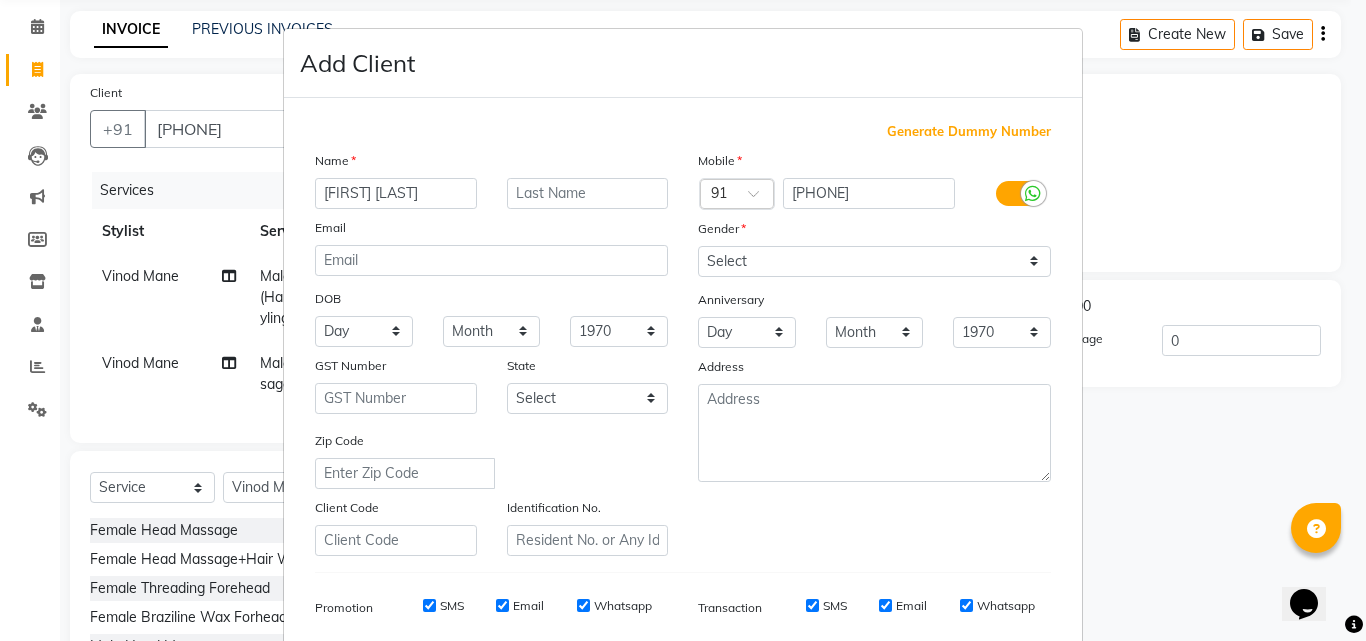 type on "[FIRST] [LAST]" 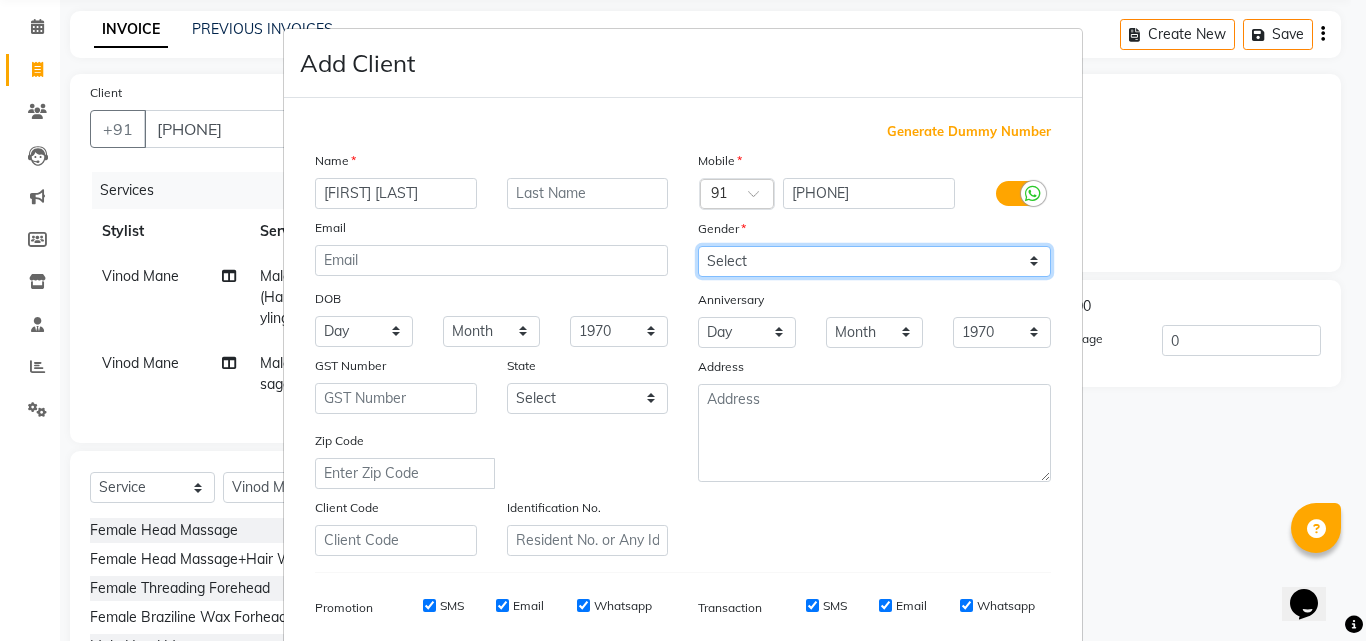 click on "Select Male Female Other Prefer Not To Say" at bounding box center (874, 261) 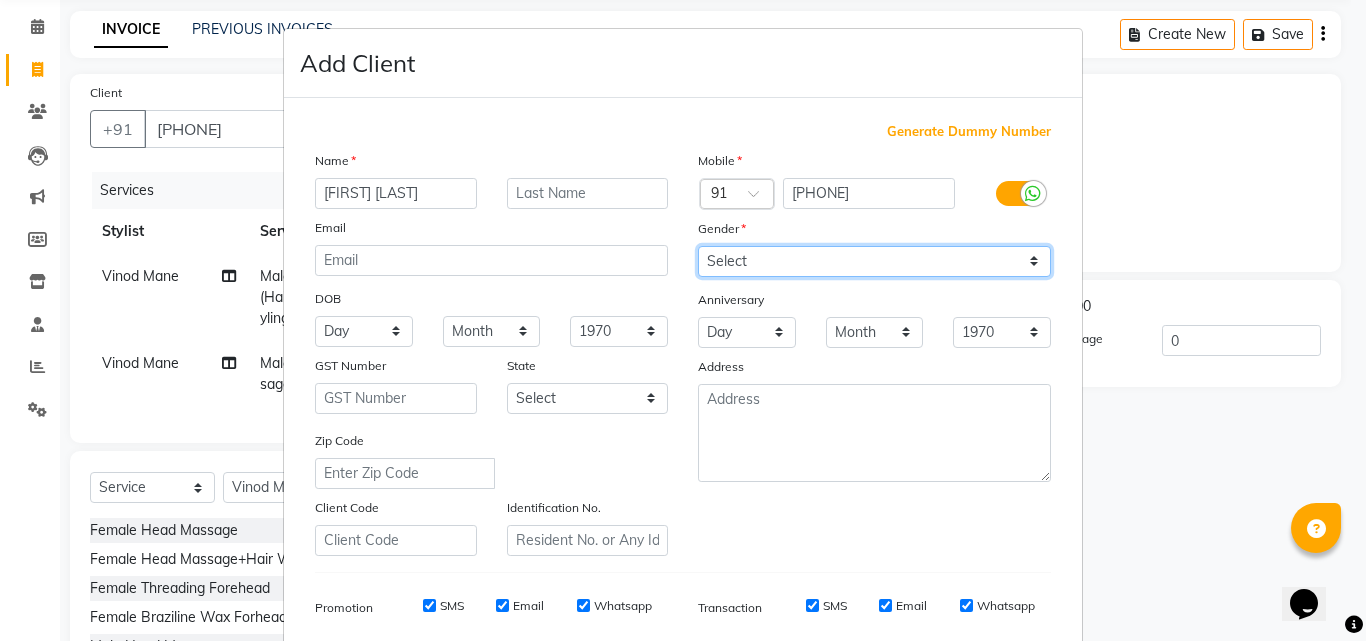 select on "male" 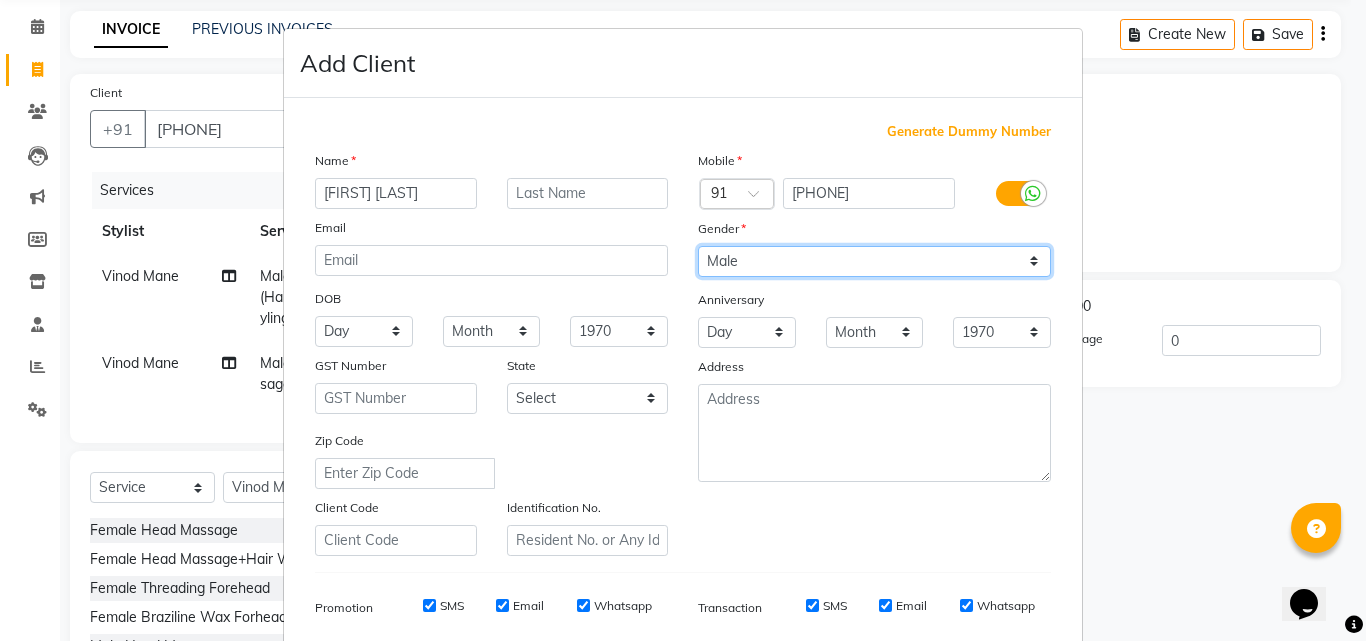 click on "Select Male Female Other Prefer Not To Say" at bounding box center [874, 261] 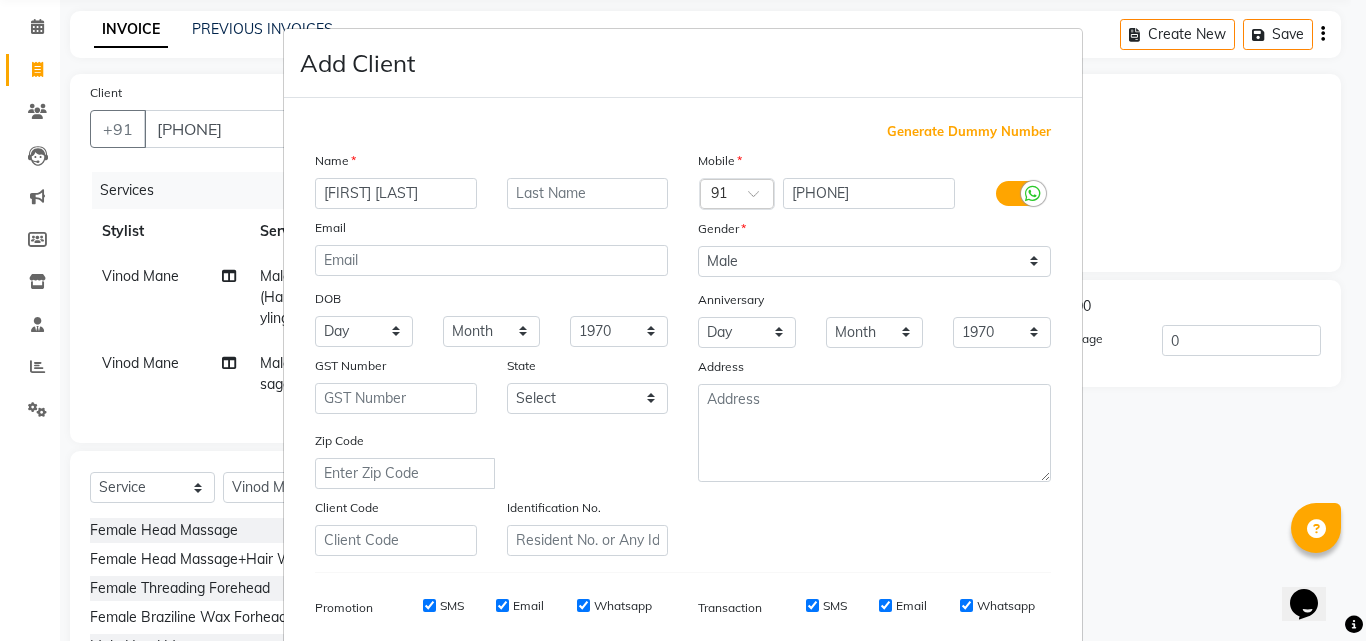 click on "Add Client Generate Dummy Number Name [FIRST] Email DOB Day 01 02 03 04 05 06 07 08 09 10 11 12 13 14 15 16 17 18 19 20 21 22 23 24 25 26 27 28 29 30 31 Month January February March April May June July August September October November December 1940 1941 1942 1943 1944 1945 1946 1947 1948 1949 1950 1951 1952 1953 1954 1955 1956 1957 1958 1959 1960 1961 1962 1963 1964 1965 1966 1967 1968 1969 1970 1971 1972 1973 1974 1975 1976 1977 1978 1979 1980 1981 1982 1983 1984 1985 1986 1987 1988 1989 1990 1991 1992 1993 1994 1995 1996 1997 1998 1999 2000 2001 2002 2003 2004 2005 2006 2007 2008 2009 2010 2011 2012 2013 2014 2015 2016 2017 2018 2019 2020 2021 2022 2023 2024 GST Number State Select Andaman and Nicobar Islands Andhra Pradesh Arunachal Pradesh Assam Bihar Chandigarh Chhattisgarh Dadra and Nagar Haveli Daman and Diu Delhi Goa Gujarat Haryana Himachal Pradesh Jammu and Kashmir Jharkhand Karnataka Kerala Lakshadweep Madhya Pradesh Maharashtra Manipur Meghalaya Mizoram Nagaland Odisha Pondicherry Punjab ×" at bounding box center [683, 320] 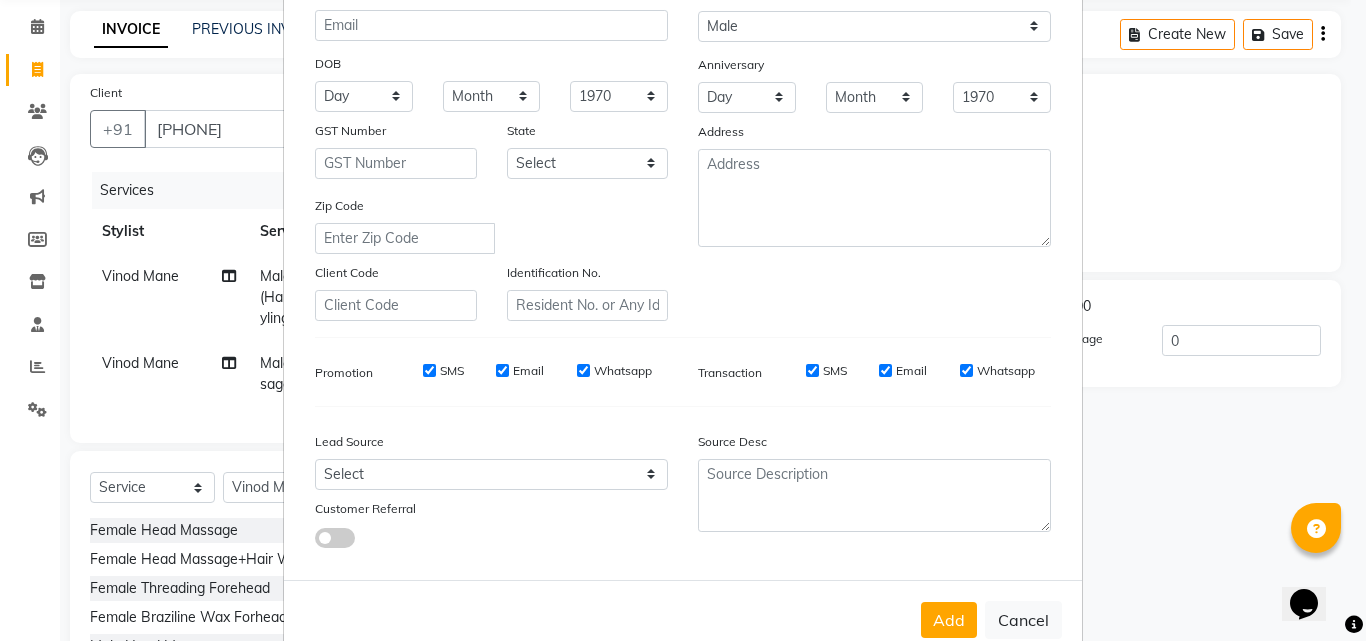 scroll, scrollTop: 282, scrollLeft: 0, axis: vertical 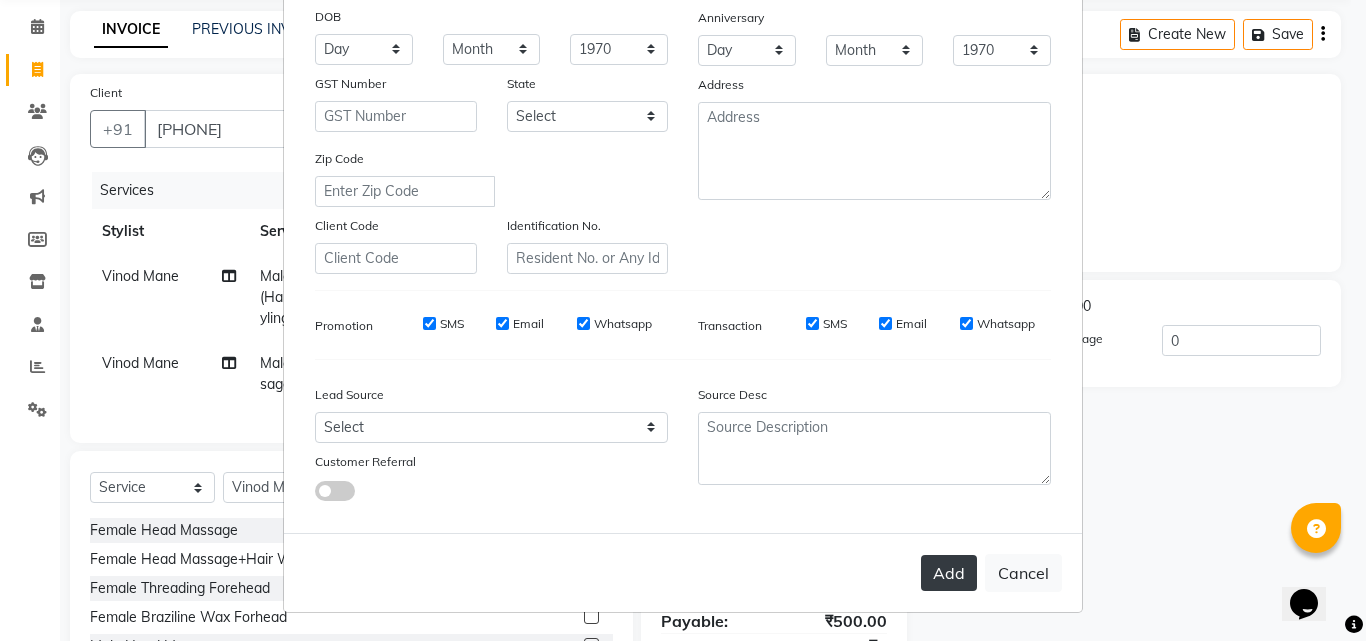 click on "Add" at bounding box center [949, 573] 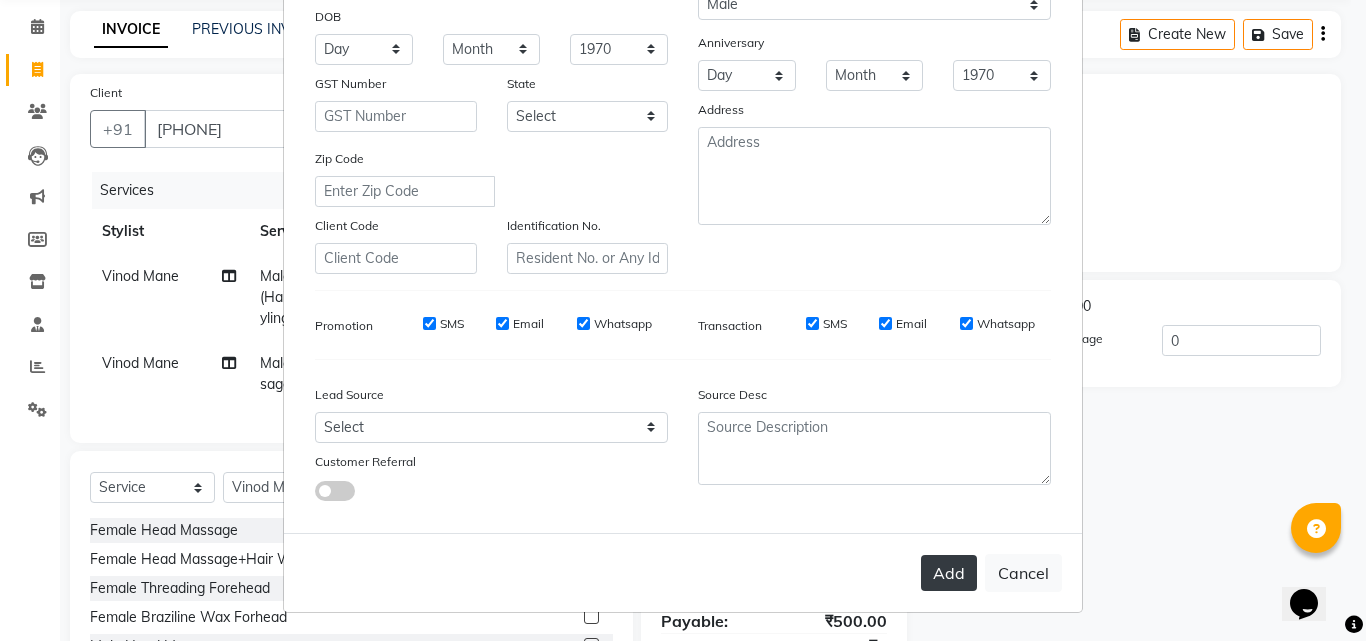 click on "Add" at bounding box center (949, 573) 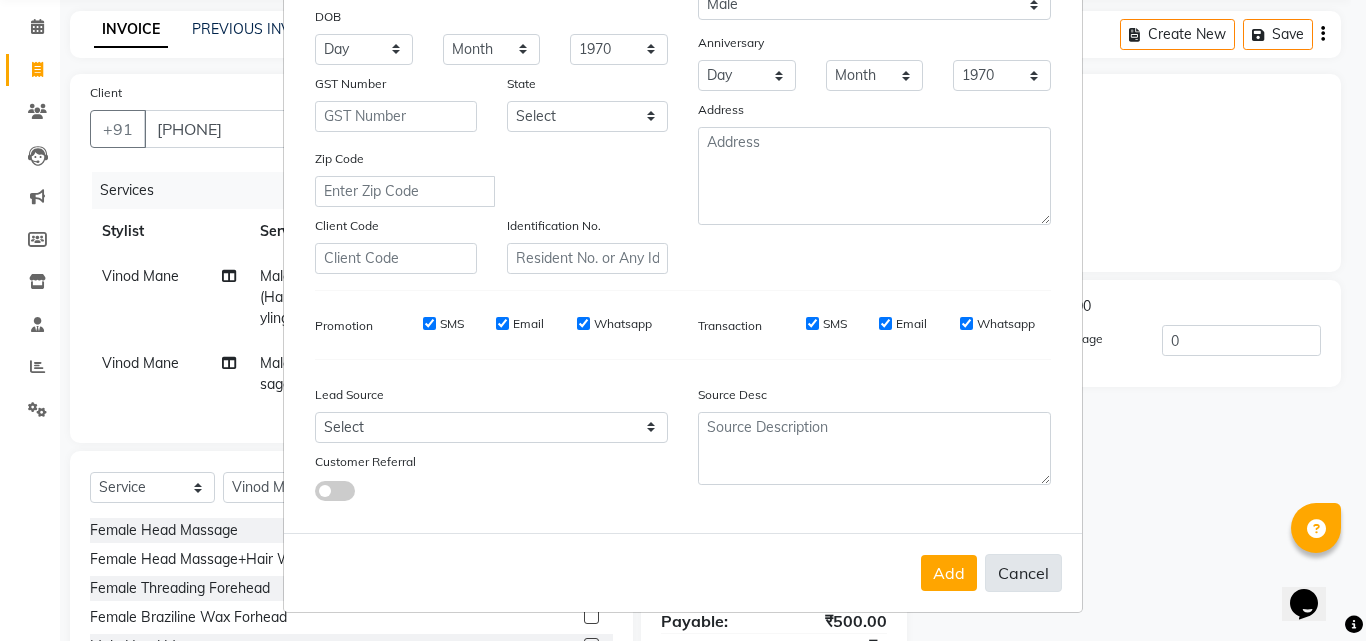 click on "Cancel" at bounding box center [1023, 573] 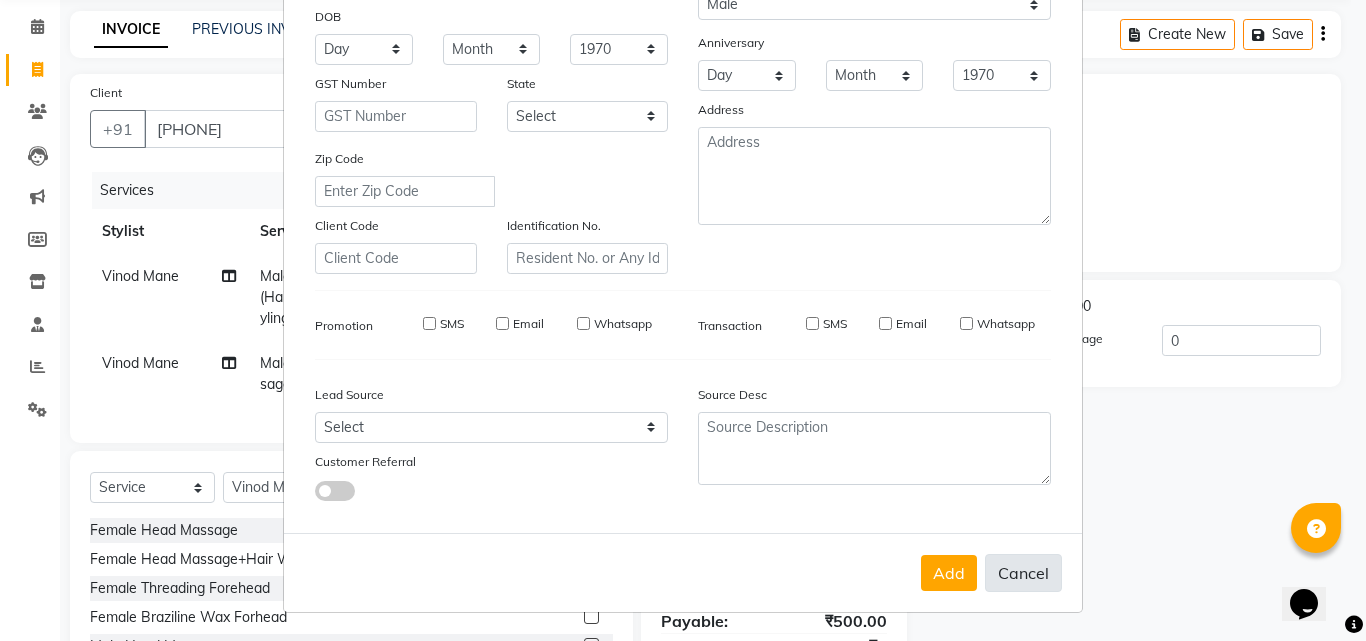 type 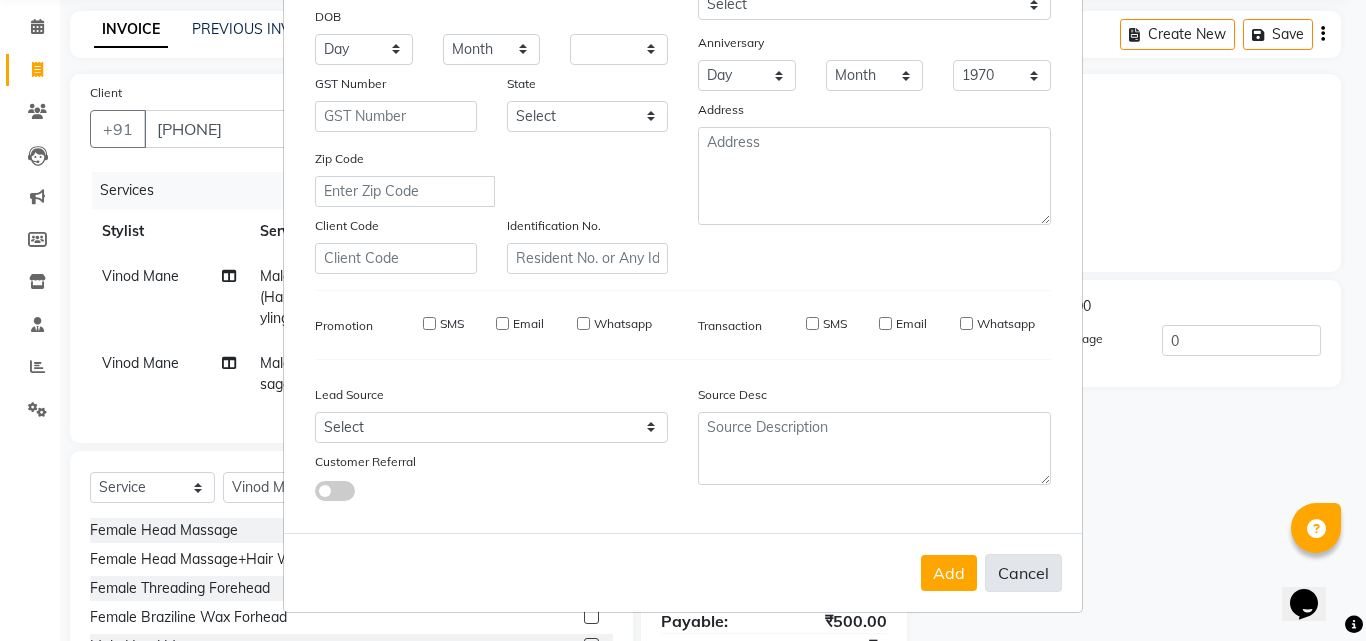 select 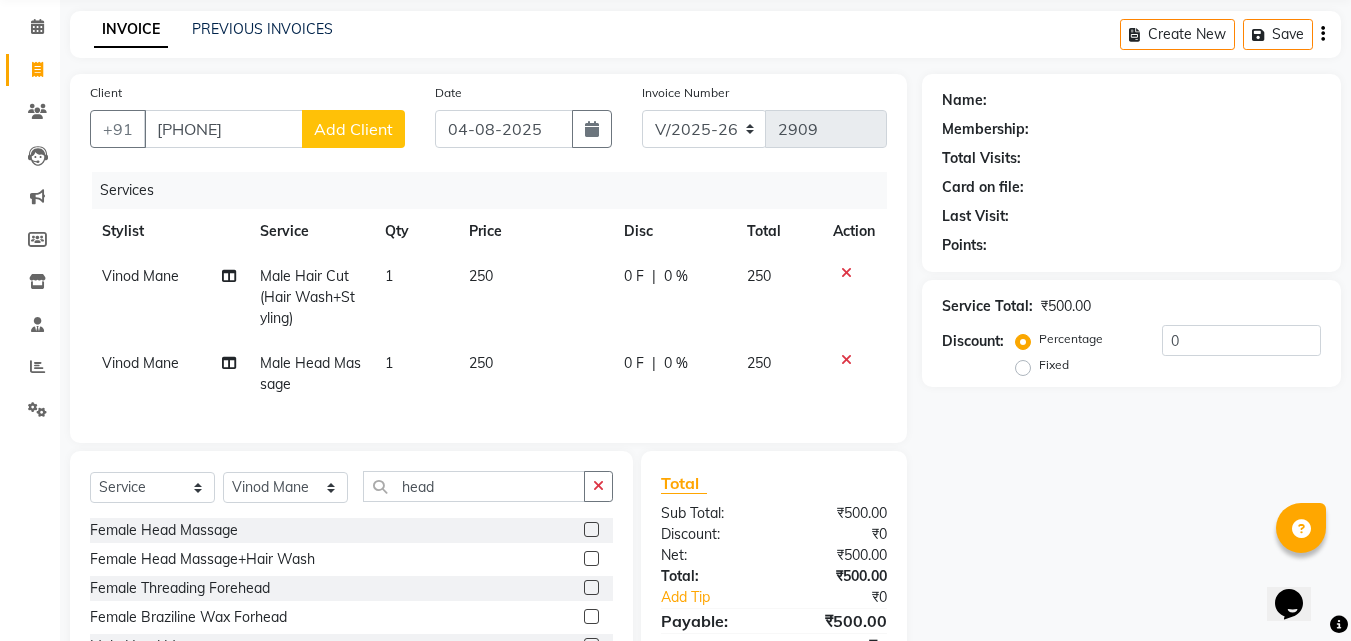 click on "Add Client" 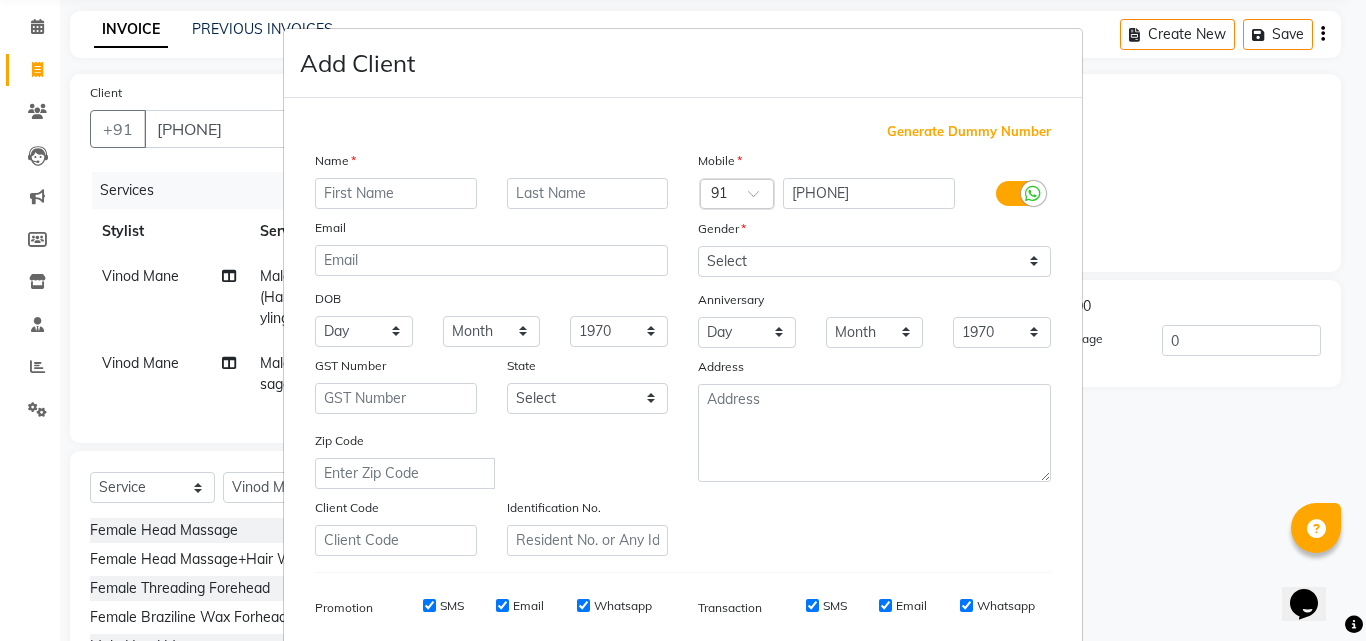 click at bounding box center (396, 193) 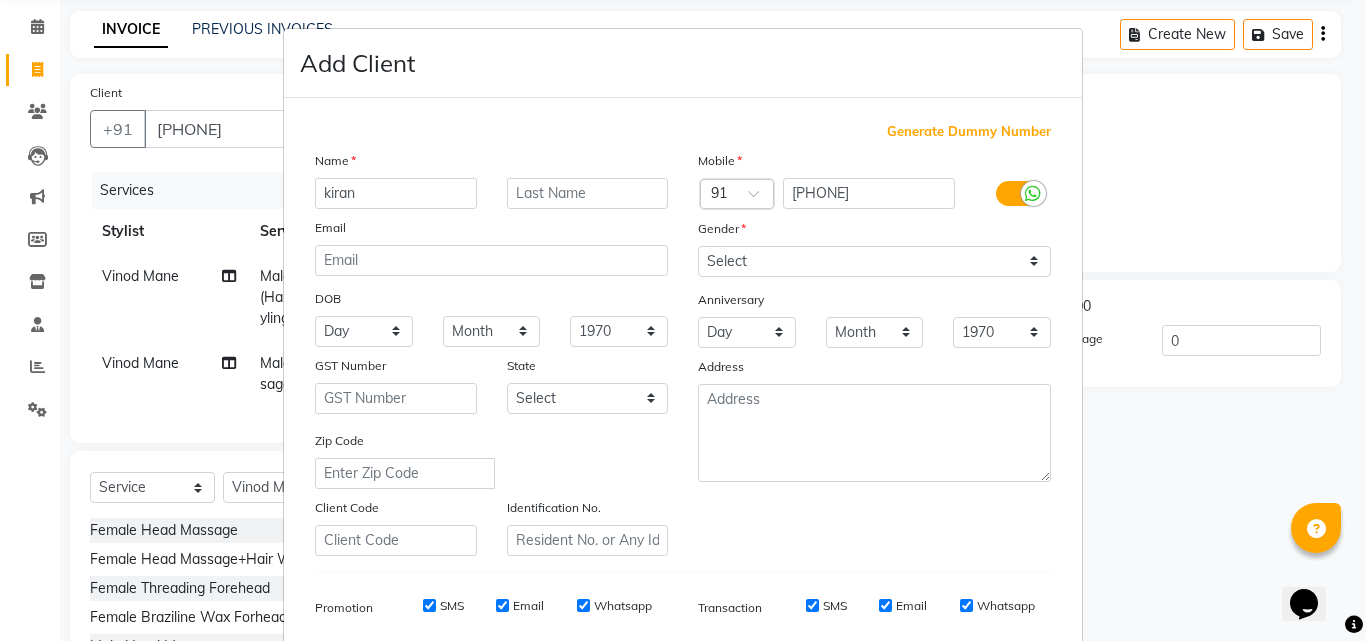 type on "kiran" 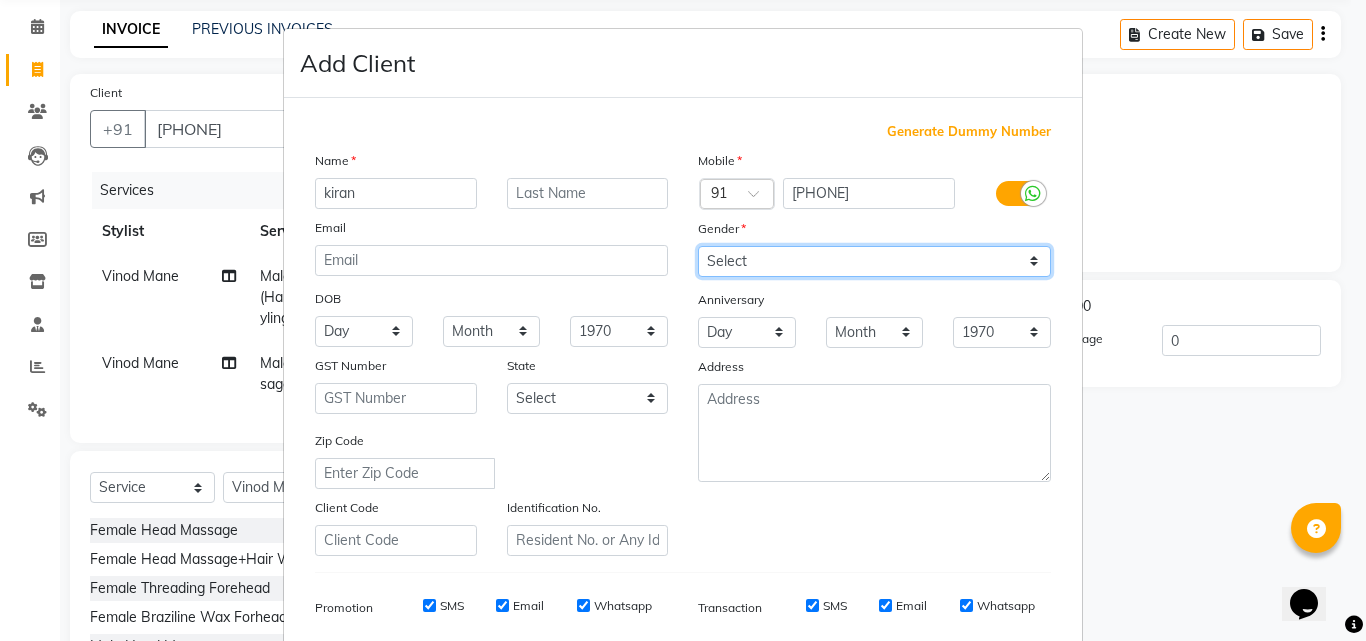 click on "Select Male Female Other Prefer Not To Say" at bounding box center (874, 261) 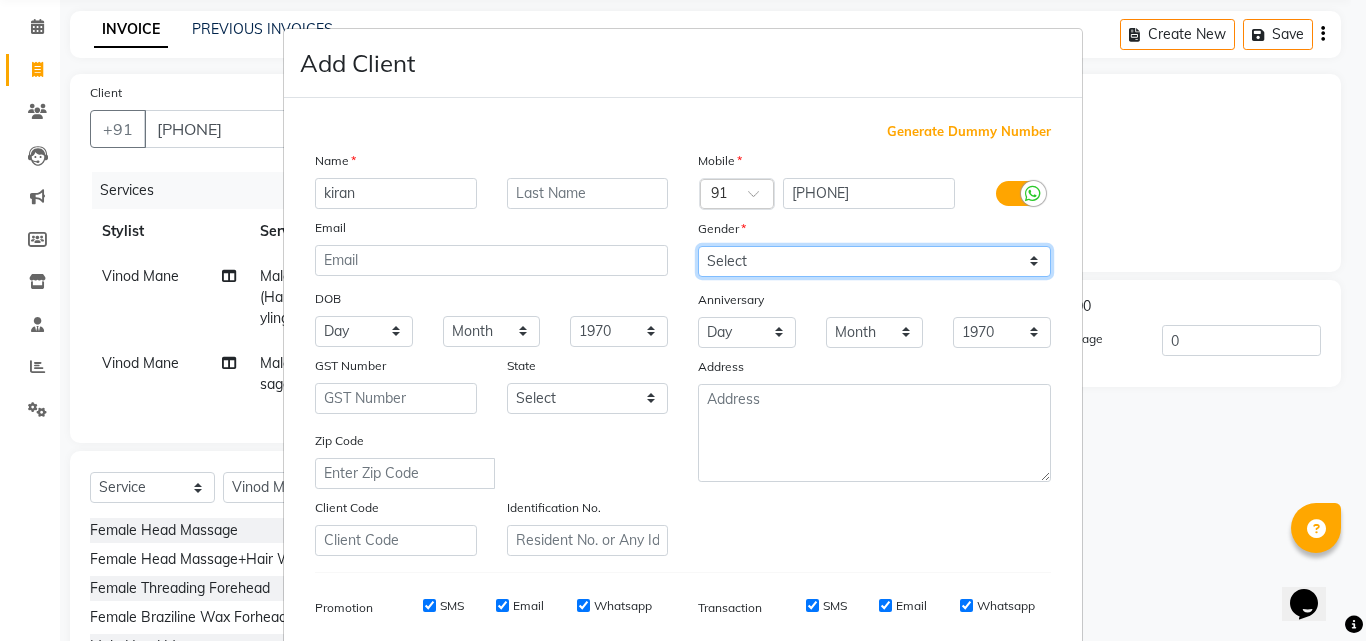 select on "male" 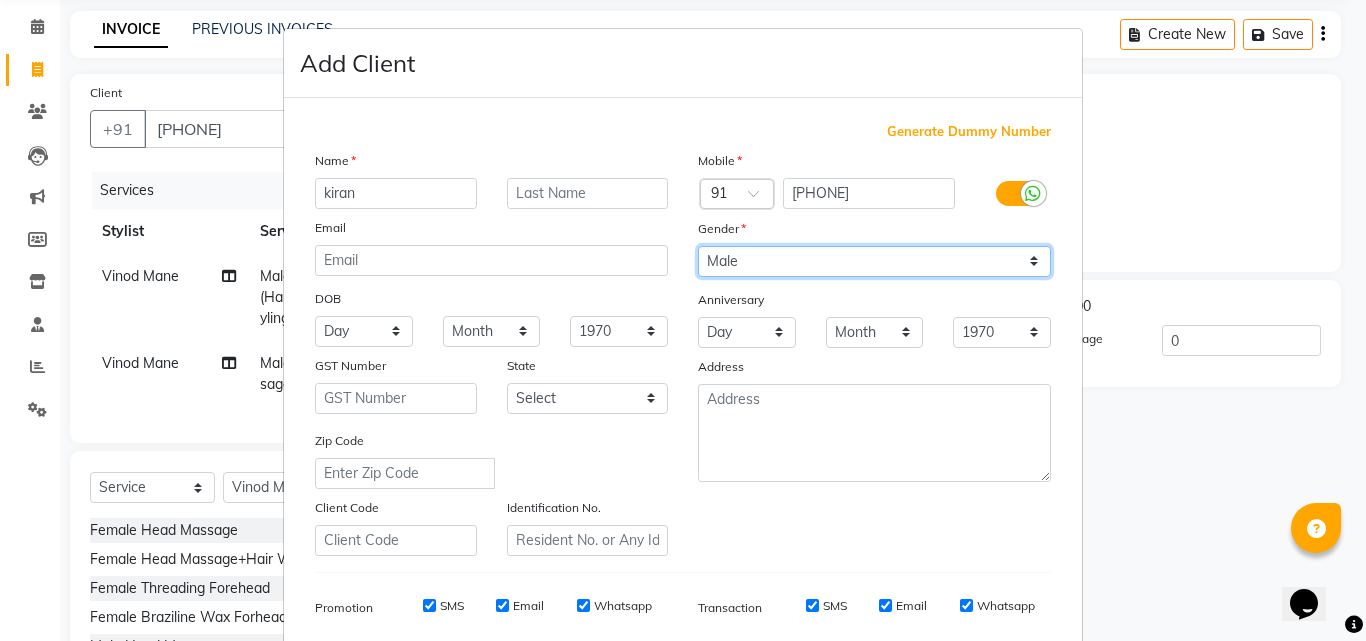 click on "Select Male Female Other Prefer Not To Say" at bounding box center (874, 261) 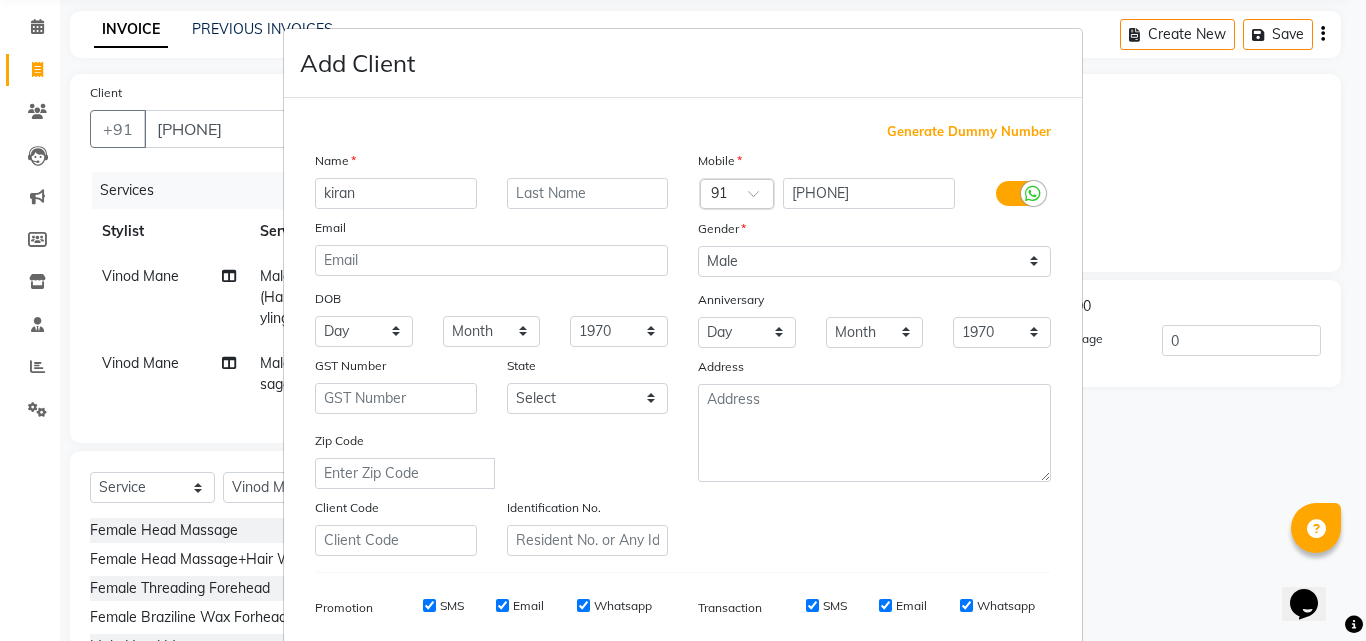click on "Add Client Generate Dummy Number Name [FIRST] Email DOB Day 01 02 03 04 05 06 07 08 09 10 11 12 13 14 15 16 17 18 19 20 21 22 23 24 25 26 27 28 29 30 31 Month January February March April May June July August September October November December 1940 1941 1942 1943 1944 1945 1946 1947 1948 1949 1950 1951 1952 1953 1954 1955 1956 1957 1958 1959 1960 1961 1962 1963 1964 1965 1966 1967 1968 1969 1970 1971 1972 1973 1974 1975 1976 1977 1978 1979 1980 1981 1982 1983 1984 1985 1986 1987 1988 1989 1990 1991 1992 1993 1994 1995 1996 1997 1998 1999 2000 2001 2002 2003 2004 2005 2006 2007 2008 2009 2010 2011 2012 2013 2014 2015 2016 2017 2018 2019 2020 2021 2022 2023 2024 GST Number State Select Andaman and Nicobar Islands Andhra Pradesh Arunachal Pradesh Assam Bihar Chandigarh Chhattisgarh Dadra and Nagar Haveli Daman and Diu Delhi Goa Gujarat Haryana Himachal Pradesh Jammu and Kashmir Jharkhand Karnataka Kerala Lakshadweep Madhya Pradesh Maharashtra Manipur Meghalaya Mizoram Nagaland Odisha Pondicherry Punjab Rajasthan" at bounding box center (683, 320) 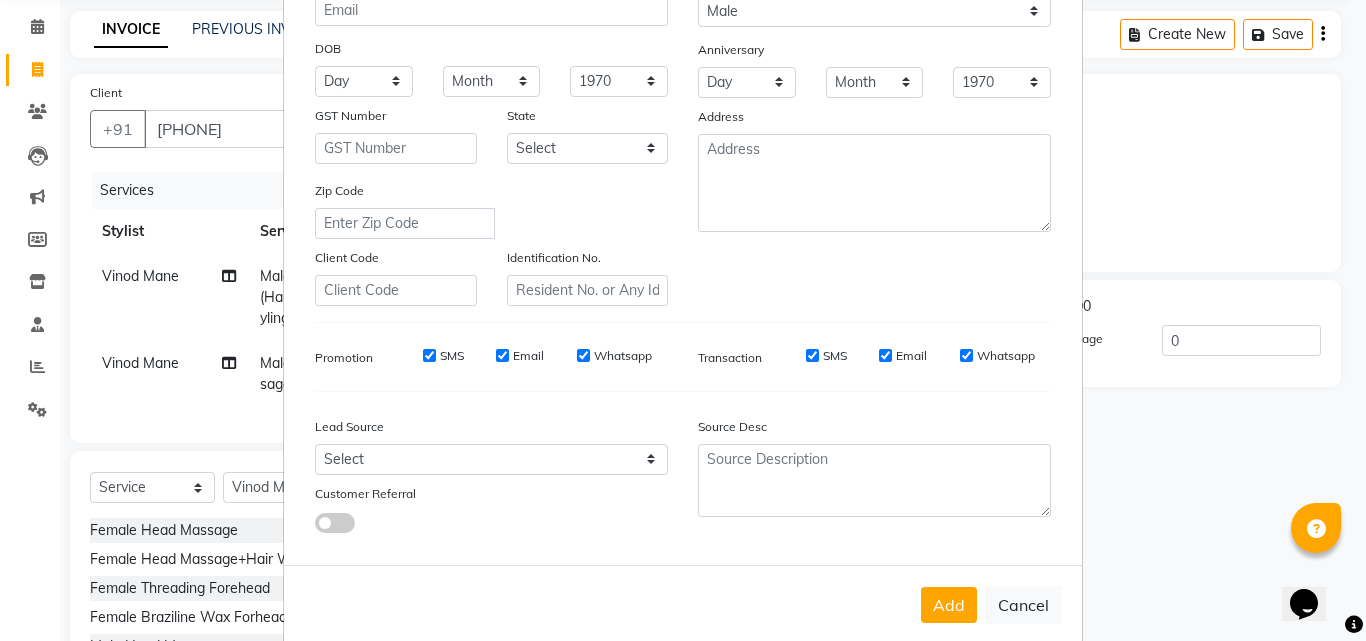 scroll, scrollTop: 282, scrollLeft: 0, axis: vertical 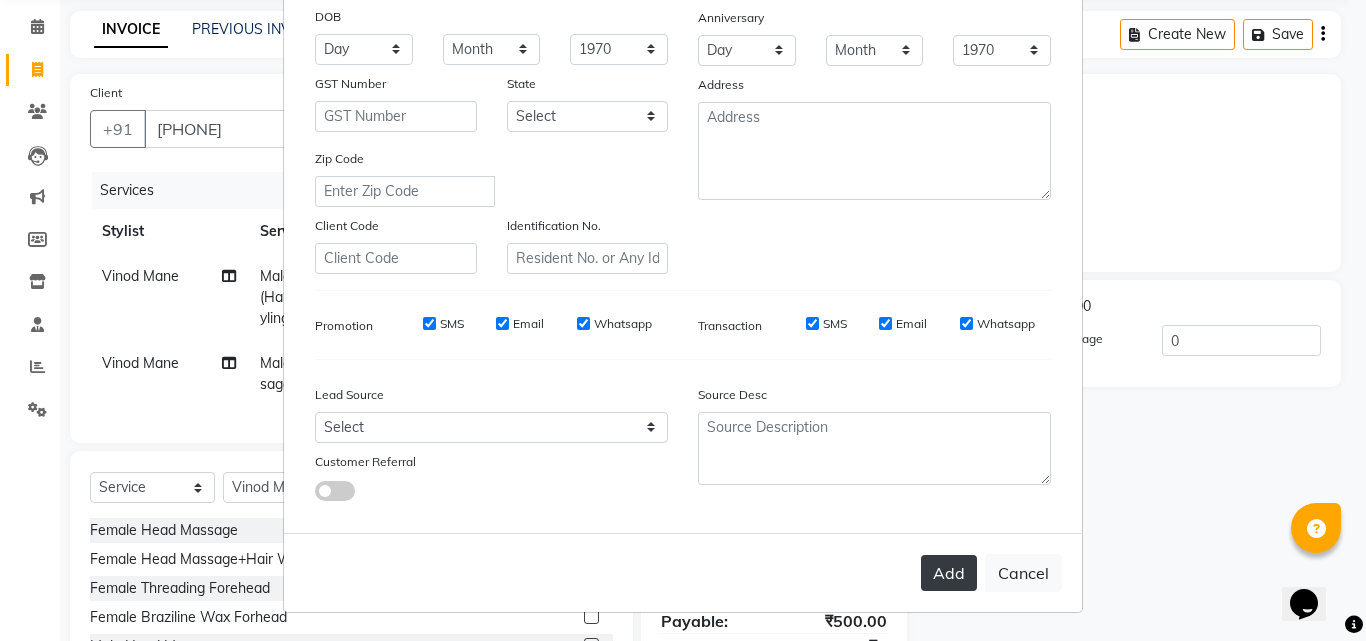 click on "Add" at bounding box center [949, 573] 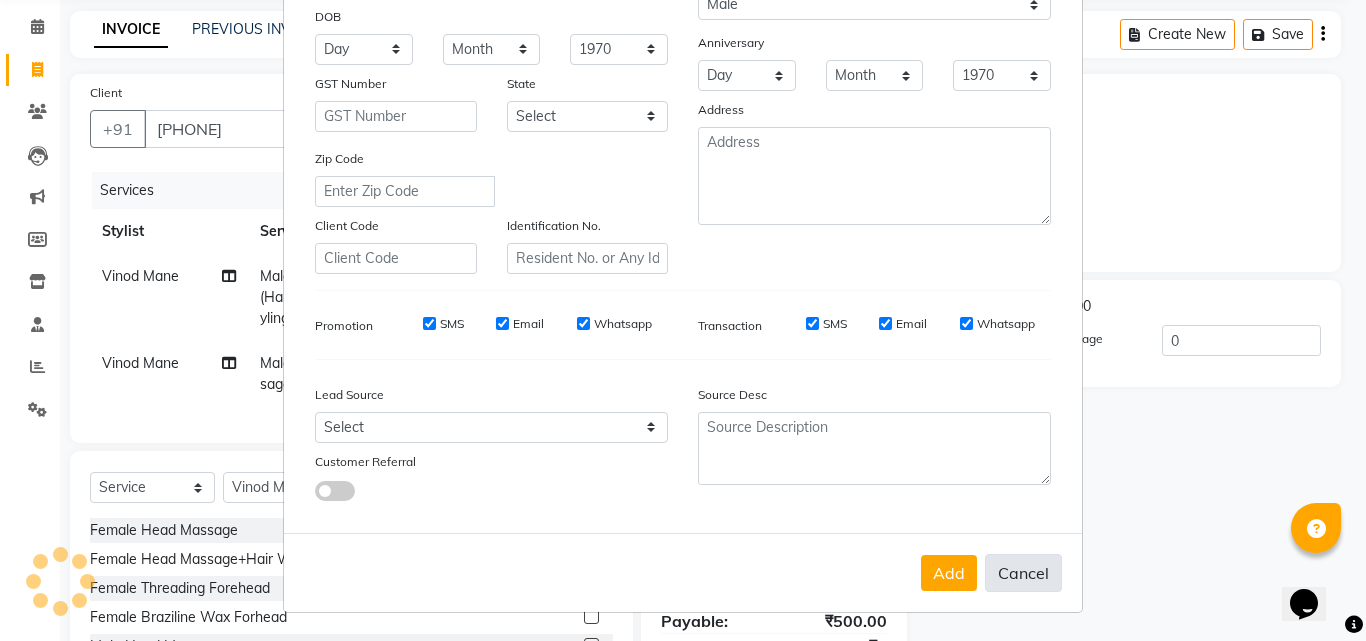 click on "Cancel" at bounding box center (1023, 573) 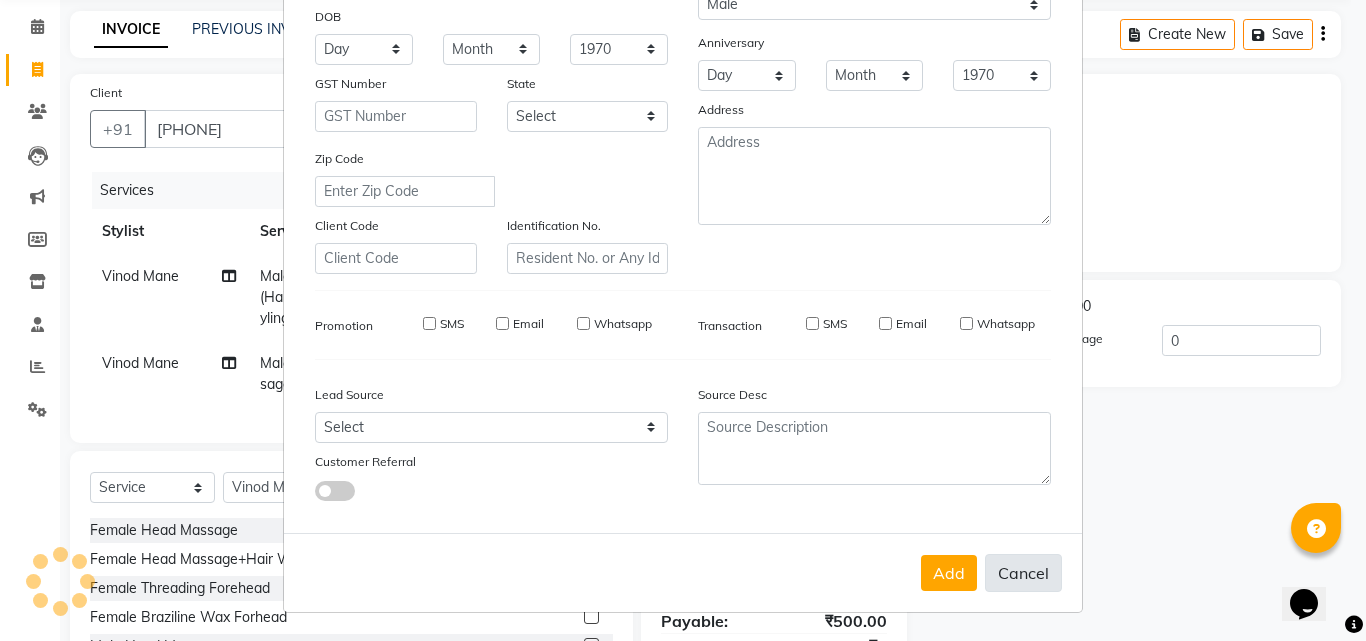 type 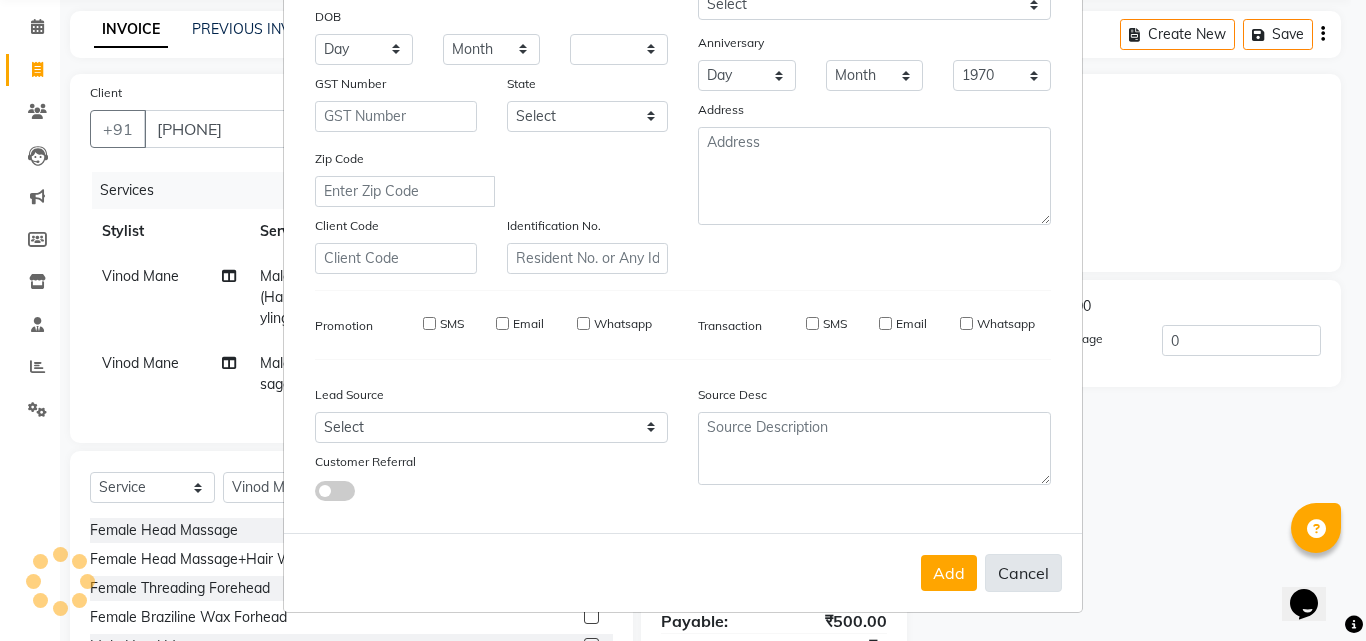 select 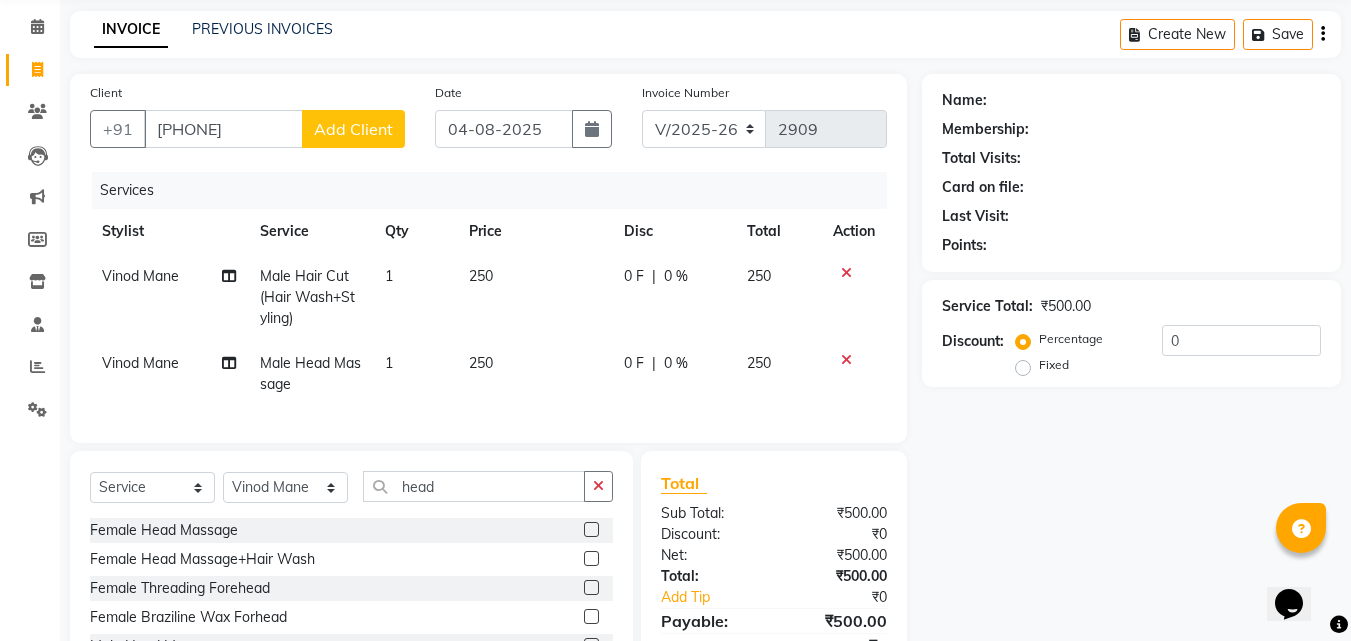 click on "Add Client" 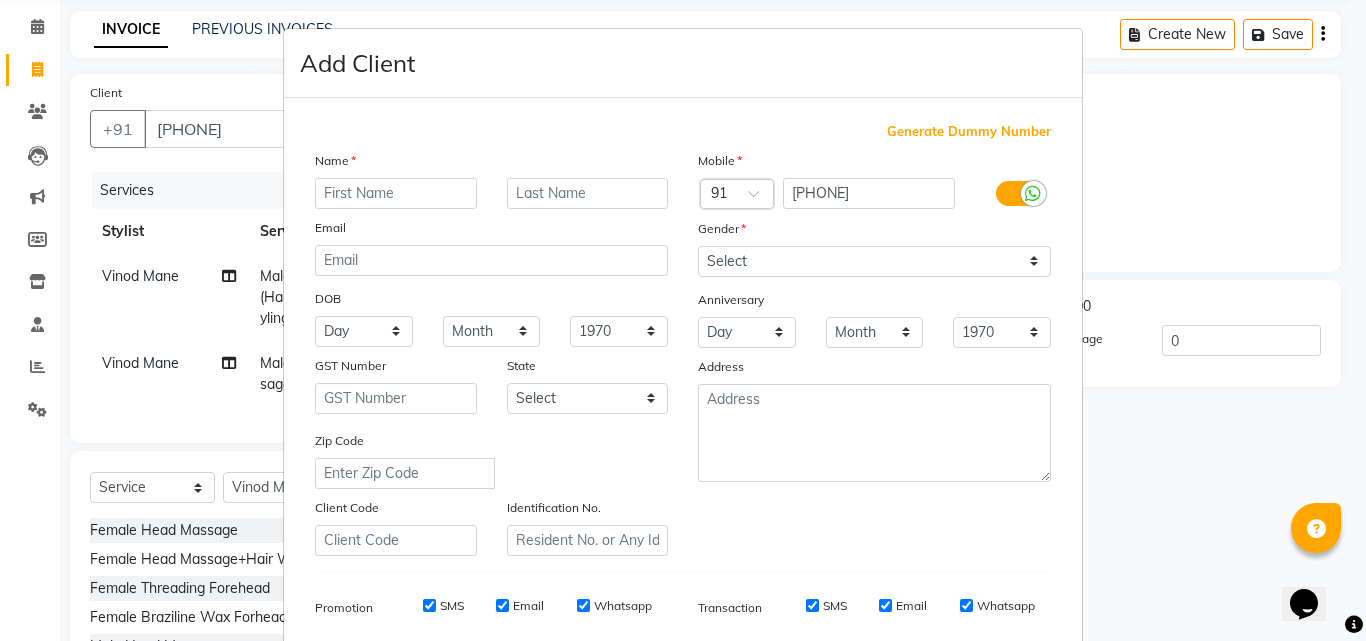 click at bounding box center (396, 193) 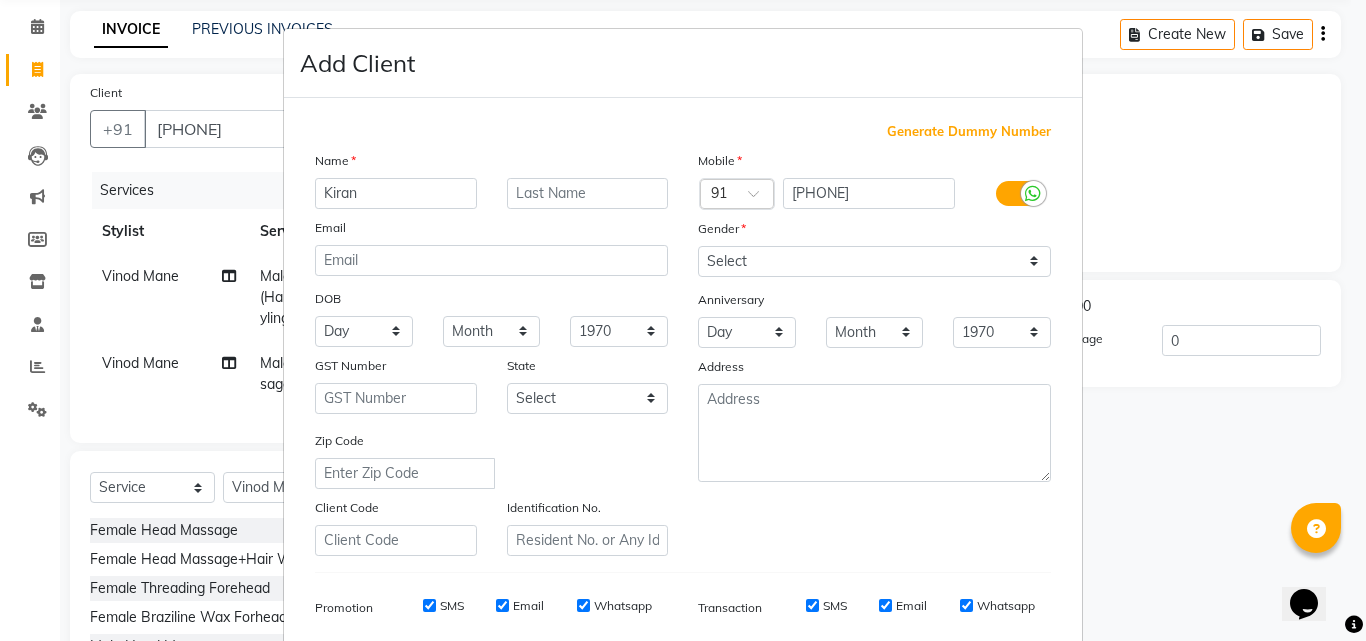 type on "Kiran" 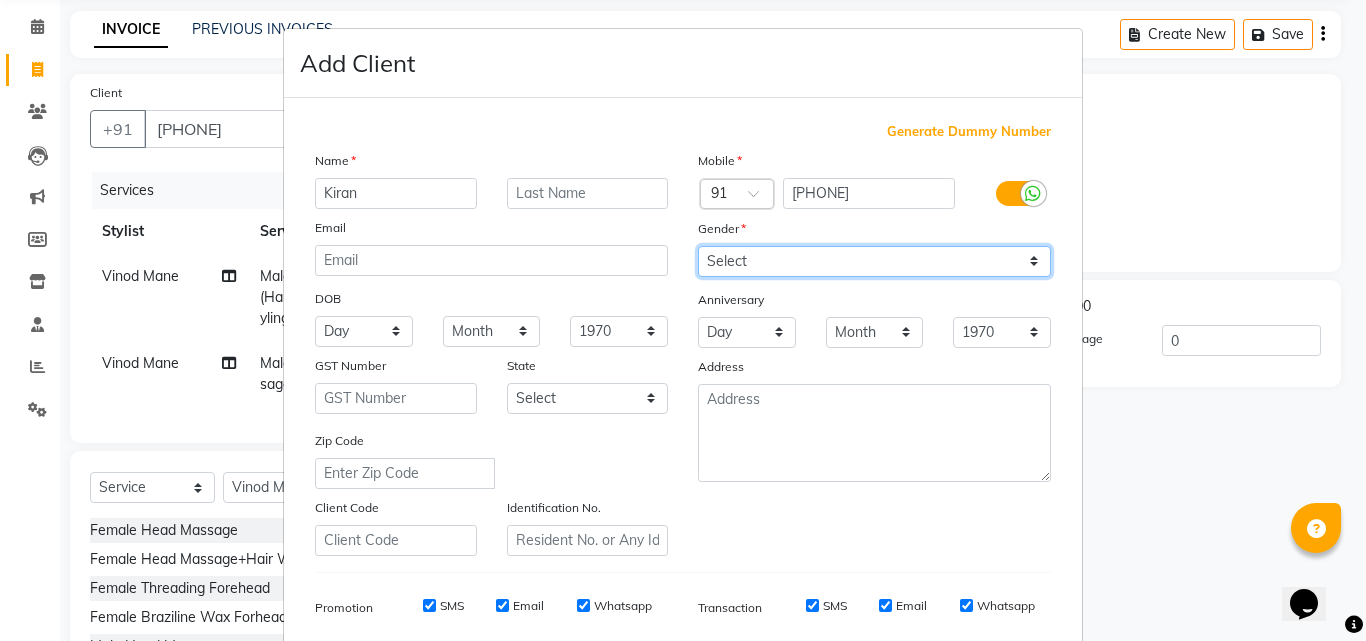 click on "Select Male Female Other Prefer Not To Say" at bounding box center (874, 261) 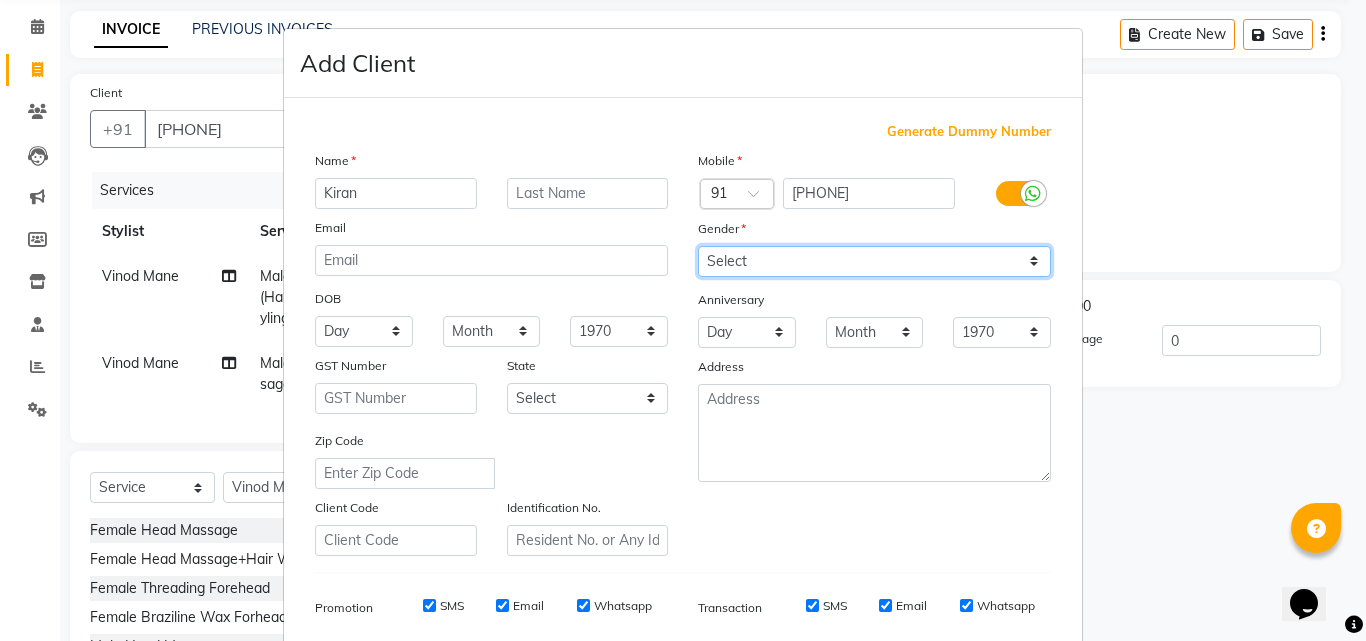 select on "male" 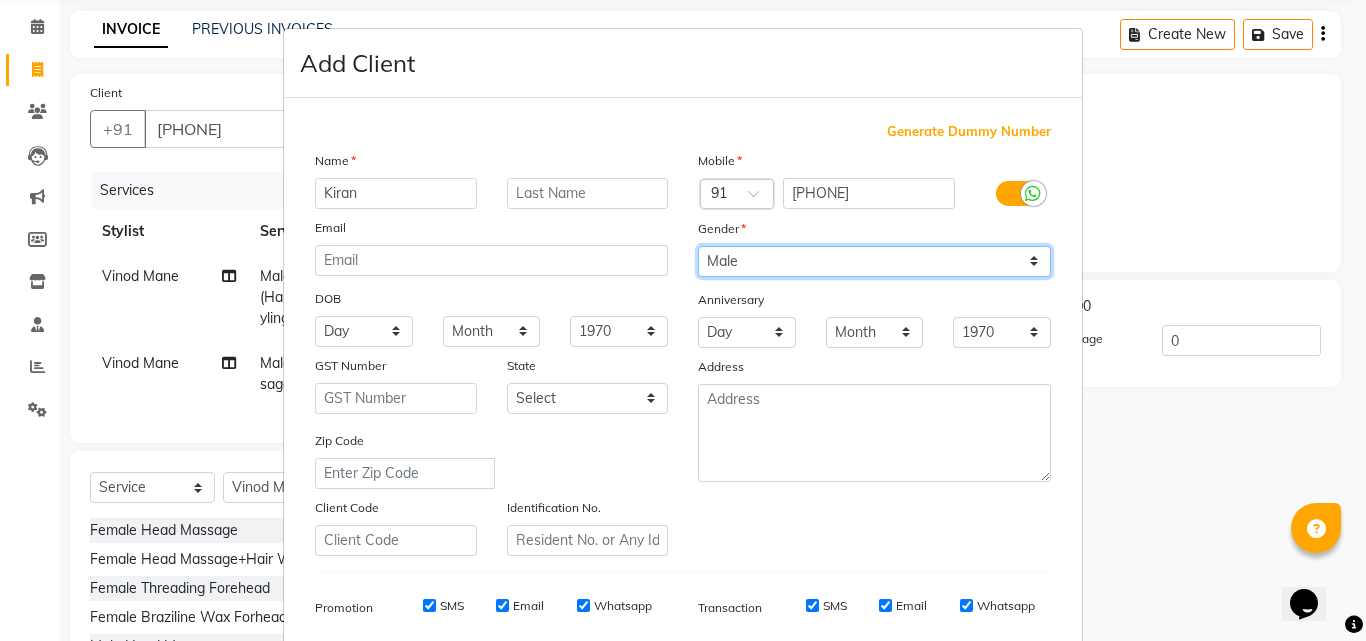 click on "Select Male Female Other Prefer Not To Say" at bounding box center [874, 261] 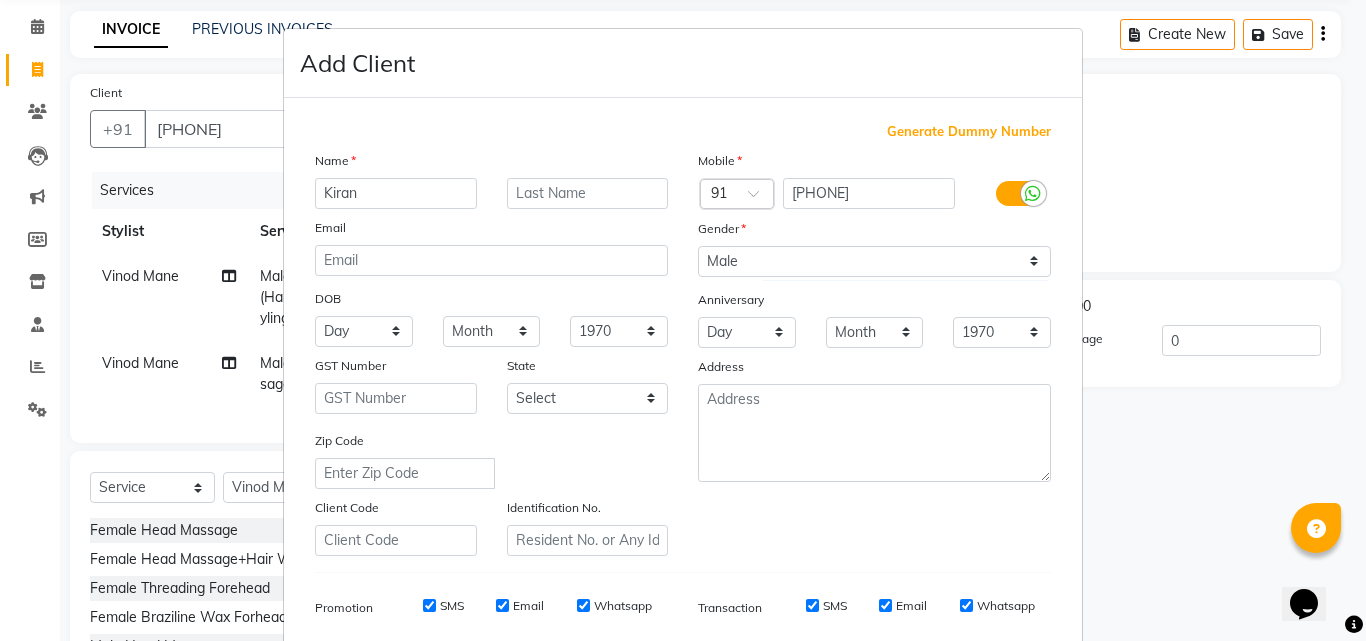 click on "Add Client Generate Dummy Number Name [FIRST] Email DOB Day 01 02 03 04 05 06 07 08 09 10 11 12 13 14 15 16 17 18 19 20 21 22 23 24 25 26 27 28 29 30 31 Month January February March April May June July August September October November December 1940 1941 1942 1943 1944 1945 1946 1947 1948 1949 1950 1951 1952 1953 1954 1955 1956 1957 1958 1959 1960 1961 1962 1963 1964 1965 1966 1967 1968 1969 1970 1971 1972 1973 1974 1975 1976 1977 1978 1979 1980 1981 1982 1983 1984 1985 1986 1987 1988 1989 1990 1991 1992 1993 1994 1995 1996 1997 1998 1999 2000 2001 2002 2003 2004 2005 2006 2007 2008 2009 2010 2011 2012 2013 2014 2015 2016 2017 2018 2019 2020 2021 2022 2023 2024 GST Number State Select Andaman and Nicobar Islands Andhra Pradesh Arunachal Pradesh Assam Bihar Chandigarh Chhattisgarh Dadra and Nagar Haveli Daman and Diu Delhi Goa Gujarat Haryana Himachal Pradesh Jammu and Kashmir Jharkhand Karnataka Kerala Lakshadweep Madhya Pradesh Maharashtra Manipur Meghalaya Mizoram Nagaland Odisha Pondicherry Punjab Rajasthan" at bounding box center [683, 320] 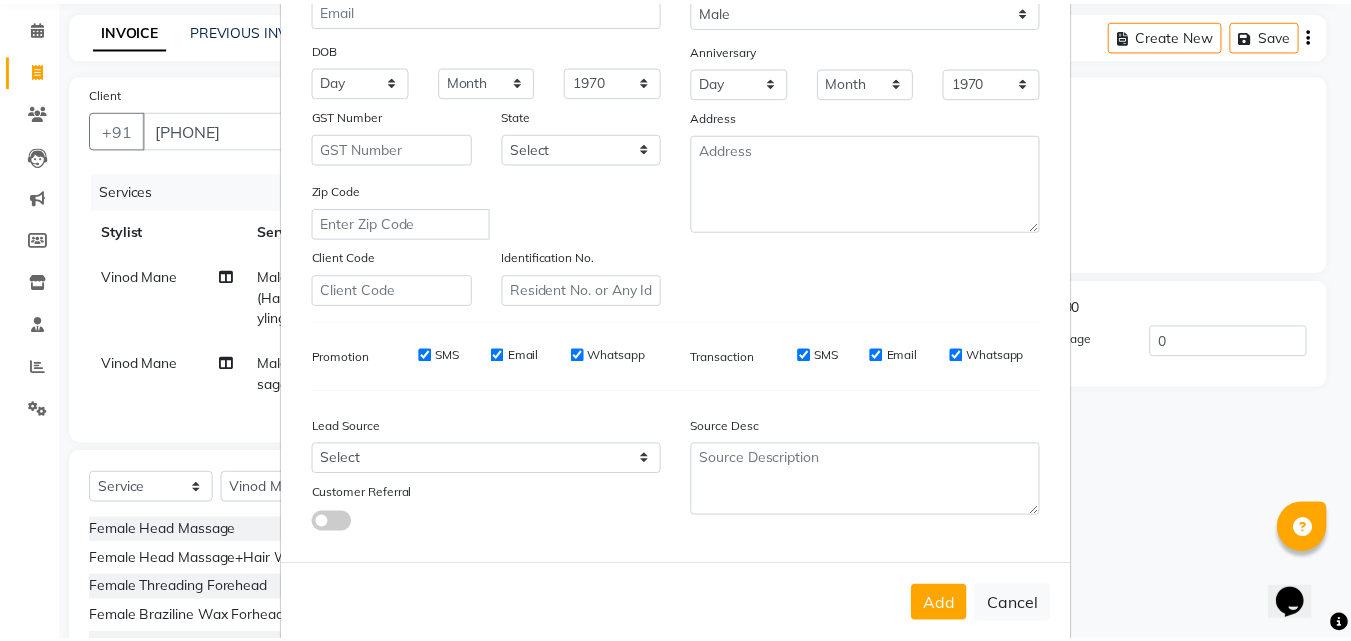 scroll, scrollTop: 282, scrollLeft: 0, axis: vertical 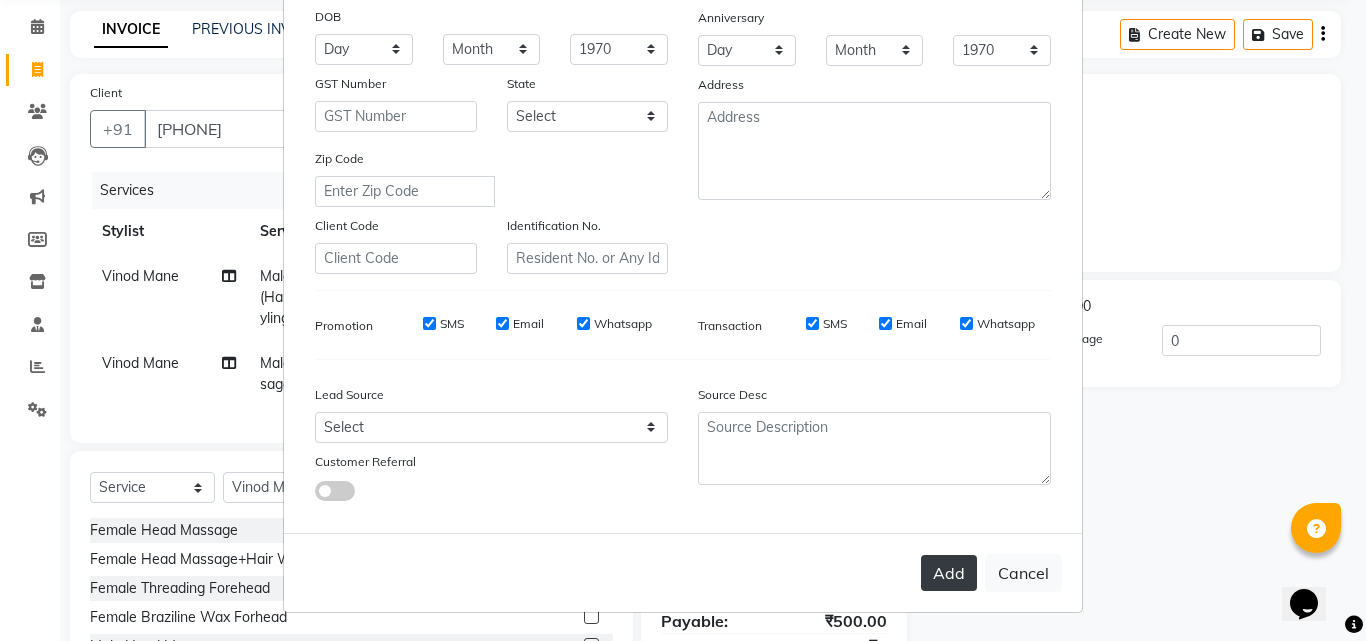 click on "Add" at bounding box center (949, 573) 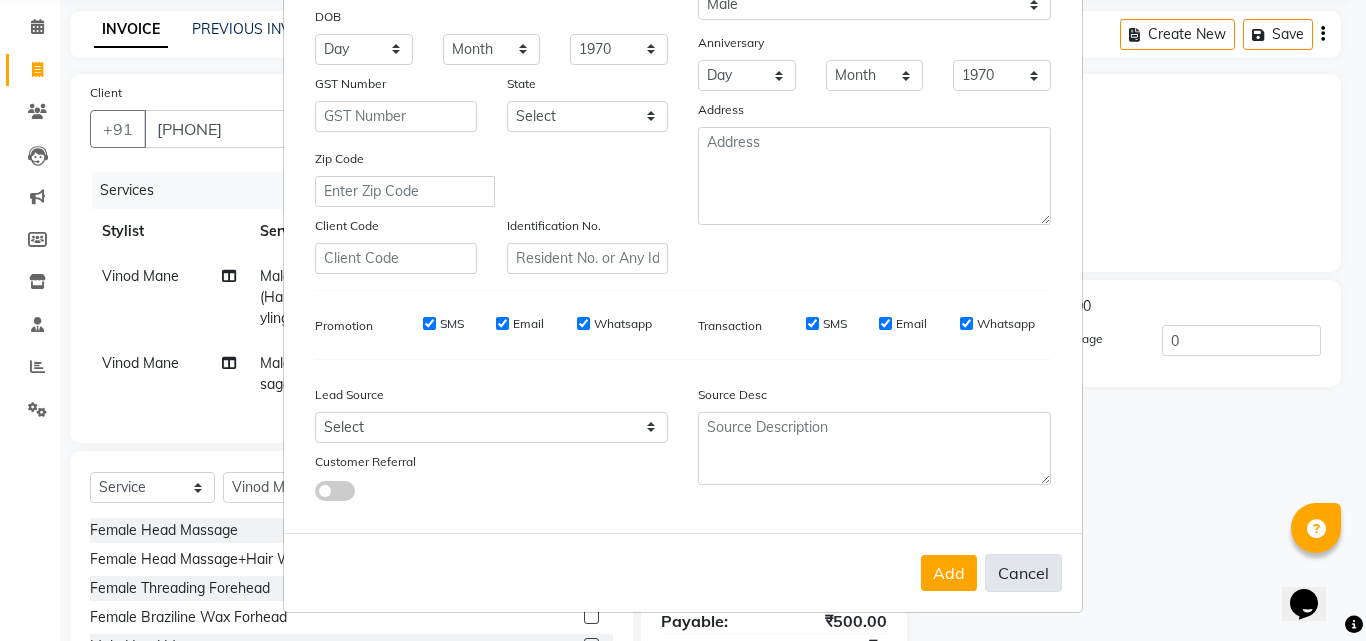 click on "Cancel" at bounding box center (1023, 573) 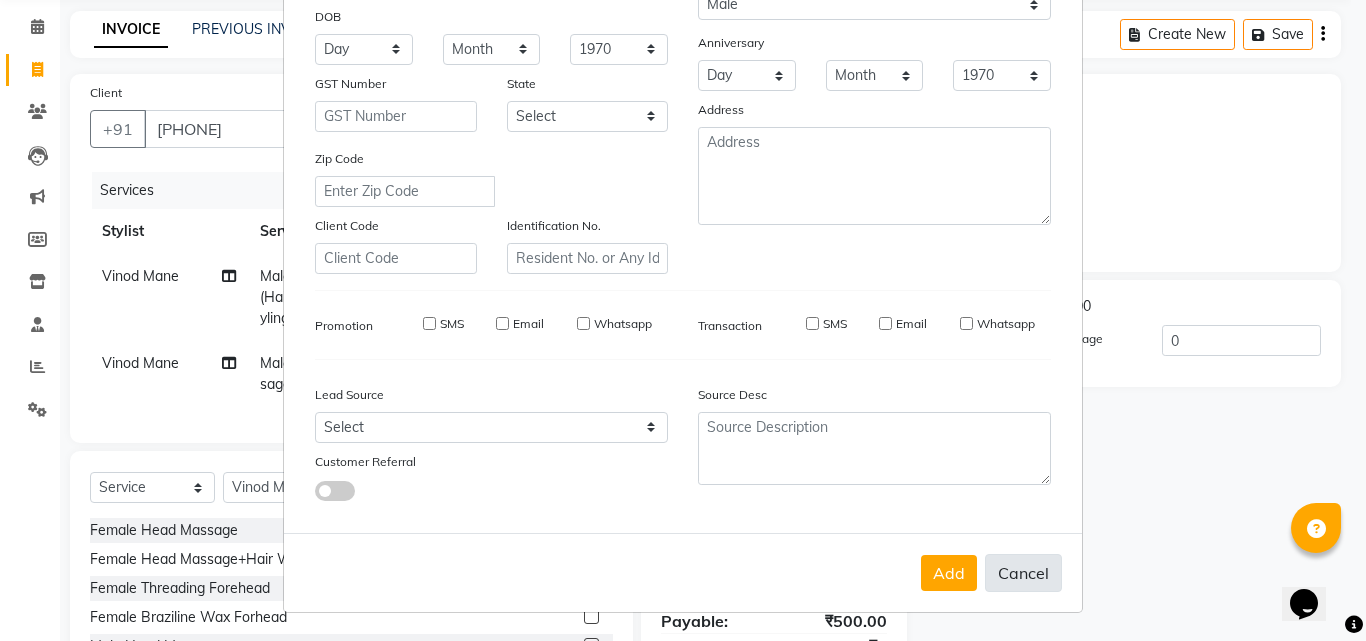 type 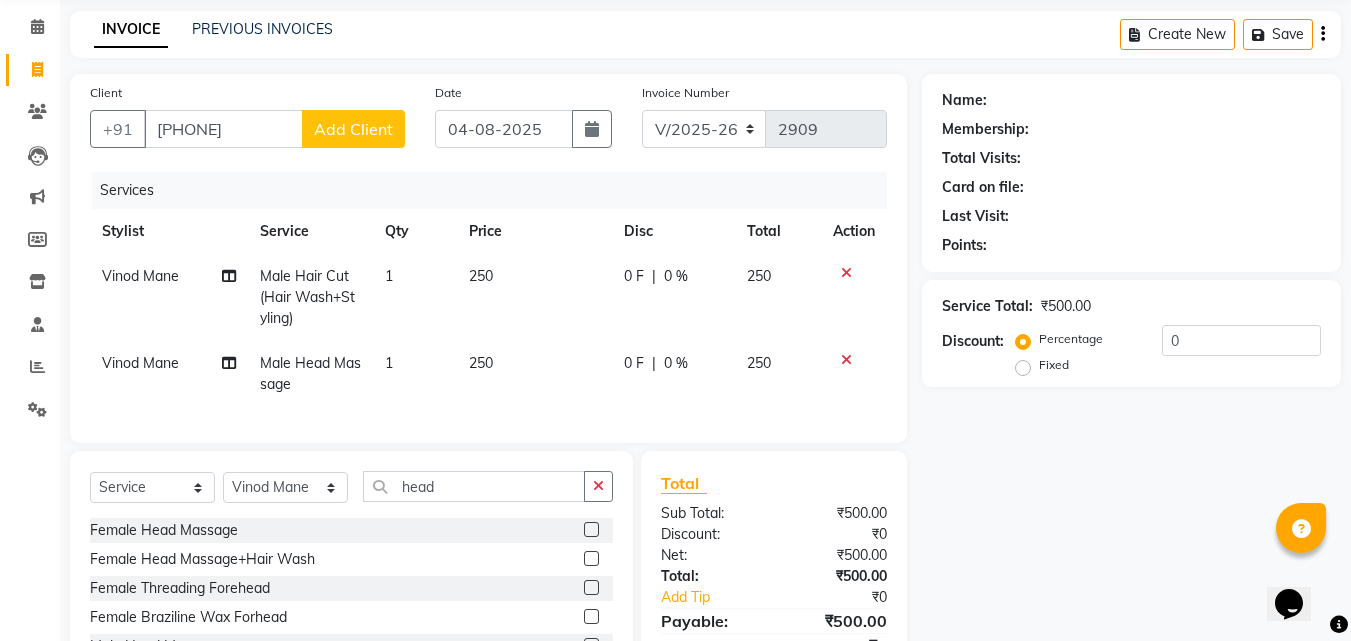 click 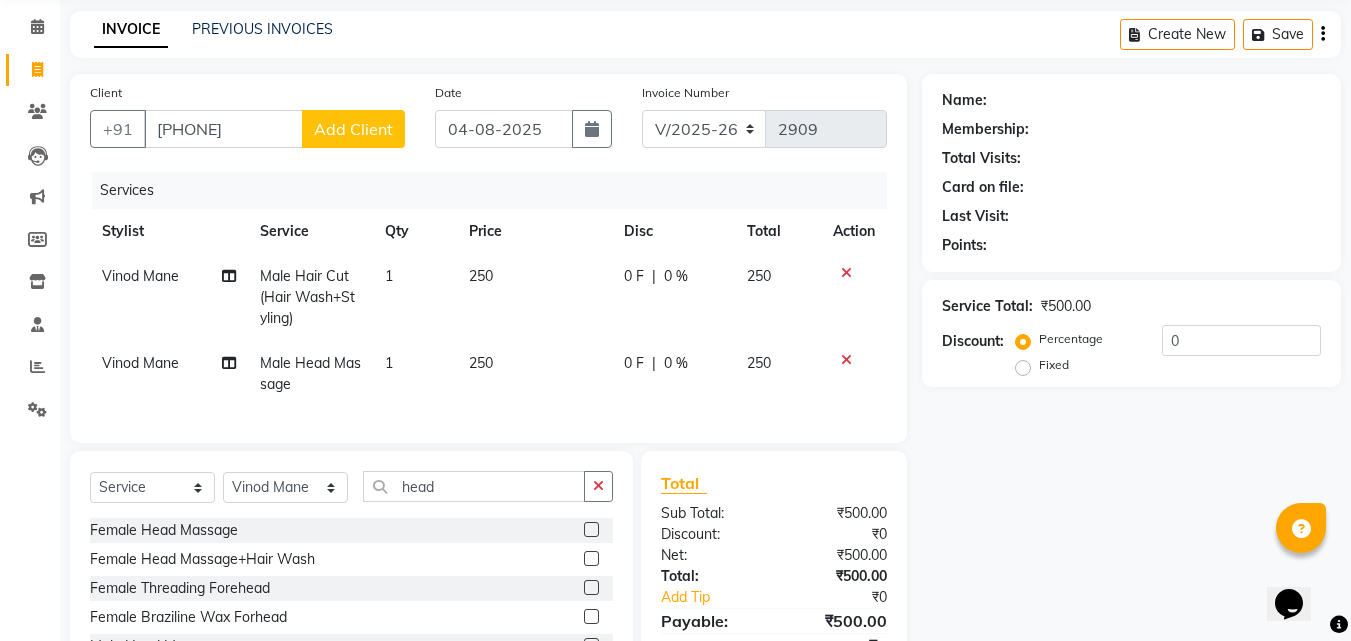 click 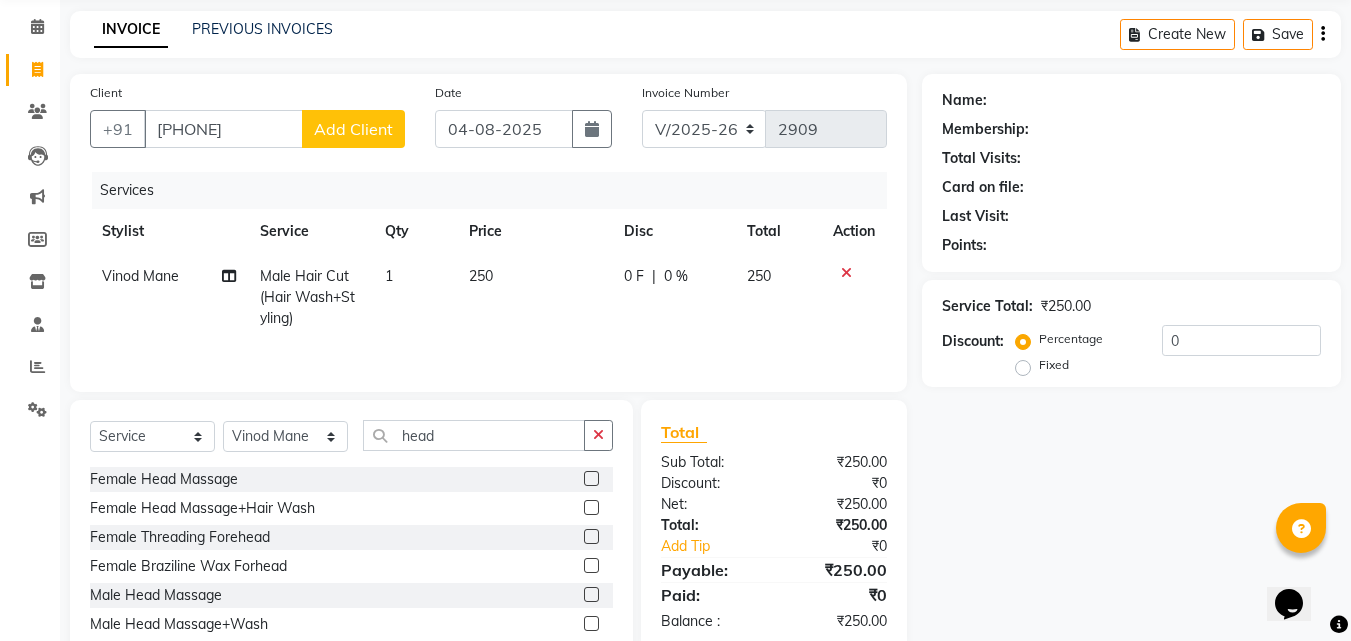 click 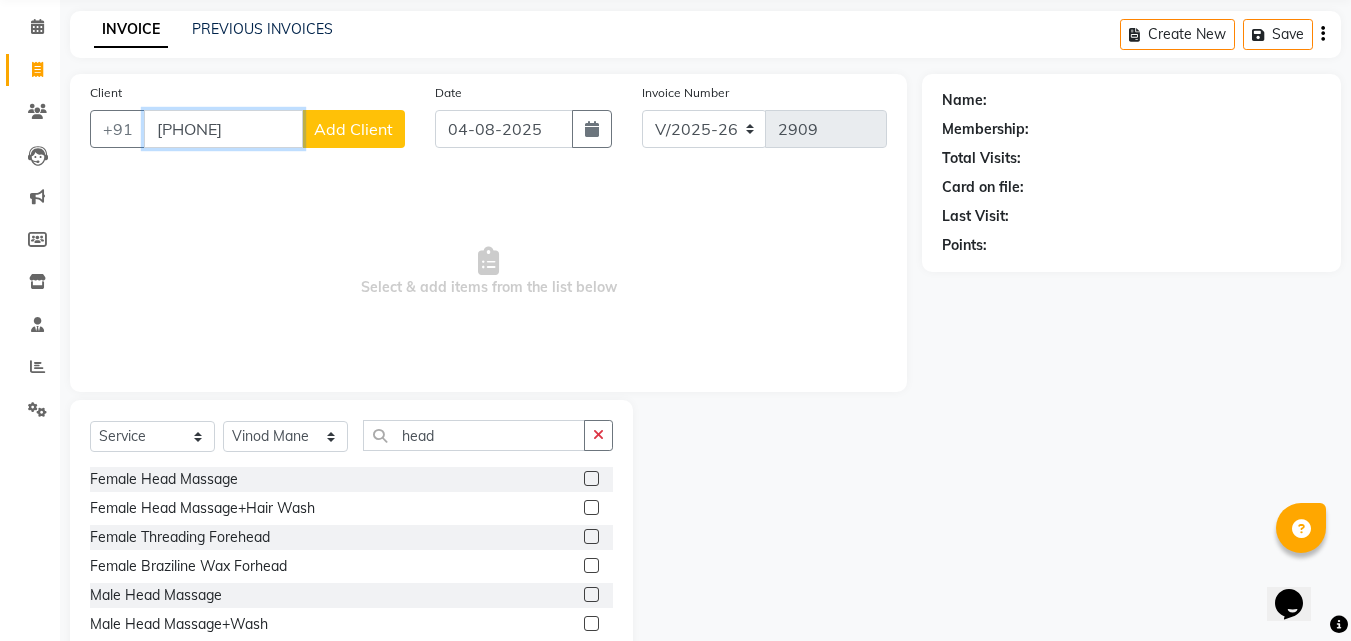 click on "[PHONE]" at bounding box center [223, 129] 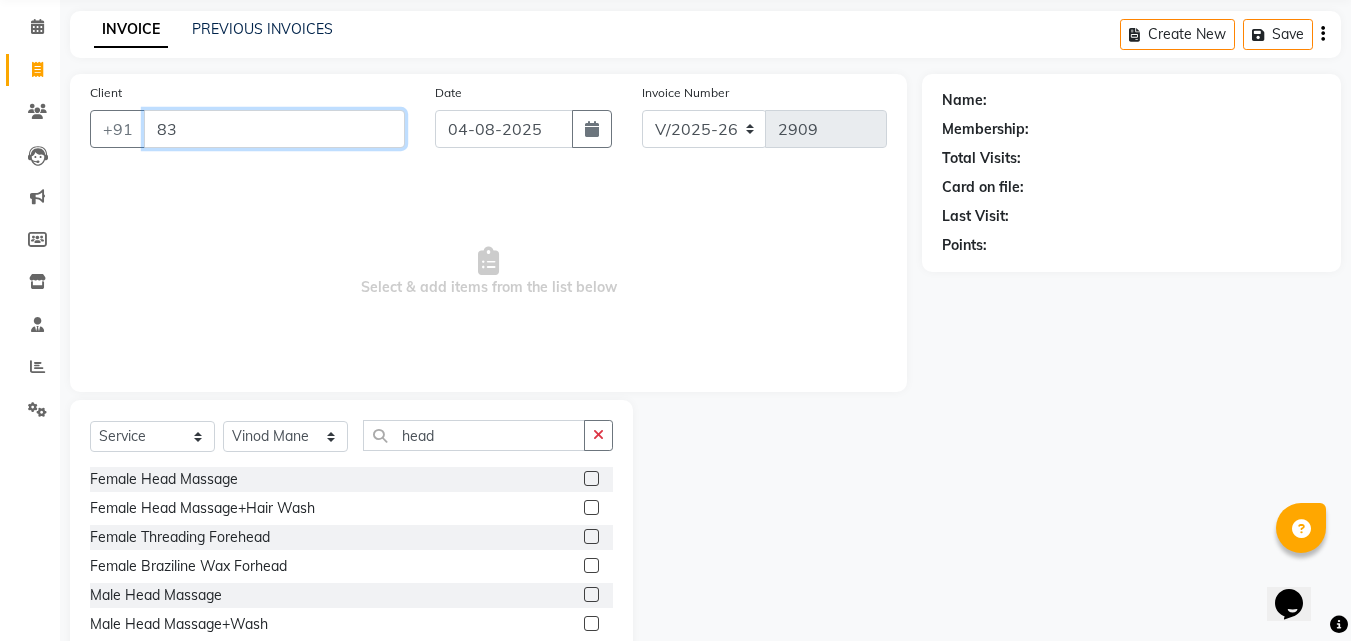 type on "8" 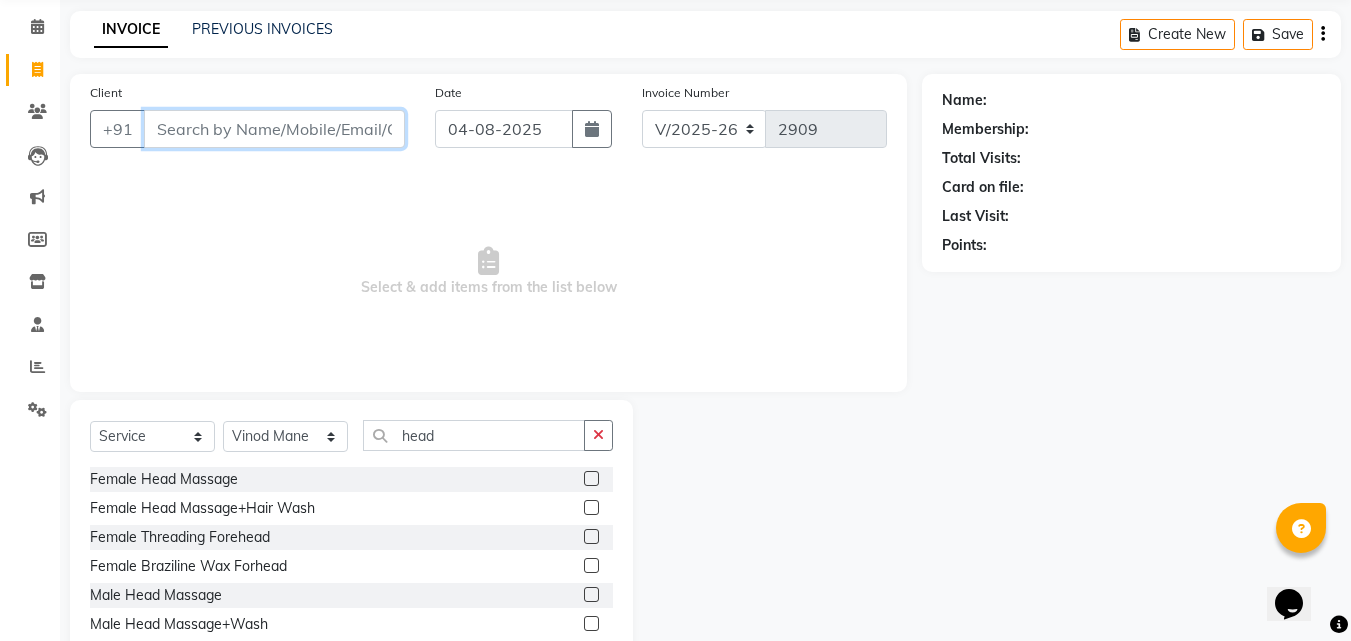 type 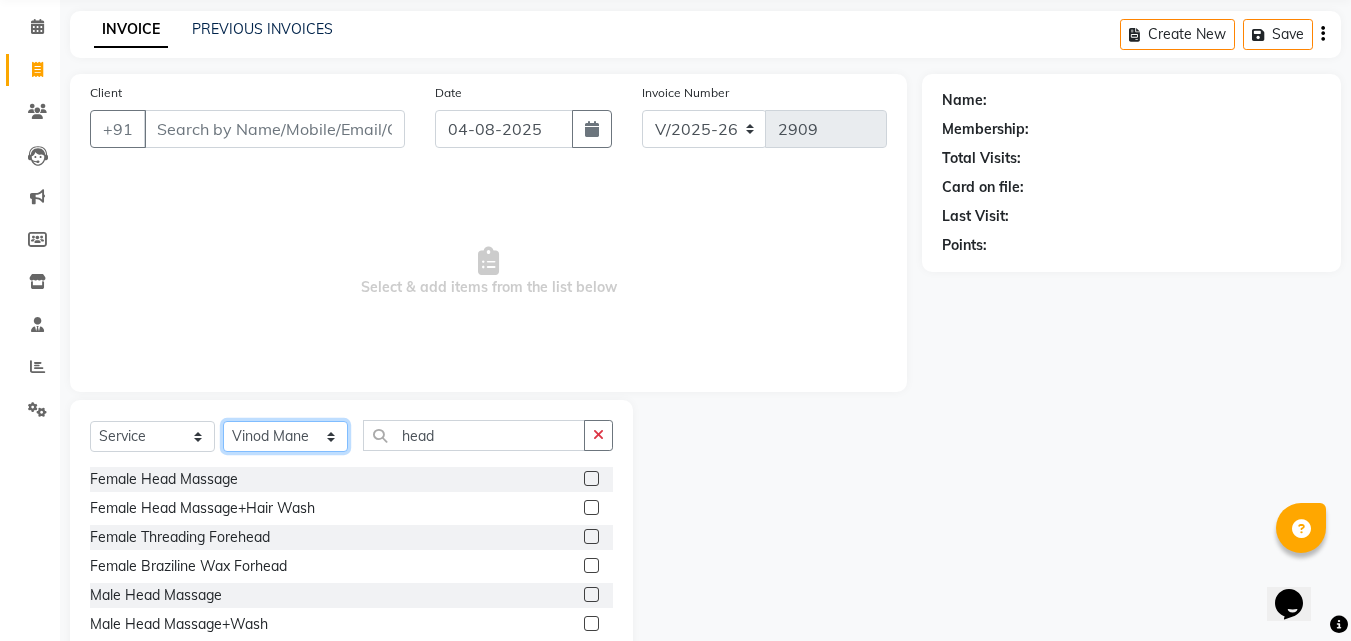 click on "Select Stylist Anushaka Parihar  Esmail Gufran Jyoti Disale Netaji Vishwanath Suryavanshi Rupali  Tanaji Vishwanath Suryavanshi Vinod Mane" 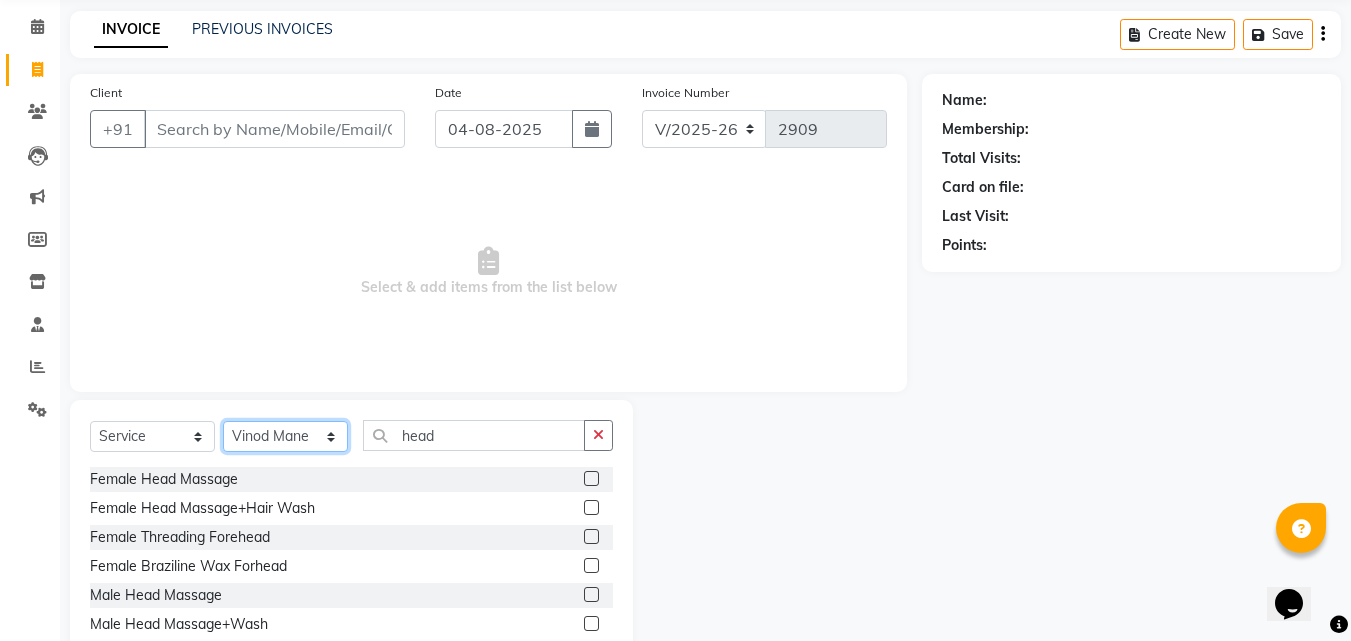 select on "60513" 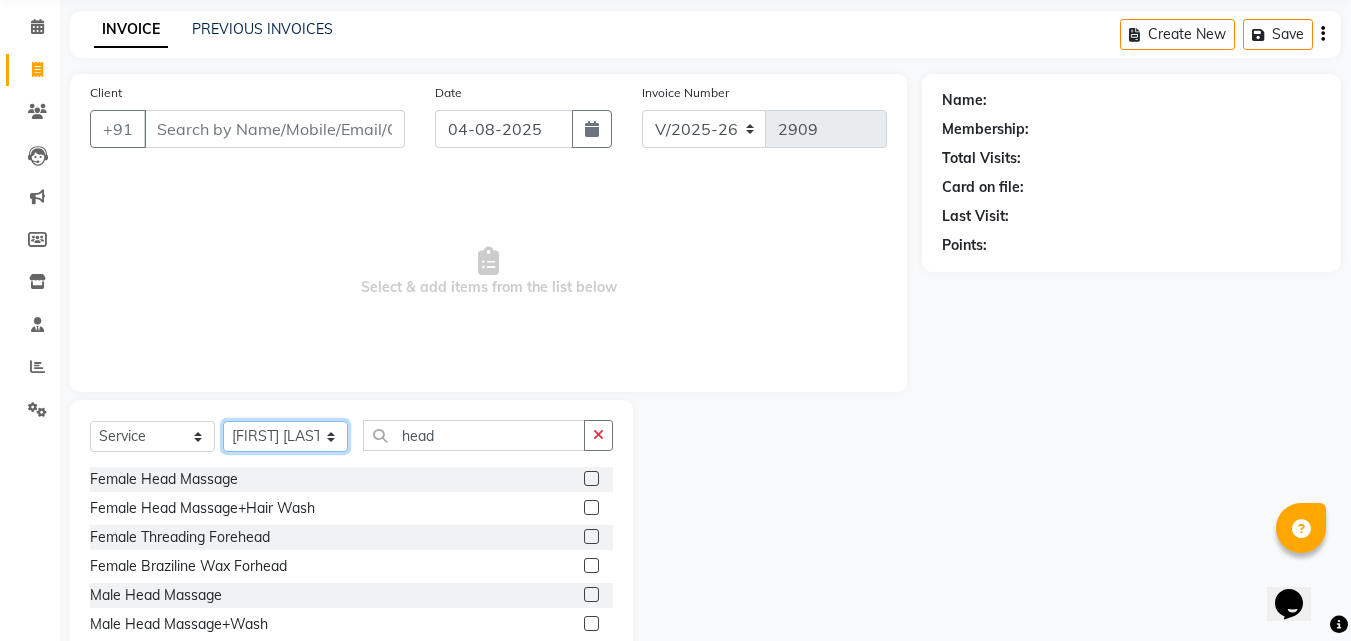 click on "Select Stylist Anushaka Parihar  Esmail Gufran Jyoti Disale Netaji Vishwanath Suryavanshi Rupali  Tanaji Vishwanath Suryavanshi Vinod Mane" 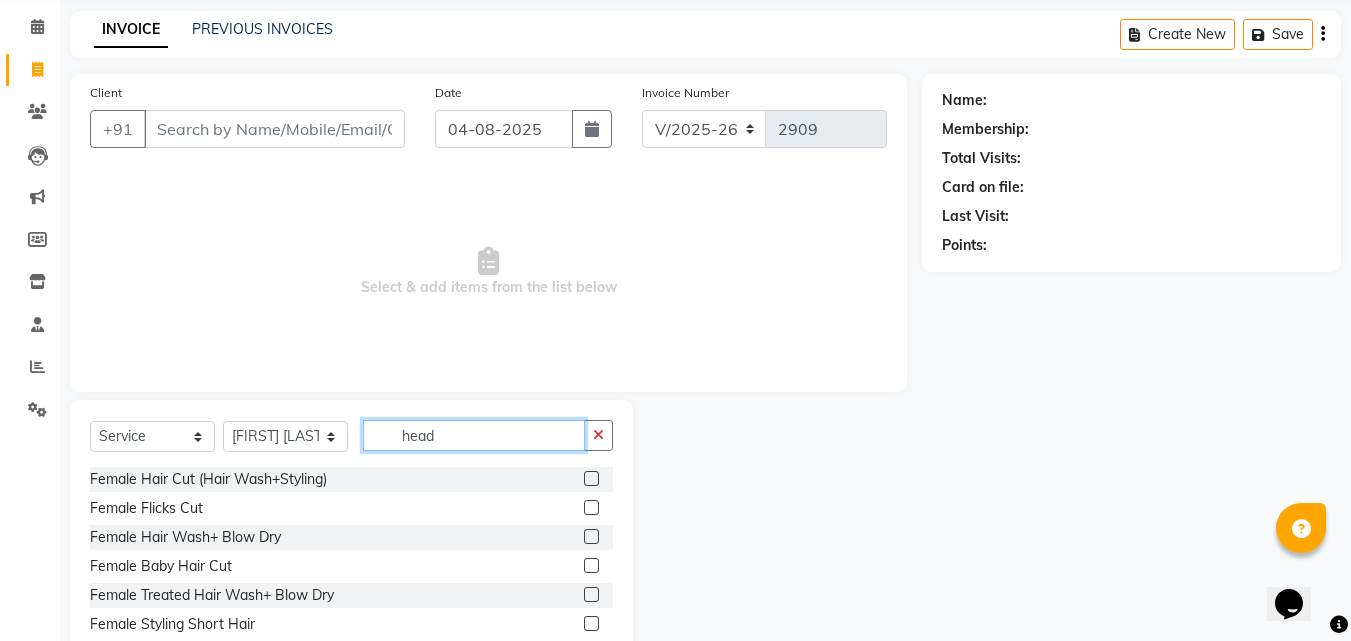 click on "head" 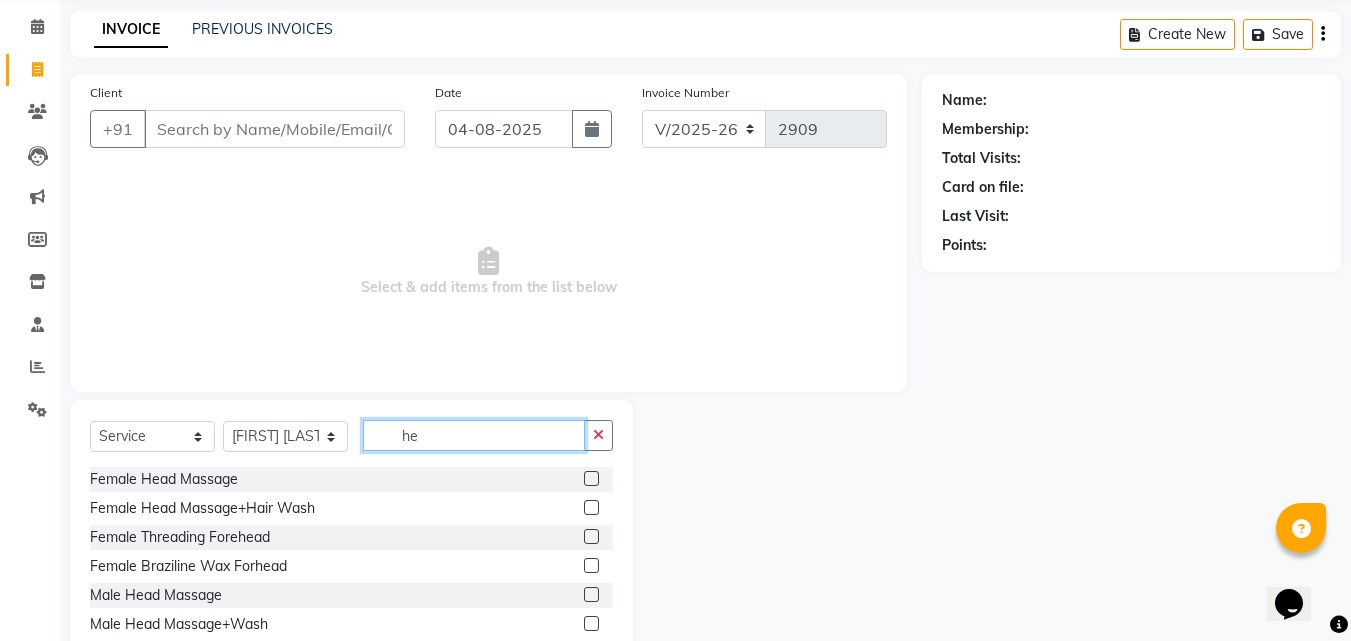 type on "h" 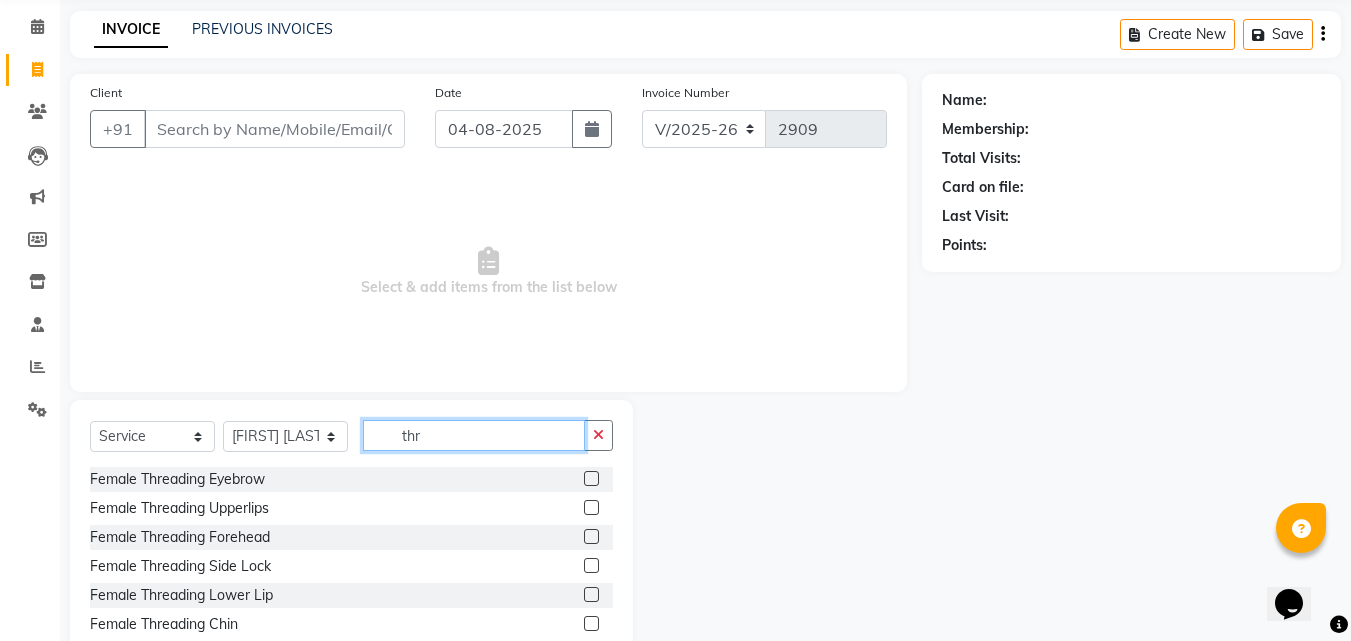type on "thr" 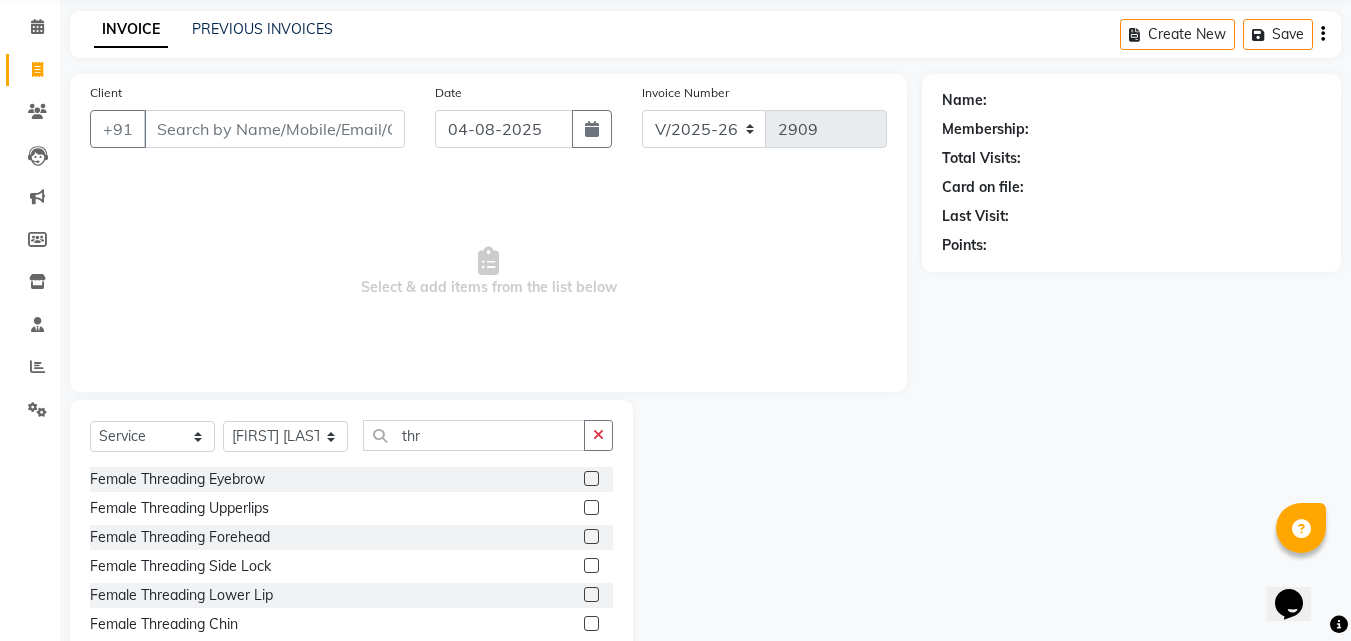 click 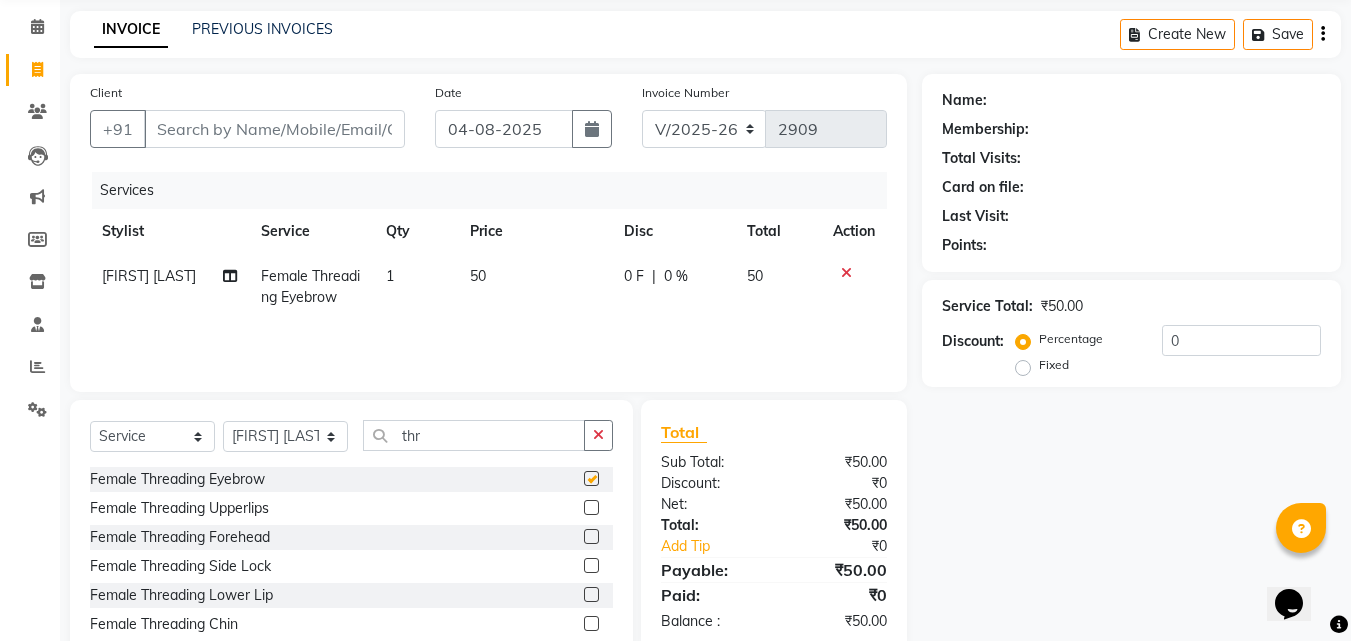 checkbox on "false" 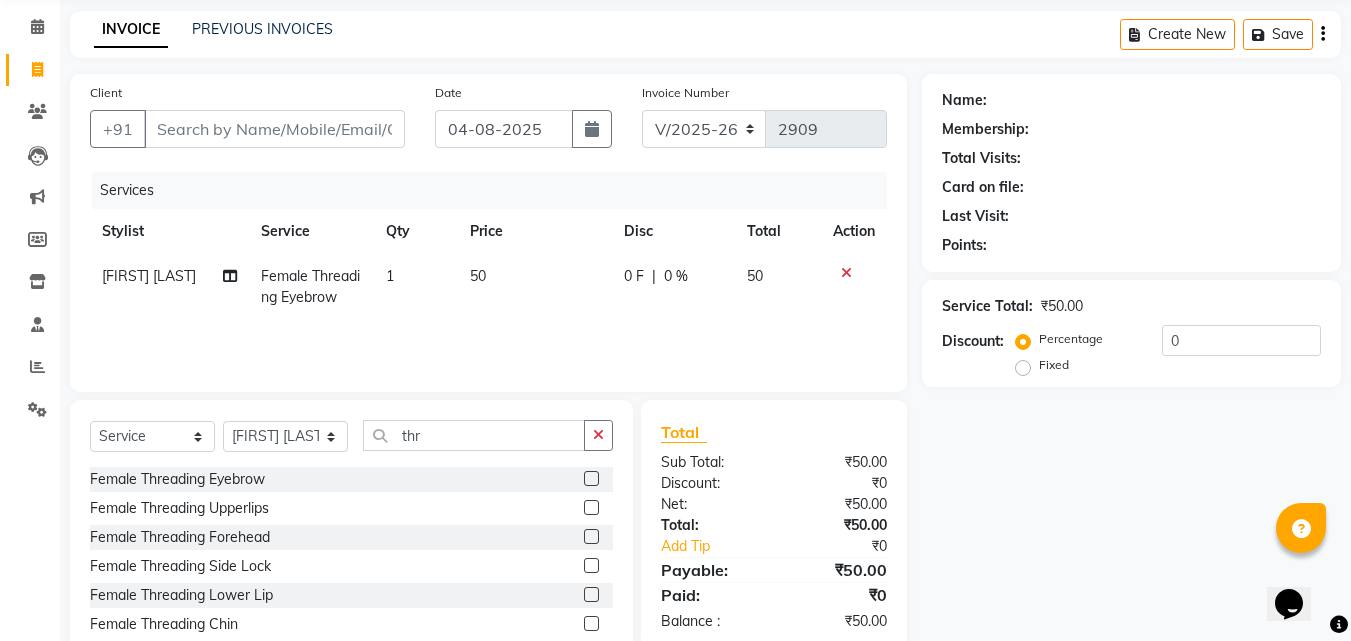 click 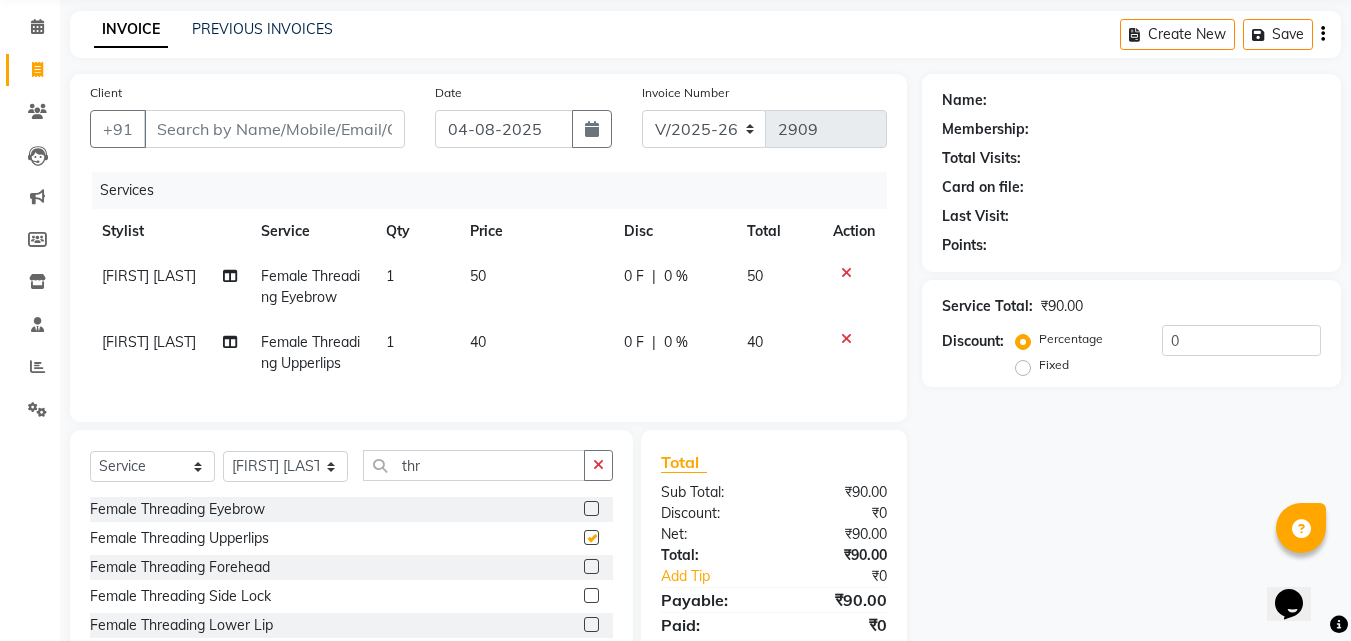 checkbox on "false" 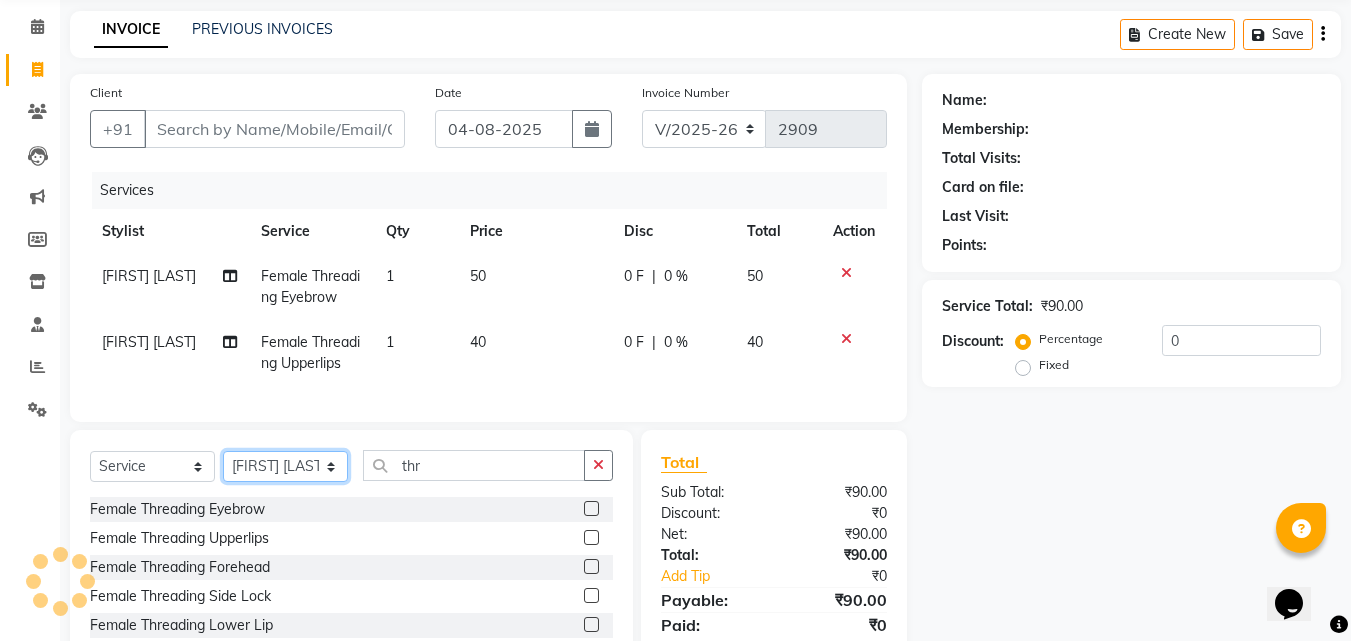 click on "Select Stylist Anushaka Parihar  Esmail Gufran Jyoti Disale Netaji Vishwanath Suryavanshi Rupali  Tanaji Vishwanath Suryavanshi Vinod Mane" 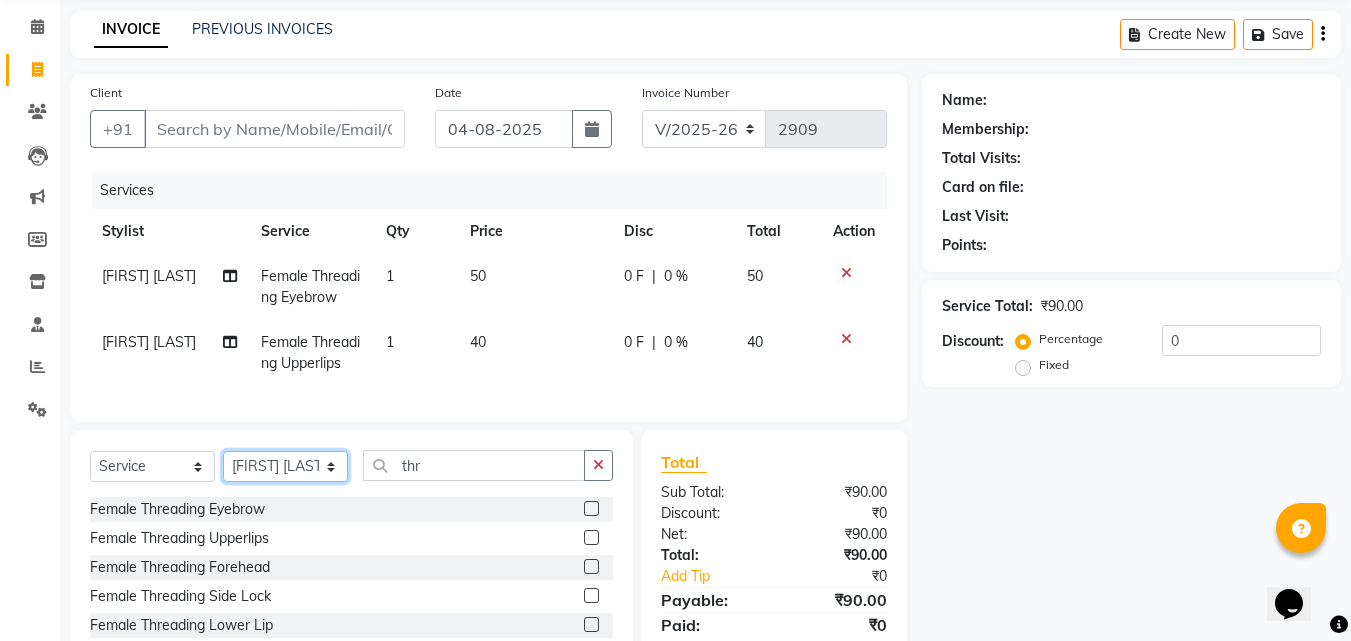 select on "58689" 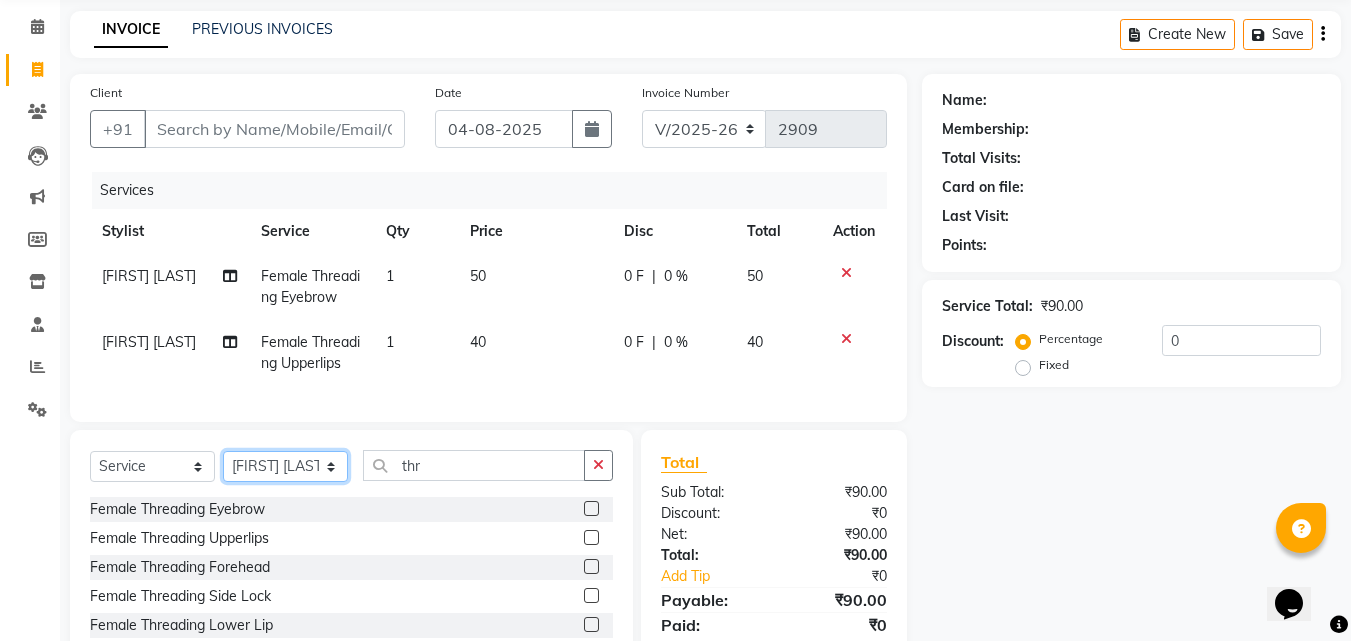 click on "Select Stylist Anushaka Parihar  Esmail Gufran Jyoti Disale Netaji Vishwanath Suryavanshi Rupali  Tanaji Vishwanath Suryavanshi Vinod Mane" 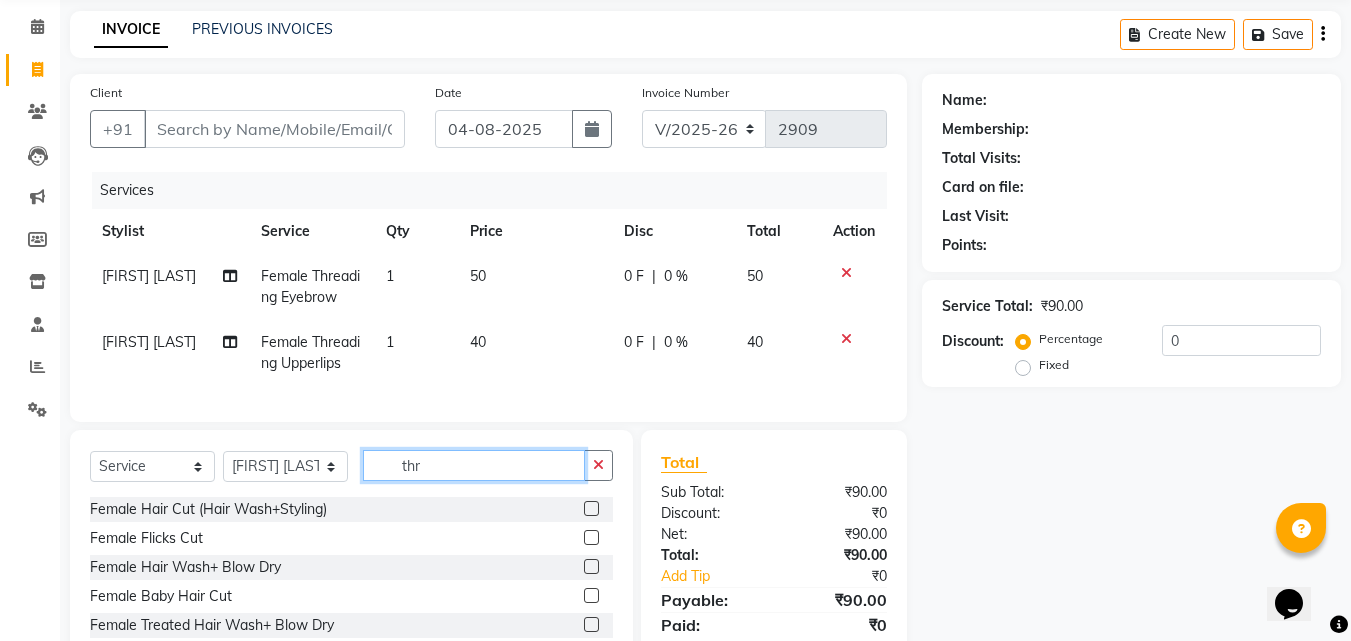 click on "thr" 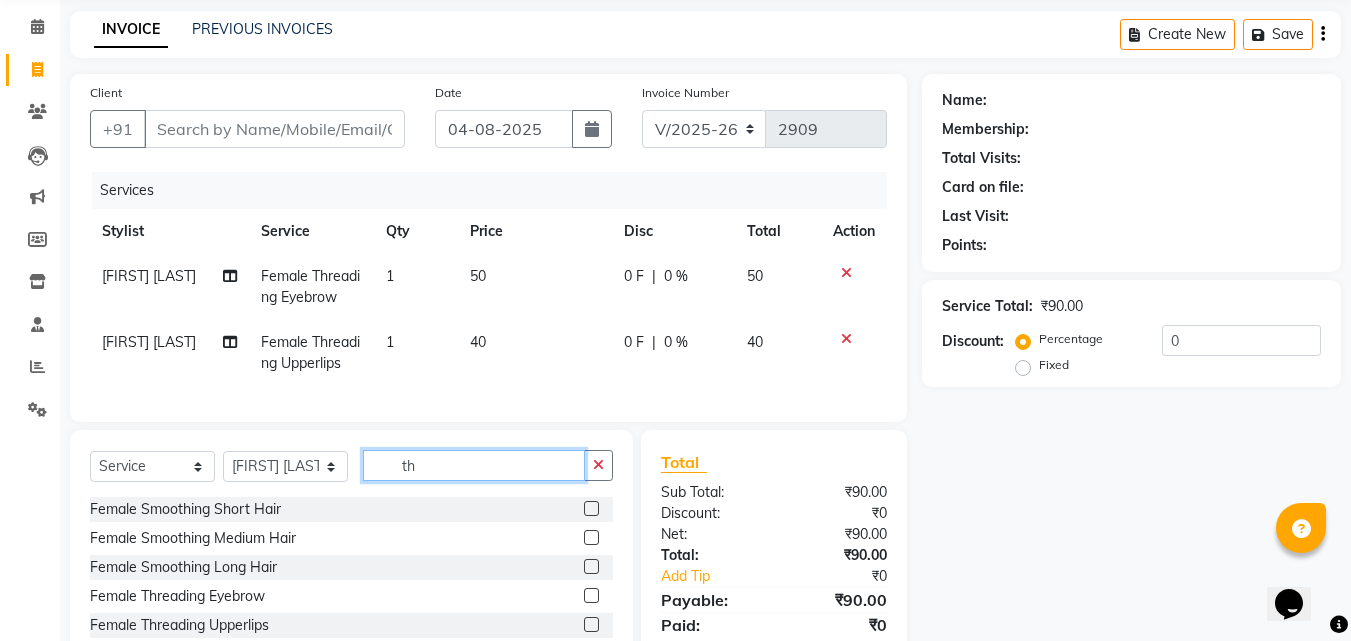 type on "t" 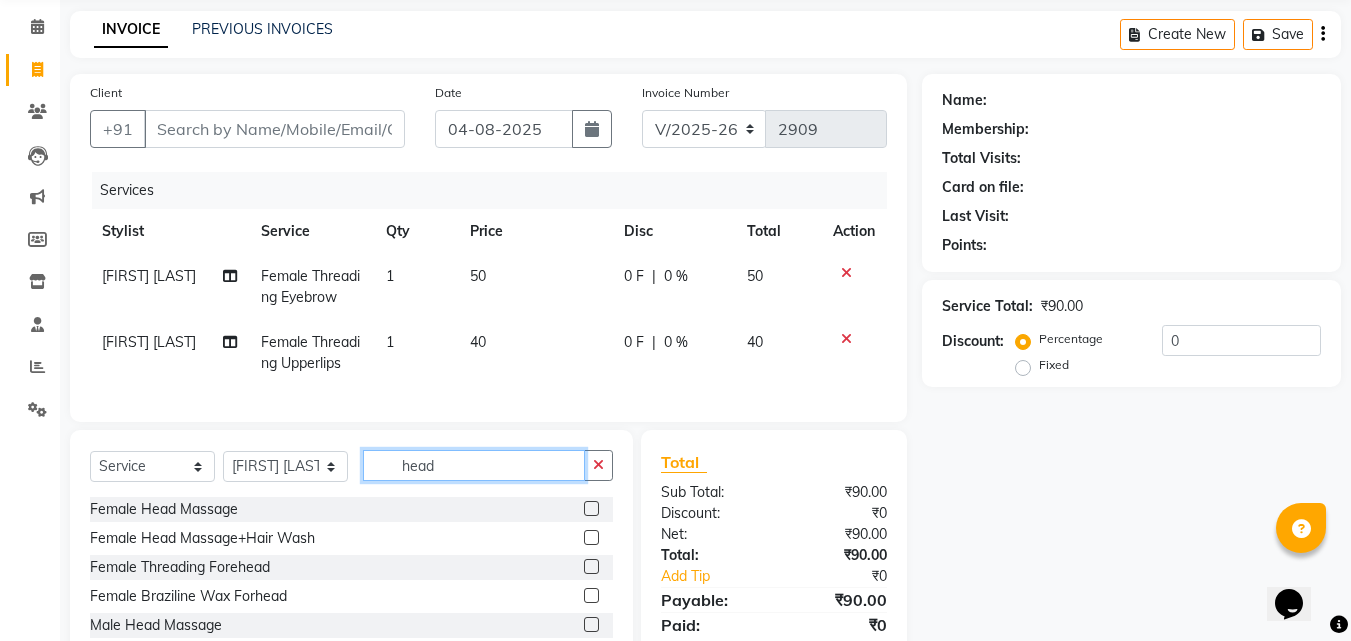 type on "head" 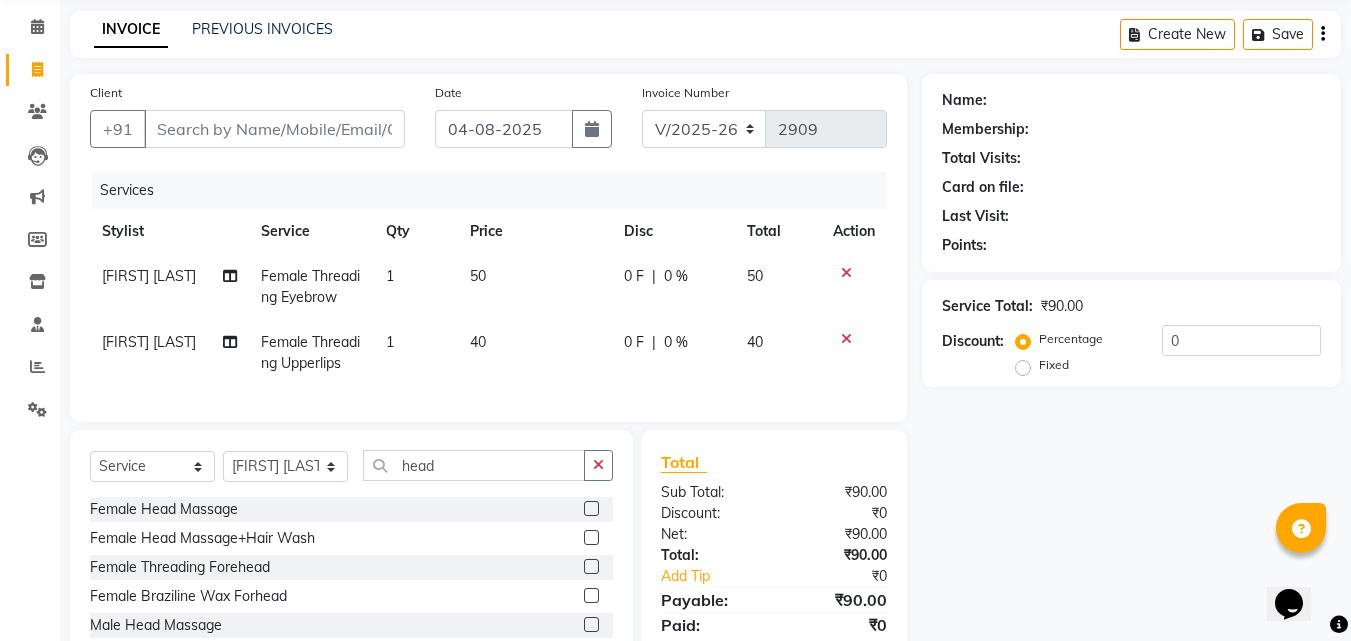 click 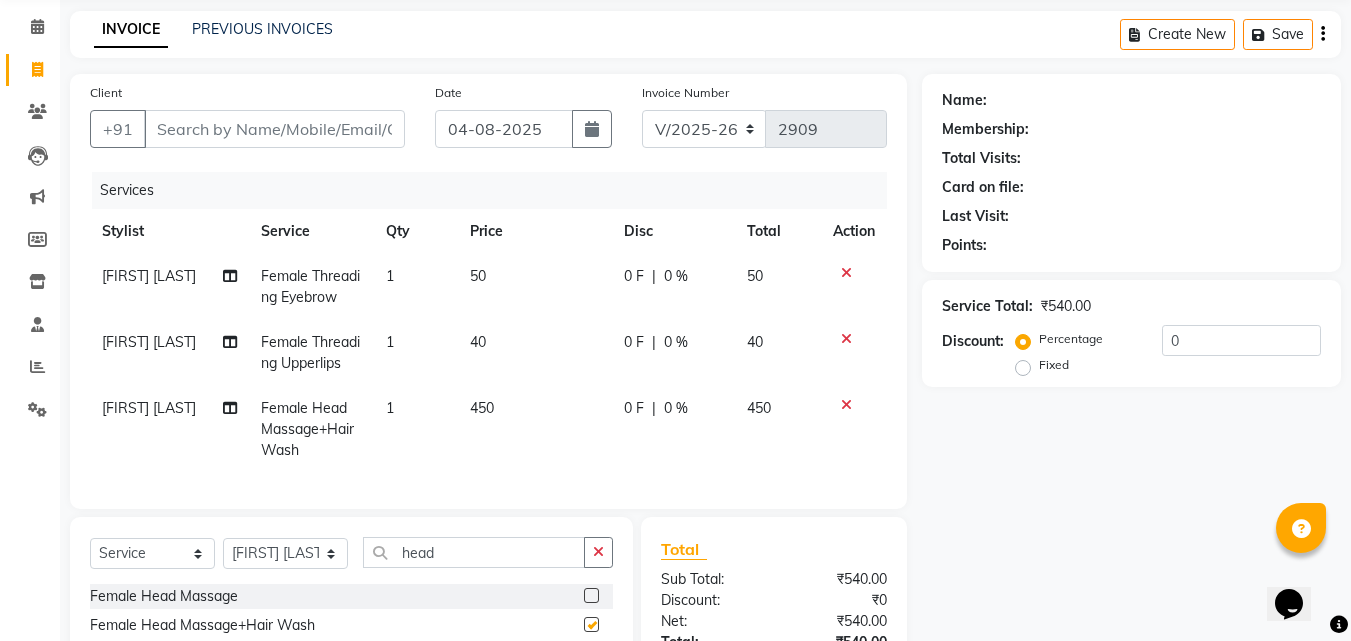 checkbox on "false" 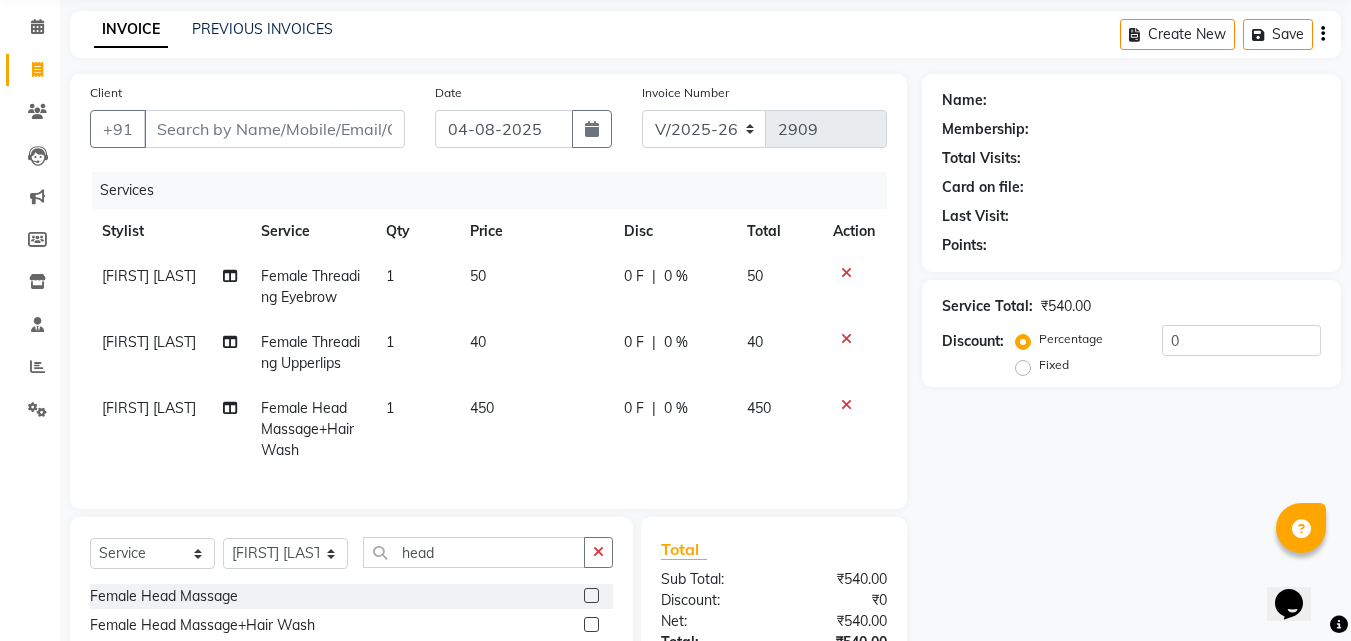 click on "0 F" 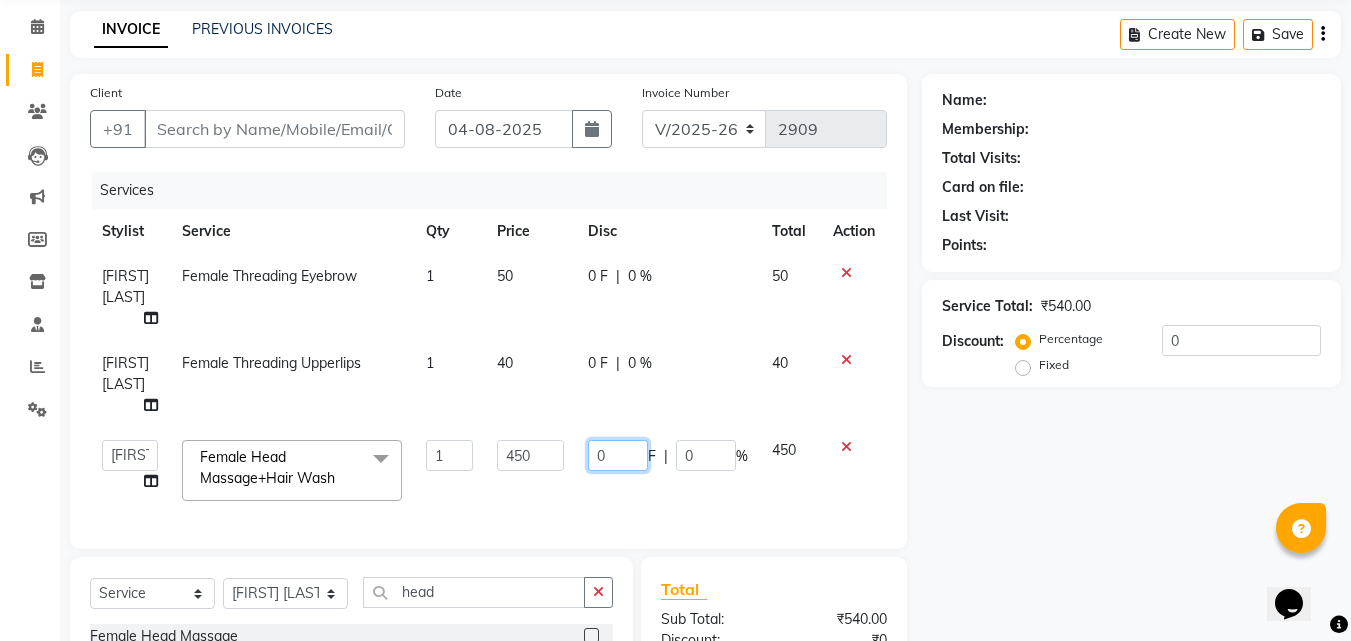 click on "0" 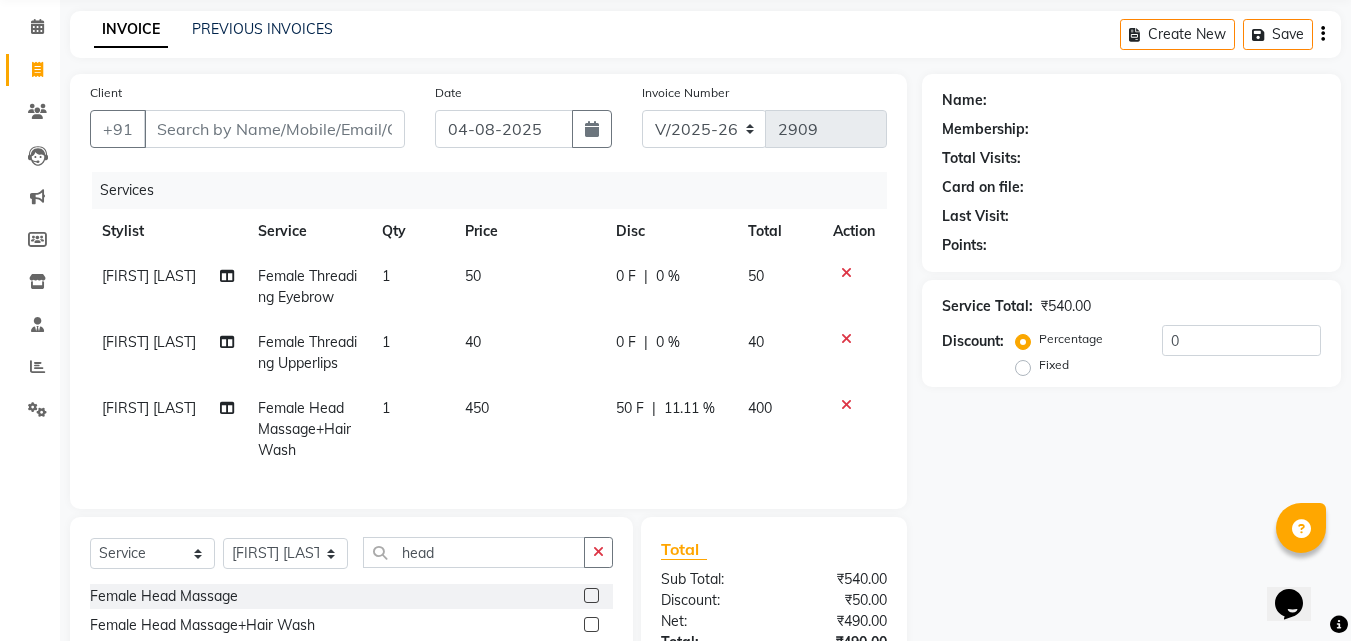 click on "50 F | 11.11 %" 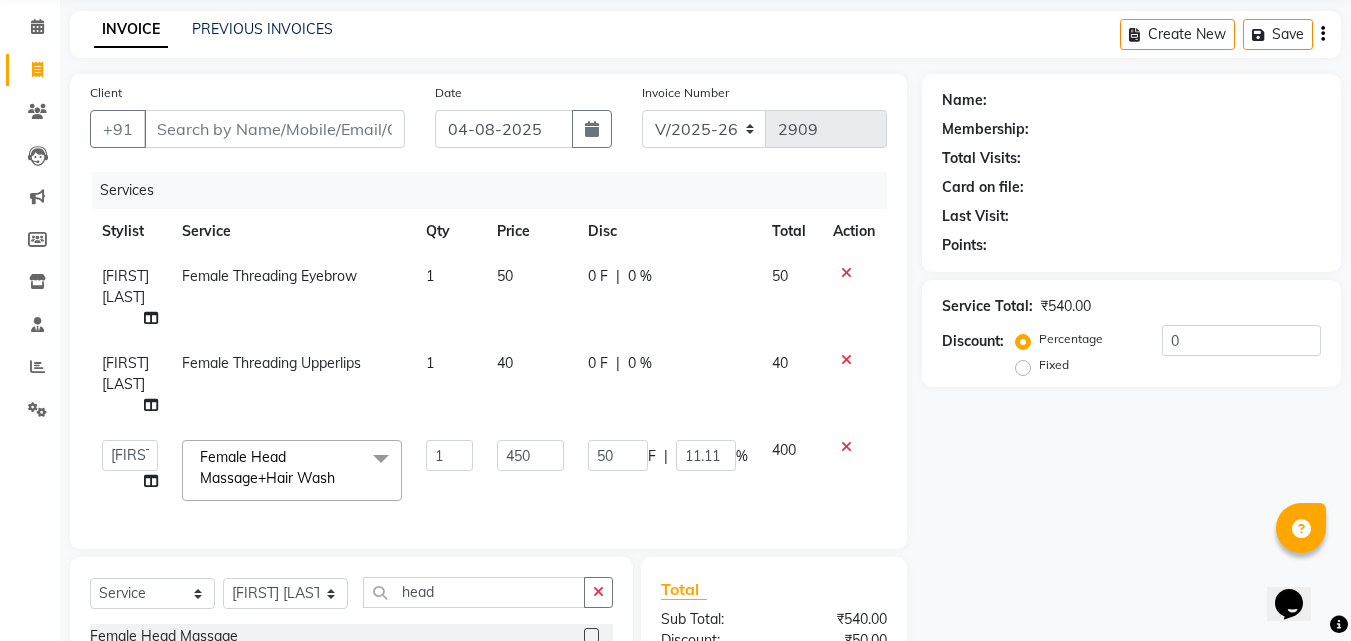 click on "0 F" 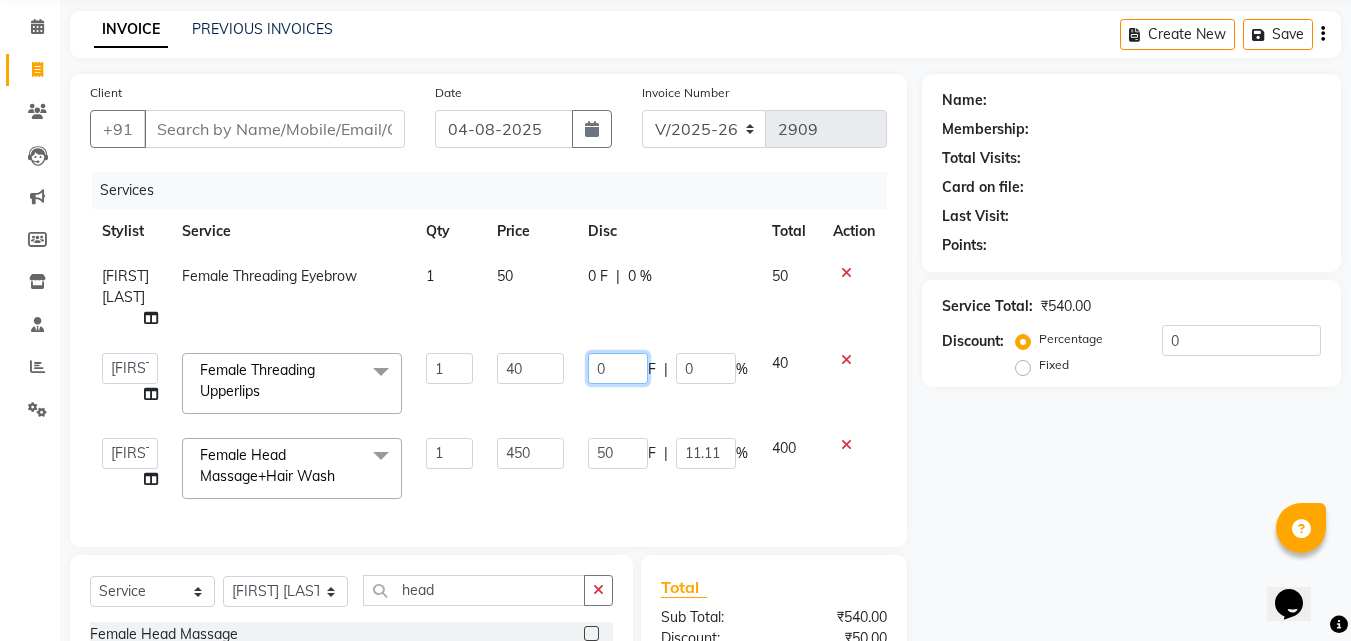 click on "0" 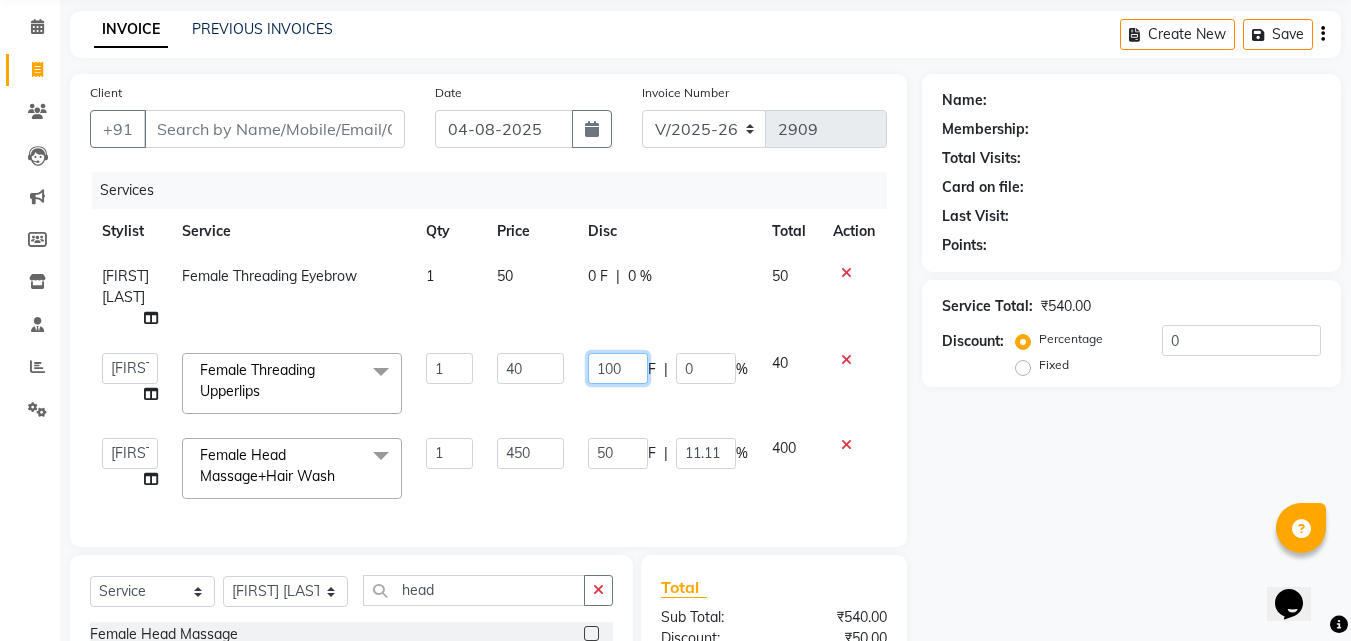 click on "100" 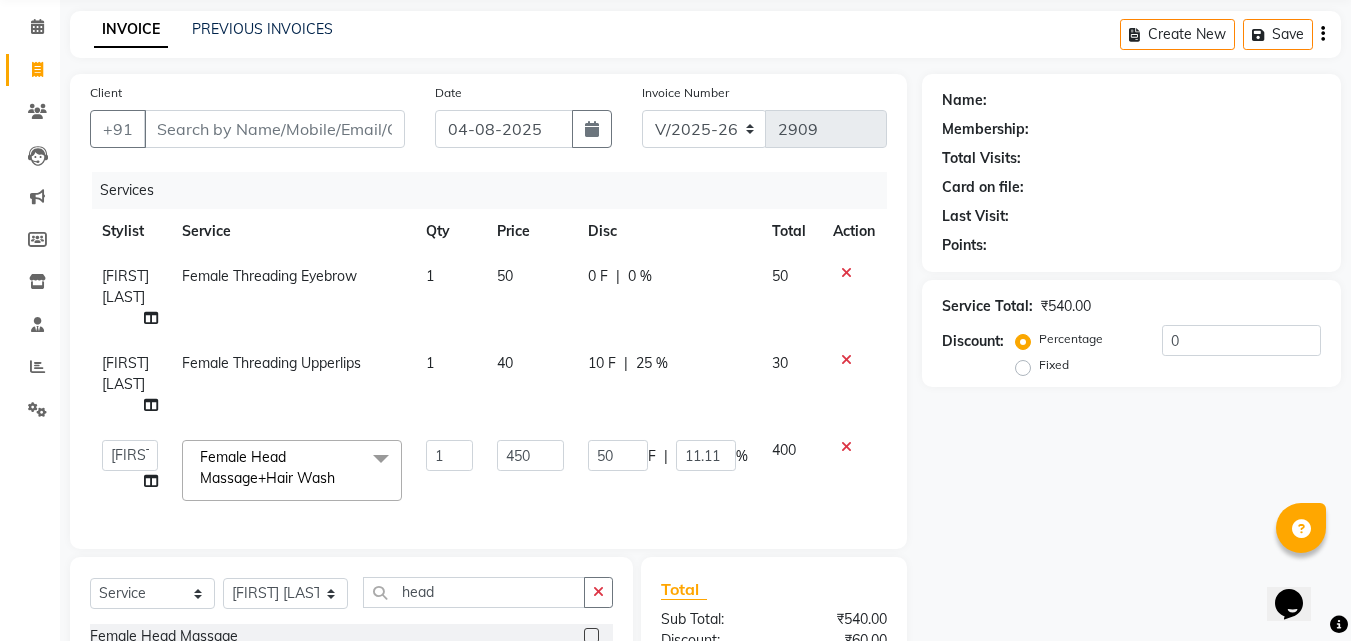 click on "Add Client Generate Dummy Number Name [FIRST] Esmail   Gufran   [FIRST] [LAST]   [FIRST] [LAST]   [FIRST]    Female Head Massage+Hair Wash  x Female Hair Cut (Hair Wash+Styling) Female Flicks Cut Female Hair Wash+ Blow Dry Female Baby Hair Cut Female Treated Hair Wash+ Blow Dry Female Styling Short Hair Female Styling Medium Hair Female Styling Long Hair  Female Styling Iron/Tong Short Hair Female Styling Iron/Tong Medium Hair Female Styling Iron/Tong Long Hair Female Straightening Short Hair Female Straightening Medium Hair Female Staightening Long Hair Female Smoothing Short Hair Female Smoothing Medium Hair Female Smoothing Long Hair Female Nanoplastla Short Hair Female Nanoplastla Medium Hair Female Nanoplastla Long Hair  Female Keratin Short Hair Female Keratin Medium Hair  Female Keratin Long Hair Female Bluetox Short Hair Female Bluetox Tong Hair" 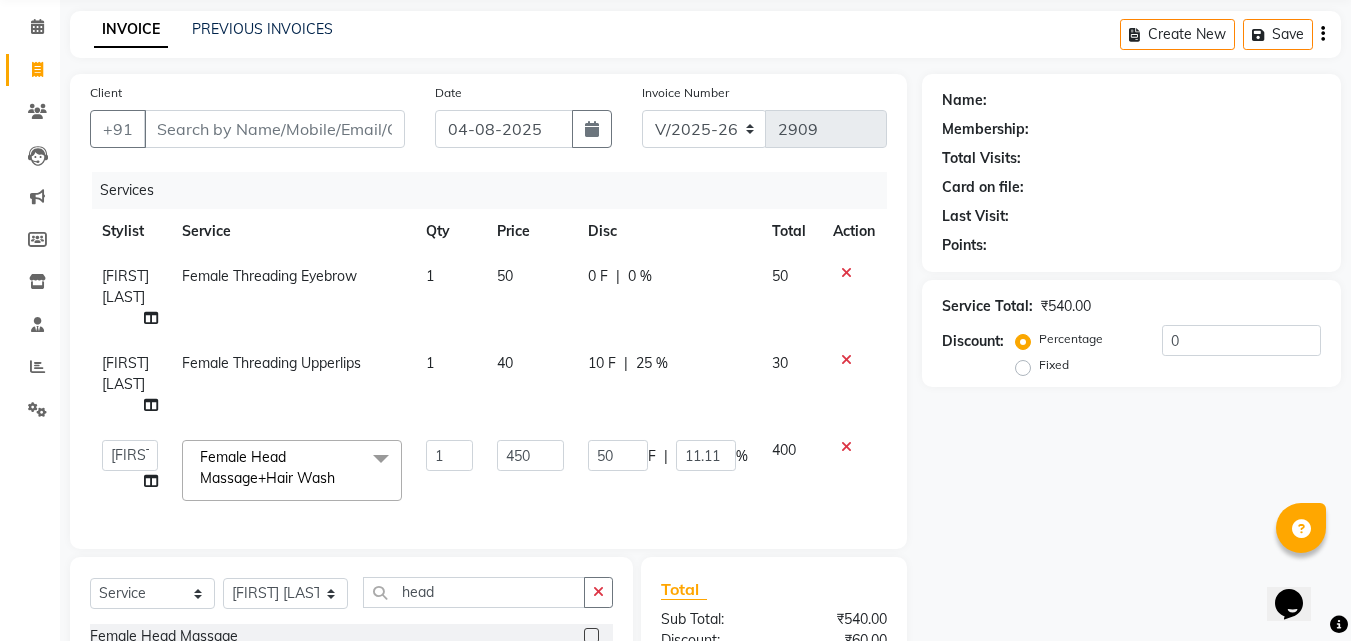 click on "0 F" 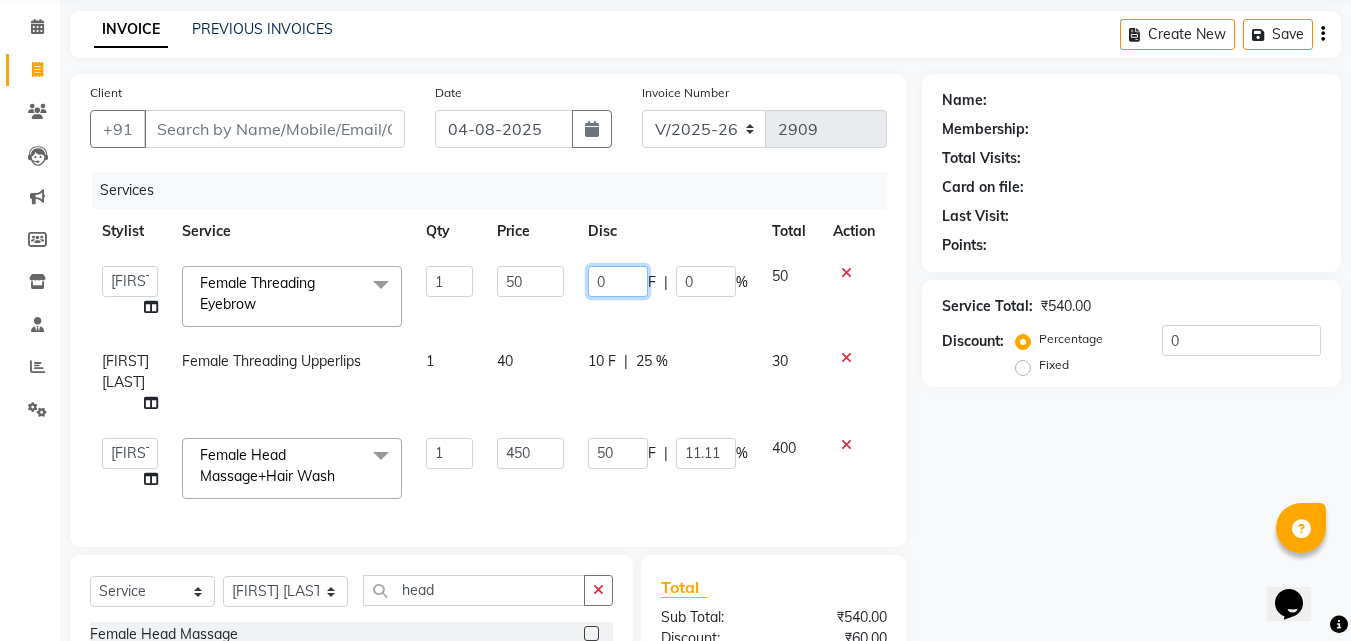 click on "0" 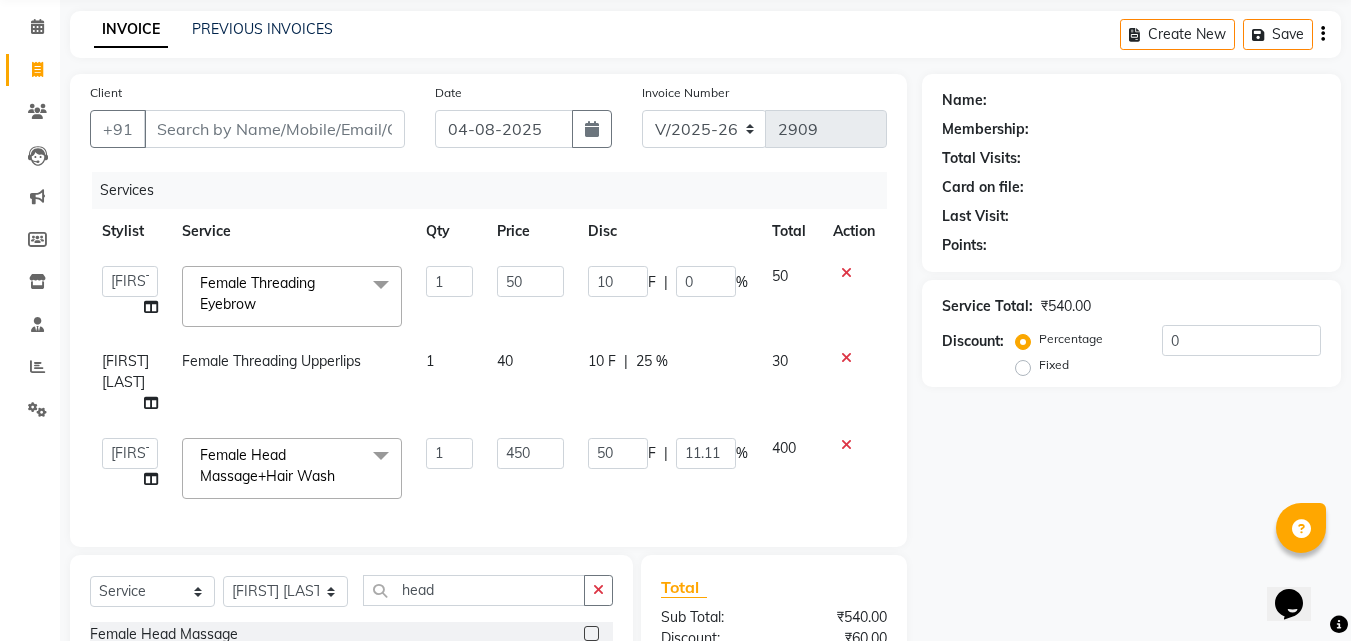 click on "10 F | 0 %" 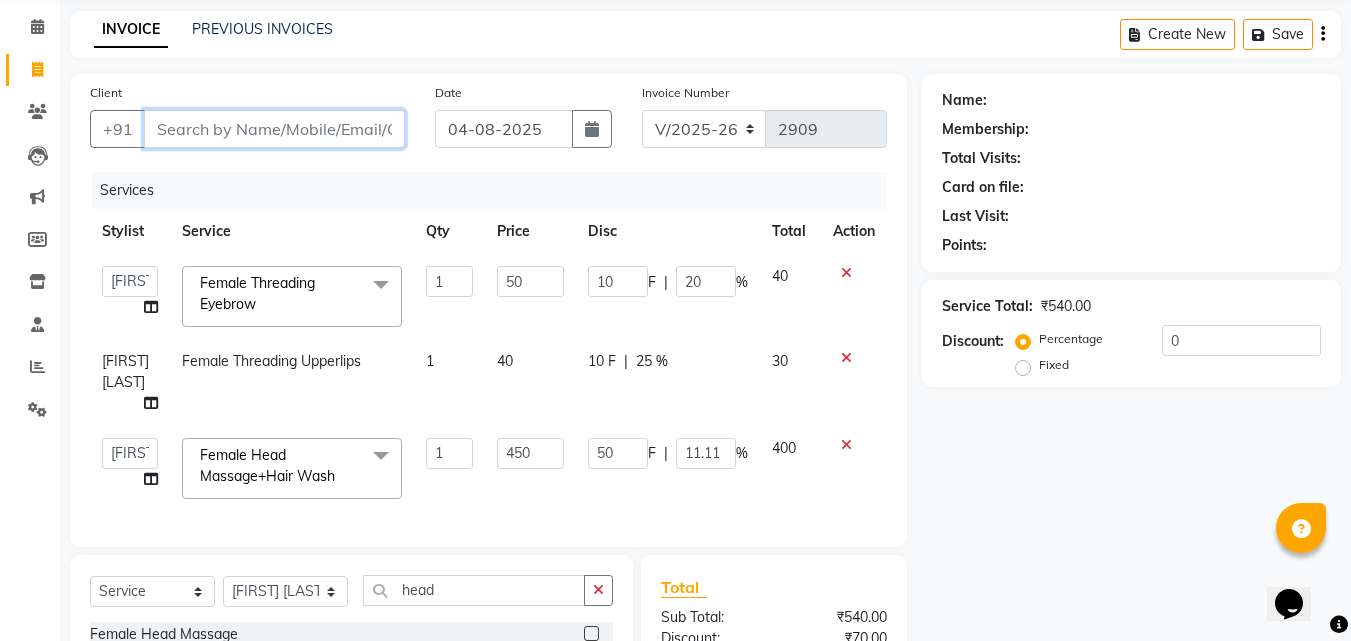 click on "Client" at bounding box center [274, 129] 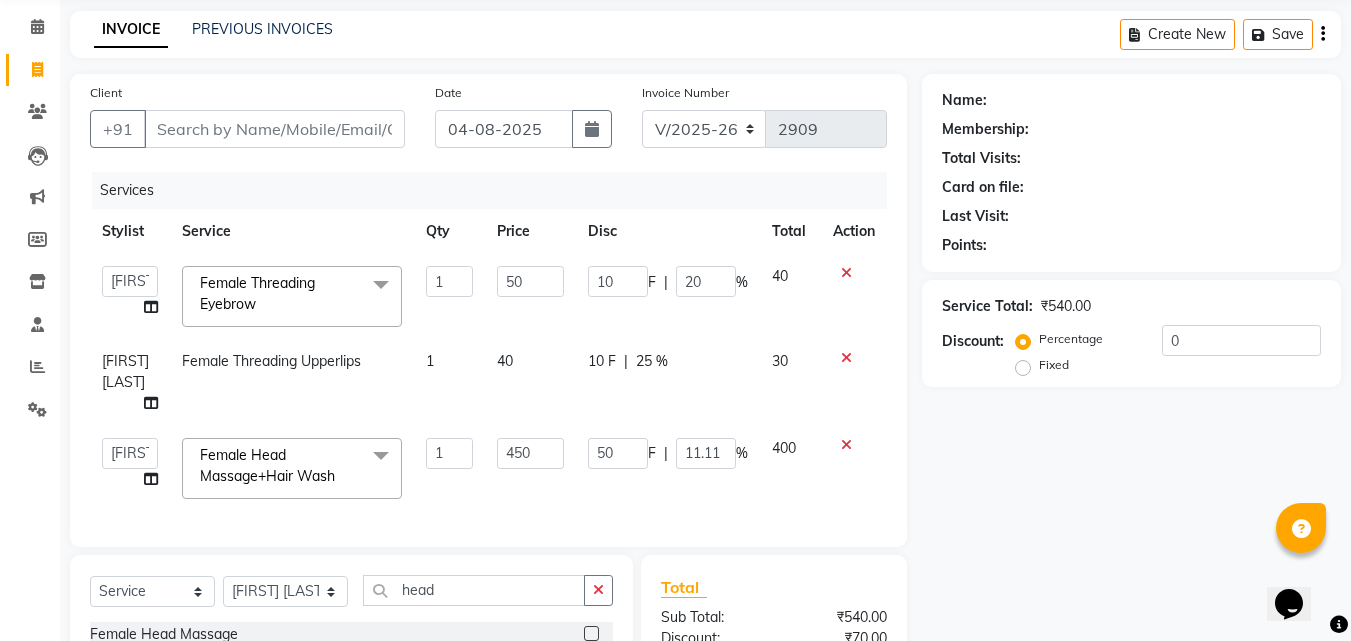 click on "Name: Membership: Total Visits: Card on file: Last Visit:  Points:  Service Total:  ₹540.00  Discount:  Percentage   Fixed  0" 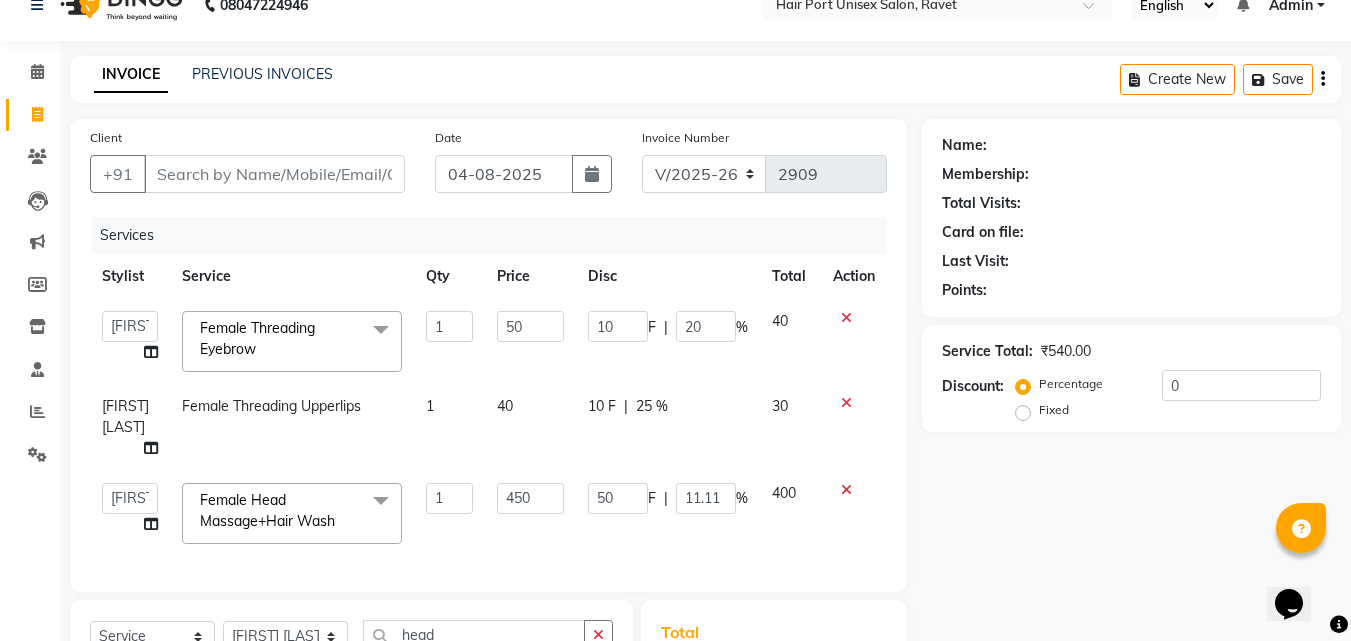 scroll, scrollTop: 0, scrollLeft: 0, axis: both 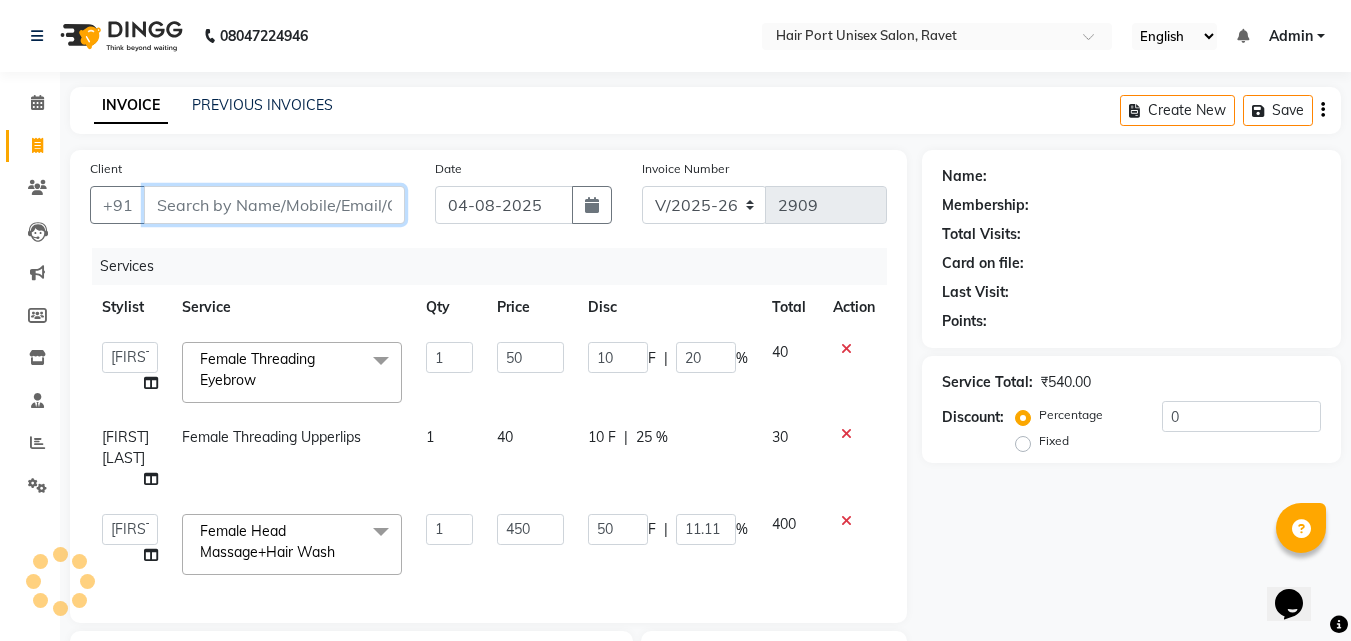 click on "Client" at bounding box center [274, 205] 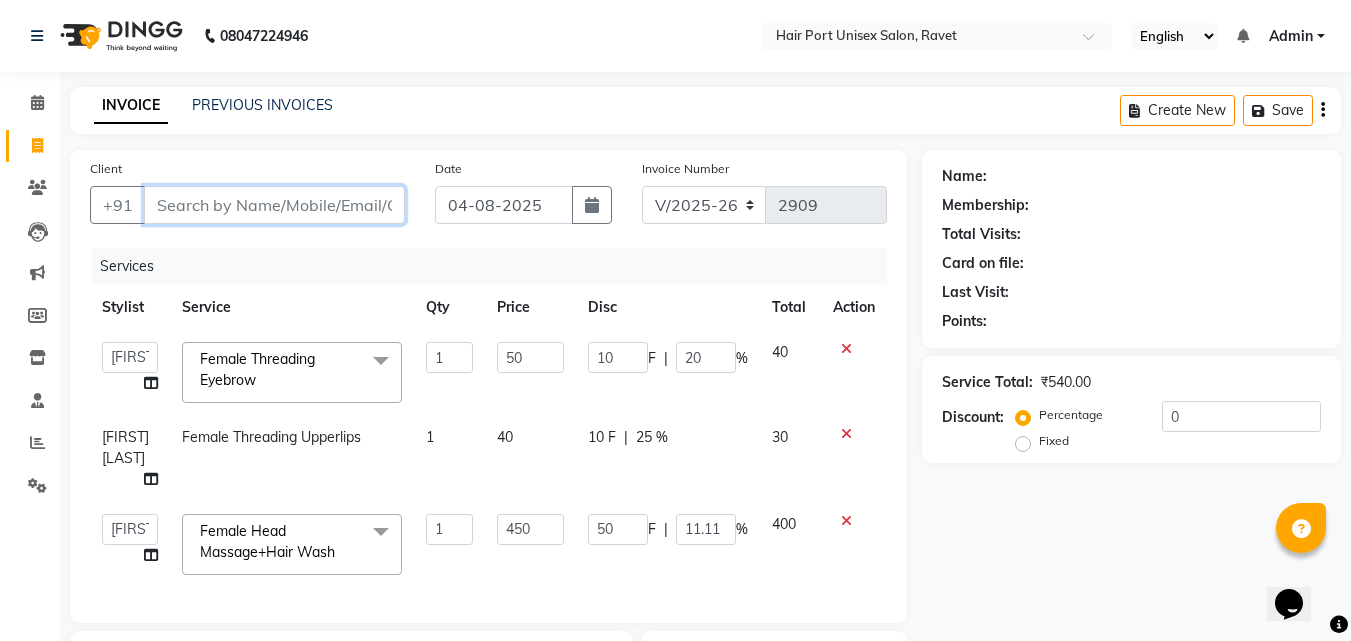click on "Client" at bounding box center (274, 205) 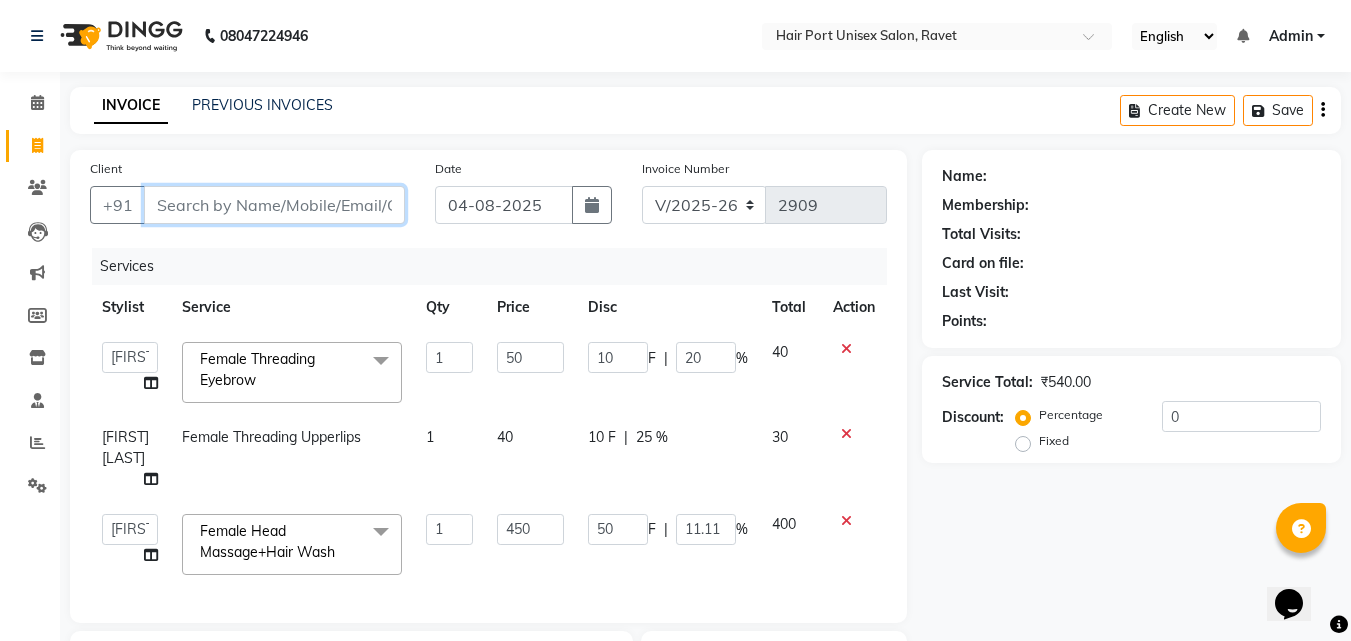 type on "8" 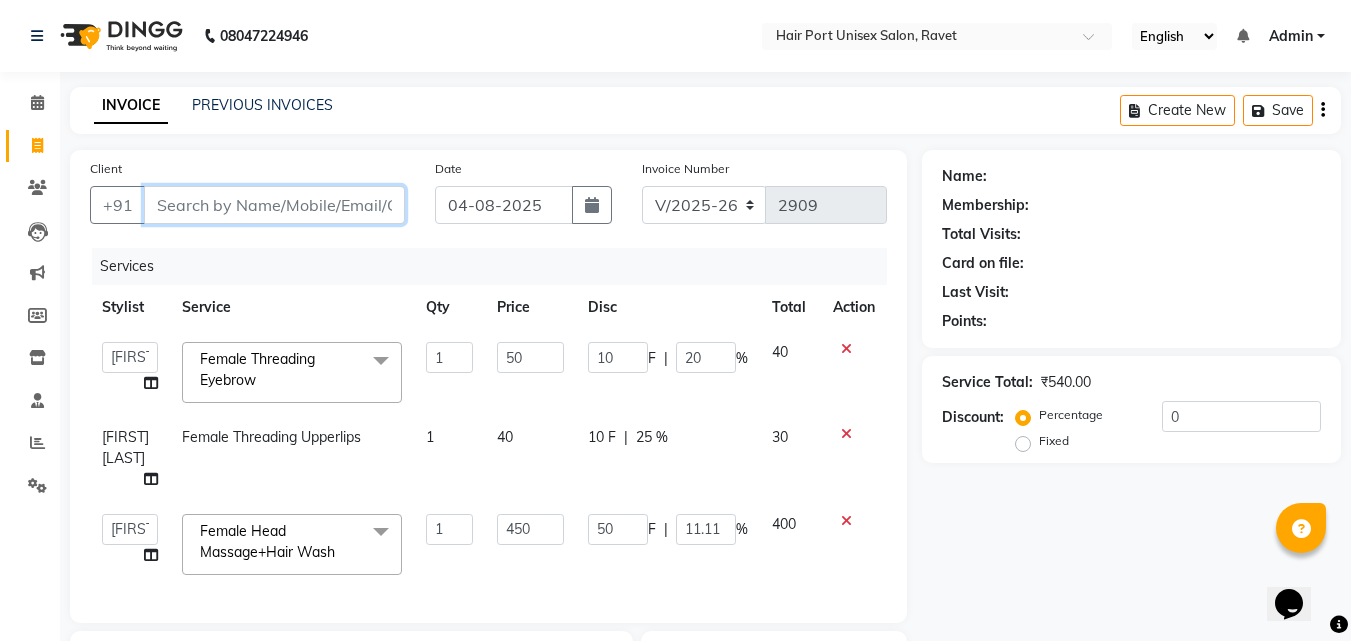 type on "0" 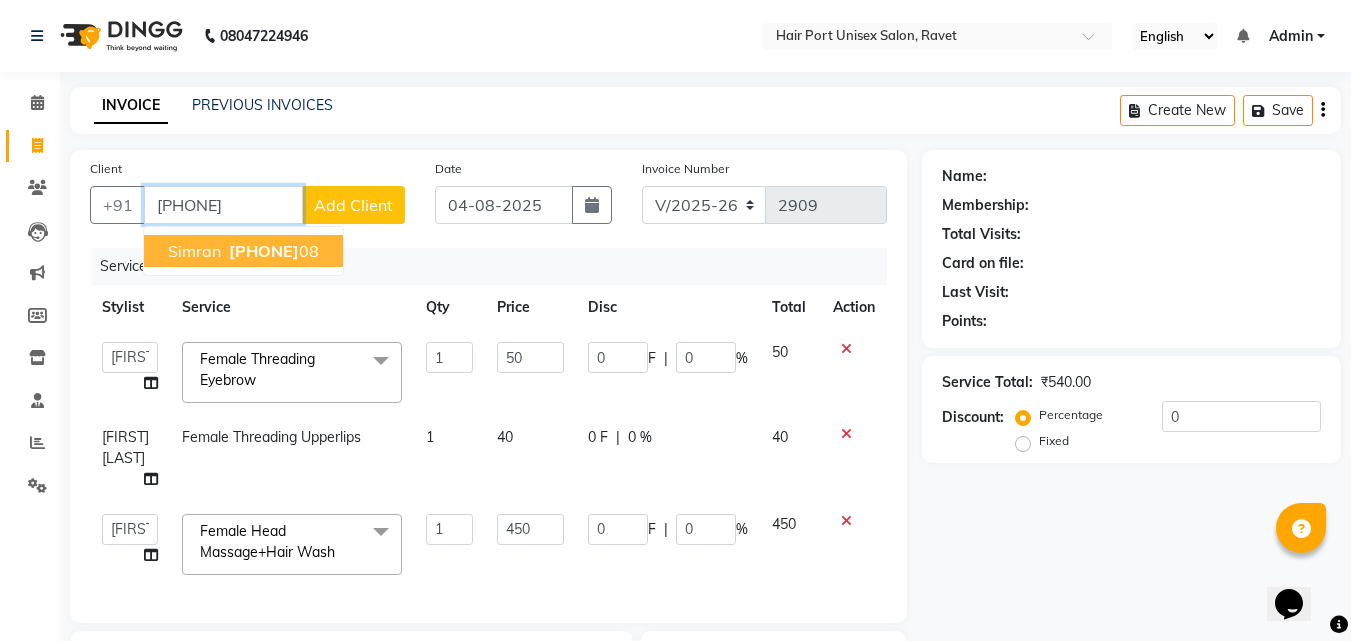 click on "[PHONE]" at bounding box center (272, 251) 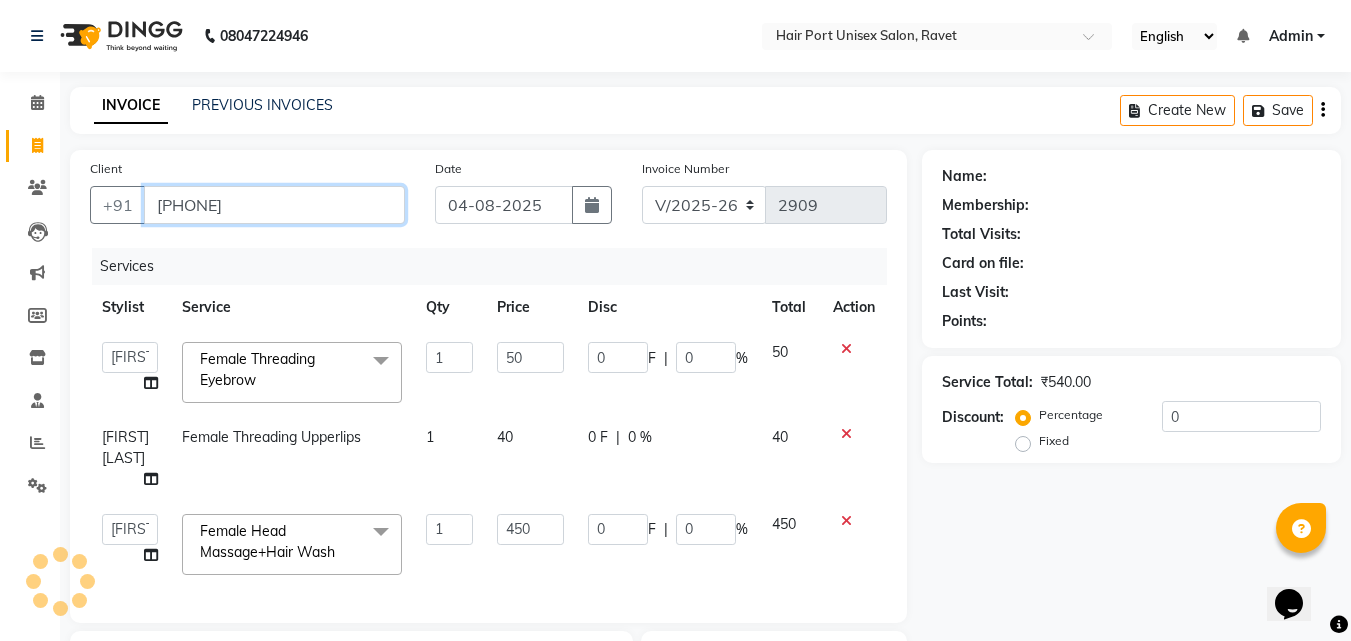 type on "[PHONE]" 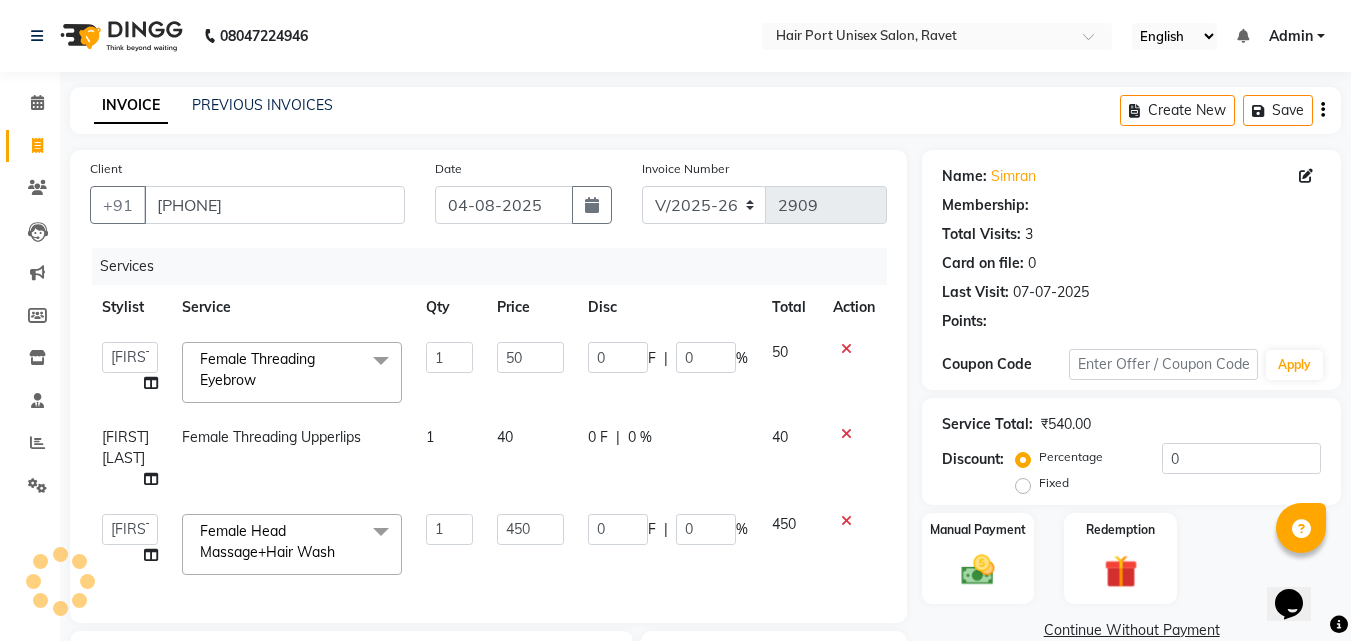 radio on "false" 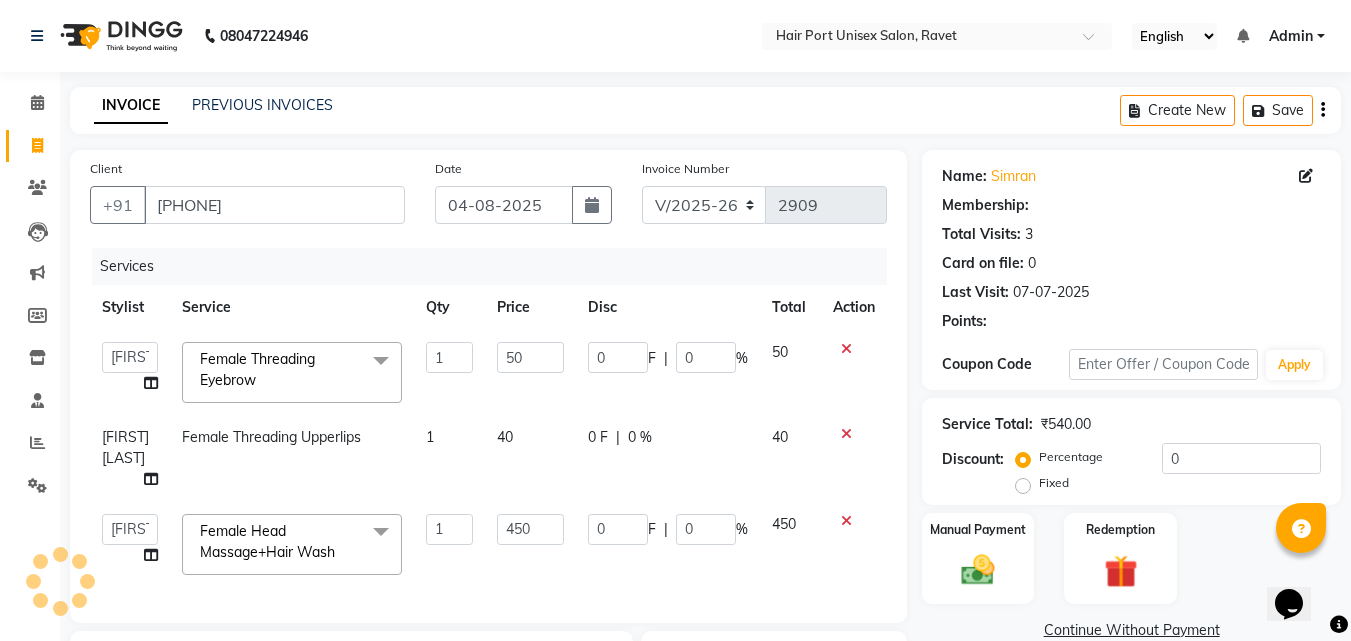 radio on "true" 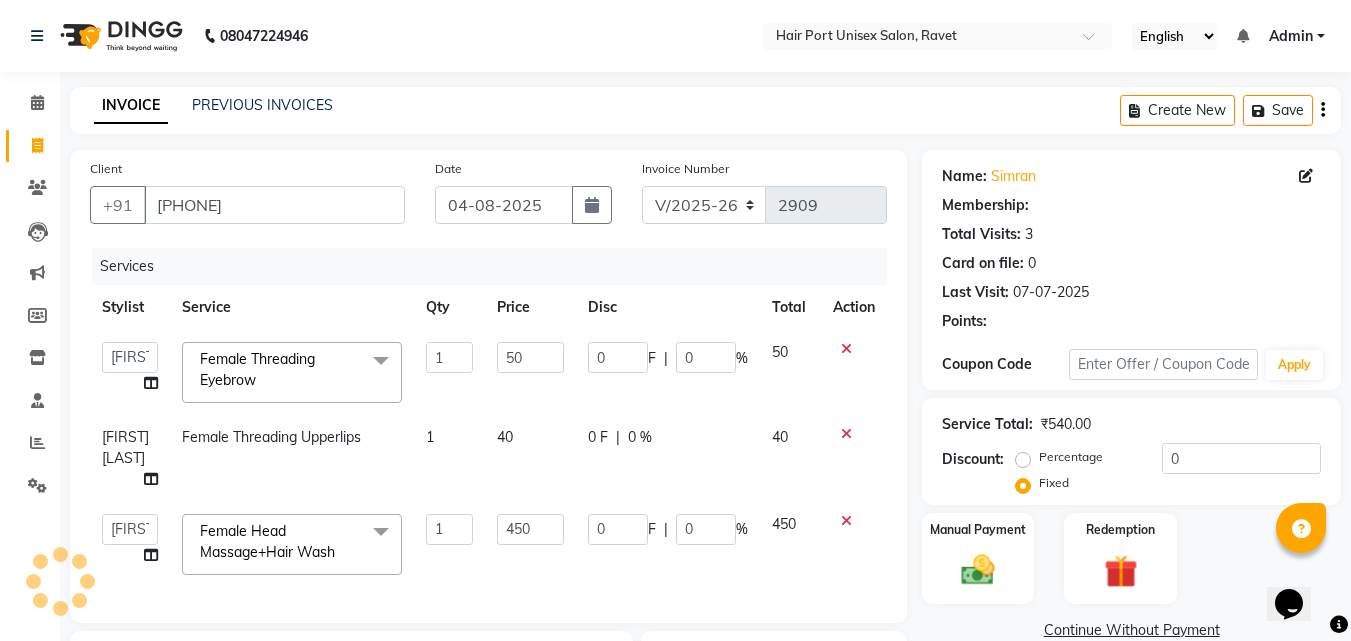 select on "1: Object" 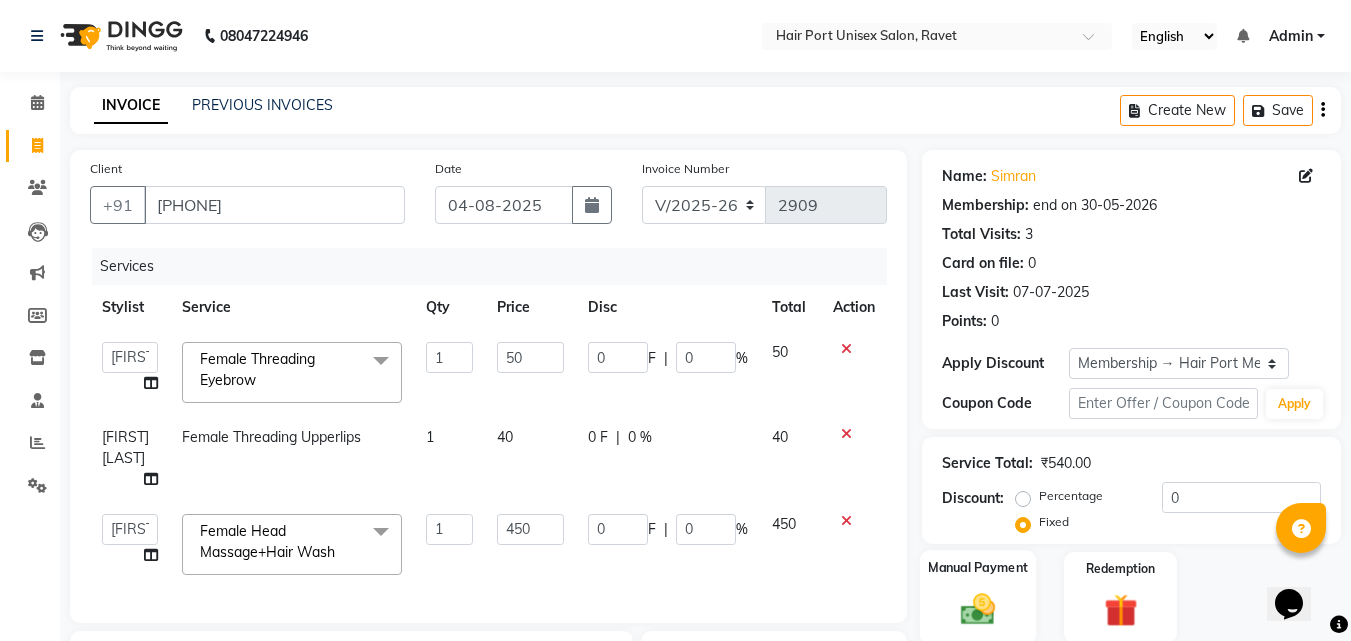 click 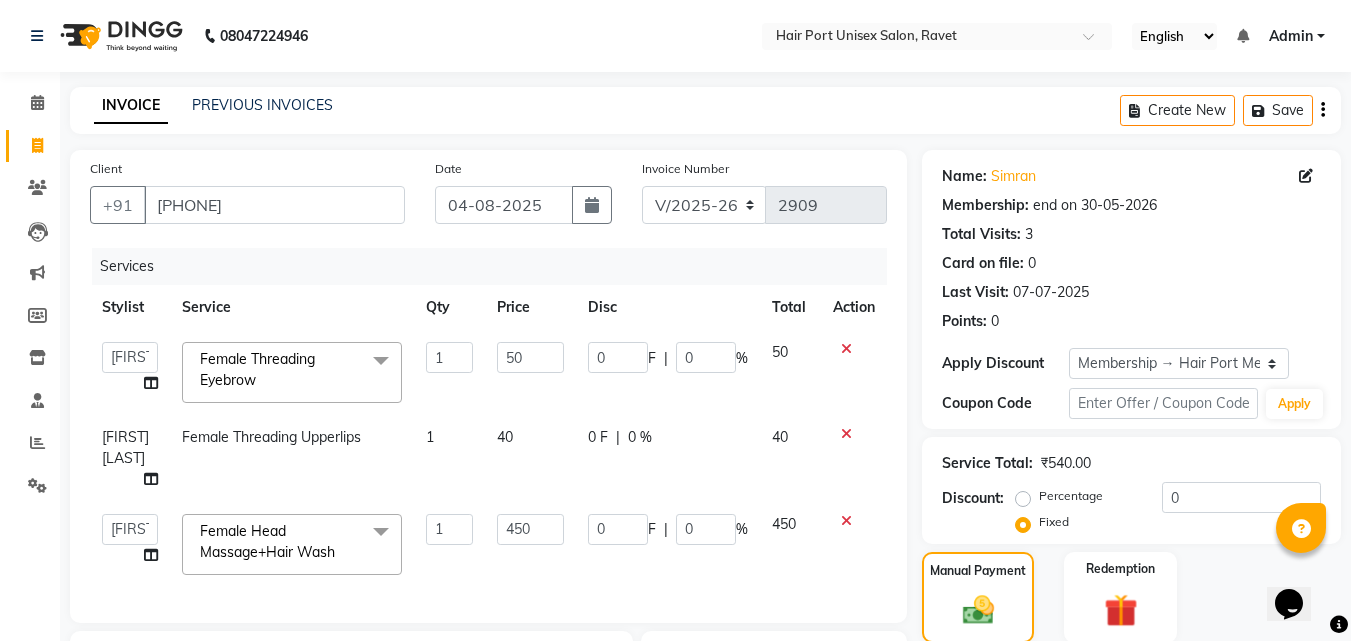 click on "Manual Payment Redemption" 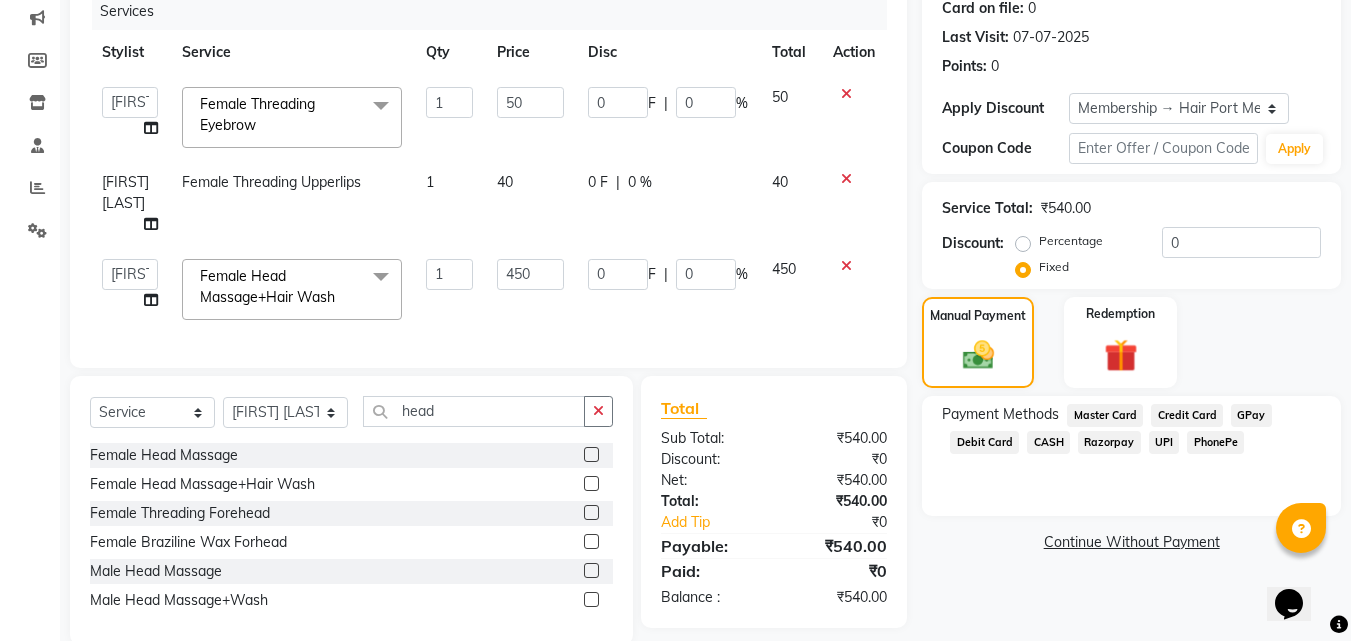 scroll, scrollTop: 283, scrollLeft: 0, axis: vertical 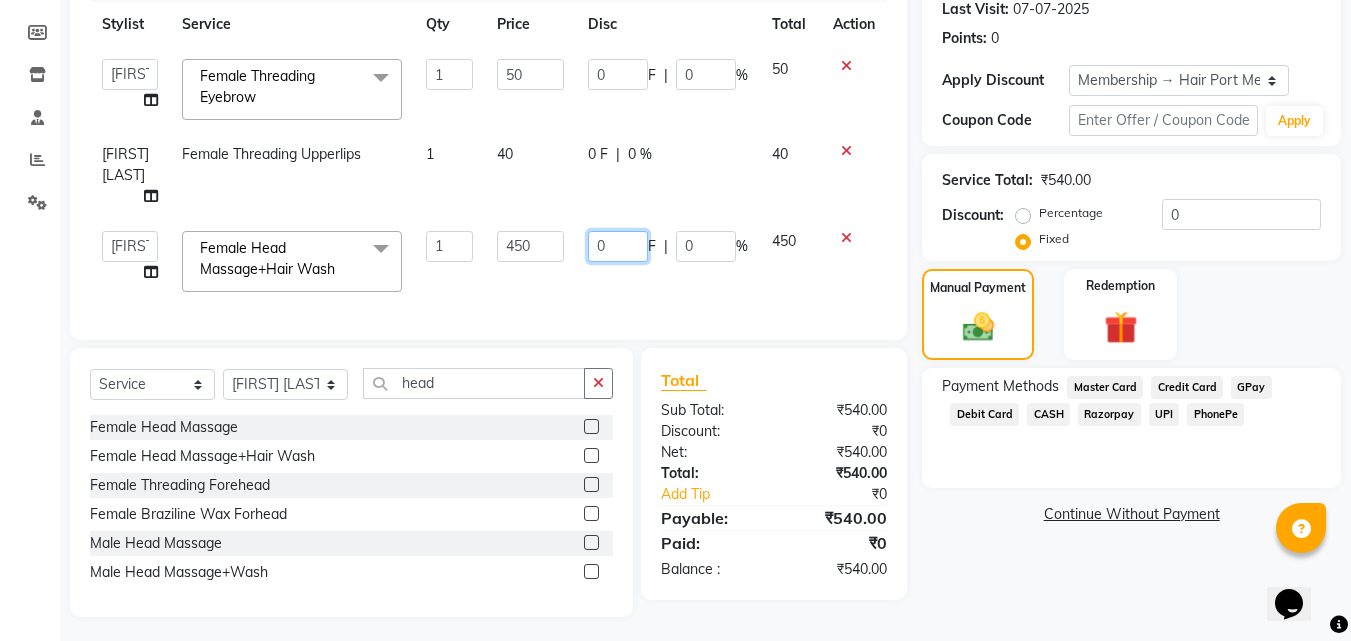 click on "0" 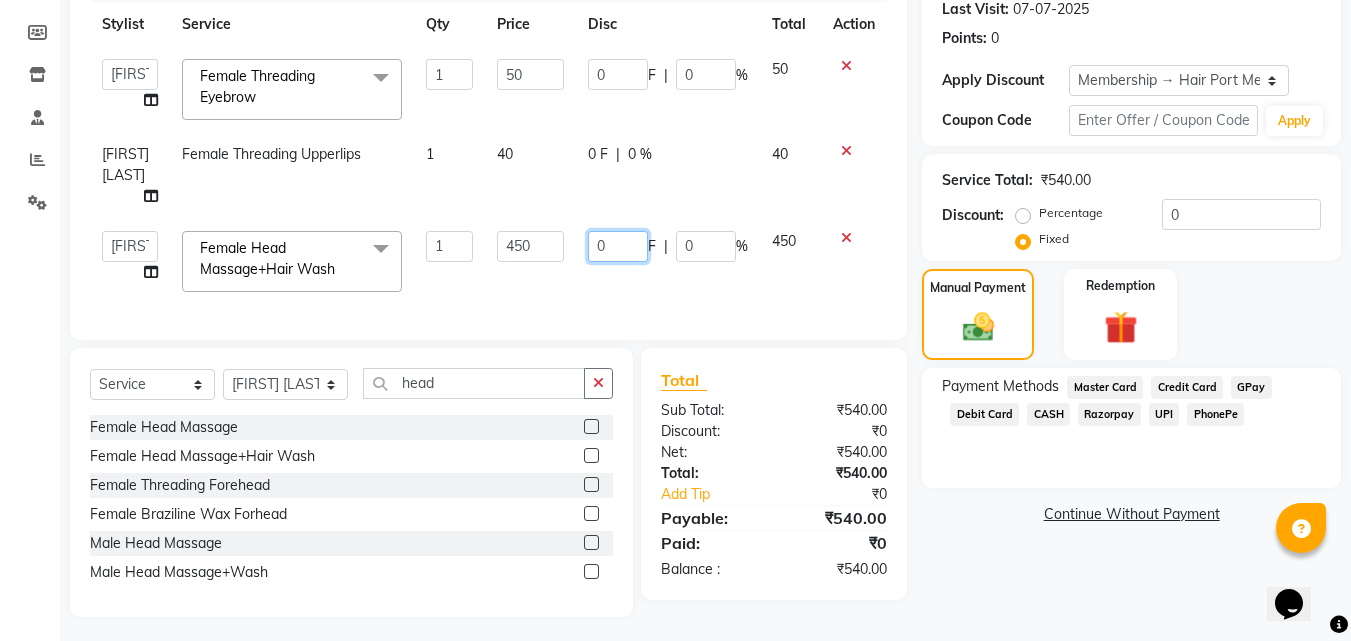 type on "50" 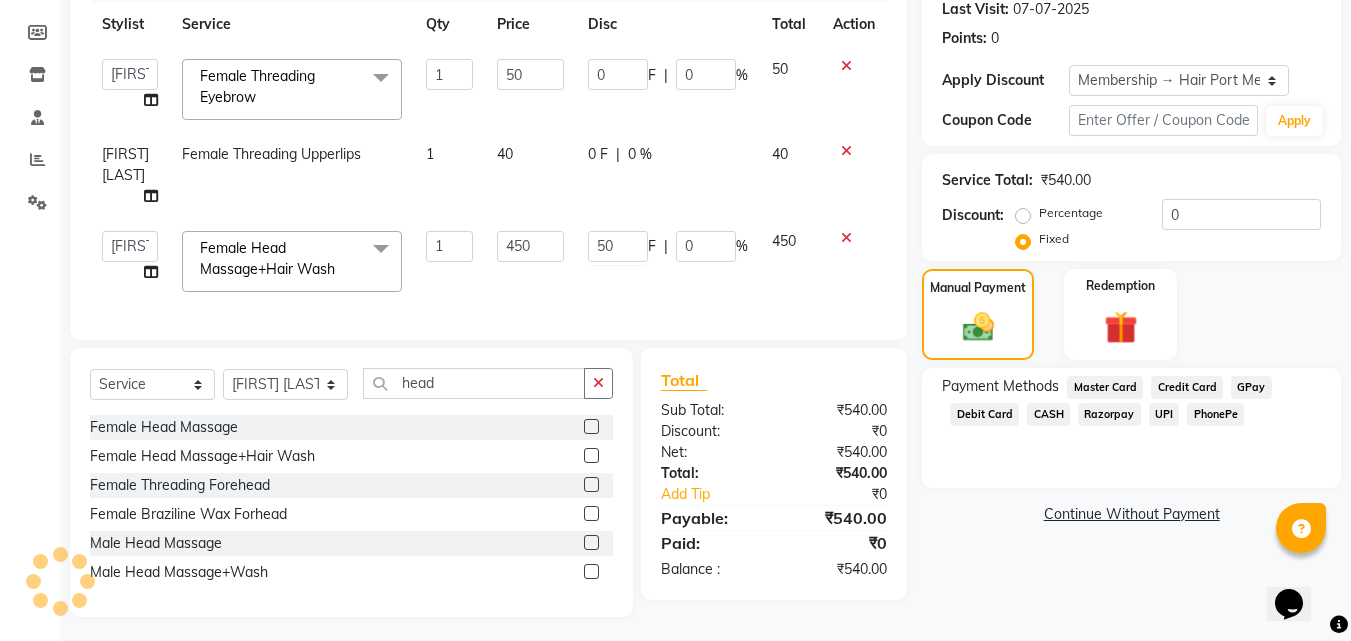 click on "50 F | 0 %" 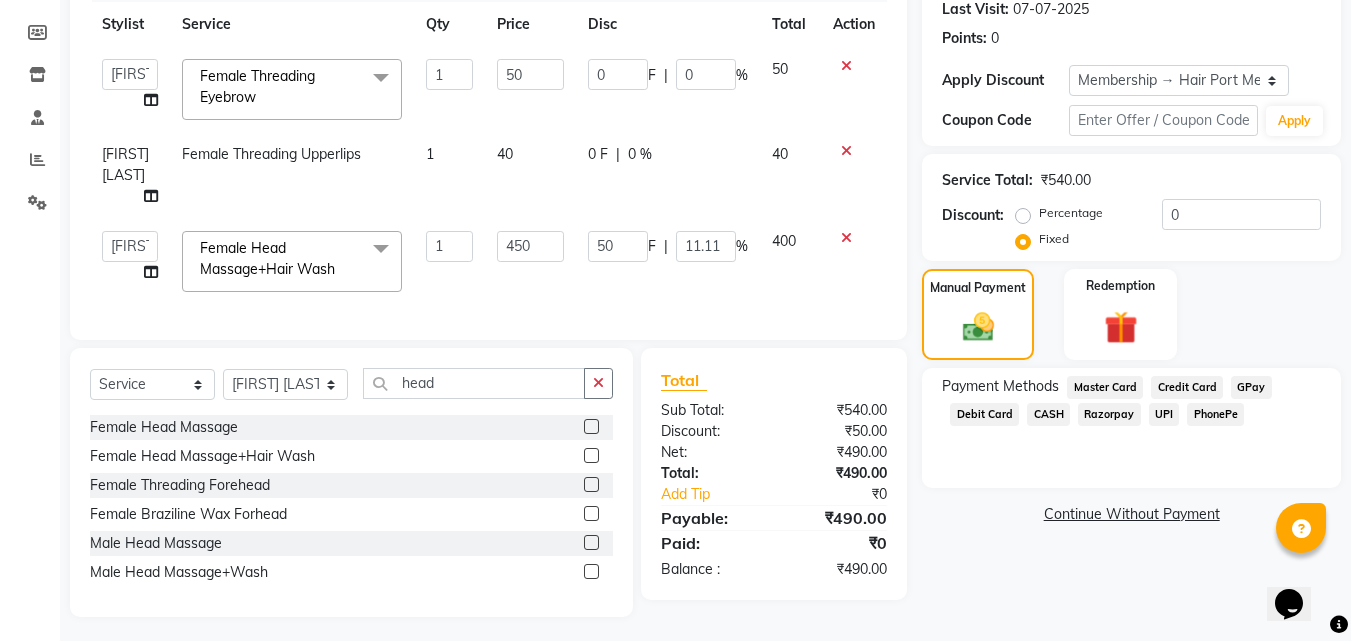 click on "0 F" 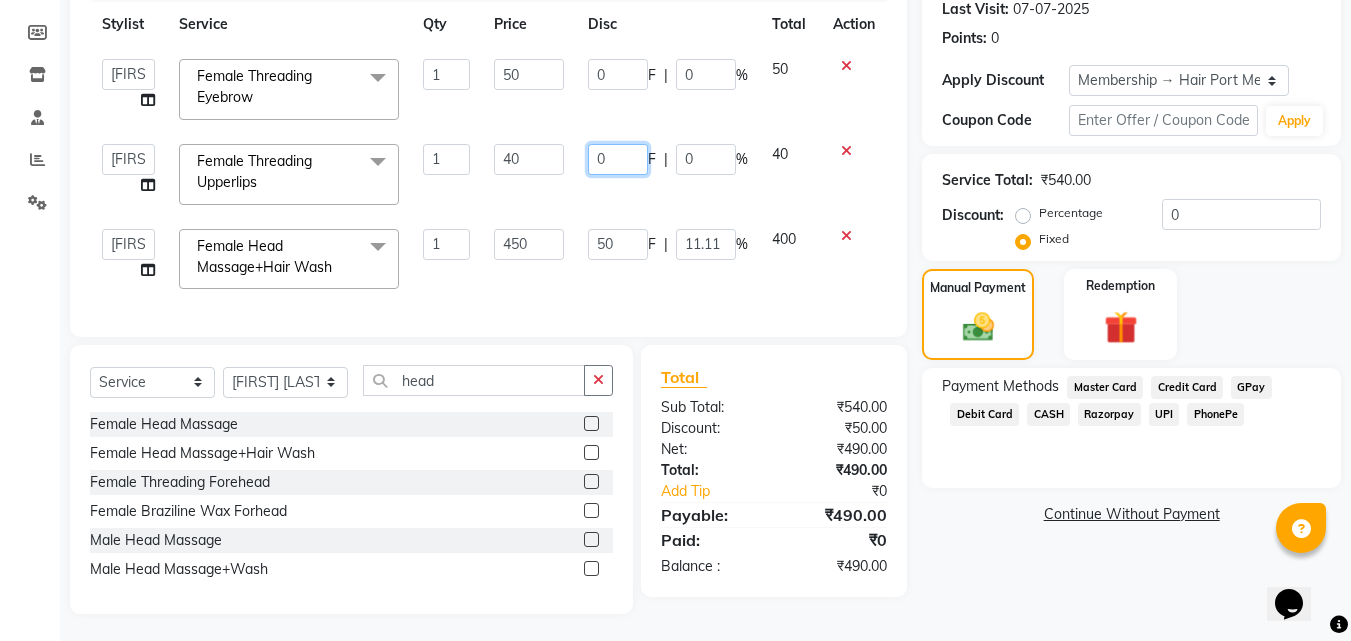click on "0" 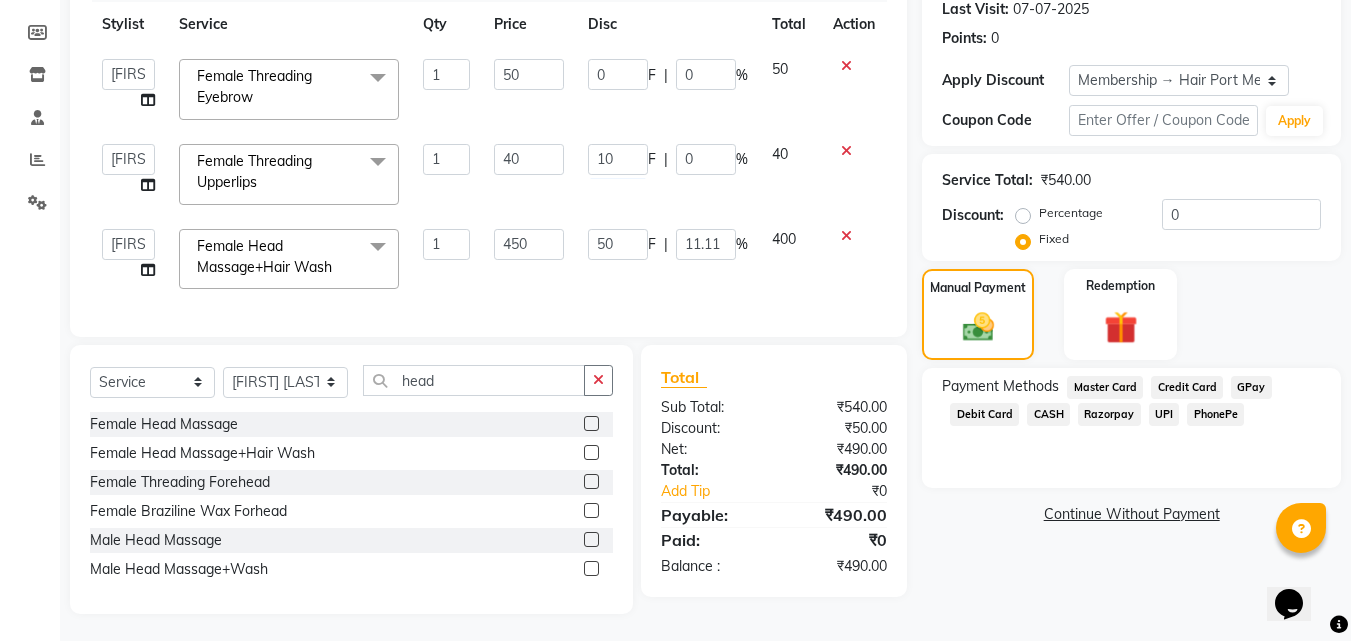 click on "10 F | 0 %" 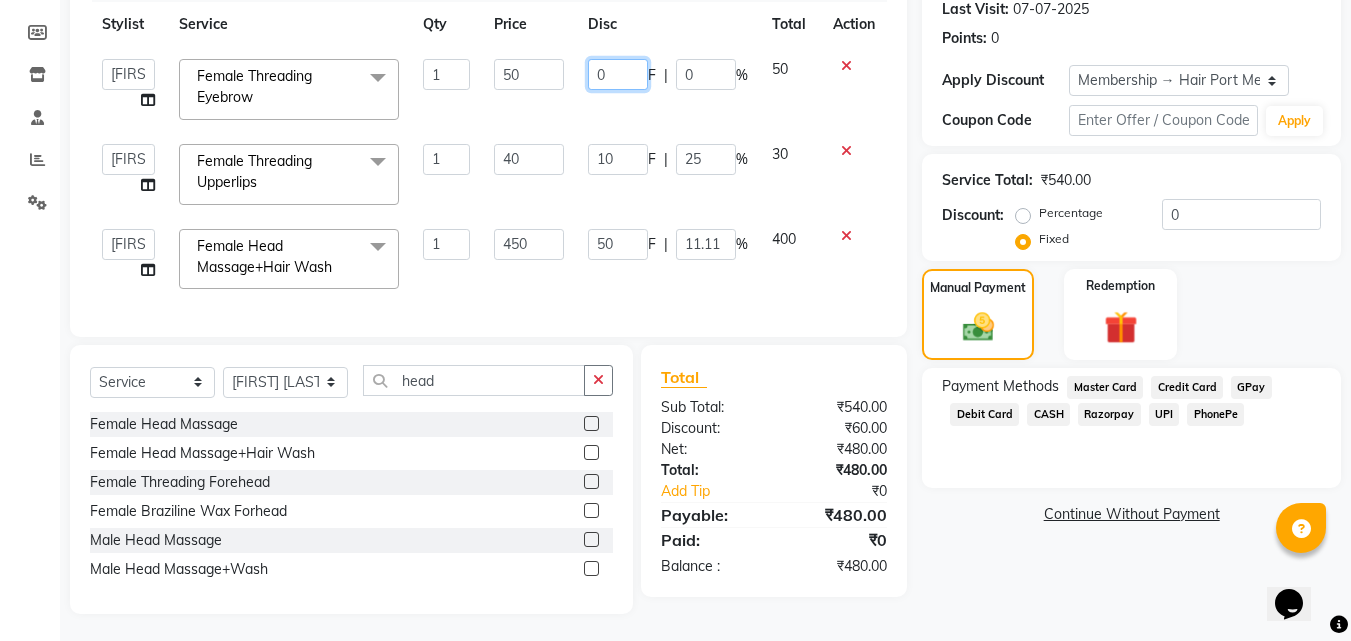 click on "0" 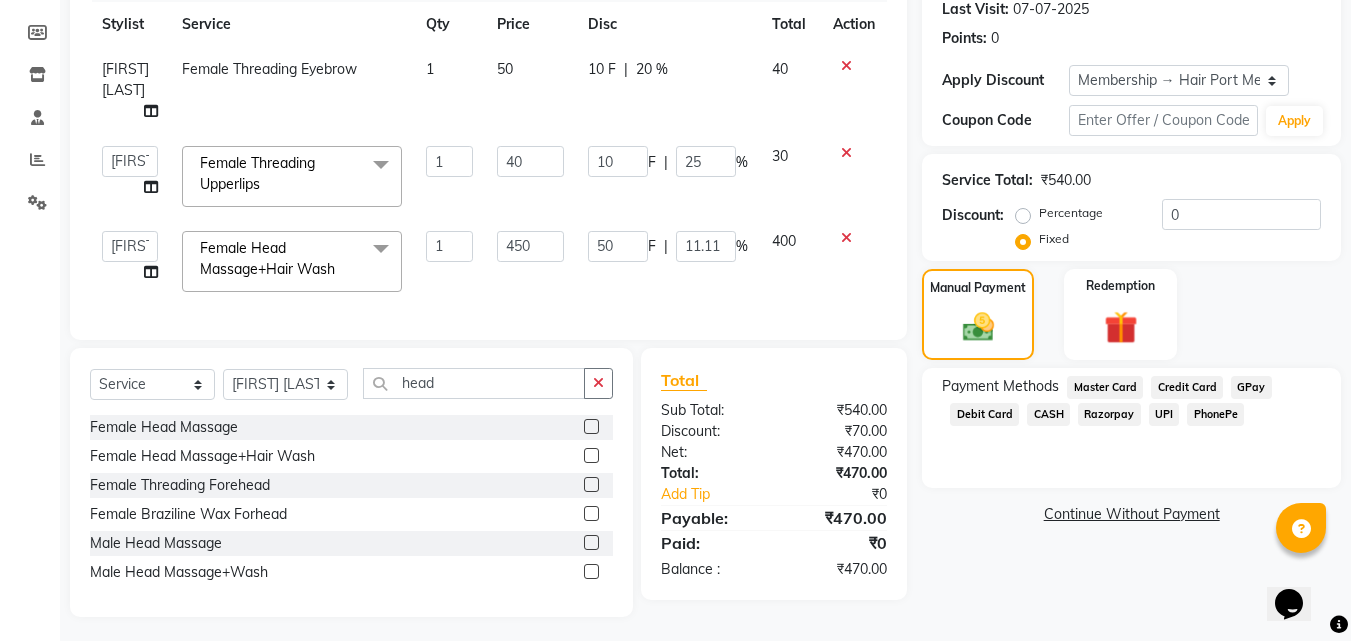click on "10 F | 20 %" 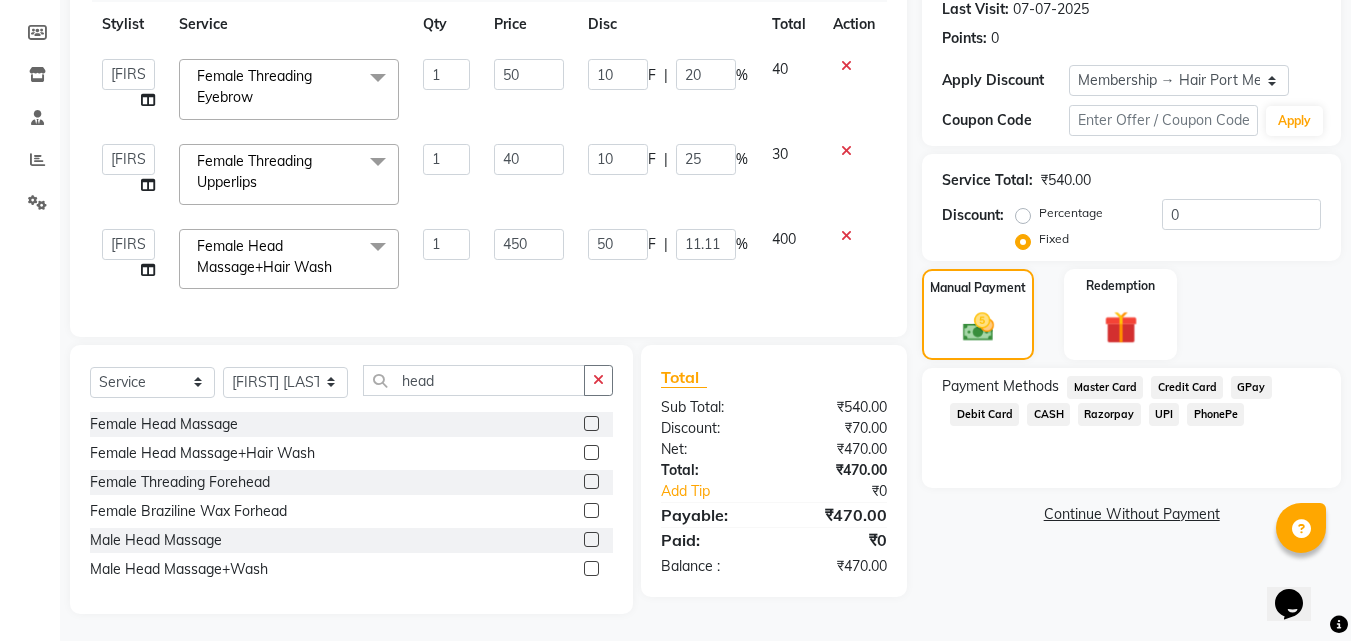 click on "UPI" 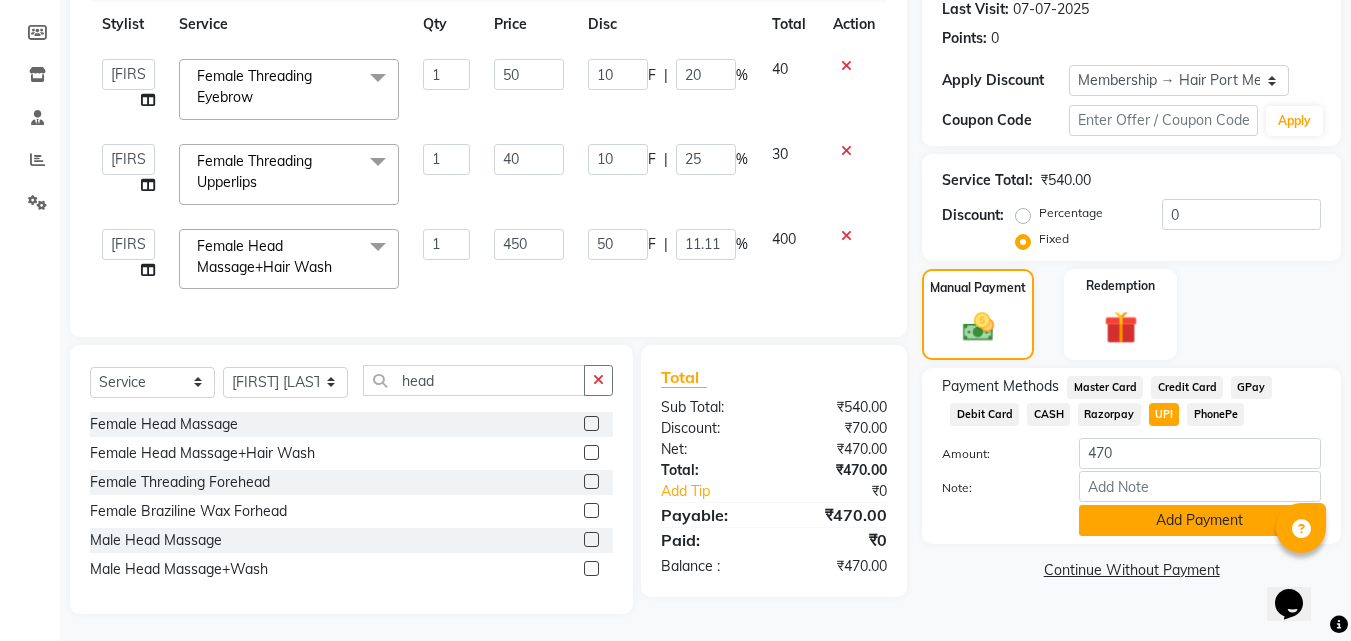 click on "Add Payment" 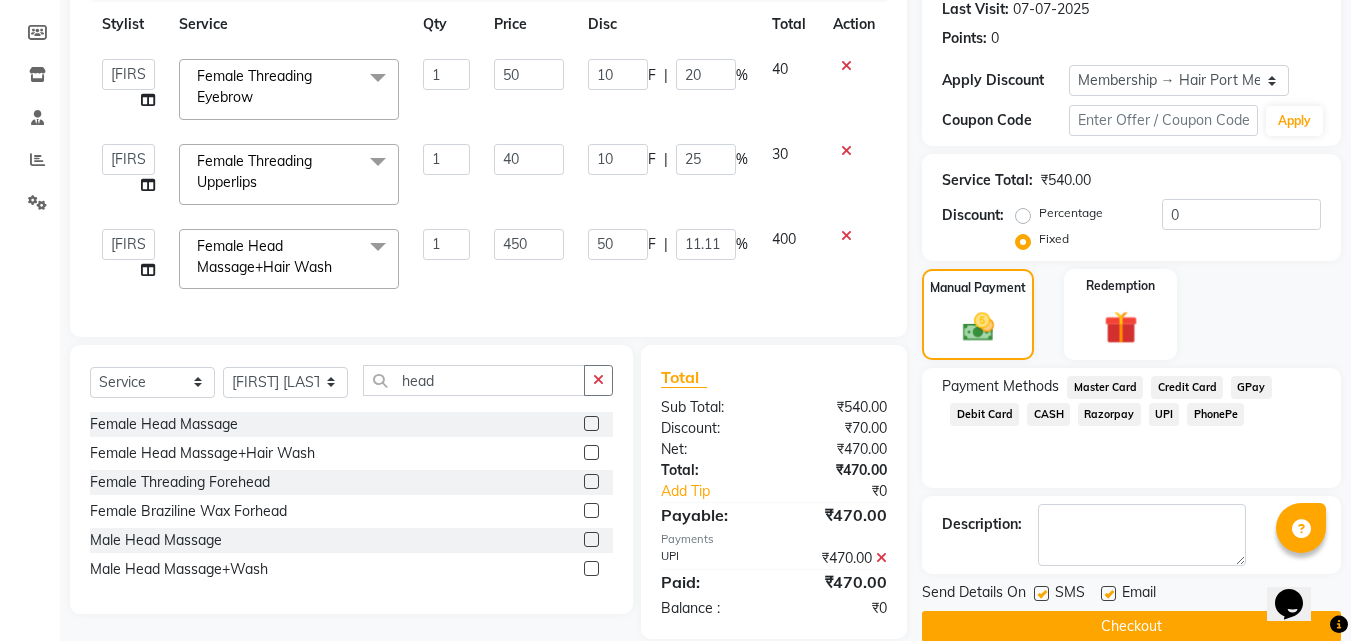scroll, scrollTop: 323, scrollLeft: 0, axis: vertical 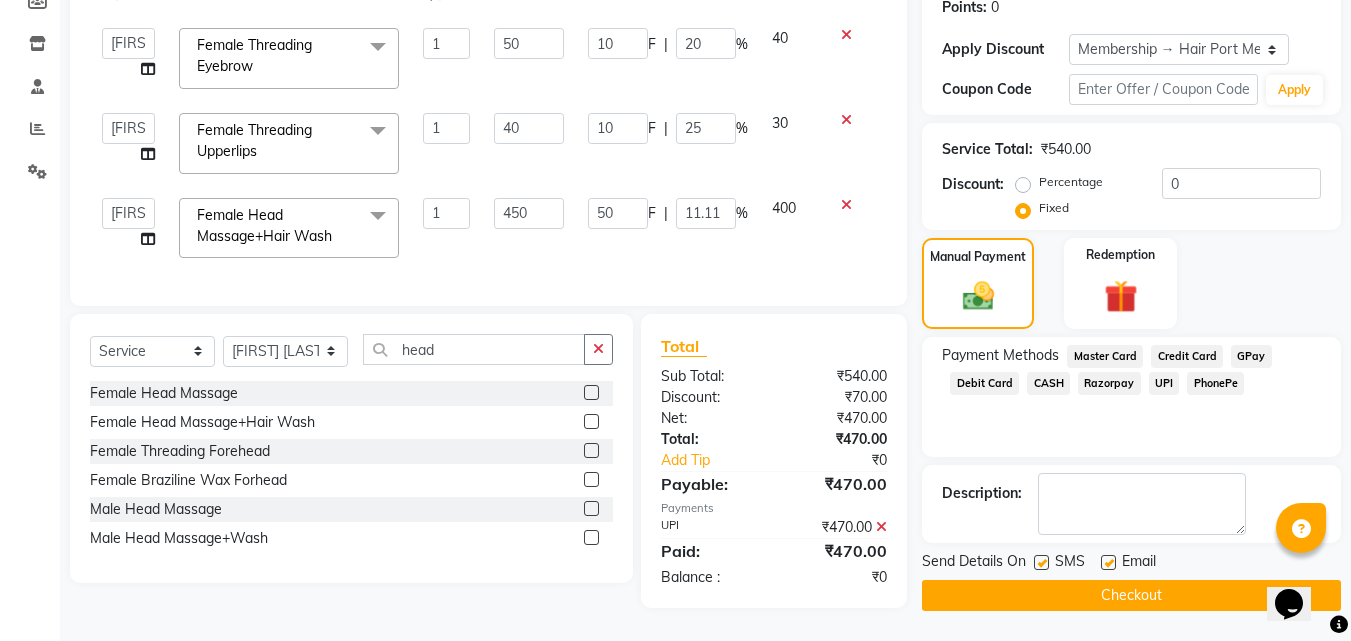 click on "Checkout" 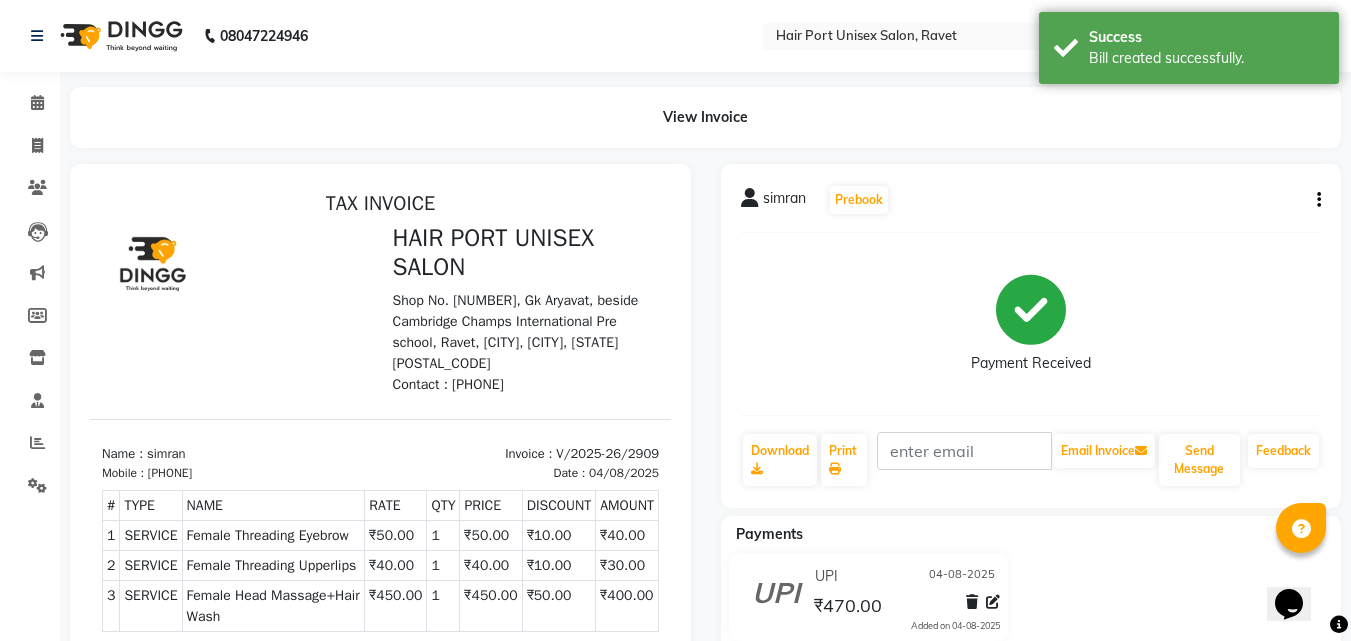 scroll, scrollTop: 0, scrollLeft: 0, axis: both 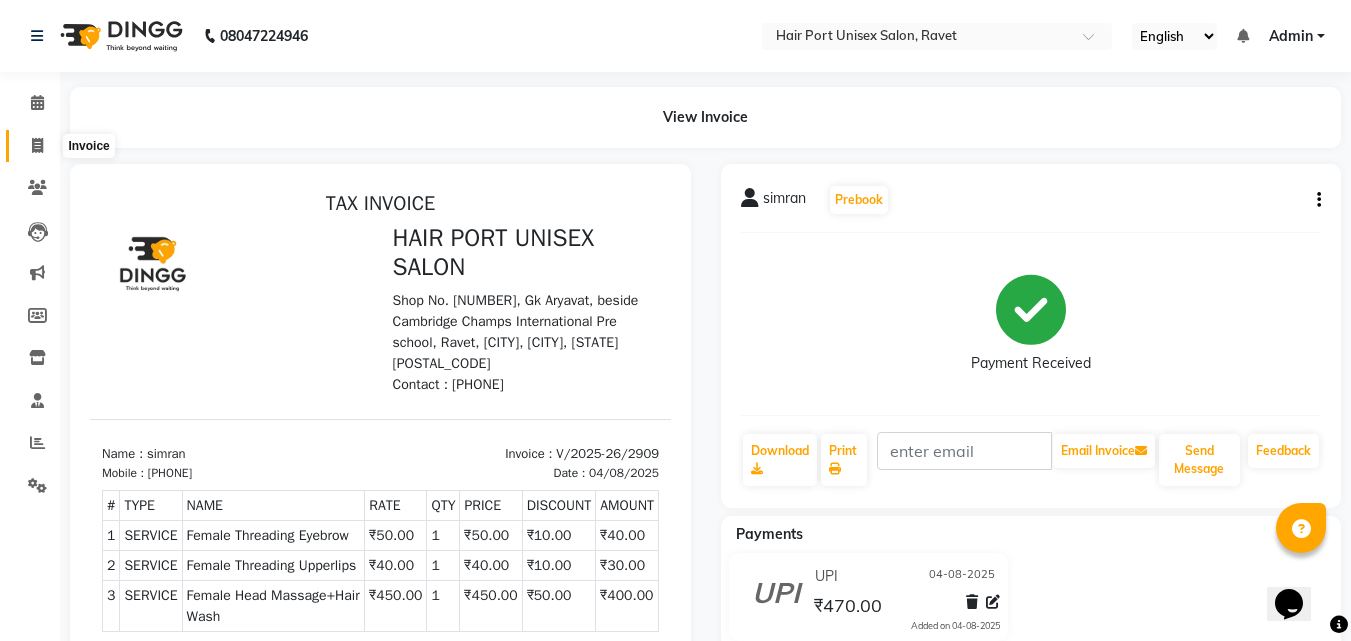 click 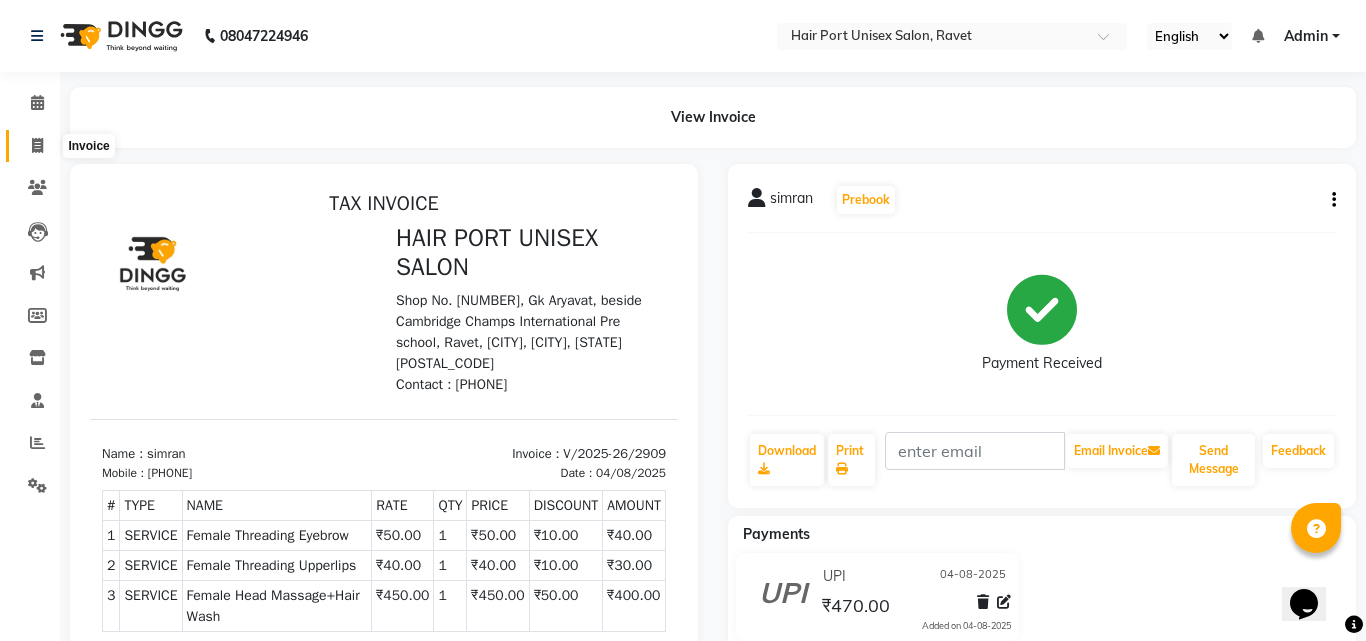 select on "service" 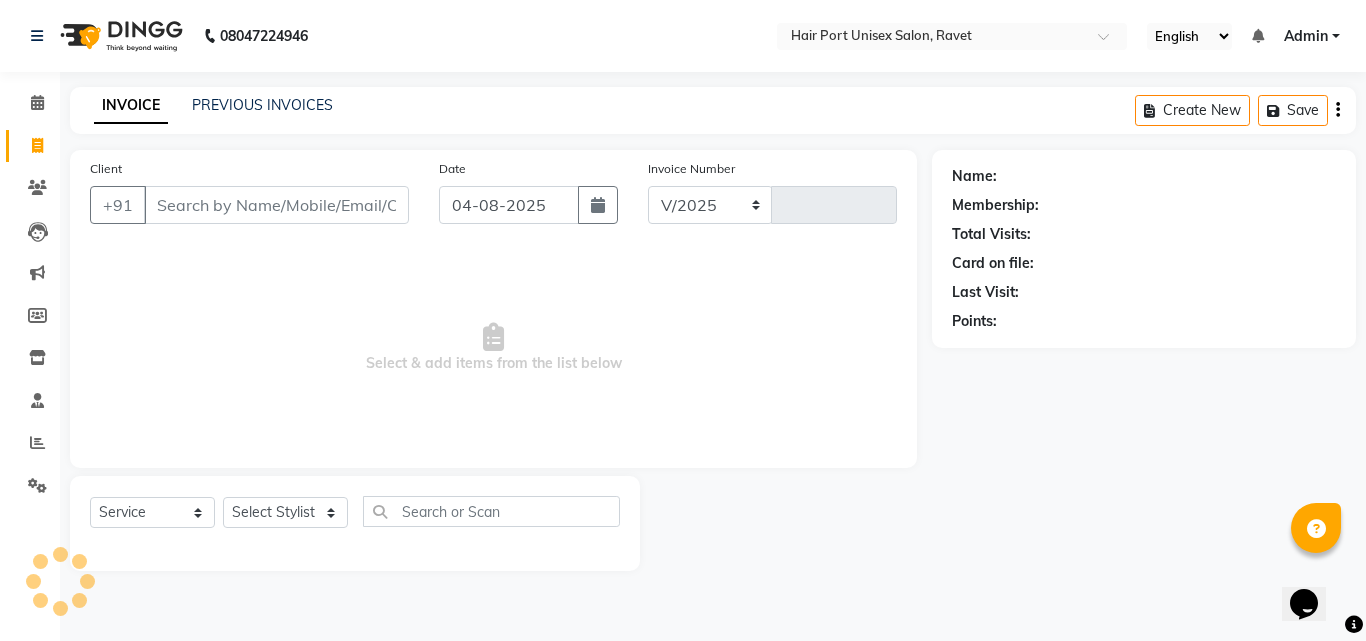 select on "7015" 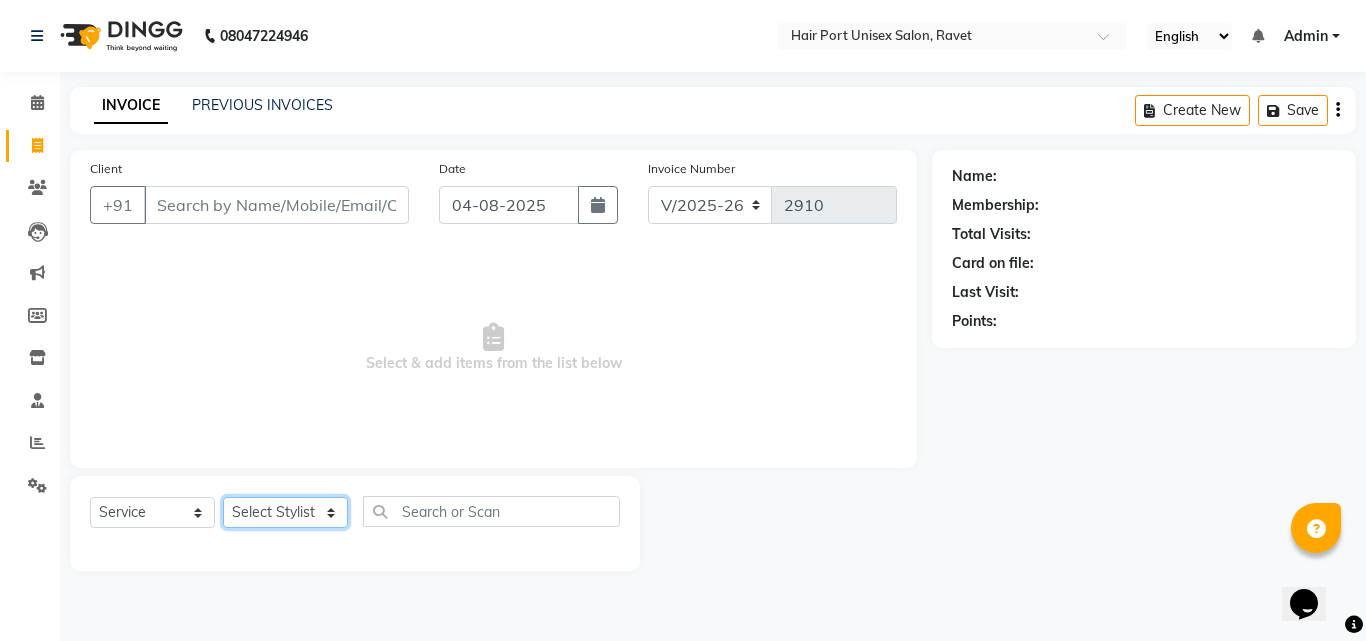 click on "Select Stylist Anushaka Parihar  Esmail Gufran Jyoti Disale Netaji Vishwanath Suryavanshi Rupali  Tanaji Vishwanath Suryavanshi Vinod Mane" 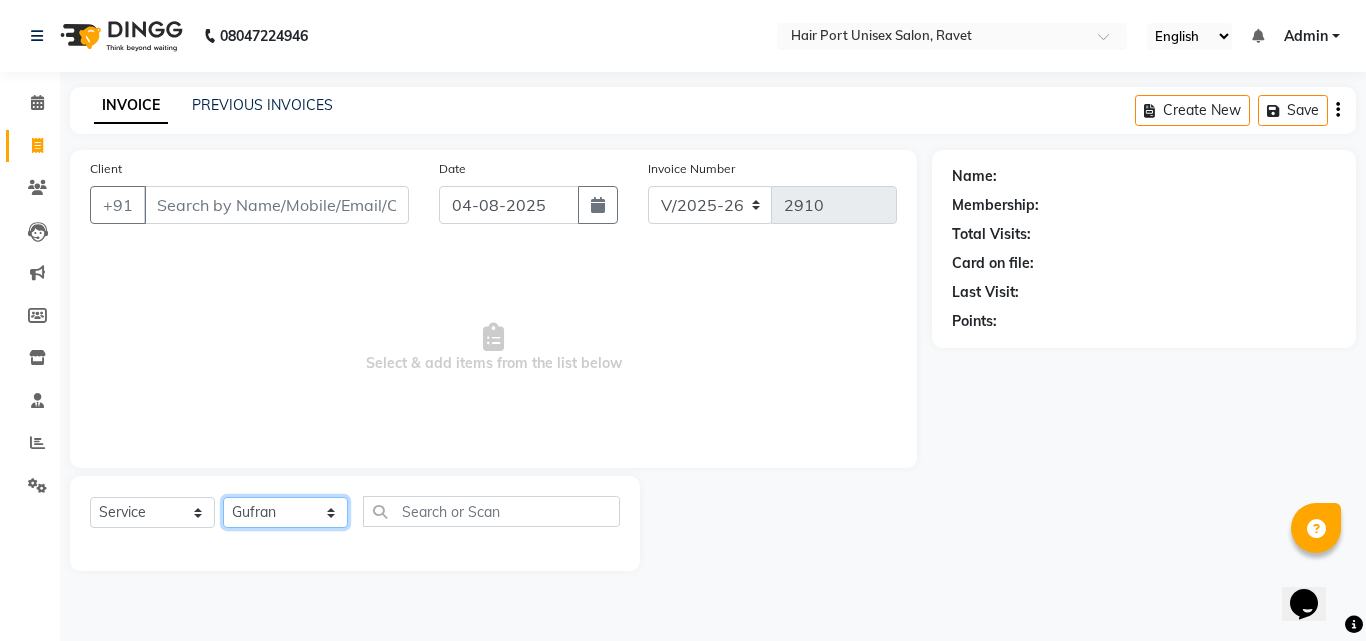 click on "Select Stylist Anushaka Parihar  Esmail Gufran Jyoti Disale Netaji Vishwanath Suryavanshi Rupali  Tanaji Vishwanath Suryavanshi Vinod Mane" 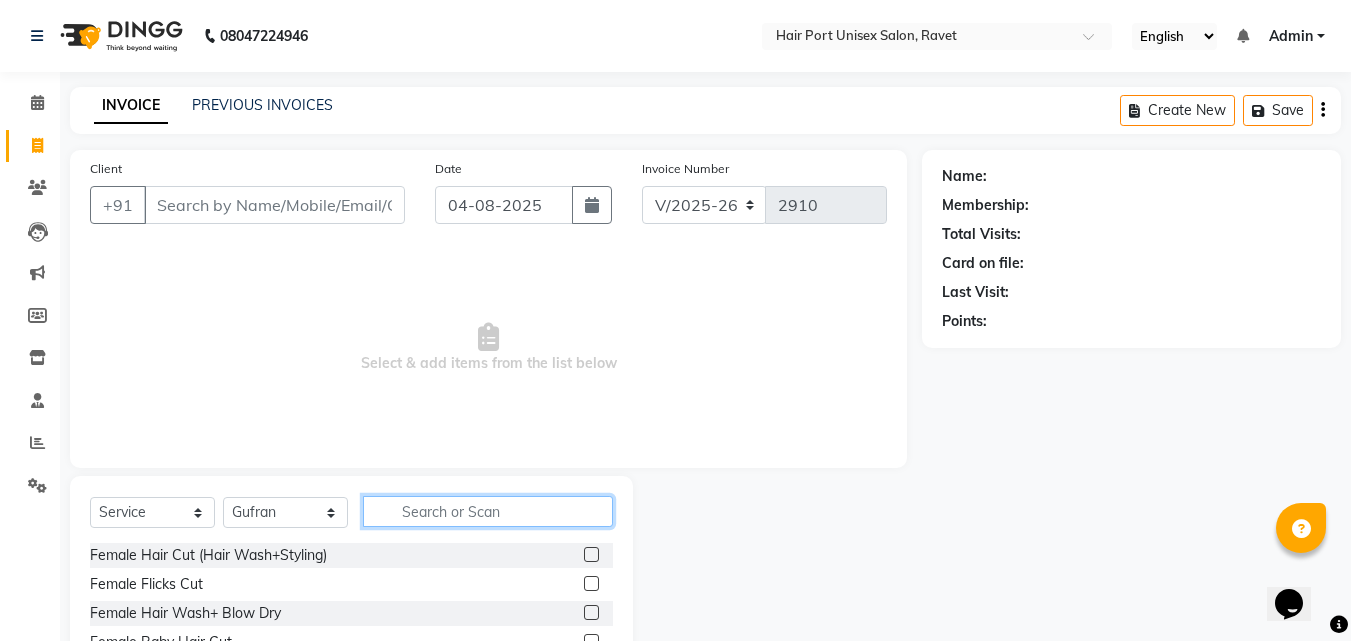 click 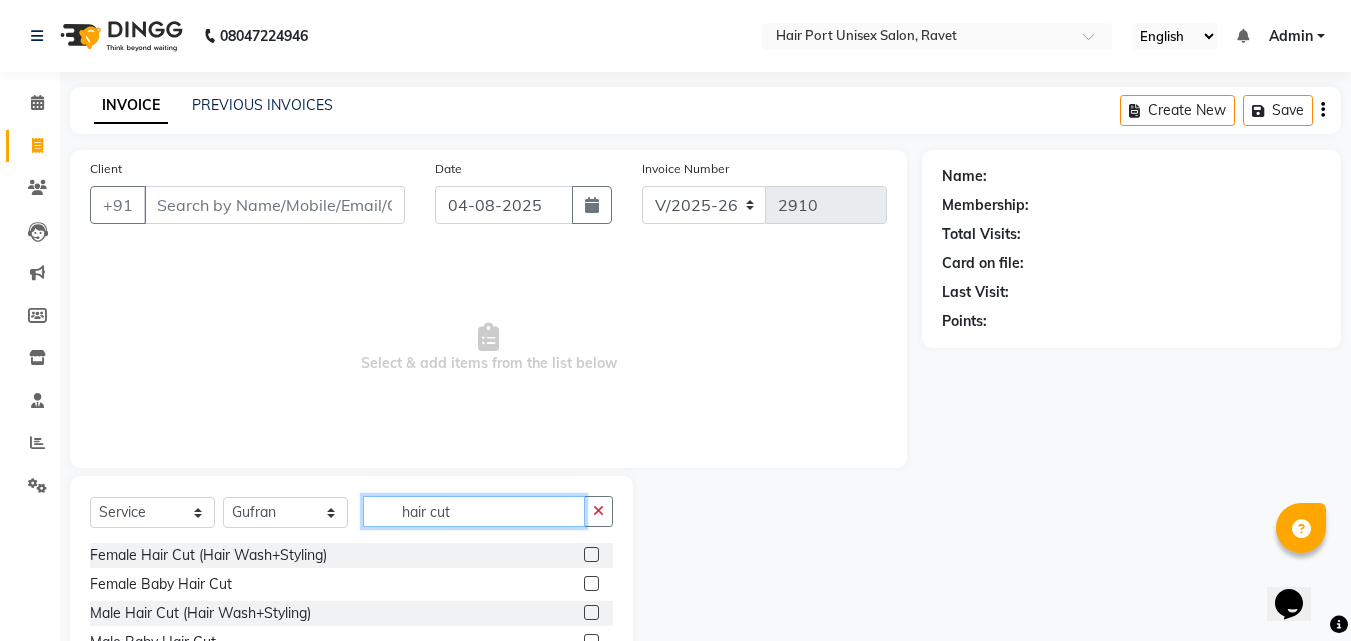 type on "hair cut" 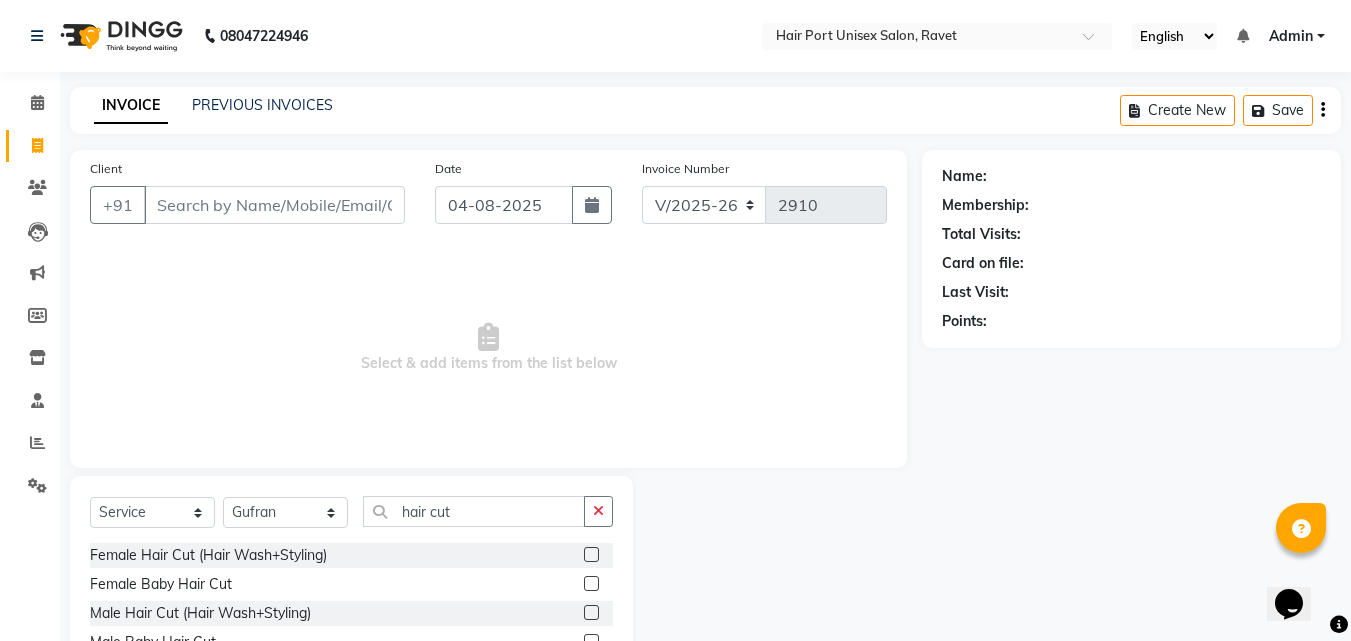 click 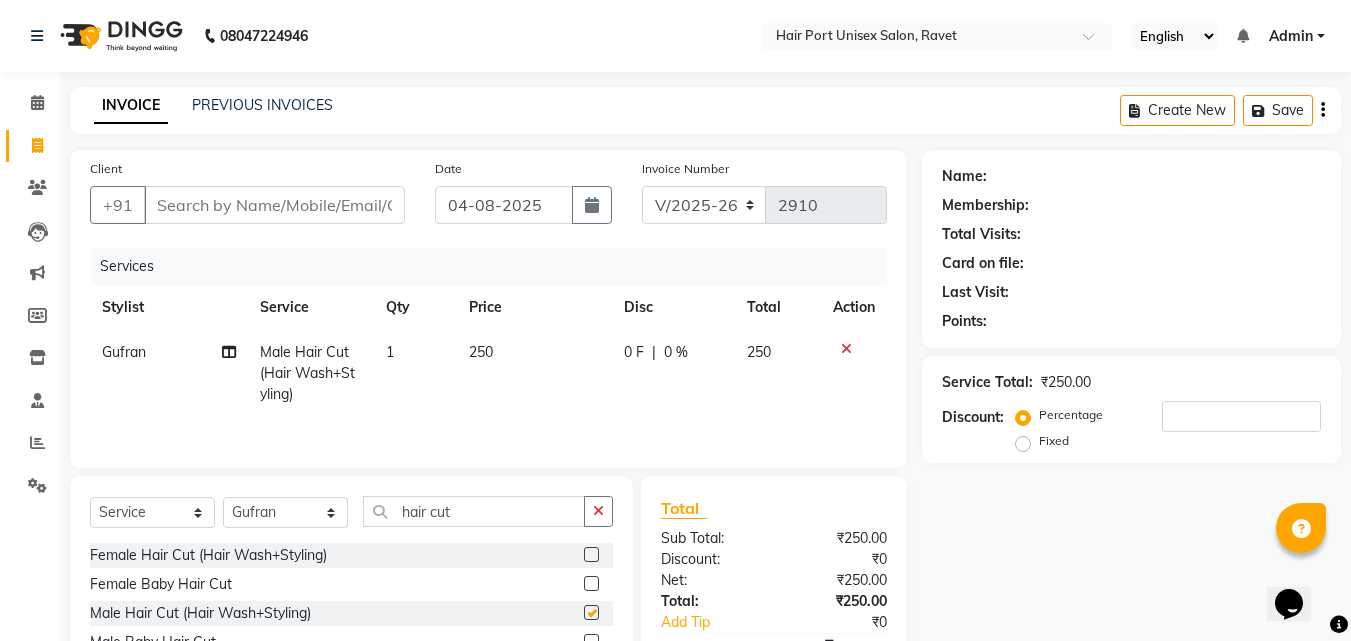 checkbox on "false" 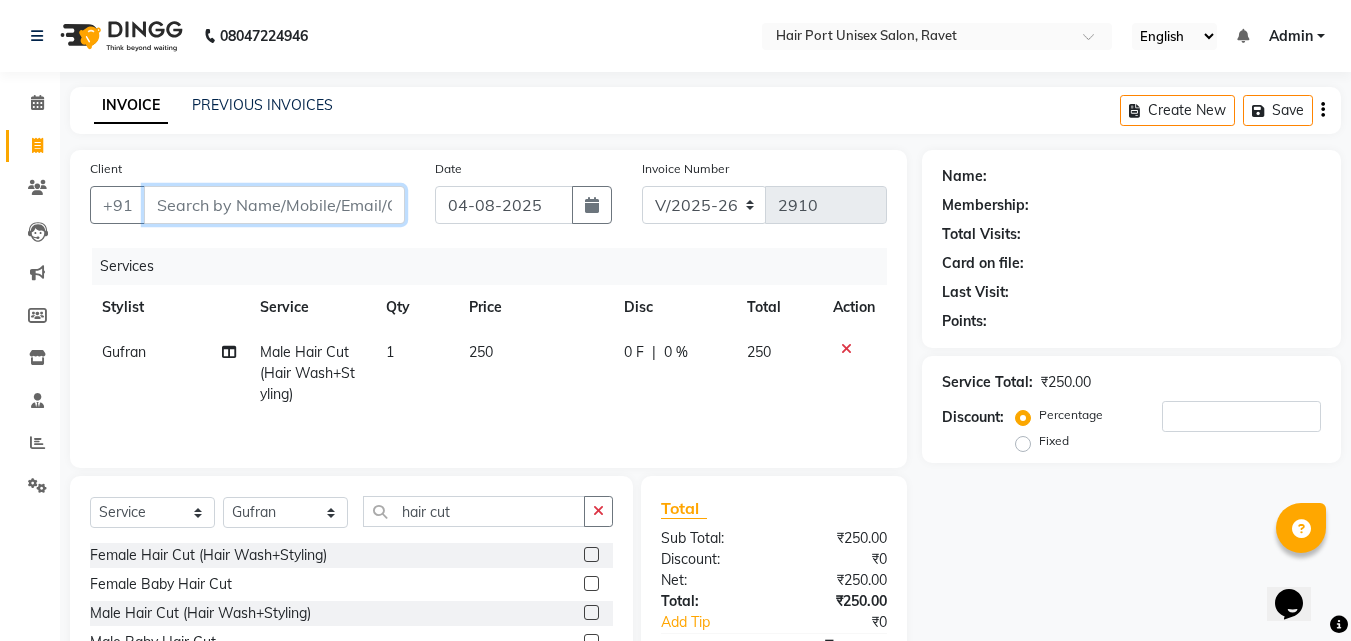 click on "Client" at bounding box center (274, 205) 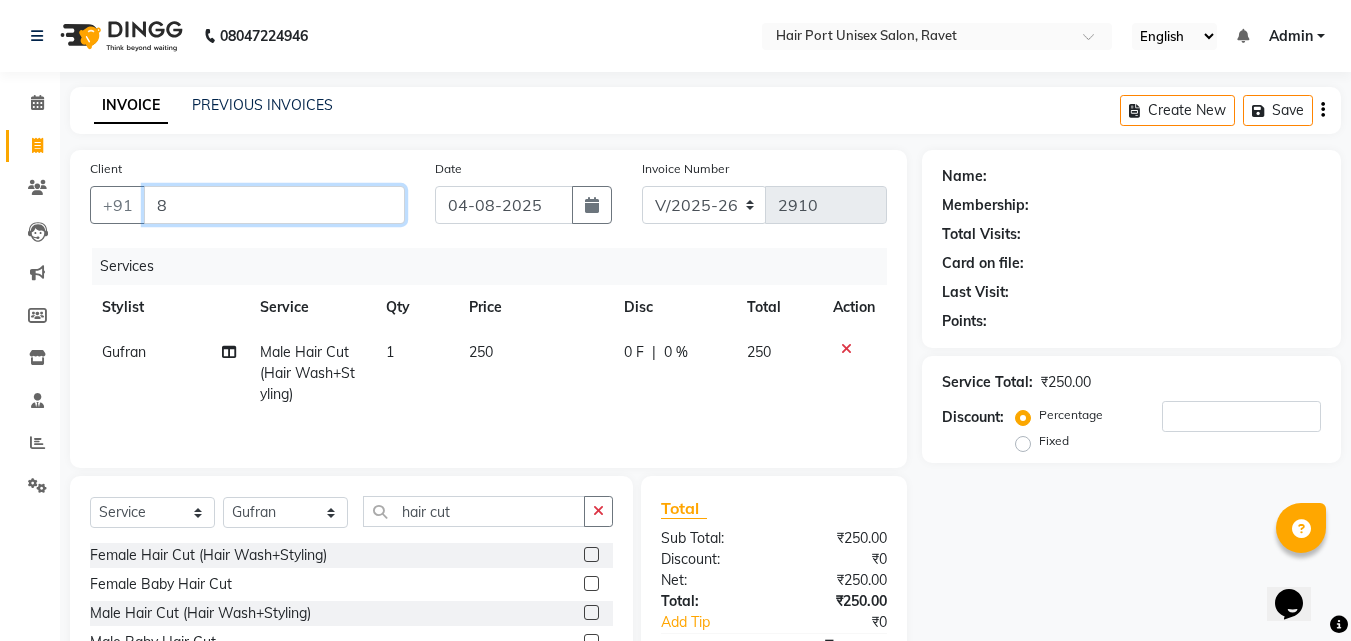 type on "0" 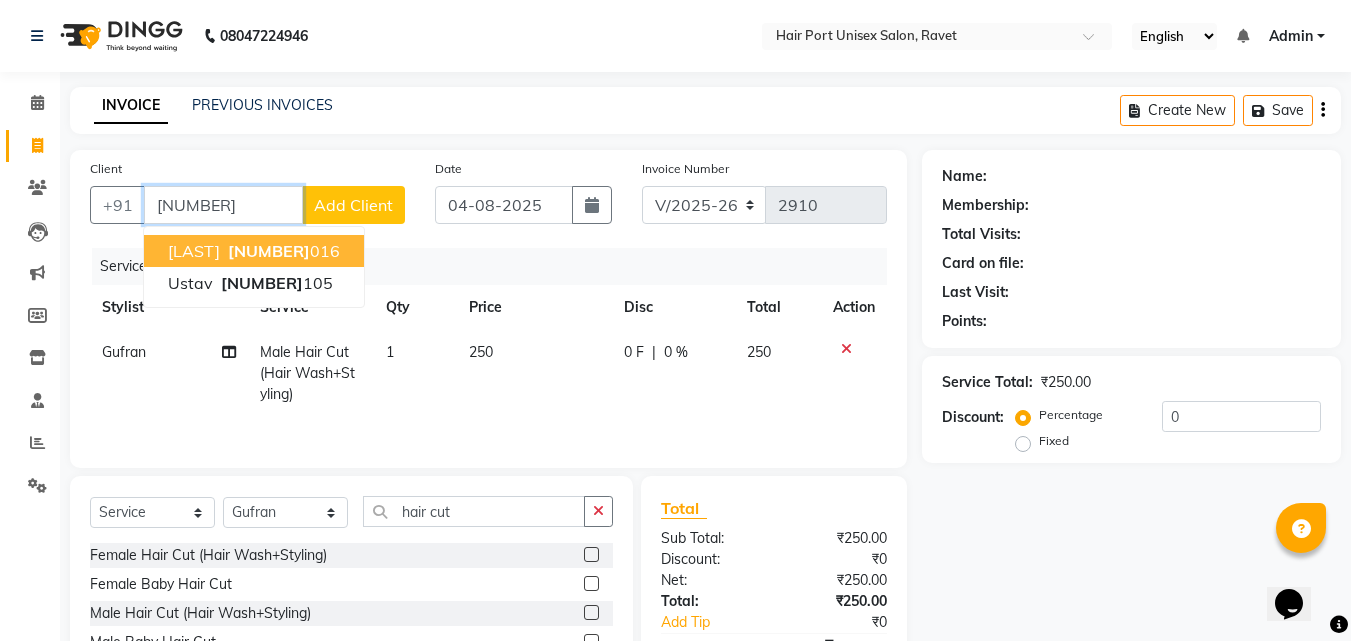 click on "[PHONE]" at bounding box center [282, 251] 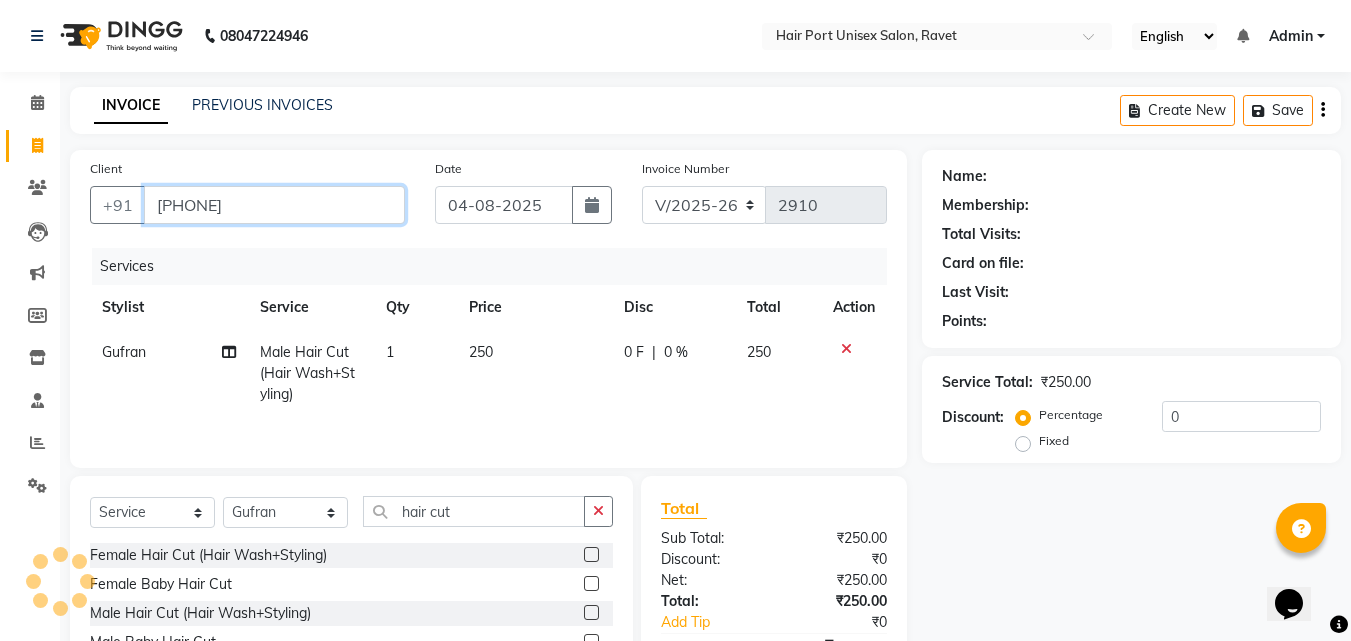 type on "[PHONE]" 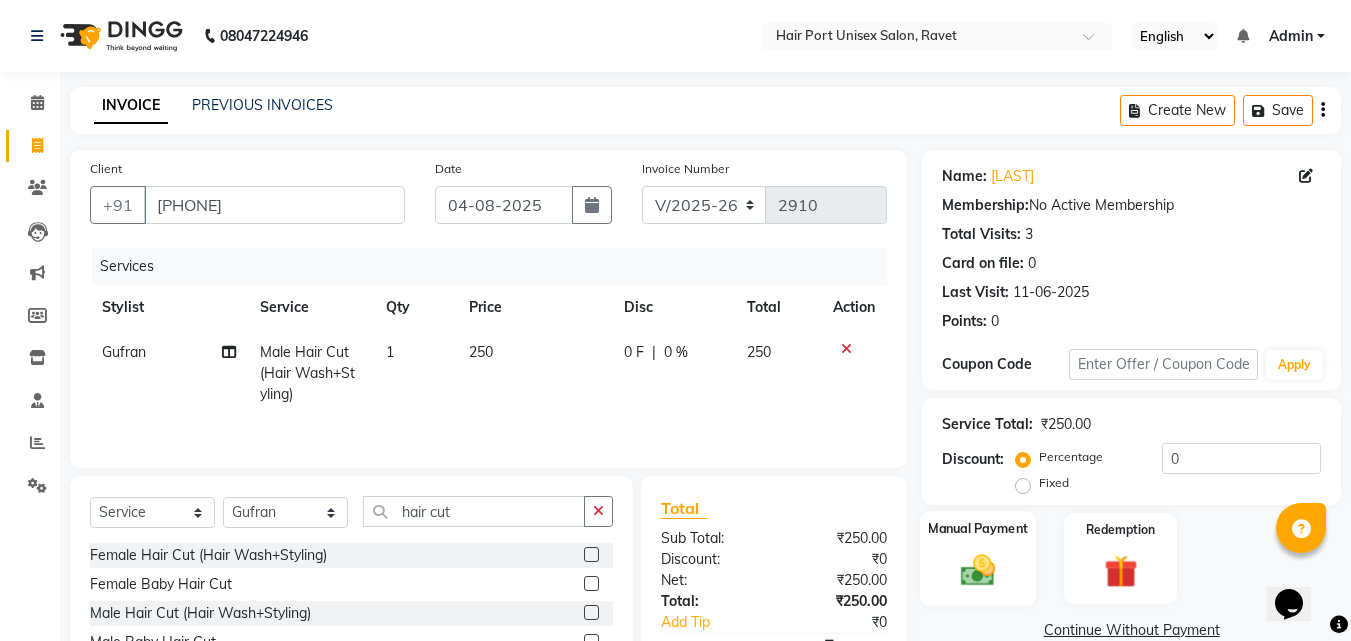click 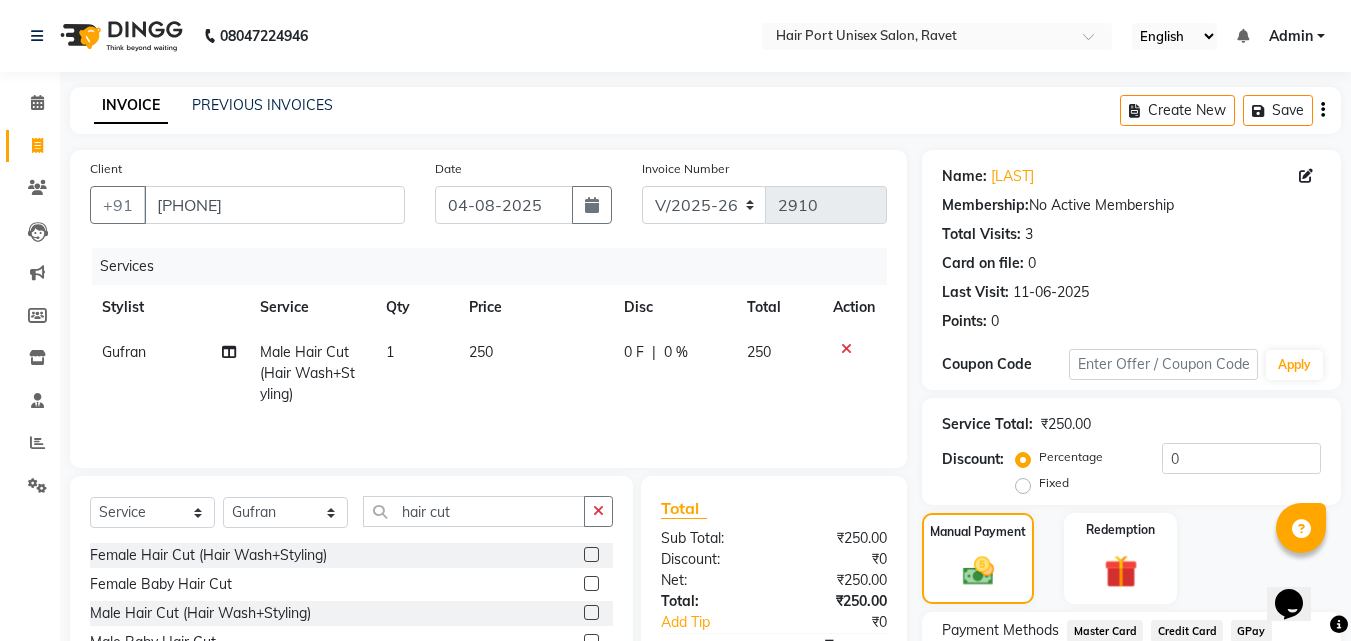 click on "Manual Payment Redemption" 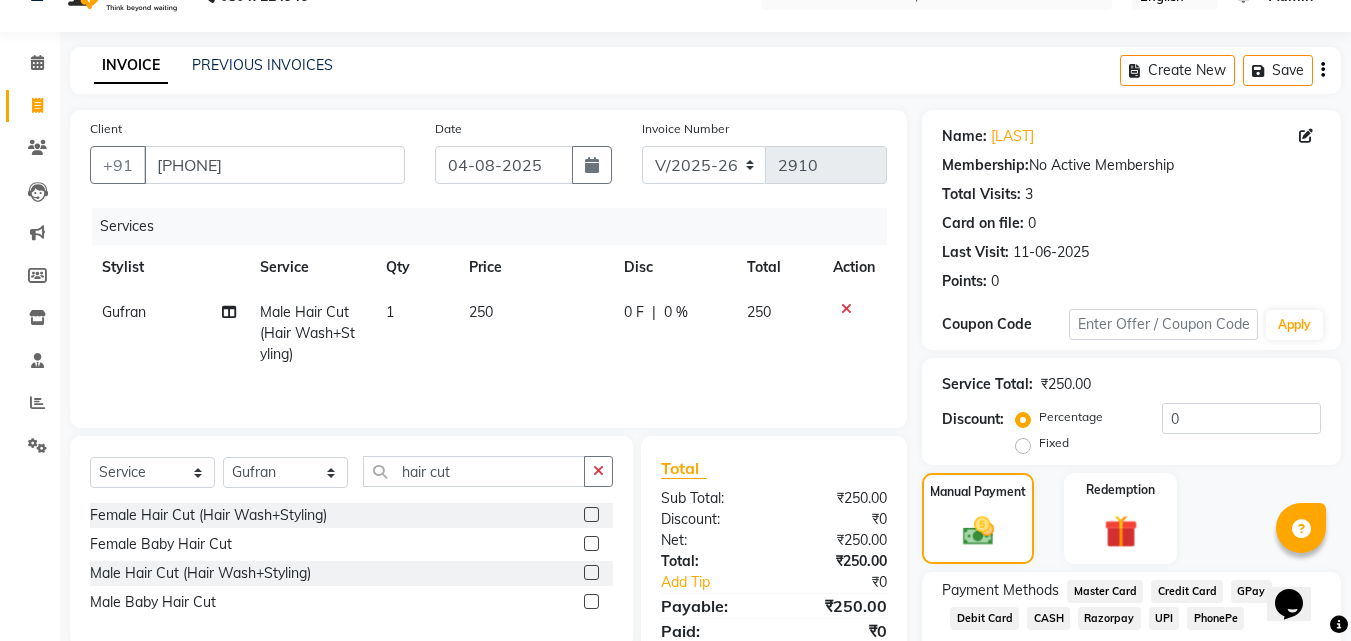 scroll, scrollTop: 162, scrollLeft: 0, axis: vertical 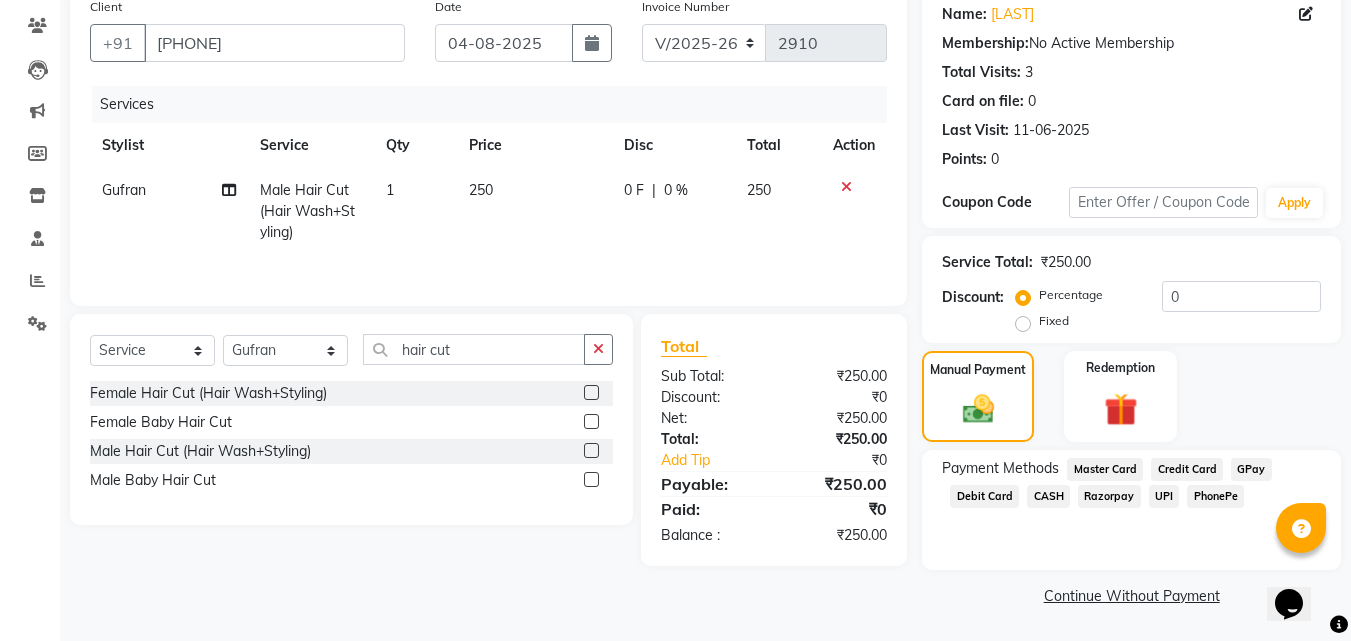 click on "UPI" 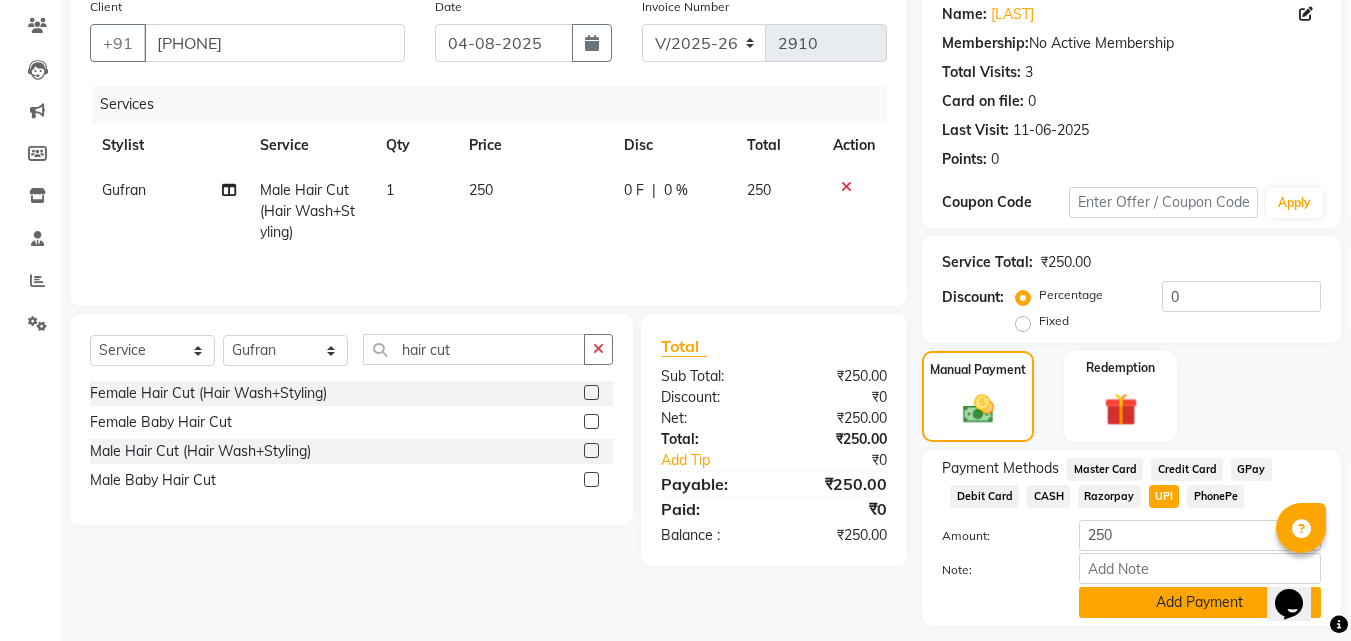 click on "Add Payment" 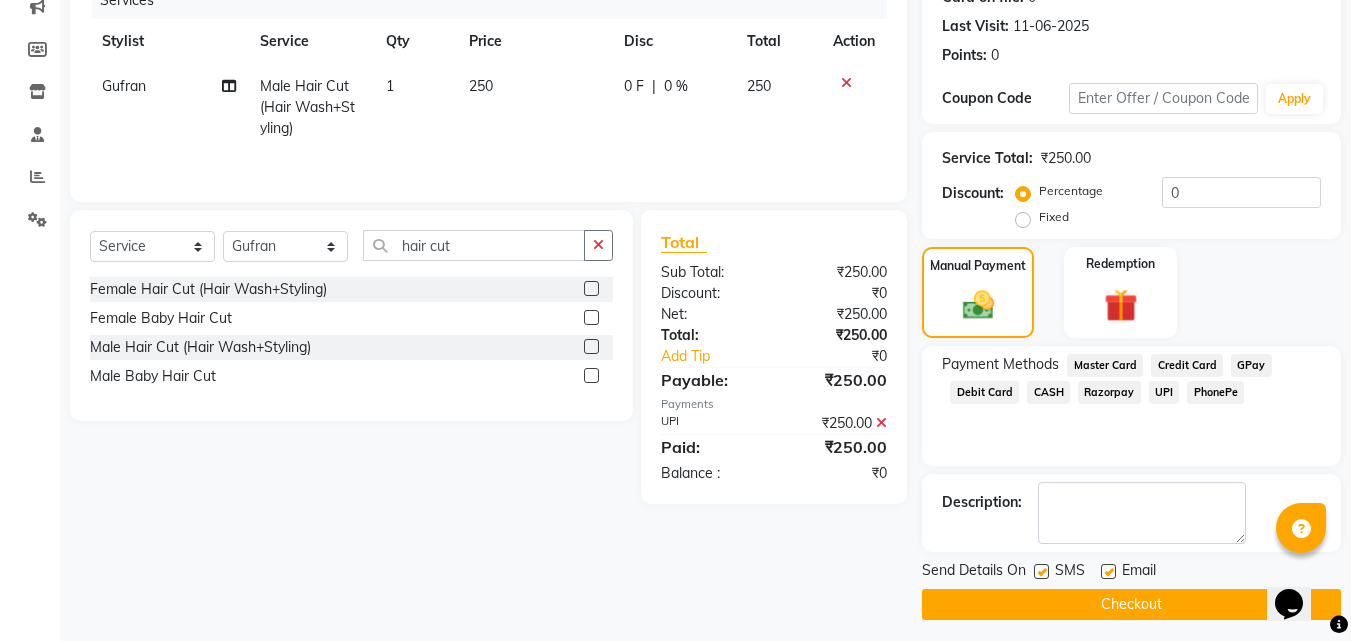 scroll, scrollTop: 275, scrollLeft: 0, axis: vertical 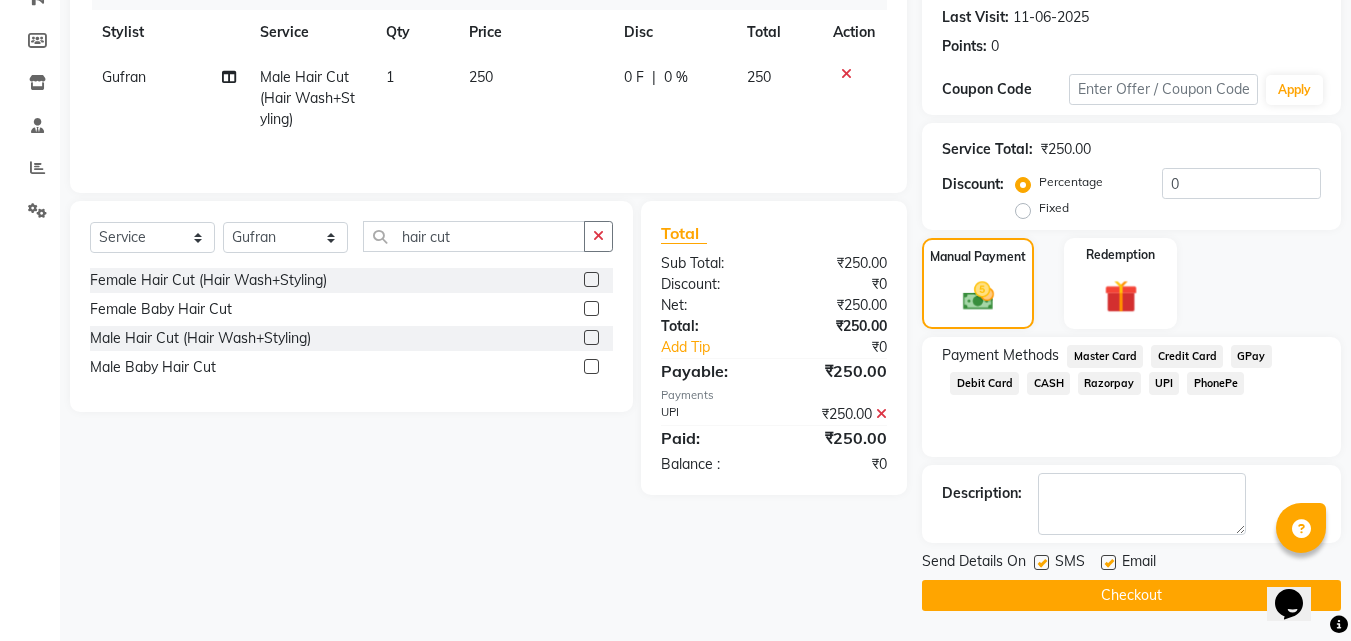 click on "Checkout" 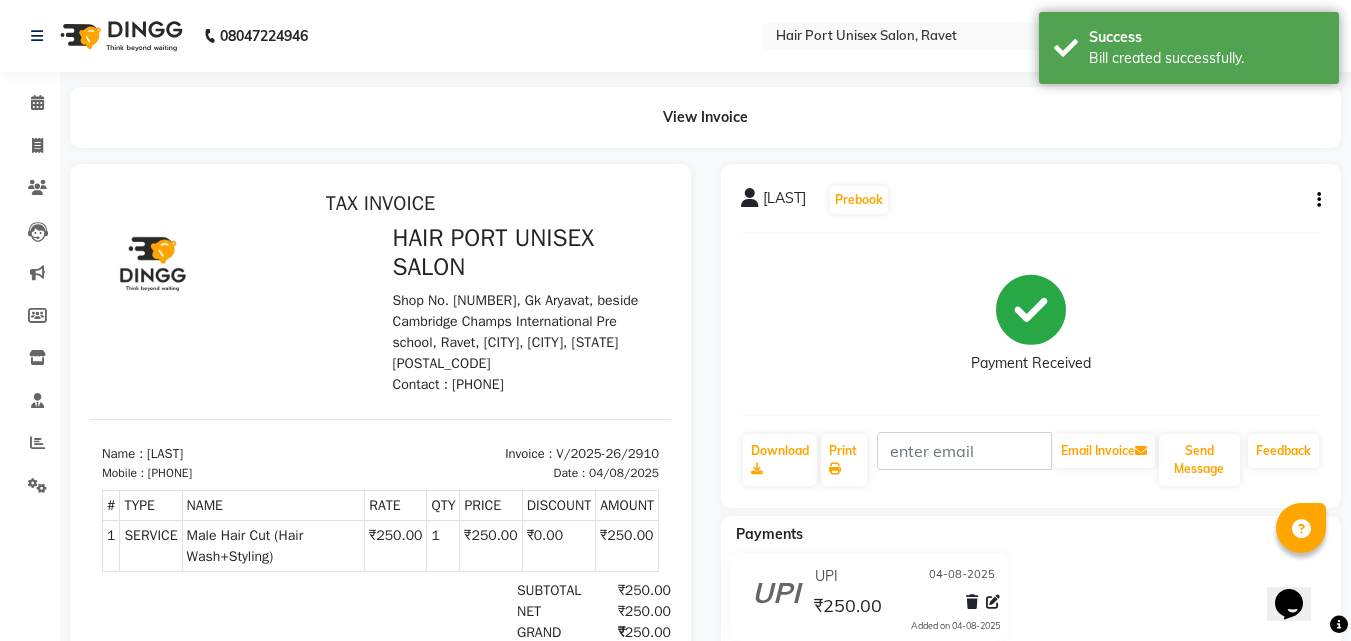 scroll, scrollTop: 0, scrollLeft: 0, axis: both 